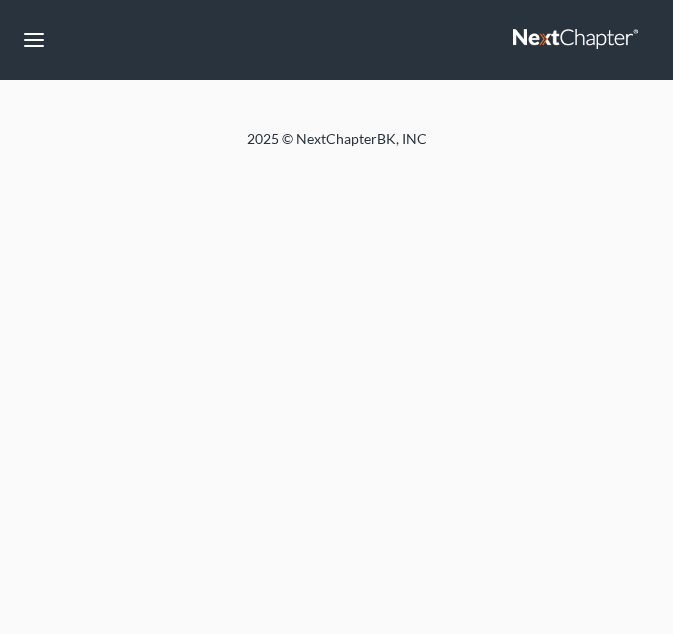 scroll, scrollTop: 0, scrollLeft: 0, axis: both 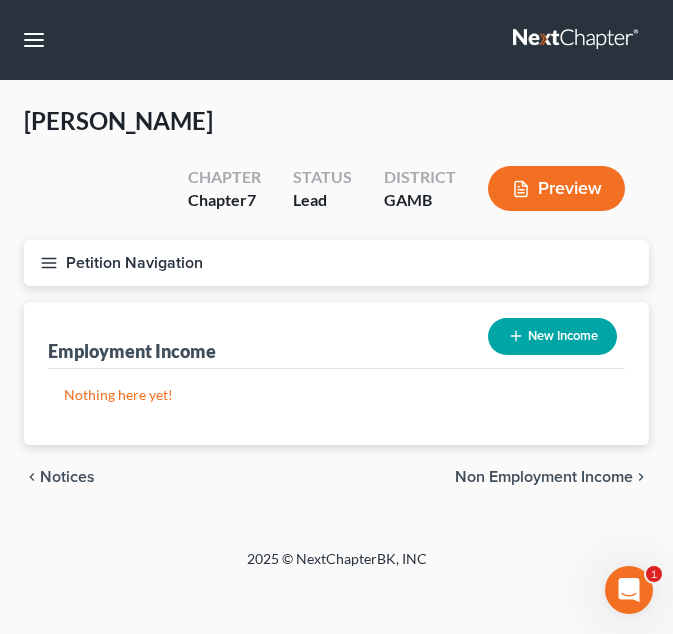 click on "New Income" at bounding box center (552, 336) 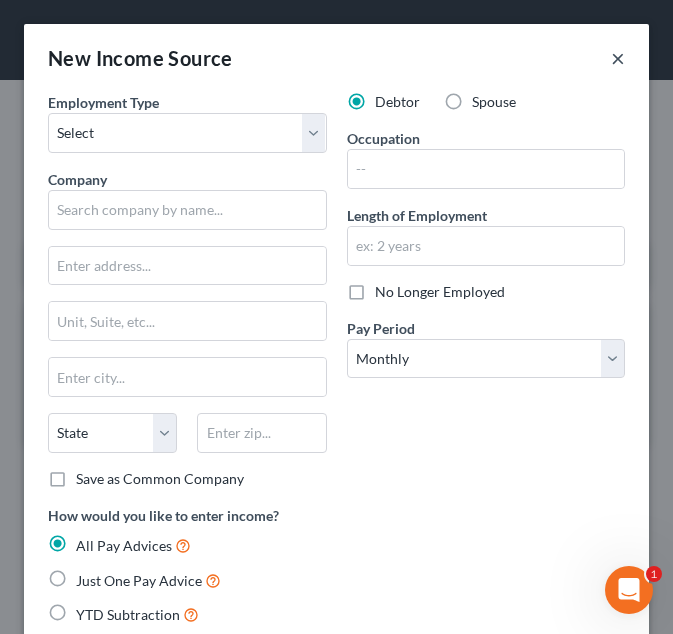 click on "×" at bounding box center (618, 58) 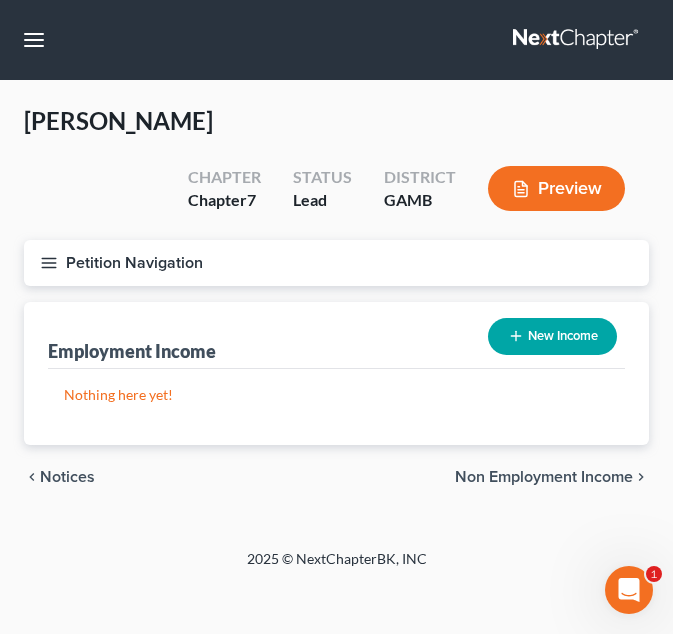 click on "Petition Navigation" at bounding box center (336, 263) 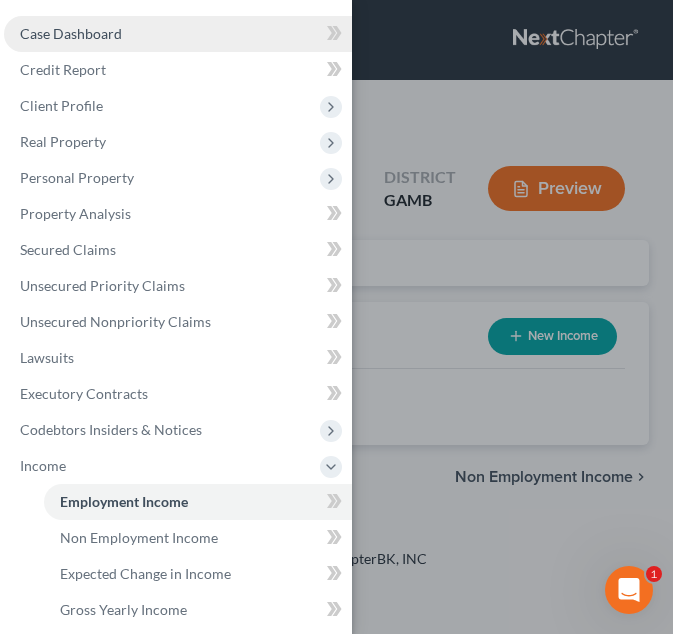 click on "Case Dashboard" at bounding box center [178, 34] 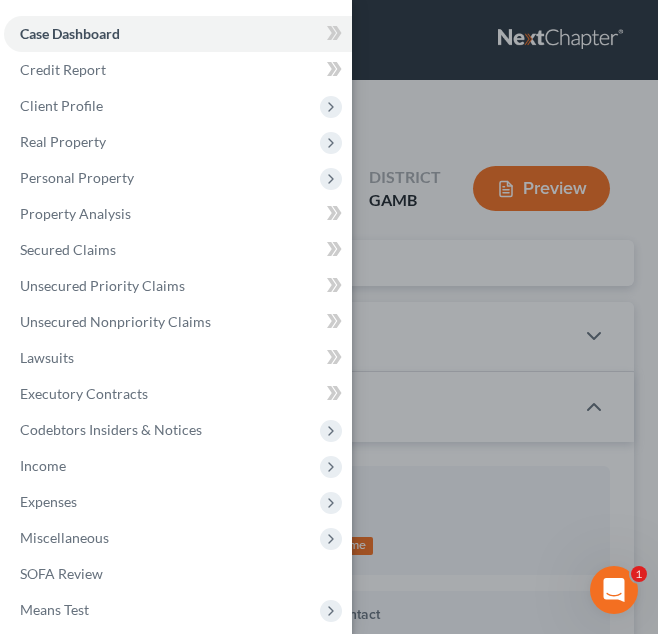 click on "Case Dashboard
Payments
Invoices
Payments
Payments
Credit Report
Client Profile" at bounding box center [329, 317] 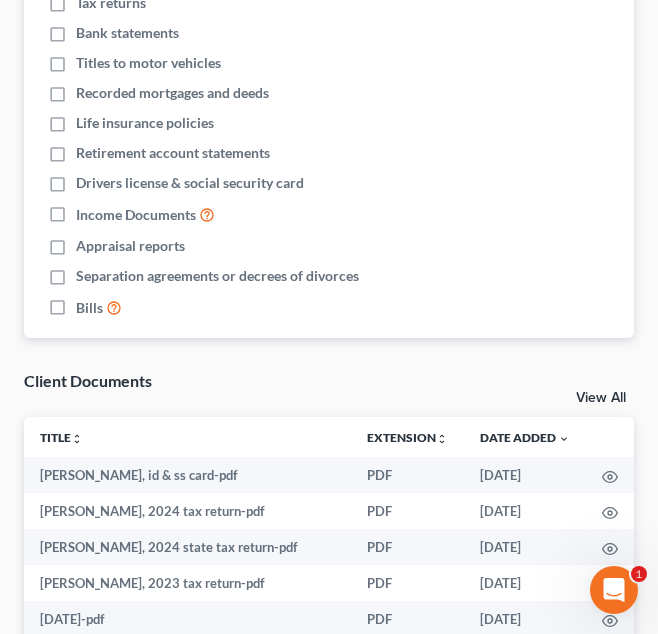 scroll, scrollTop: 1435, scrollLeft: 0, axis: vertical 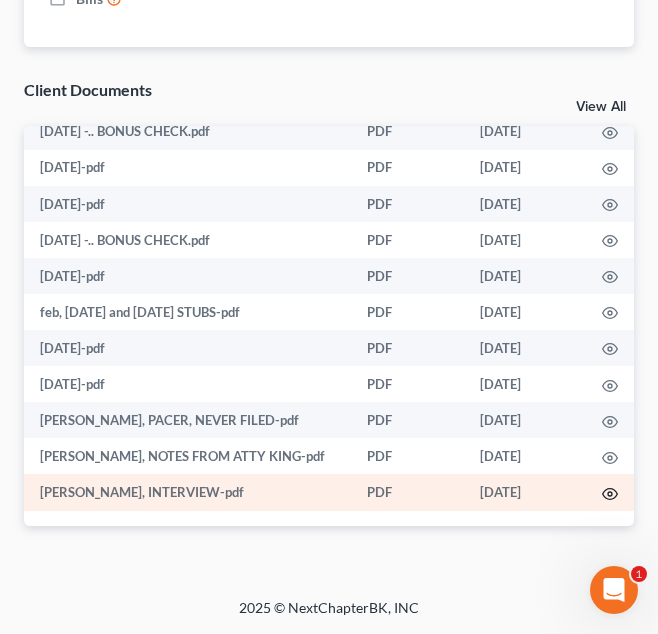 click 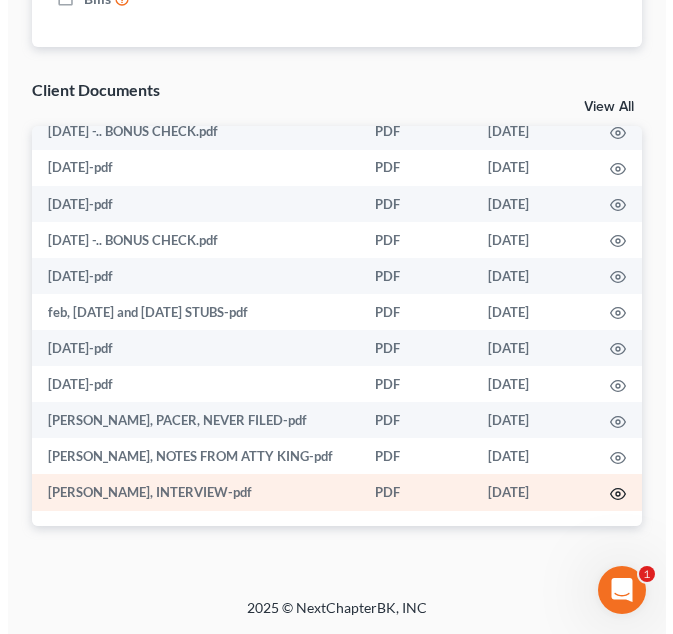 scroll, scrollTop: 1668, scrollLeft: 0, axis: vertical 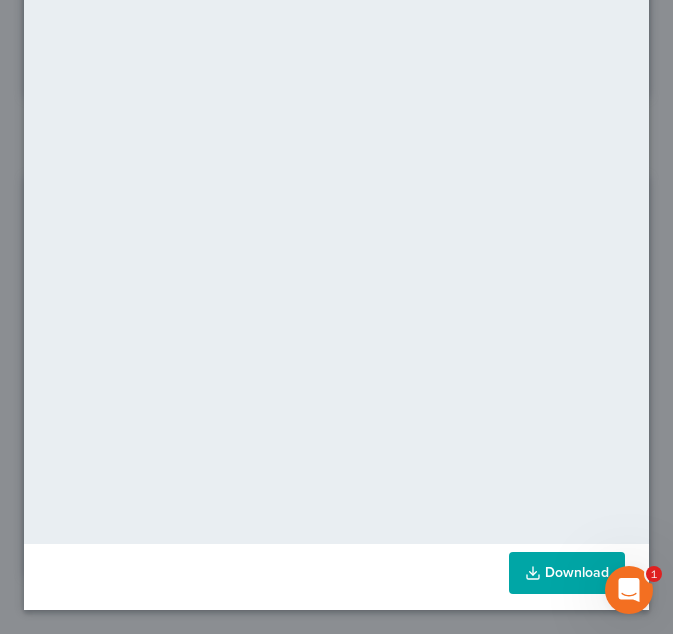 click on "Download" at bounding box center (567, 573) 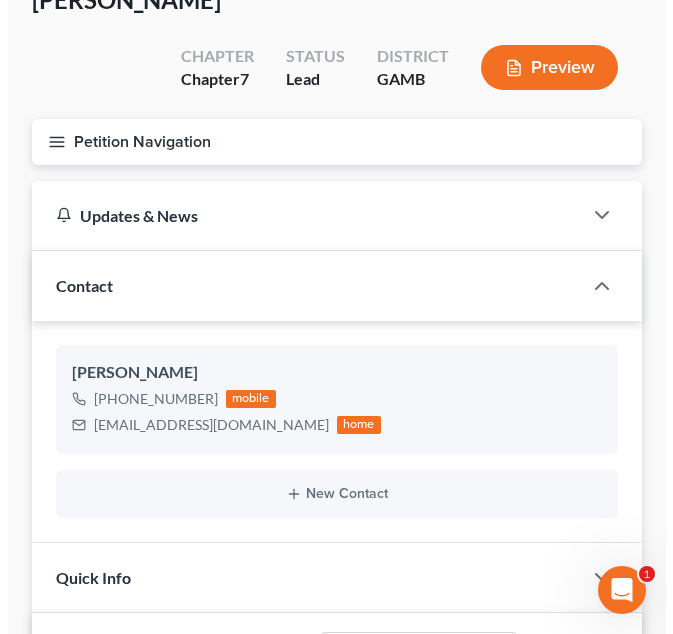 scroll, scrollTop: 0, scrollLeft: 0, axis: both 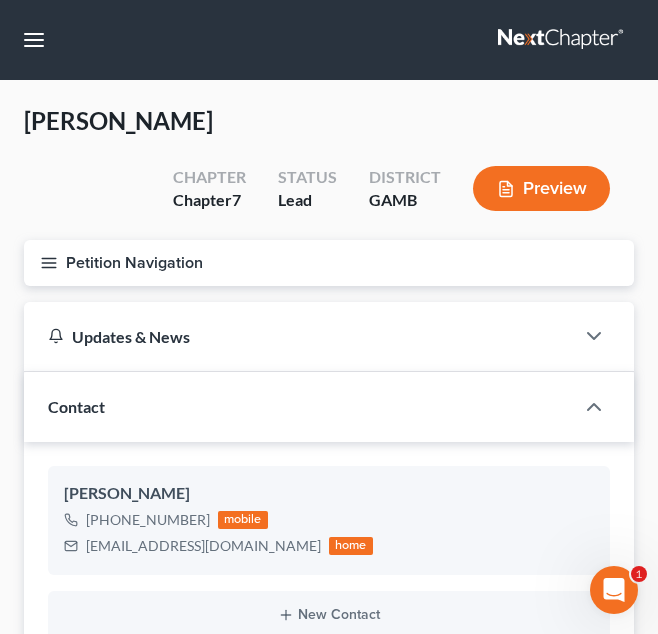 click on "Petition Navigation" at bounding box center [329, 263] 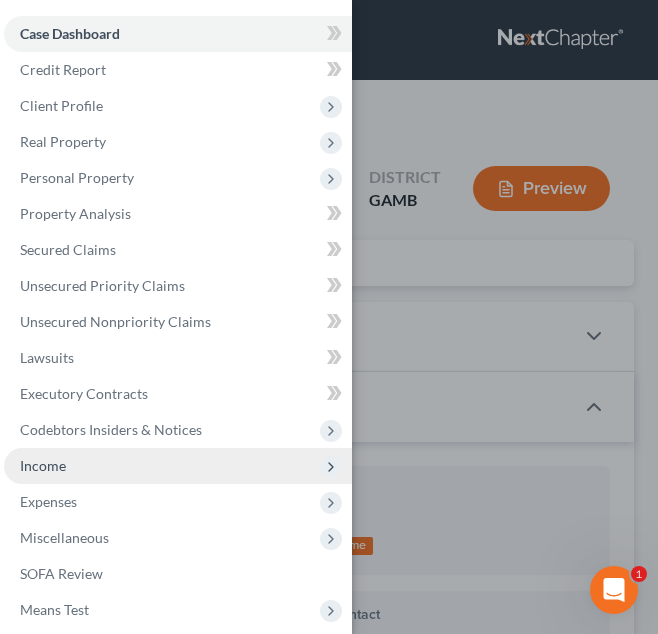 click on "Income" at bounding box center (178, 466) 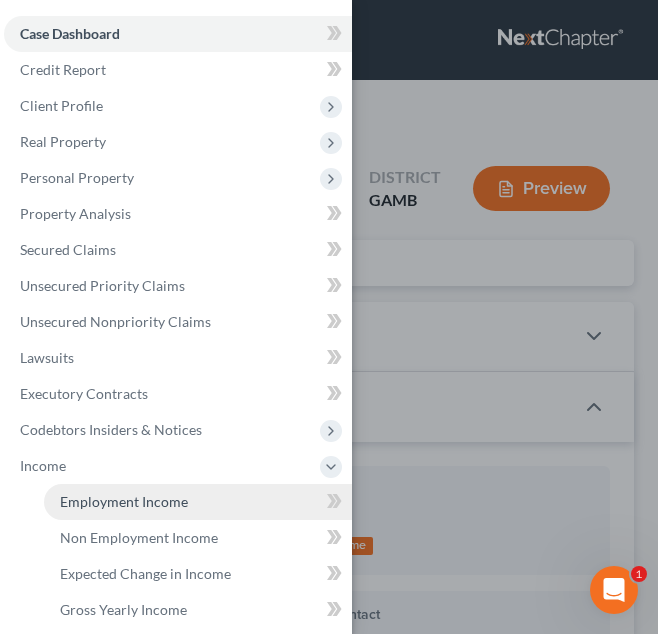 click on "Employment Income" at bounding box center [124, 501] 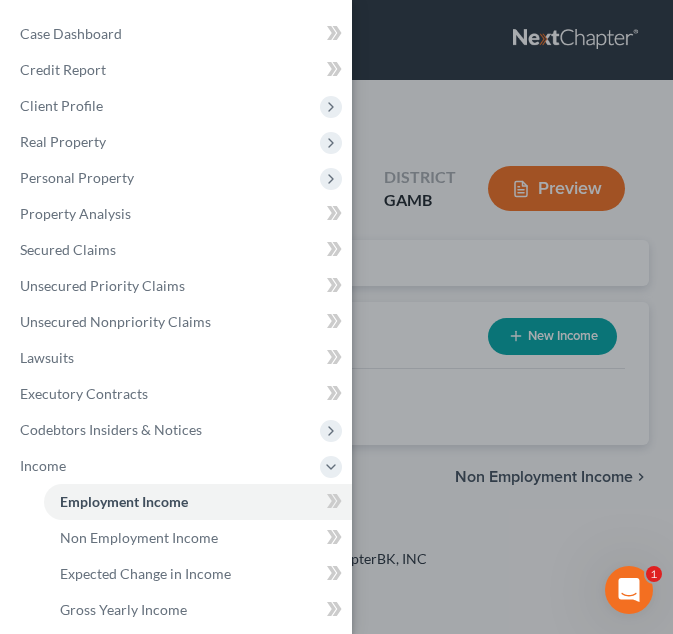 click on "Case Dashboard
Payments
Invoices
Payments
Payments
Credit Report
Client Profile" at bounding box center [336, 317] 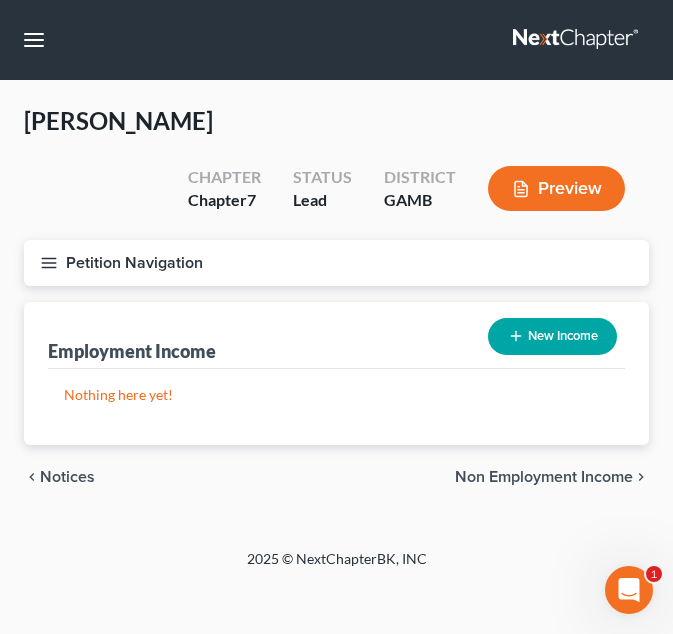 click on "New Income" at bounding box center [552, 336] 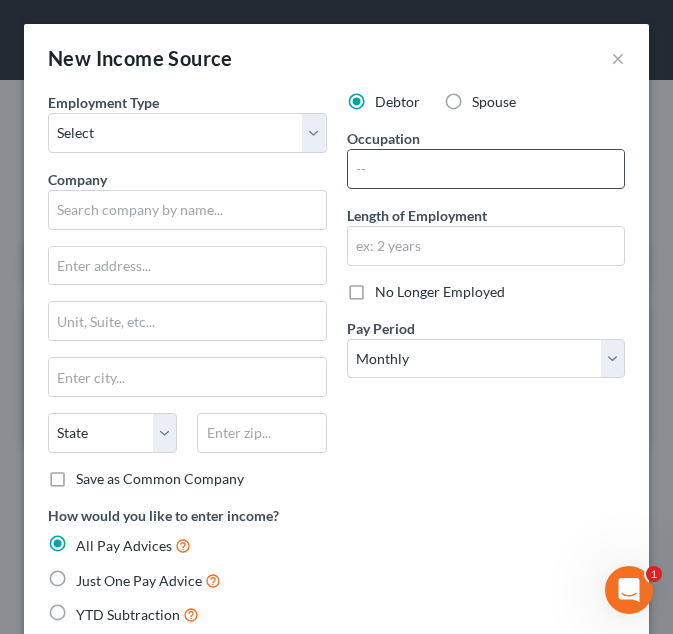 click at bounding box center (486, 169) 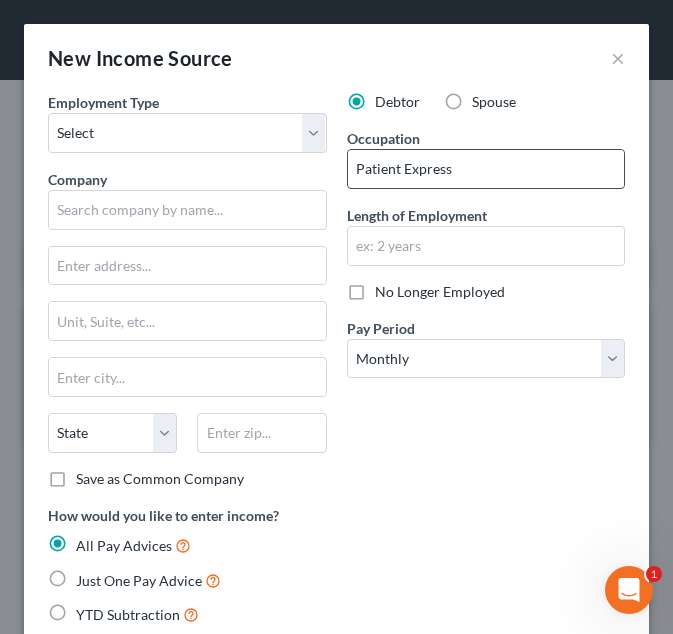 type on "Patient Express" 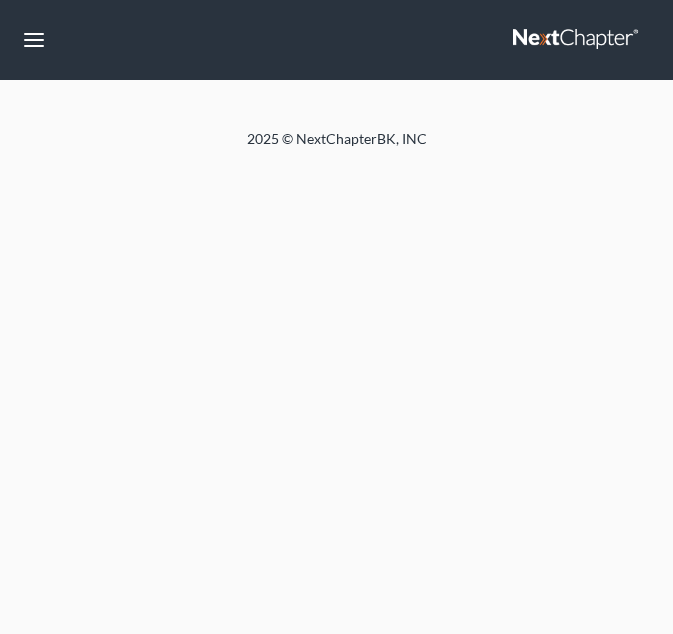 scroll, scrollTop: 0, scrollLeft: 0, axis: both 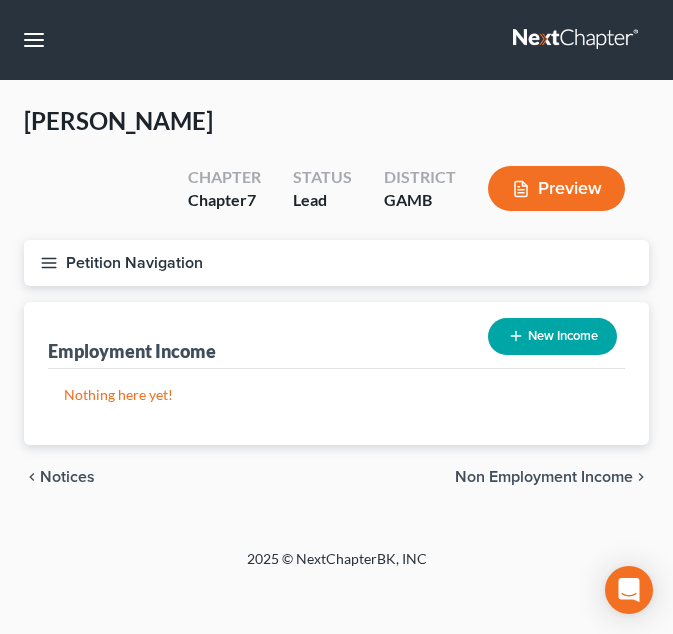 click on "New Income" at bounding box center [552, 336] 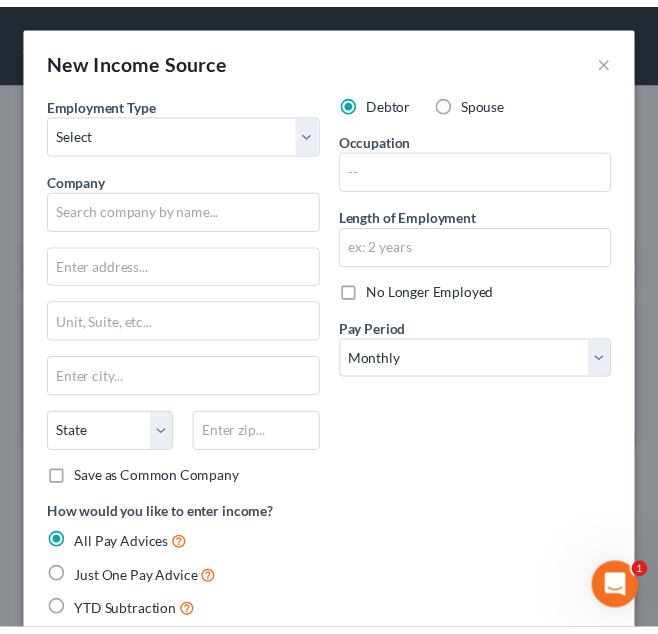 scroll, scrollTop: 0, scrollLeft: 0, axis: both 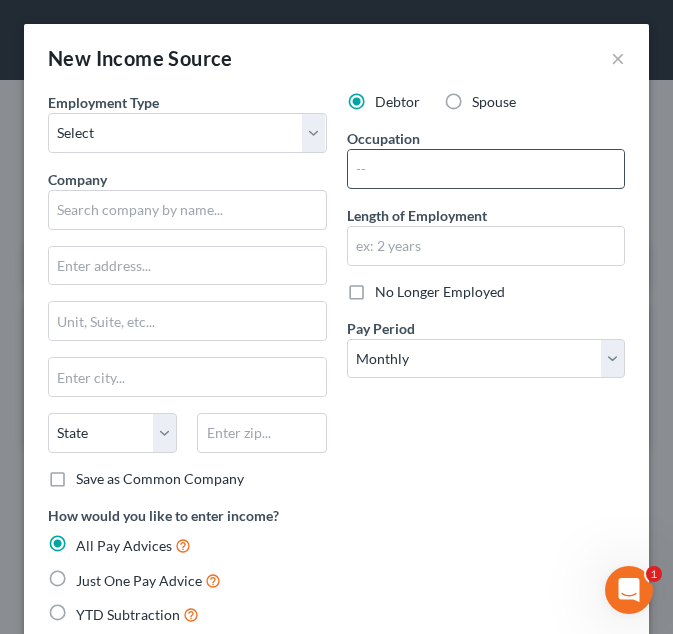 click at bounding box center (486, 169) 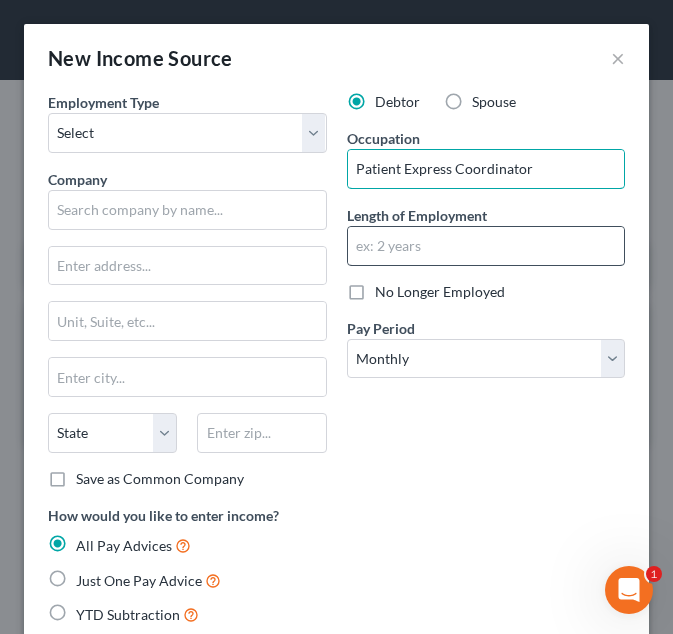 type on "Patient Express Coordinator" 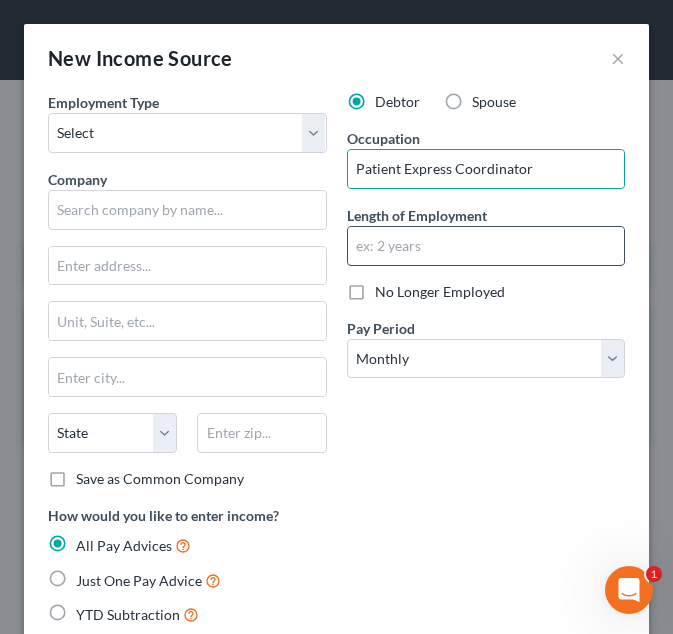 click at bounding box center (486, 246) 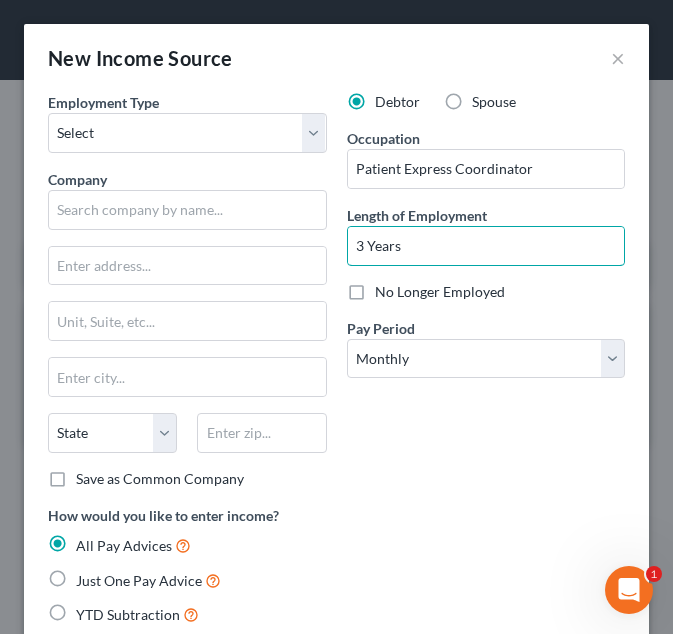 type on "3 Years" 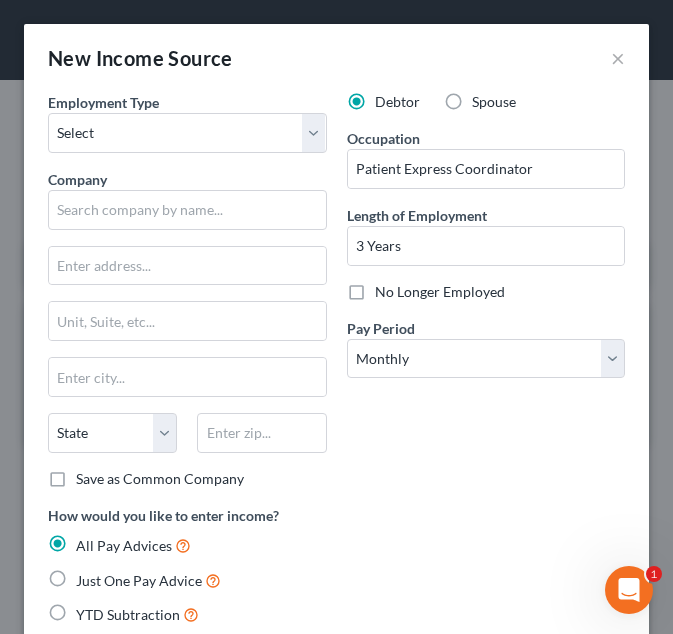 click on "Debtor Spouse Occupation Patient Express Coordinator Length of Employment 3 Years No Longer Employed
Pay Period
*
Select Monthly Twice Monthly Every Other Week Weekly" at bounding box center (486, 298) 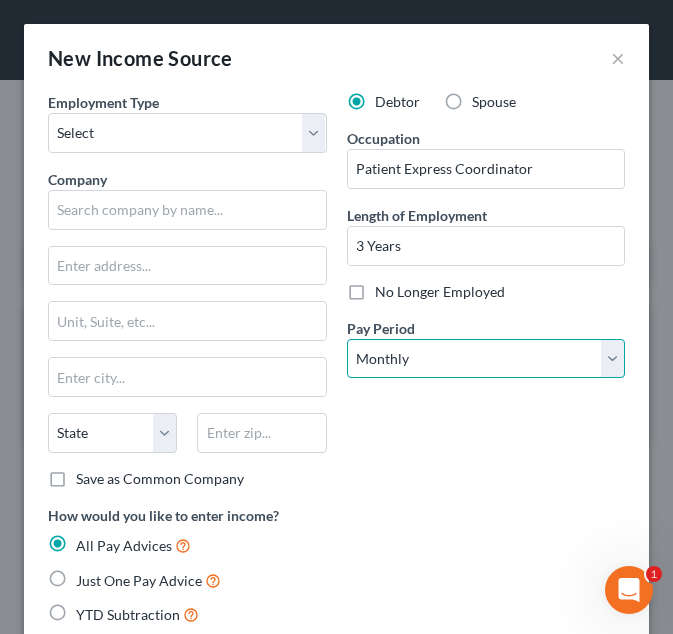 click on "Select Monthly Twice Monthly Every Other Week Weekly" at bounding box center (486, 359) 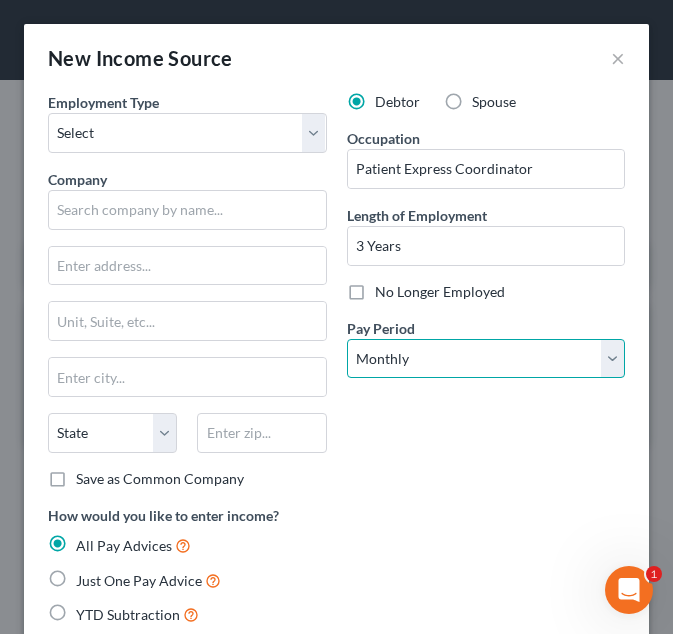 select on "2" 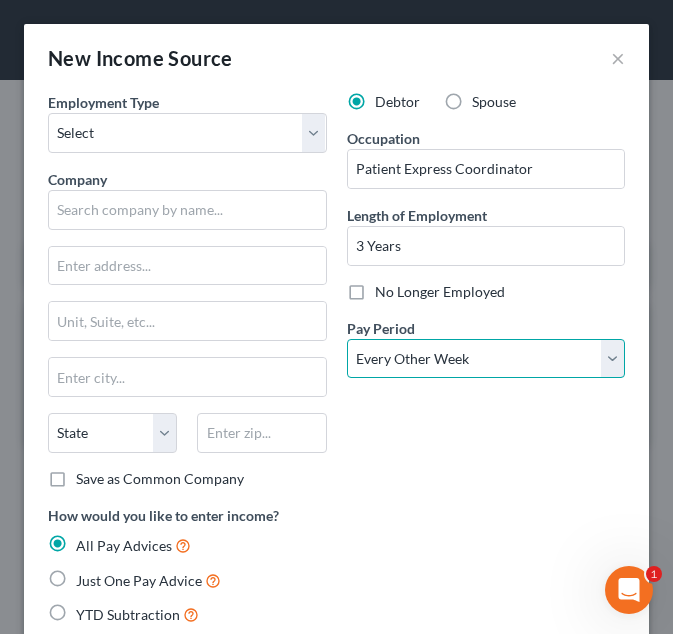 click on "Select Monthly Twice Monthly Every Other Week Weekly" at bounding box center (486, 359) 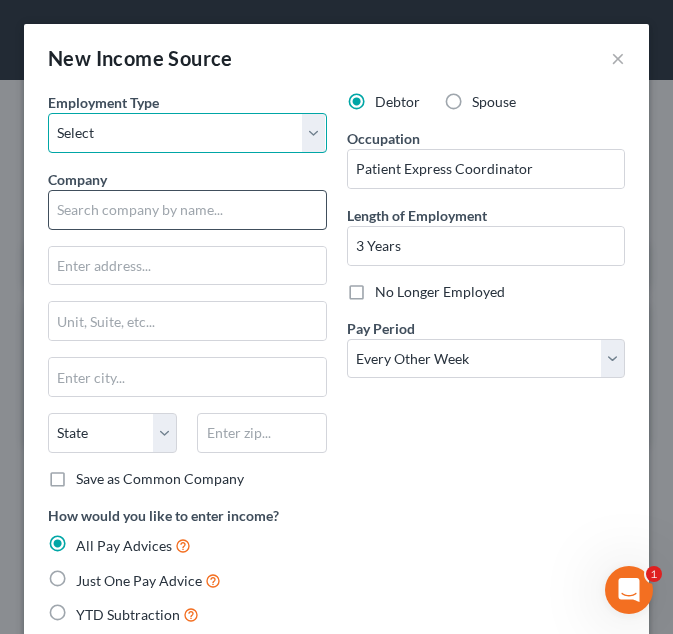 drag, startPoint x: 240, startPoint y: 143, endPoint x: 235, endPoint y: 196, distance: 53.235325 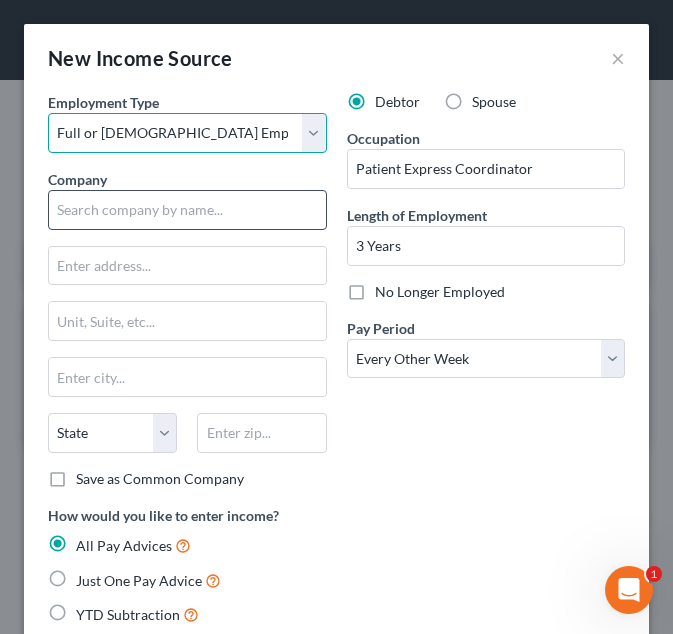 click on "Select Full or [DEMOGRAPHIC_DATA] Employment Self Employment" at bounding box center (187, 133) 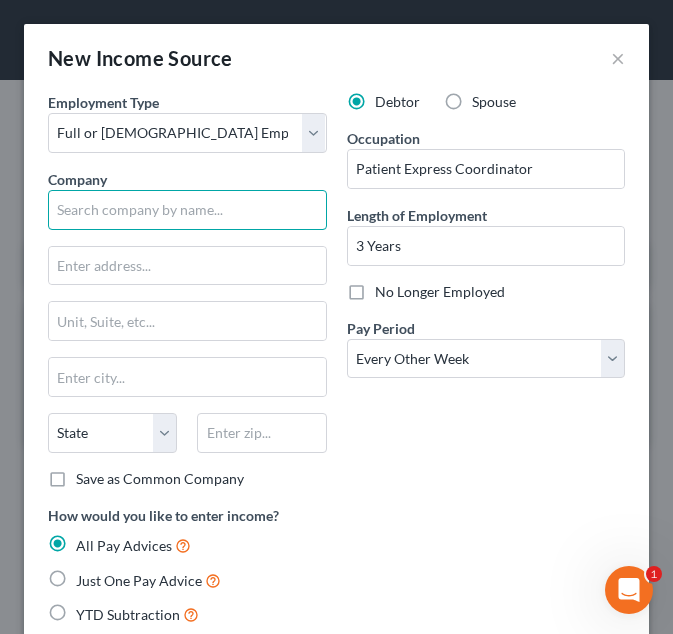 click at bounding box center (187, 210) 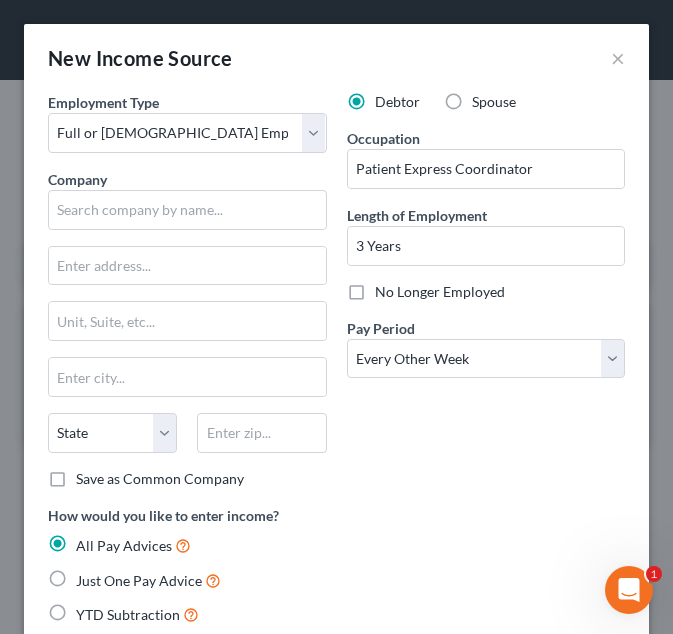 click on "New Income Source ×" at bounding box center [336, 58] 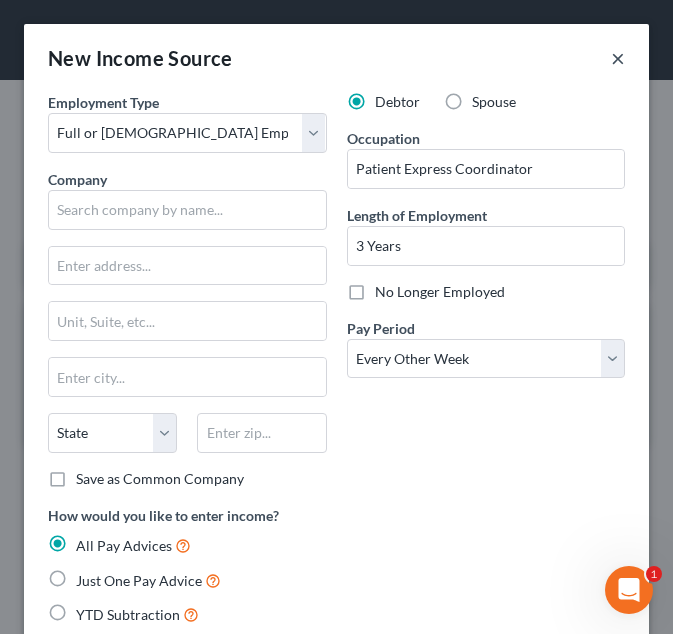 click on "×" at bounding box center [618, 58] 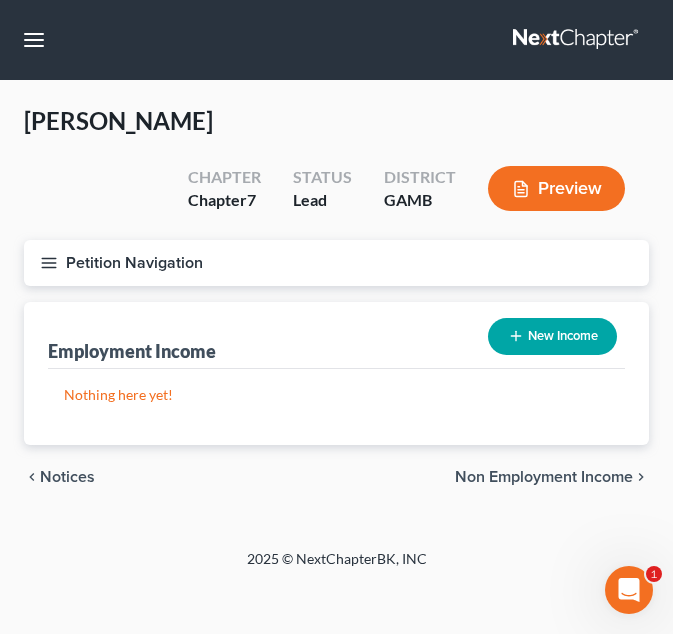 click on "Petition Navigation" at bounding box center (336, 263) 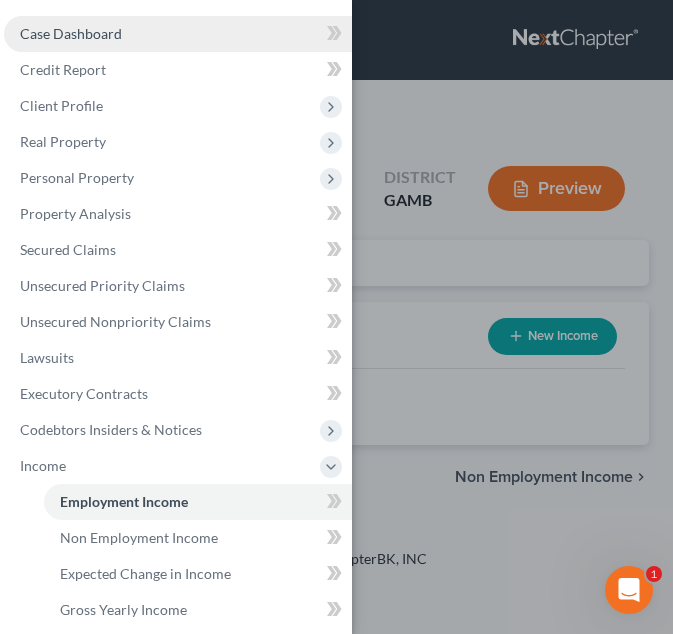 click on "Case Dashboard" at bounding box center [178, 34] 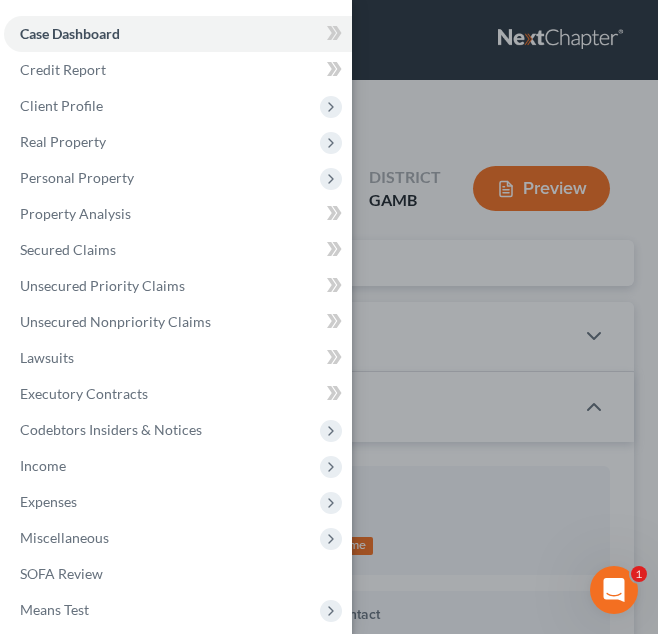click on "Case Dashboard
Payments
Invoices
Payments
Payments
Credit Report
Client Profile" at bounding box center (329, 317) 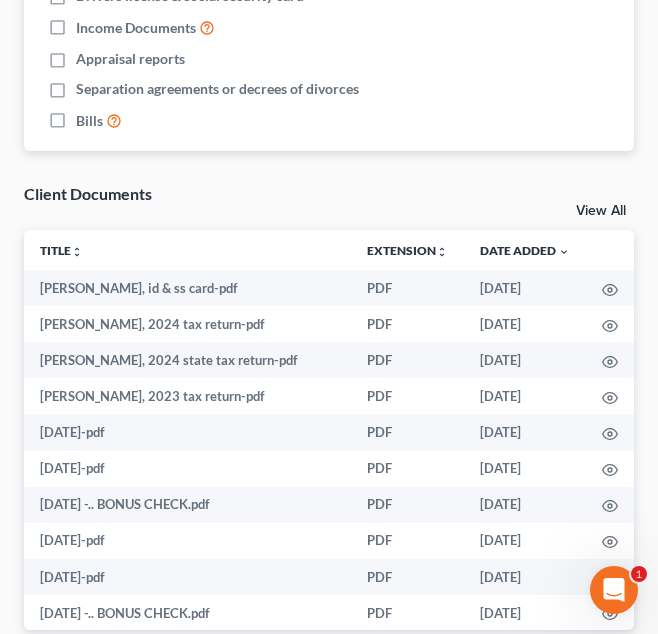 scroll, scrollTop: 1613, scrollLeft: 0, axis: vertical 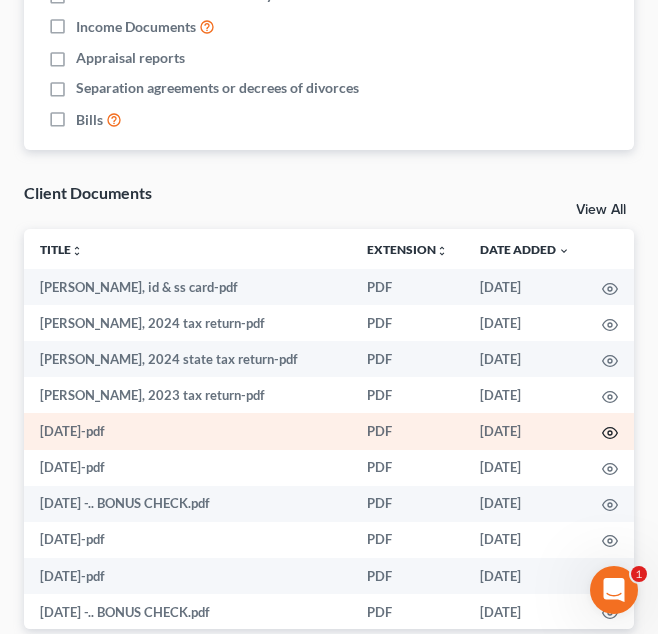 click 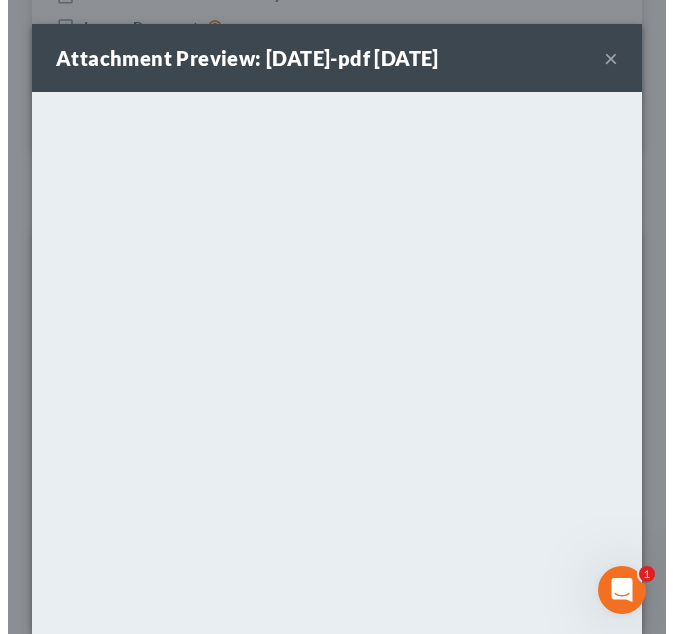 scroll, scrollTop: 1565, scrollLeft: 0, axis: vertical 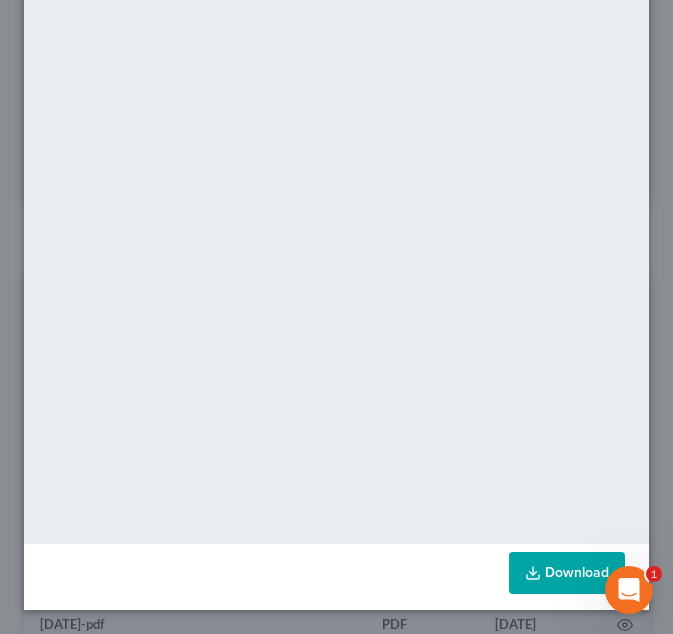 click on "Download" at bounding box center (567, 573) 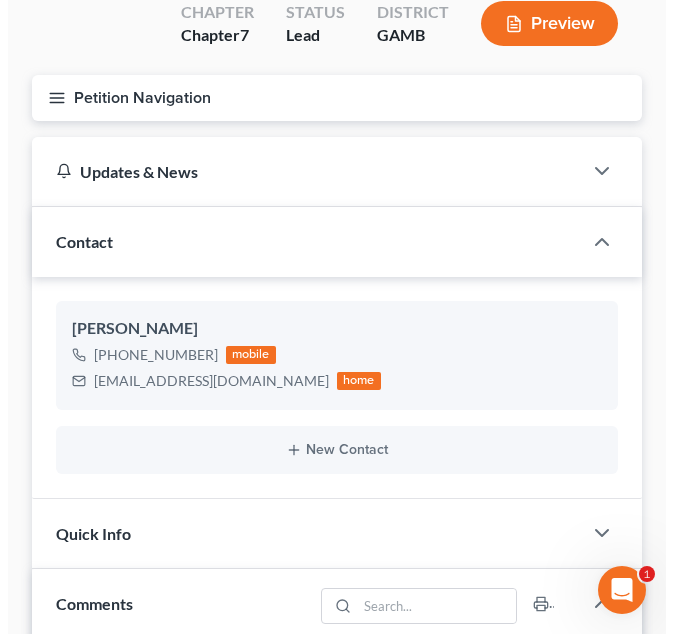 scroll, scrollTop: 0, scrollLeft: 0, axis: both 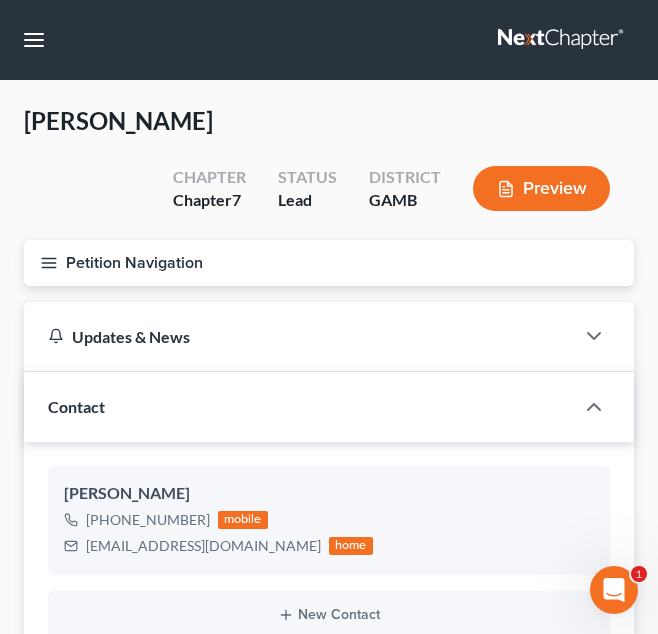 click on "Petition Navigation" at bounding box center (329, 263) 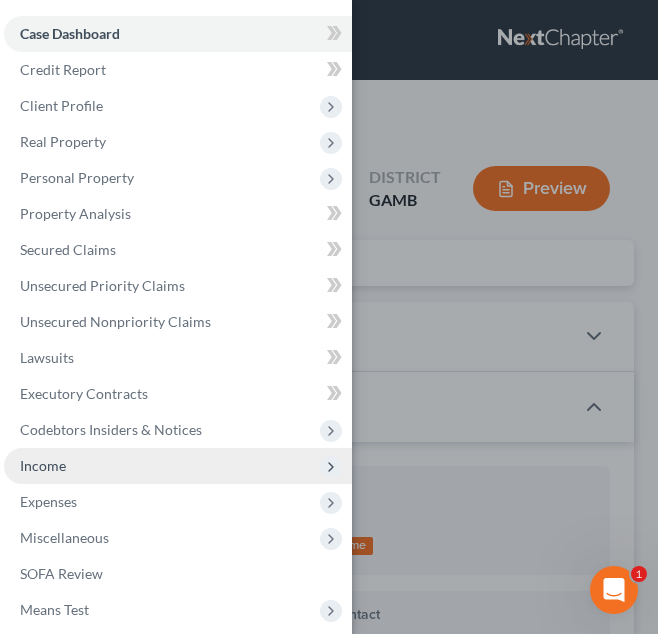 click on "Income" at bounding box center [178, 466] 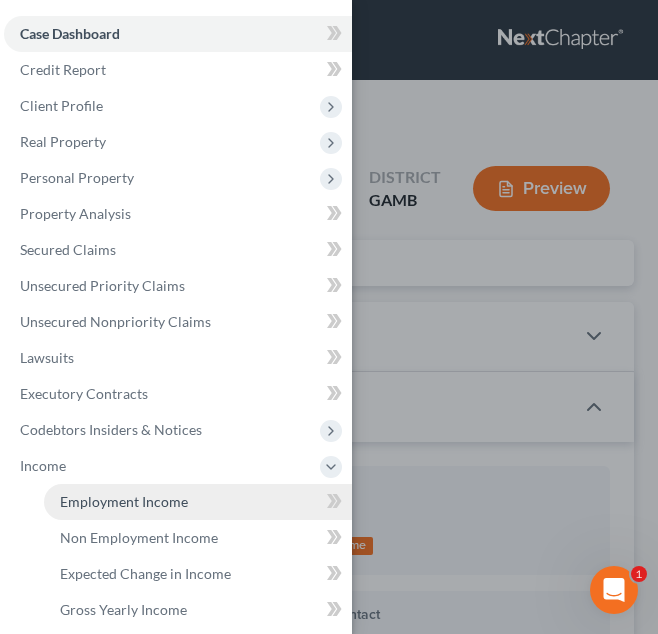click on "Employment Income" at bounding box center [124, 501] 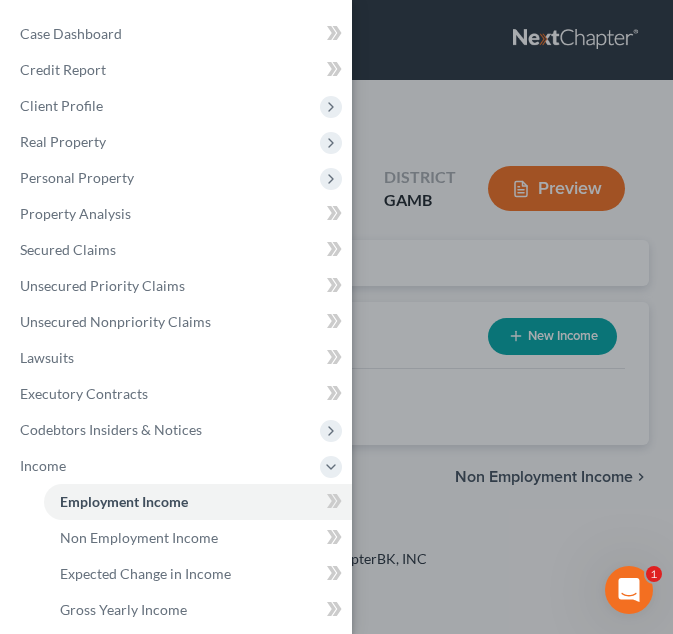 click on "Case Dashboard
Payments
Invoices
Payments
Payments
Credit Report
Client Profile" at bounding box center [336, 317] 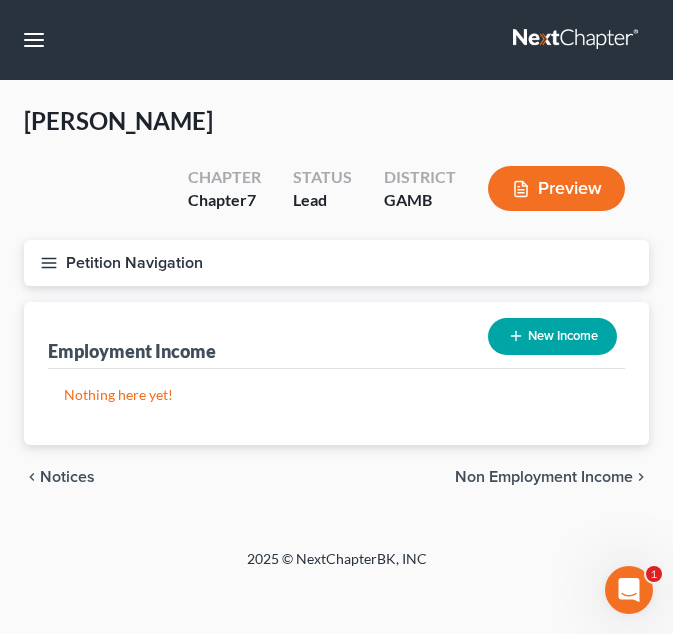 click 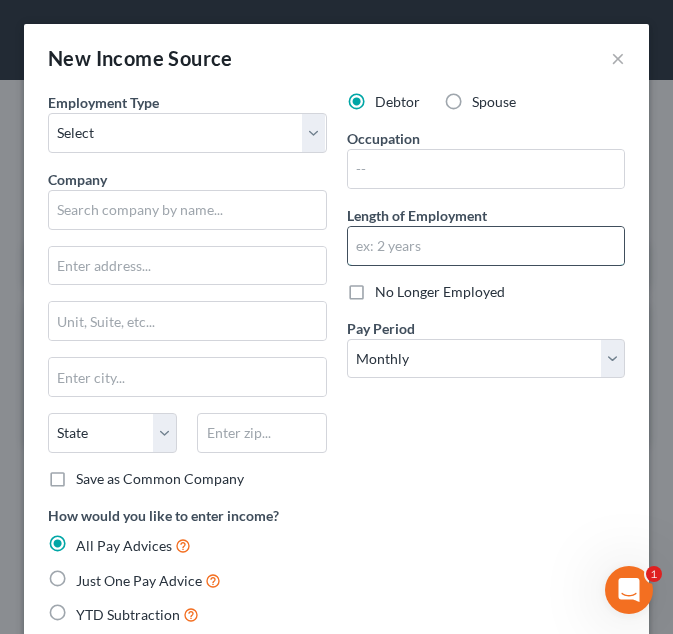 click at bounding box center [486, 246] 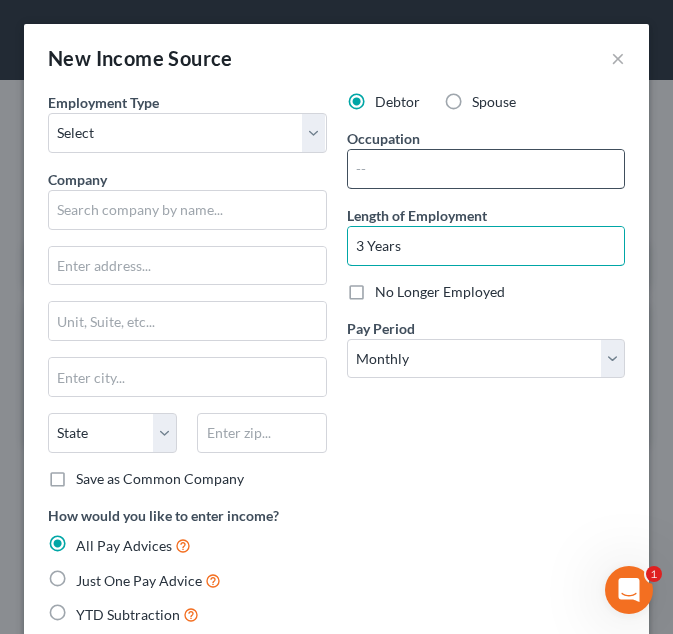 type on "3 Years" 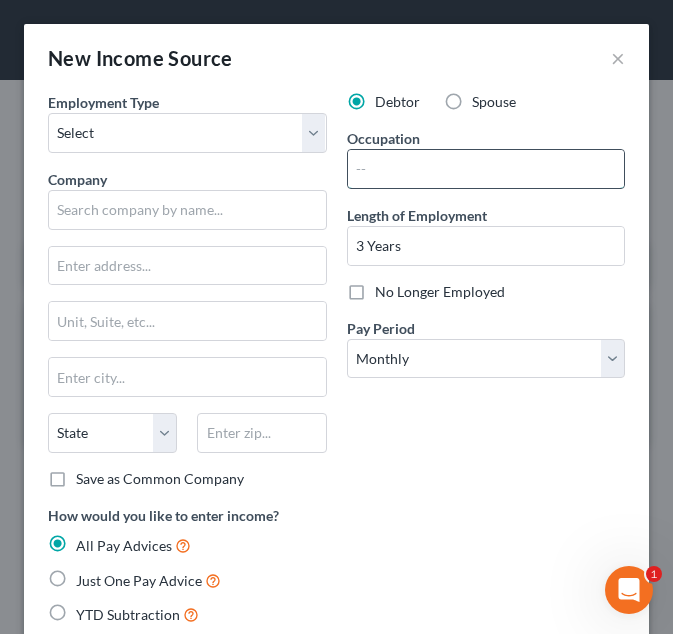 click at bounding box center [486, 169] 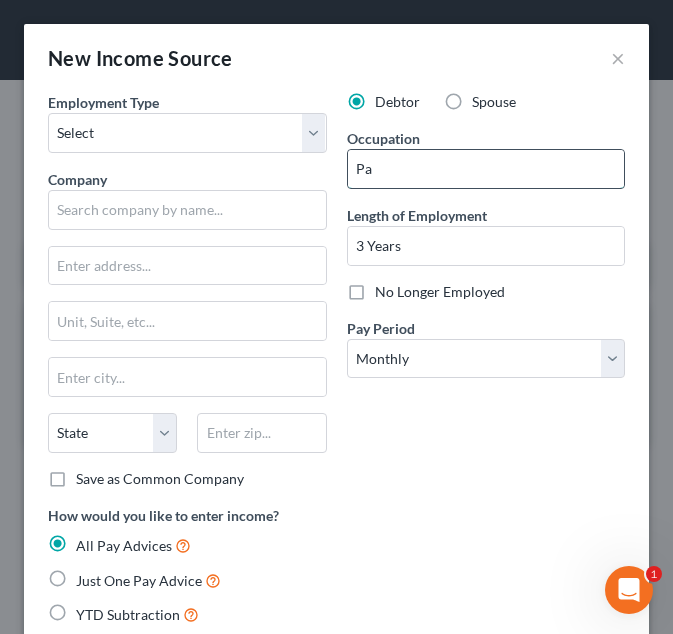 type on "Patient Express Coordinator" 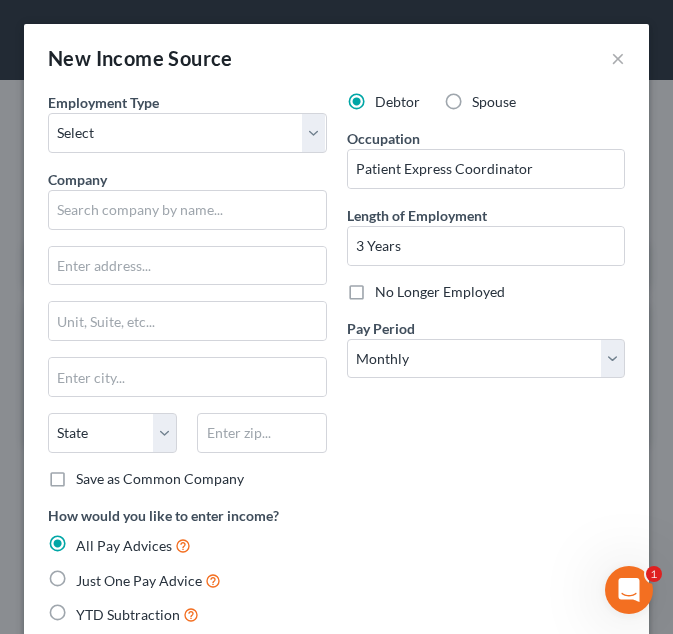 click on "Debtor Spouse Occupation Patient Express Coordinator Length of Employment 3 Years No Longer Employed
Pay Period
*
Select Monthly Twice Monthly Every Other Week Weekly" at bounding box center [486, 298] 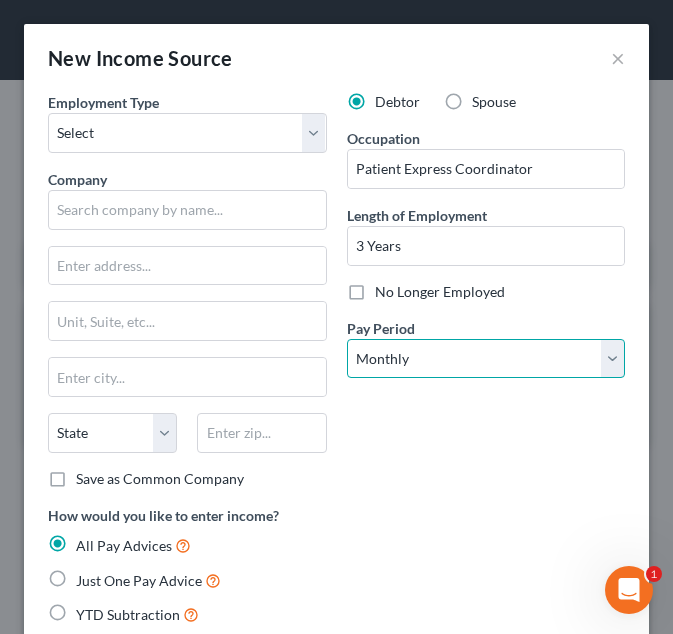 click on "Select Monthly Twice Monthly Every Other Week Weekly" at bounding box center [486, 359] 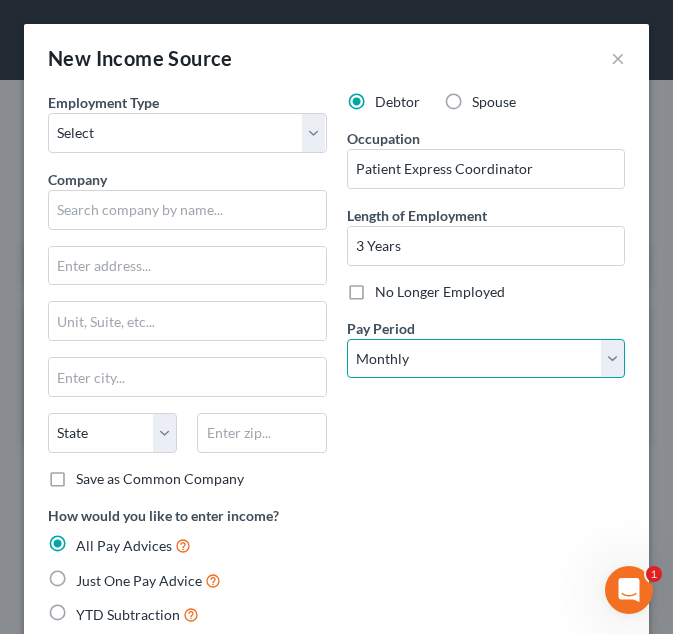 select on "2" 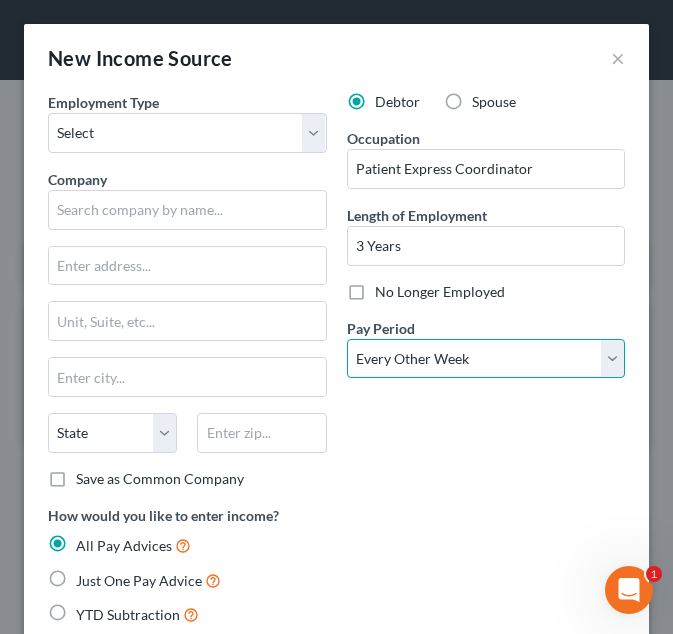 click on "Select Monthly Twice Monthly Every Other Week Weekly" at bounding box center [486, 359] 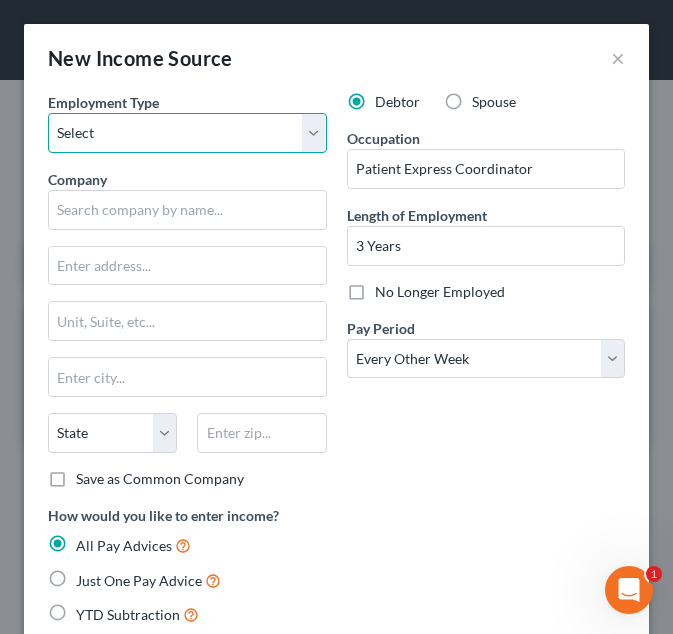 click on "Select Full or Part Time Employment Self Employment" at bounding box center [187, 133] 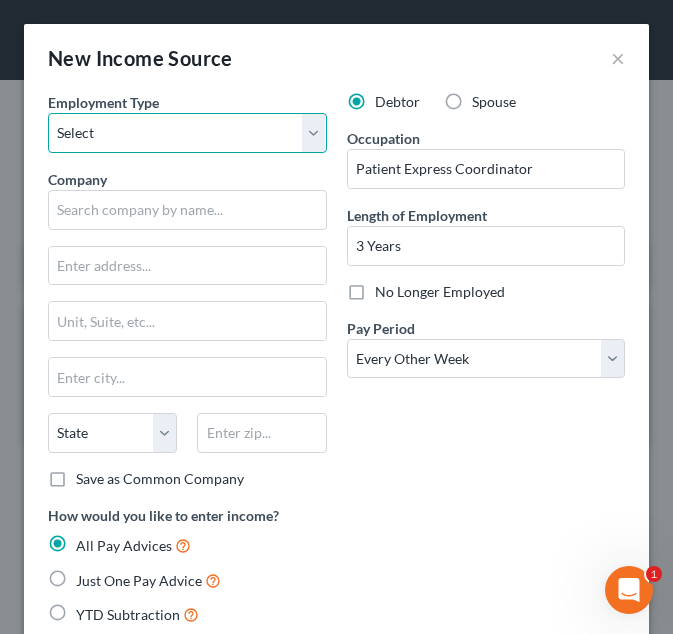 select on "0" 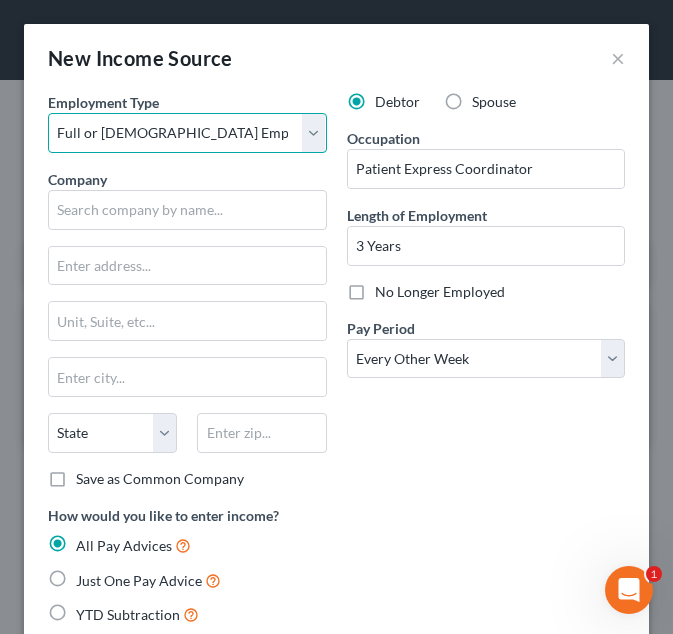 click on "Select Full or Part Time Employment Self Employment" at bounding box center (187, 133) 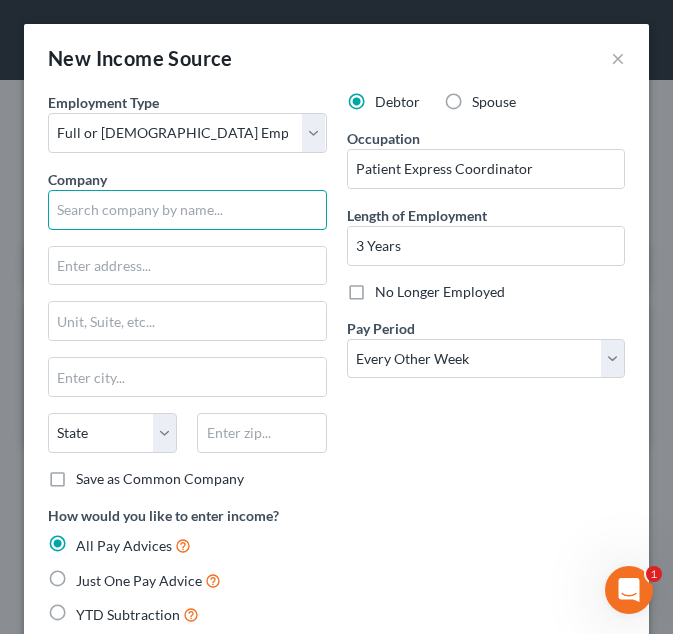 click at bounding box center [187, 210] 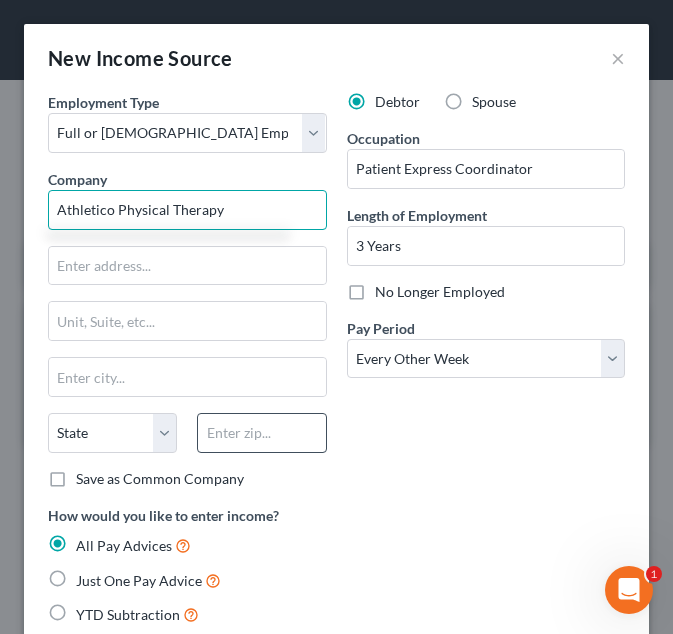 type on "Athletico Physical Therapy" 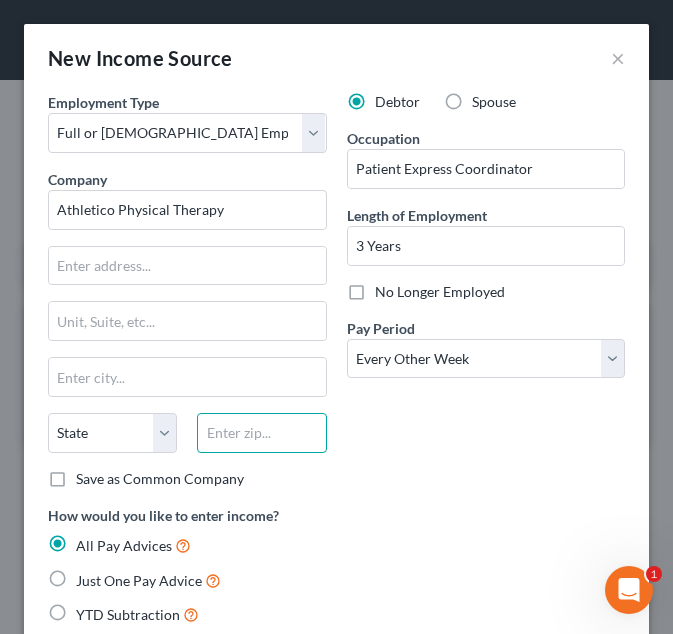 click at bounding box center [261, 433] 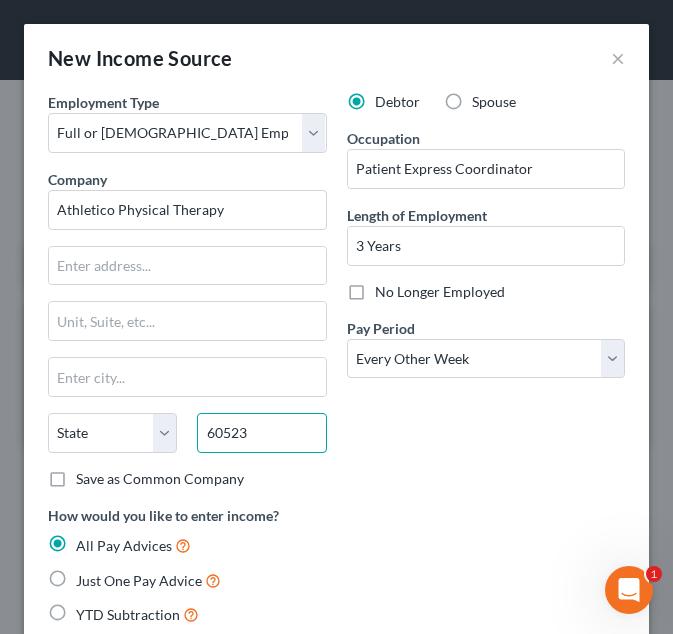 type on "60523" 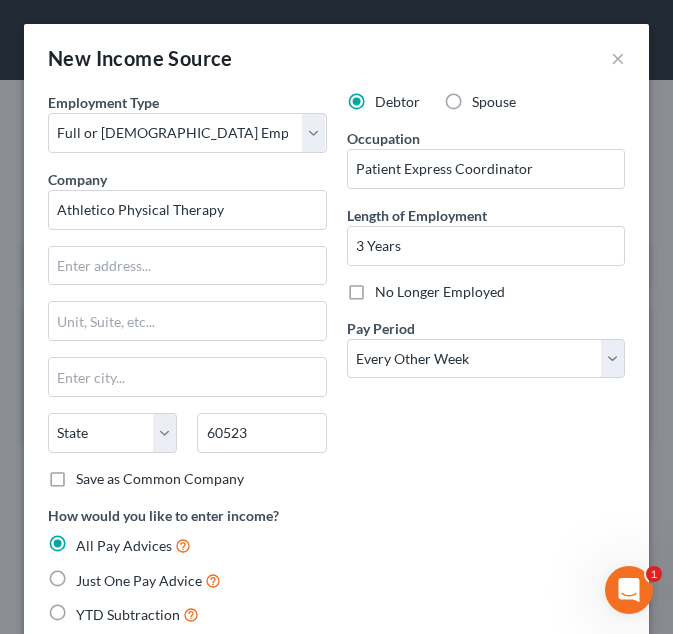 click on "Debtor Spouse Occupation Patient Express Coordinator Length of Employment 3 Years No Longer Employed
Pay Period
*
Select Monthly Twice Monthly Every Other Week Weekly" at bounding box center (486, 298) 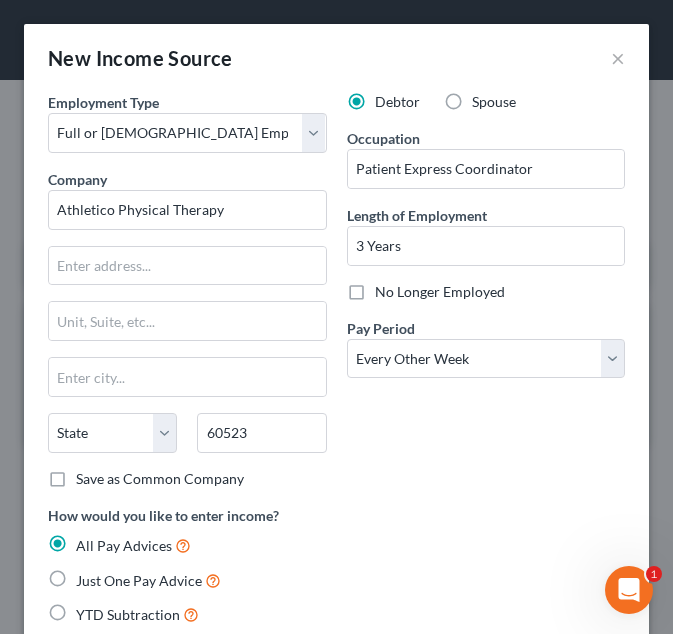 type on "Oak Brook" 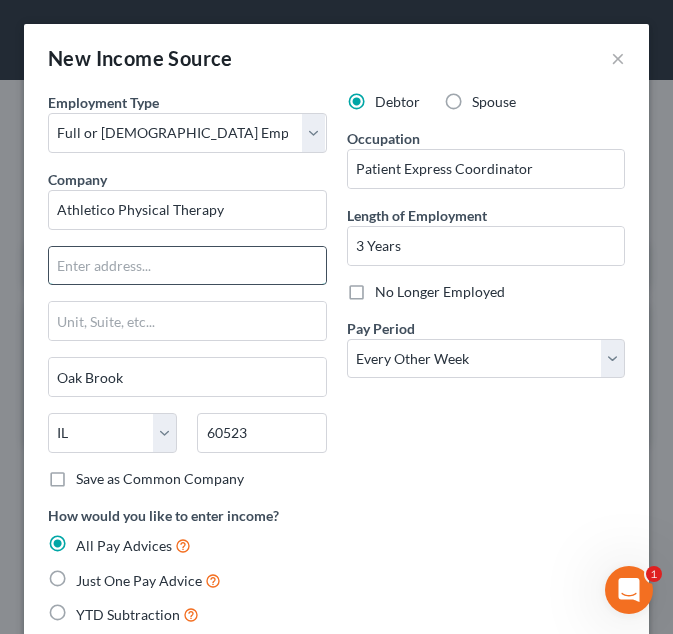 click at bounding box center (187, 266) 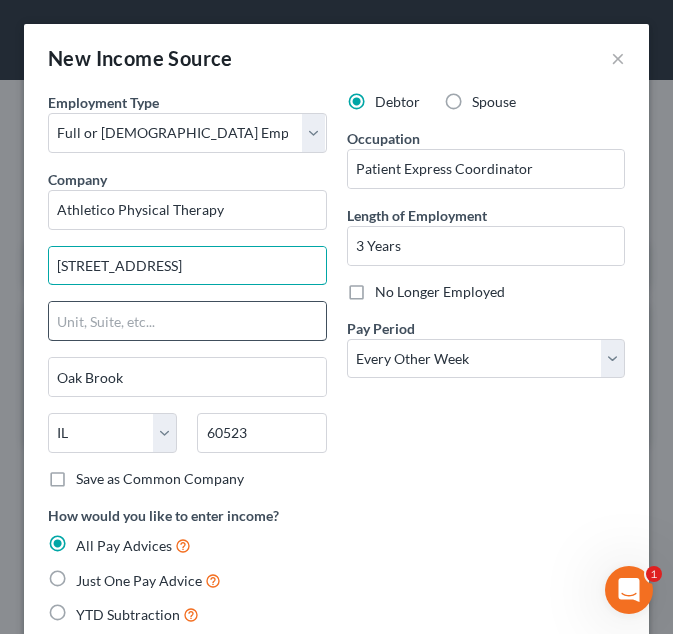 type on "2122 York Road" 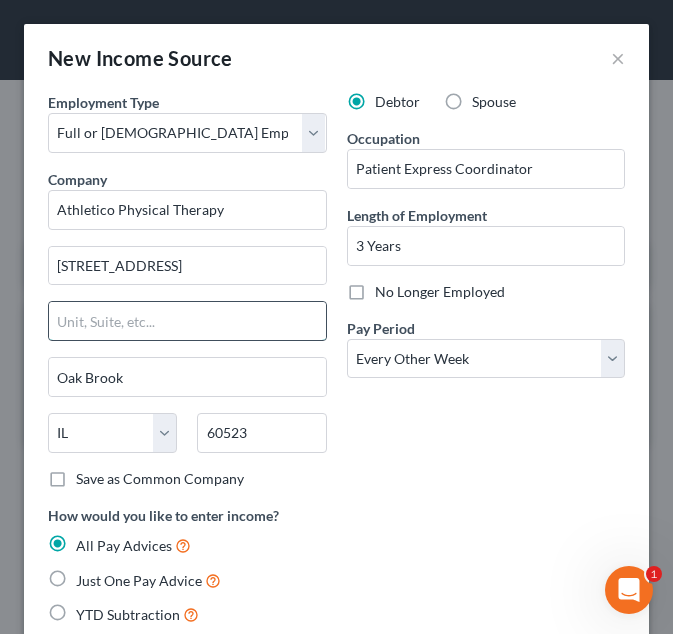 click at bounding box center (187, 321) 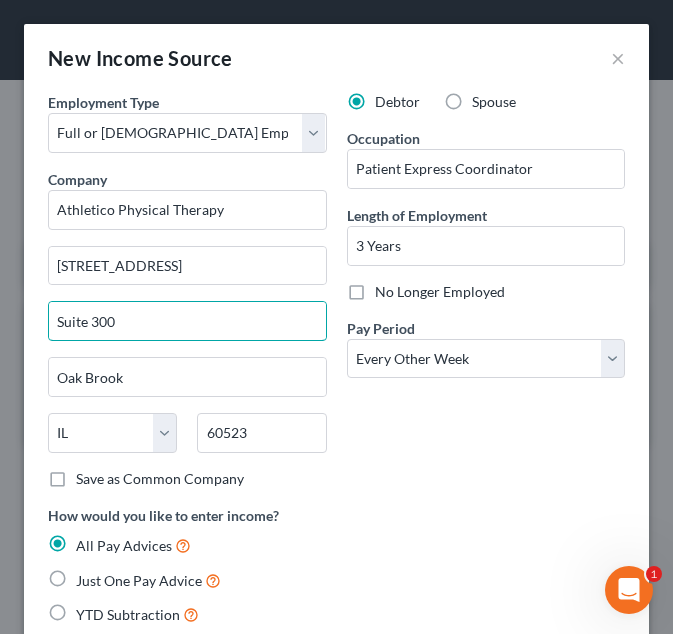 type on "Suite 300" 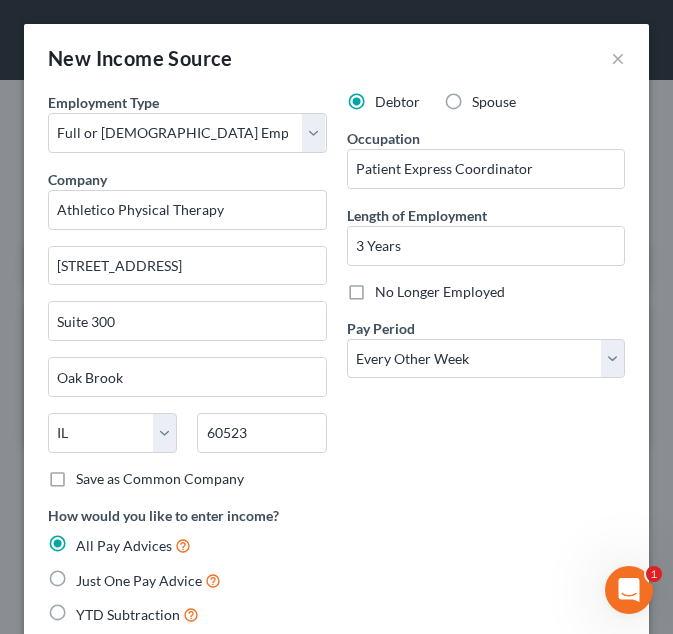click on "Debtor Spouse Occupation Patient Express Coordinator Length of Employment 3 Years No Longer Employed
Pay Period
*
Select Monthly Twice Monthly Every Other Week Weekly" at bounding box center (486, 298) 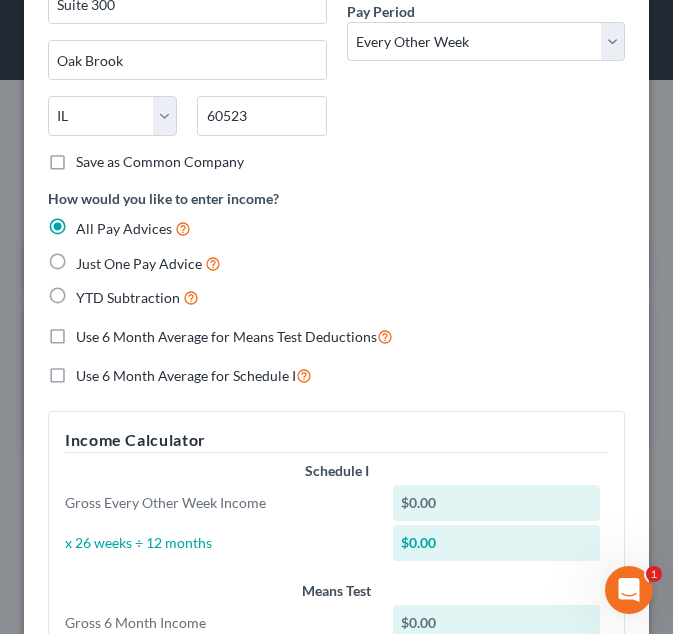 scroll, scrollTop: 322, scrollLeft: 0, axis: vertical 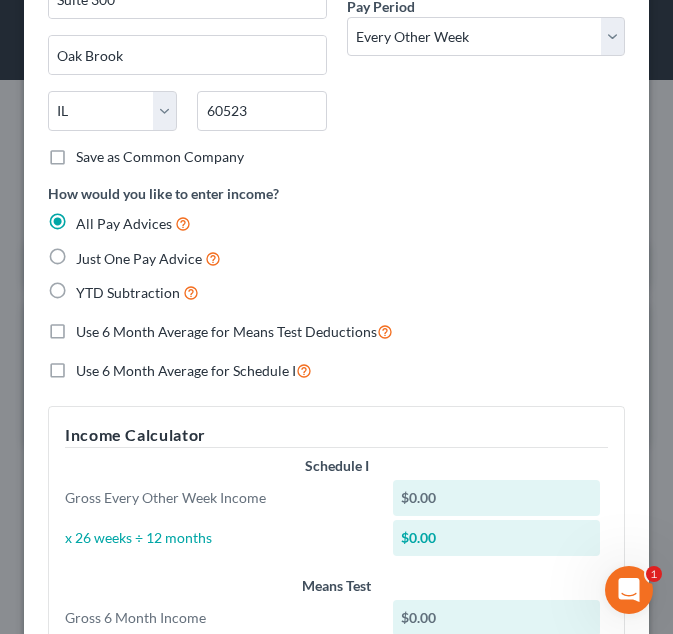 click on "YTD Subtraction" at bounding box center (137, 292) 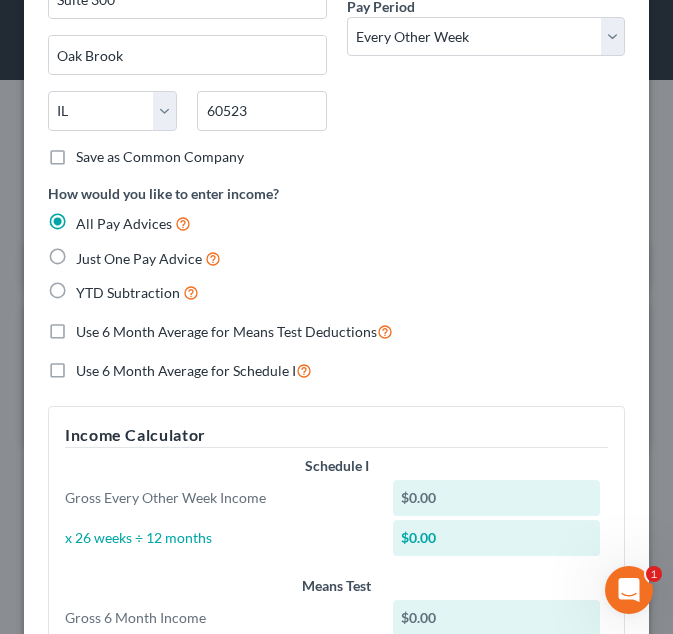 click on "YTD Subtraction" at bounding box center [90, 287] 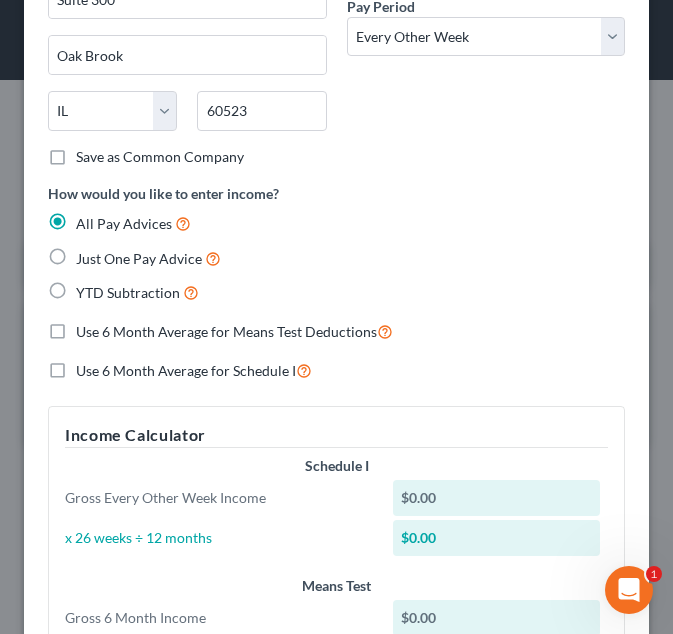 radio on "true" 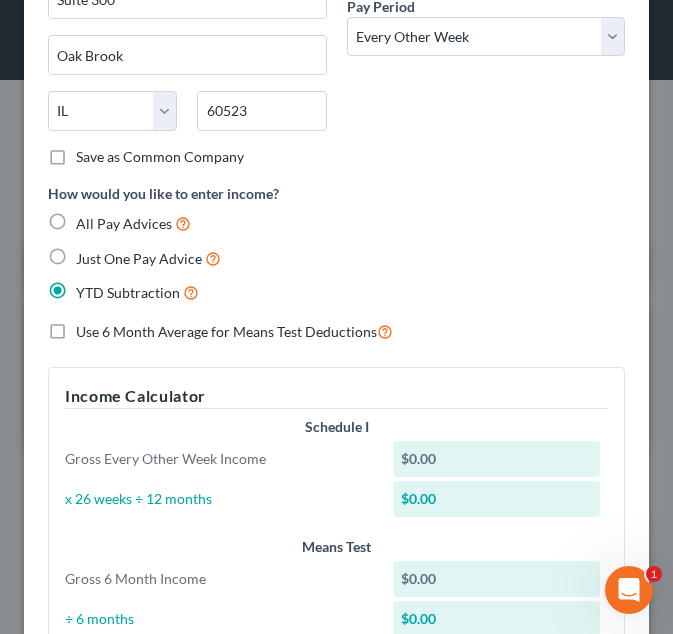 click on "Use 6 Month Average for Means Test Deductions" at bounding box center [226, 331] 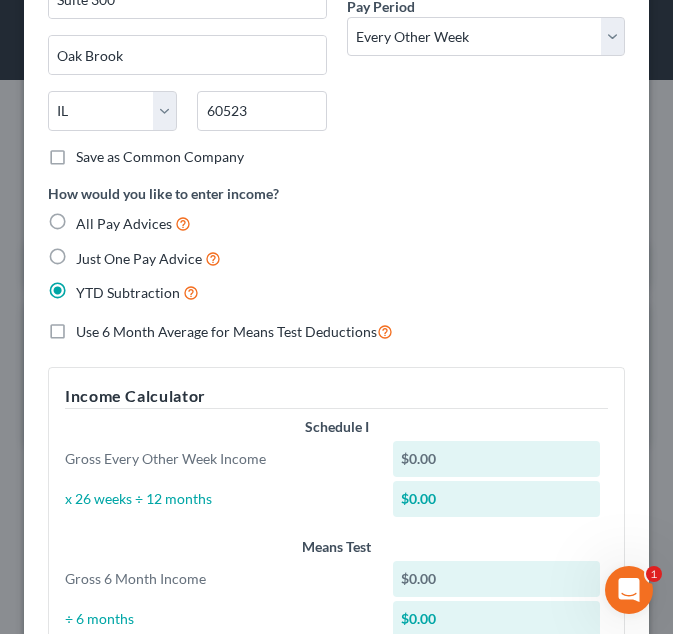 click on "Use 6 Month Average for Means Test Deductions" at bounding box center (90, 326) 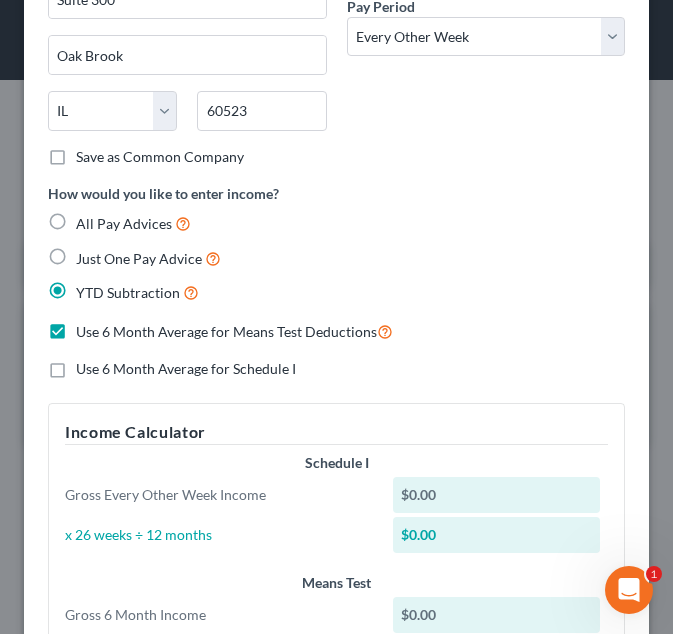 click on "Use 6 Month Average for Schedule I" at bounding box center (186, 368) 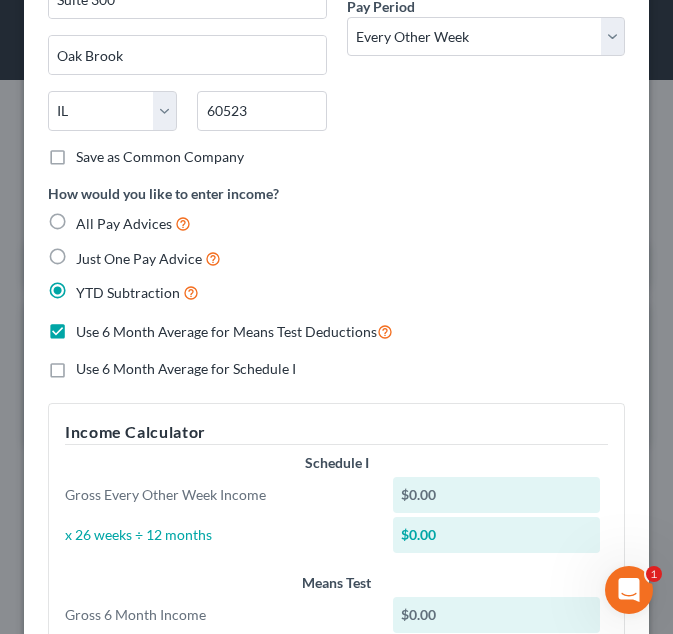 click on "Use 6 Month Average for Schedule I" at bounding box center (90, 365) 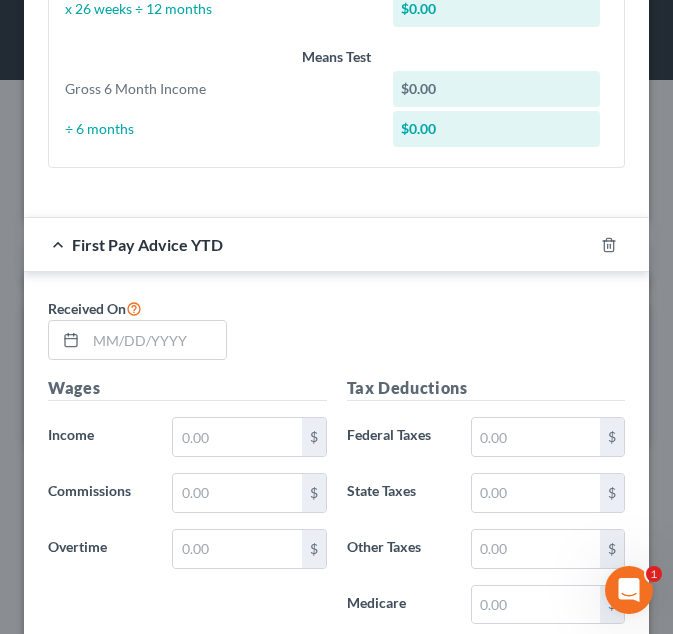 scroll, scrollTop: 888, scrollLeft: 0, axis: vertical 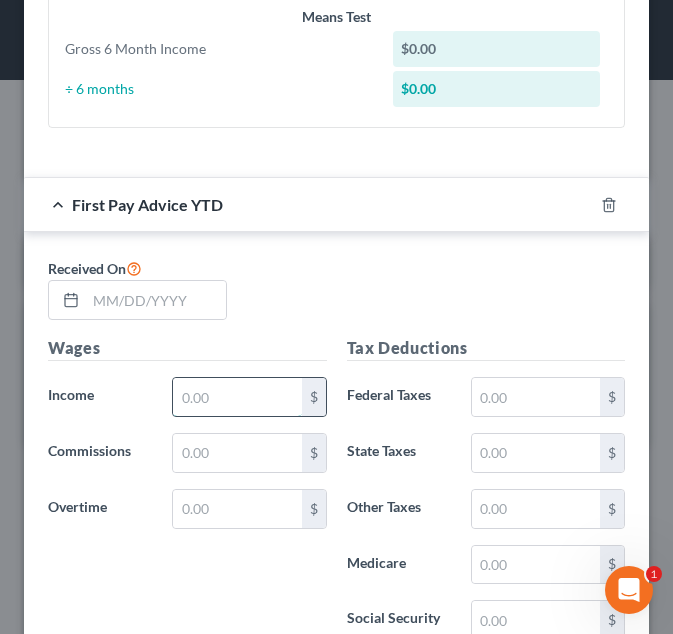 click at bounding box center [237, 397] 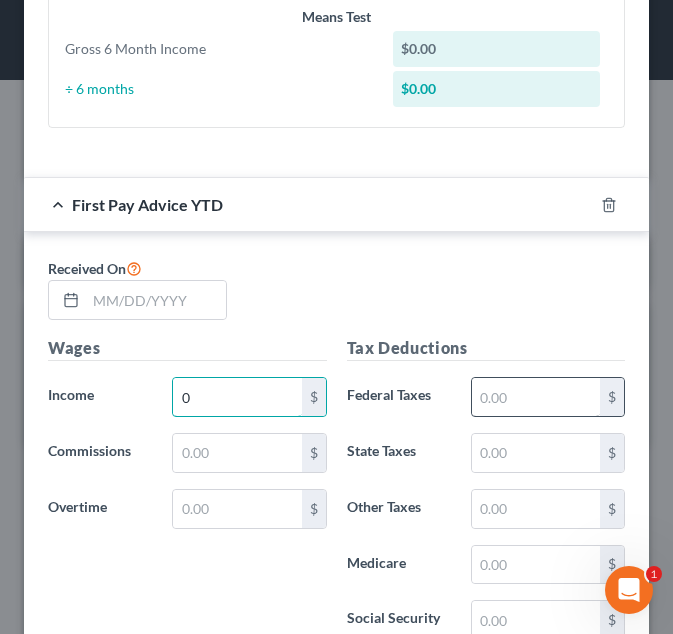 type on "0" 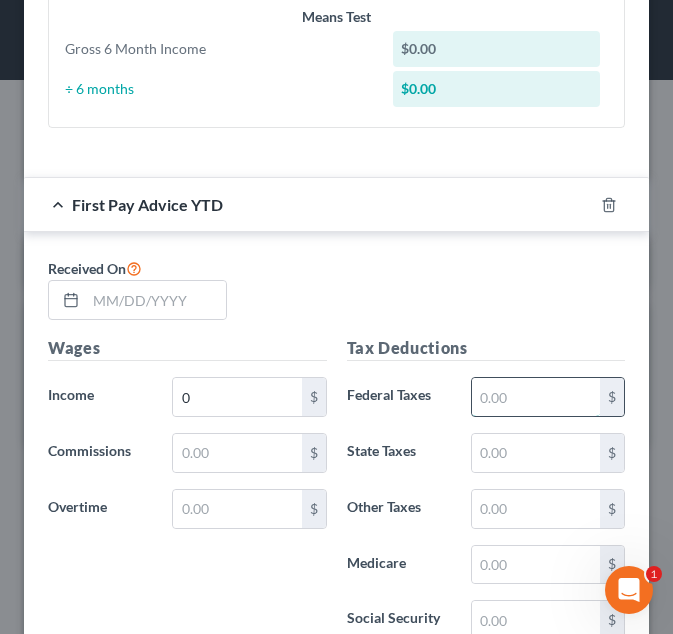 click at bounding box center (536, 397) 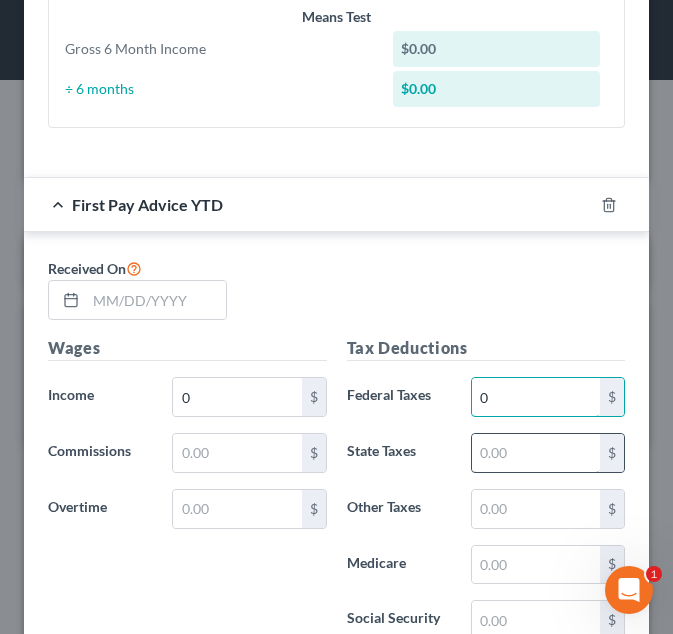 scroll, scrollTop: 1222, scrollLeft: 0, axis: vertical 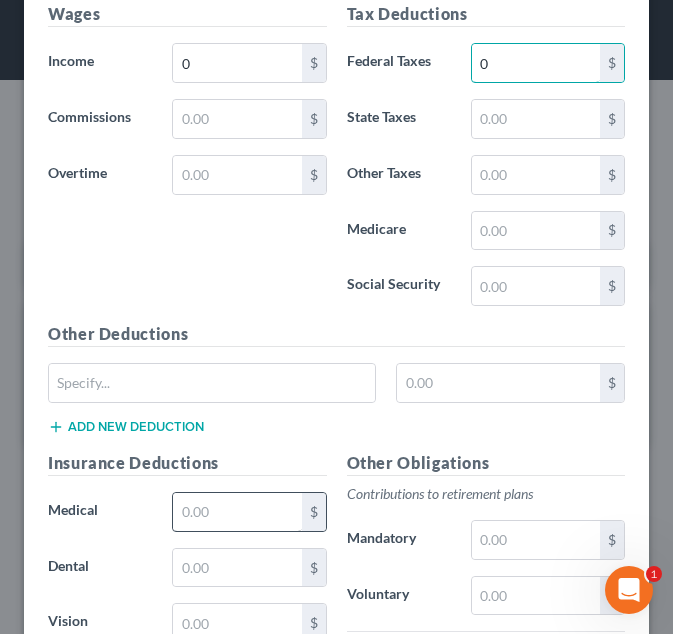 type on "0" 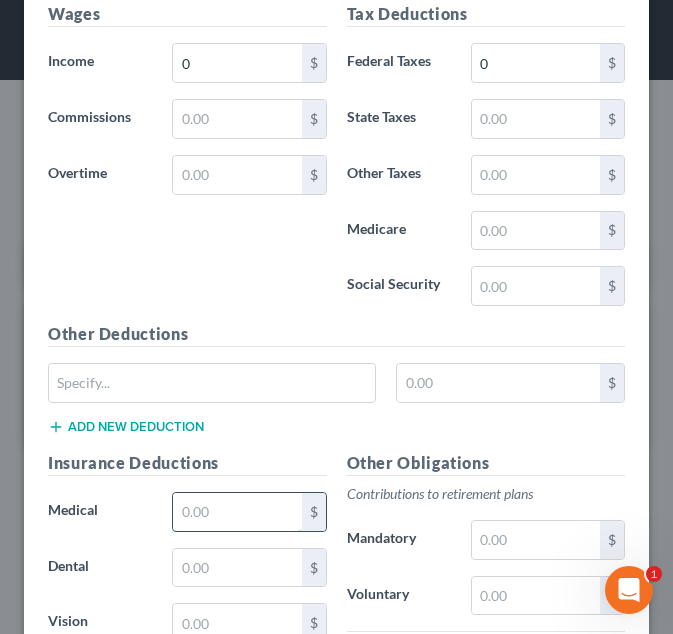 click at bounding box center (237, 512) 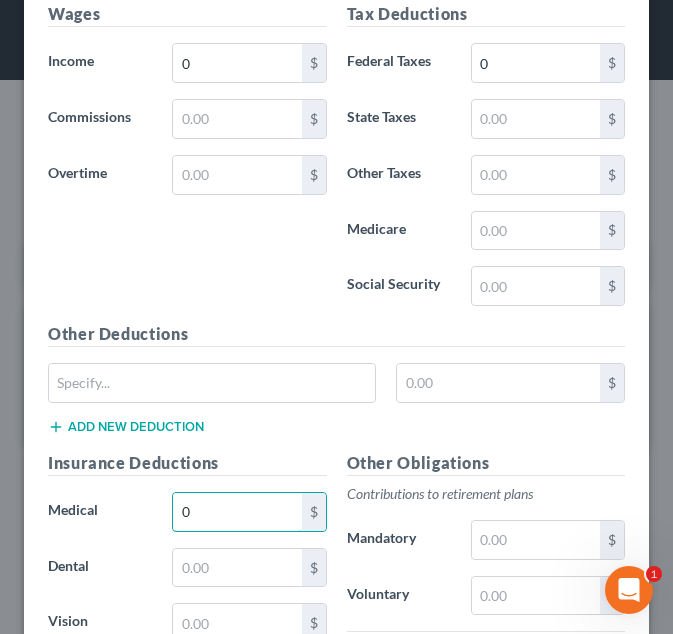 type on "0" 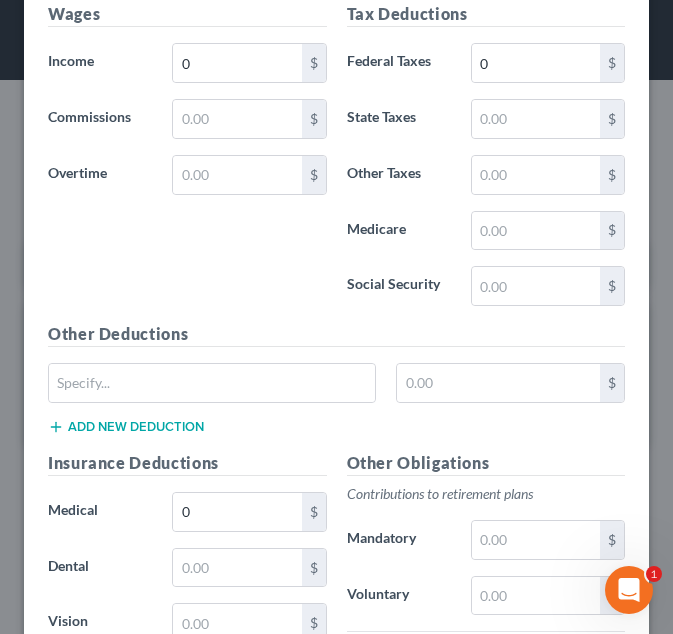 click on "Mandatory" at bounding box center (399, 540) 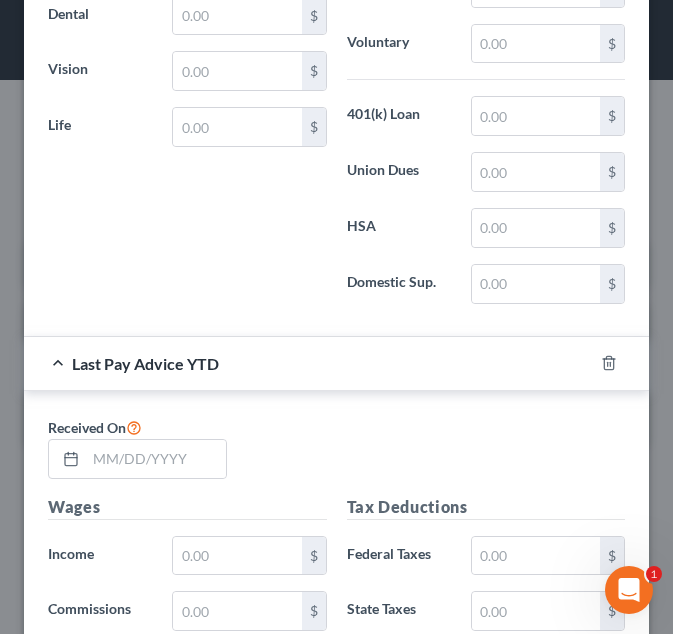 scroll, scrollTop: 1775, scrollLeft: 0, axis: vertical 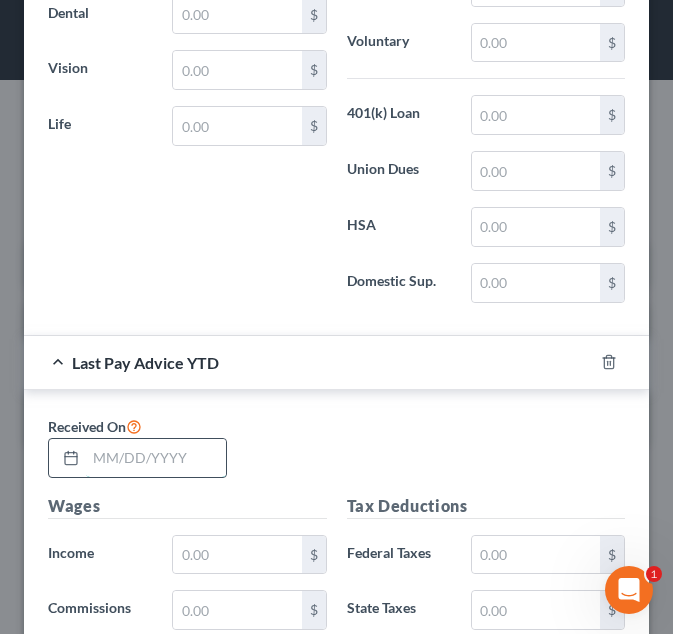 click at bounding box center (156, 458) 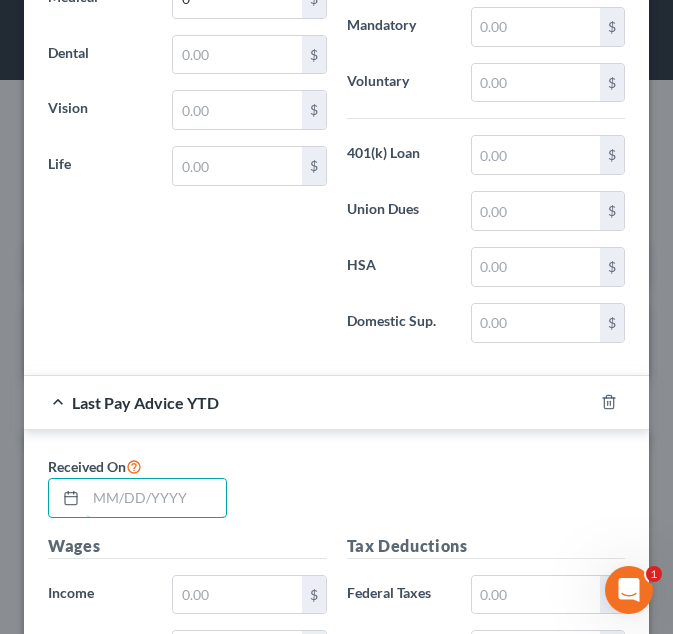 scroll, scrollTop: 1815, scrollLeft: 0, axis: vertical 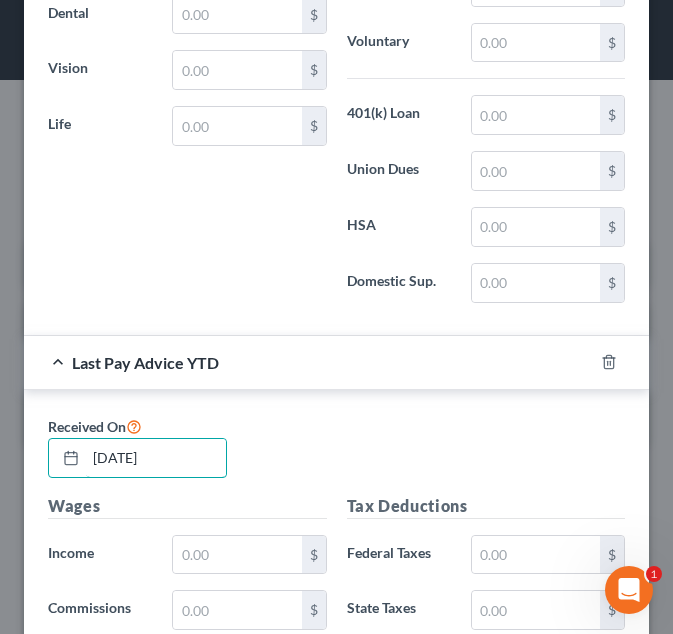 type on "06/27/2025" 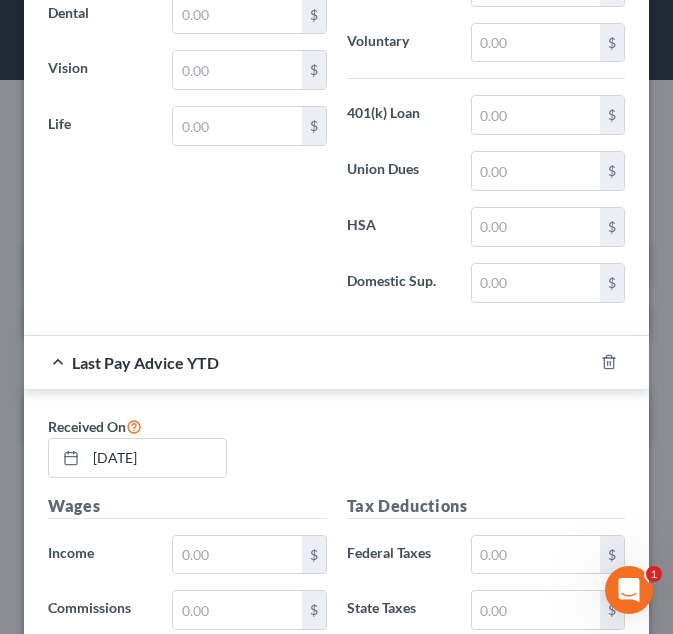click on "Received On          06/27/2025" at bounding box center (336, 454) 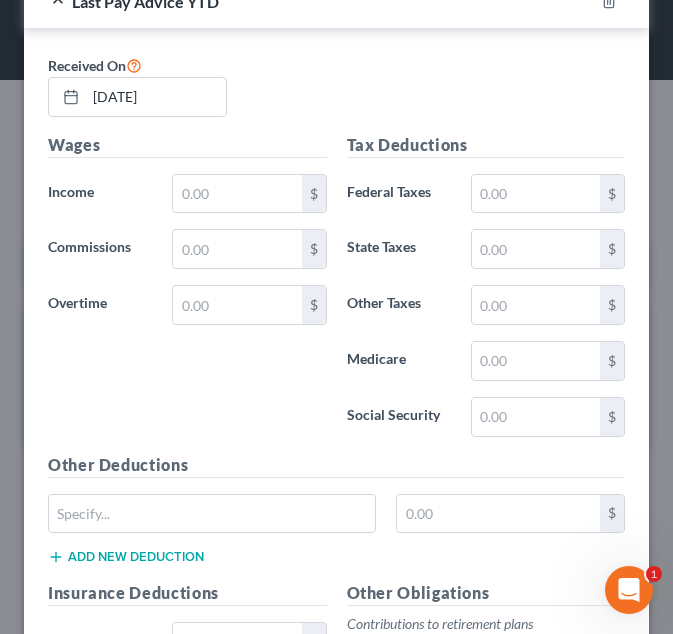 scroll, scrollTop: 2177, scrollLeft: 0, axis: vertical 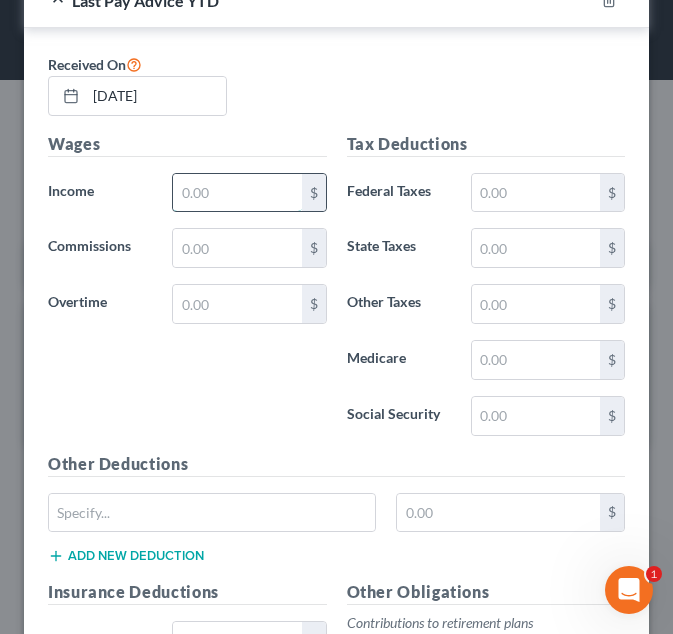 click at bounding box center [237, 193] 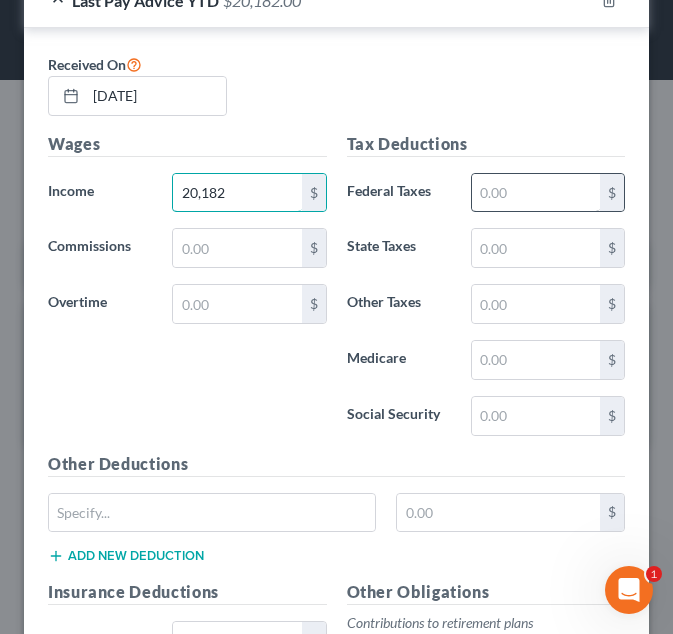 type on "20,182" 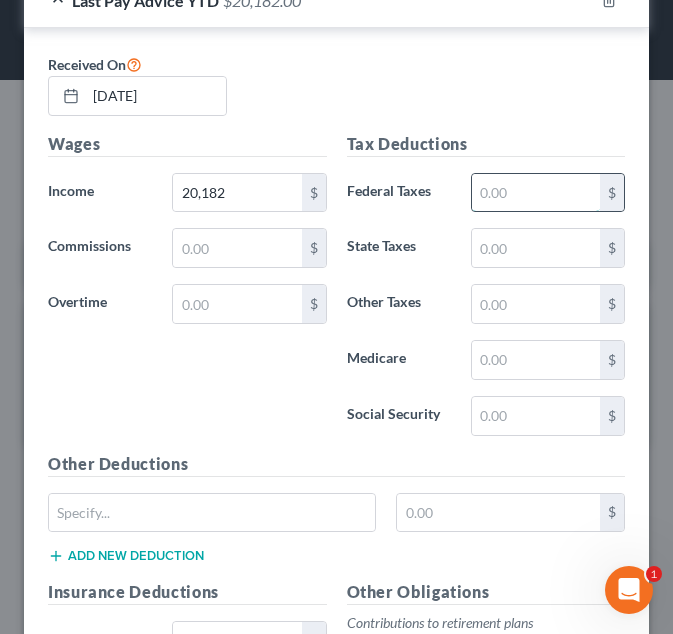 click at bounding box center (536, 193) 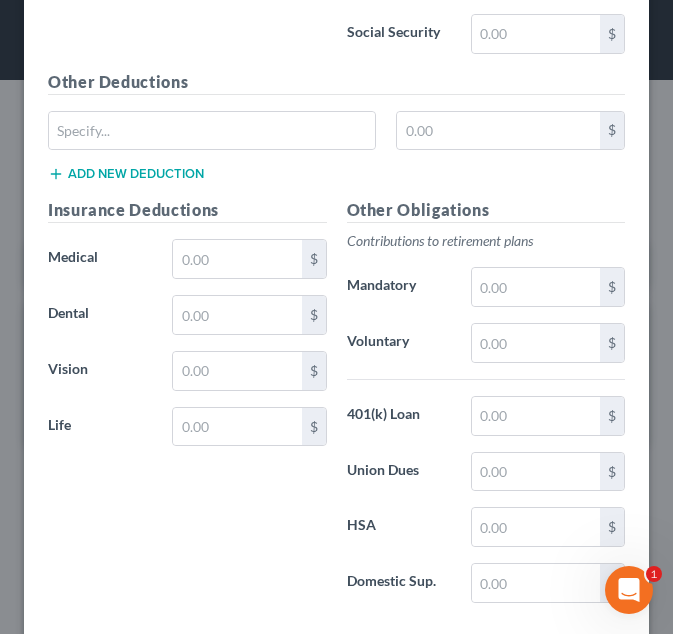 scroll, scrollTop: 2560, scrollLeft: 0, axis: vertical 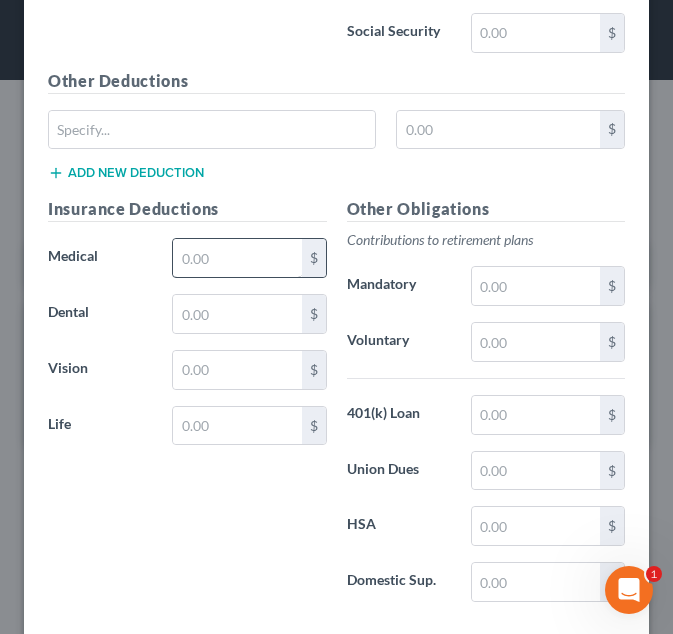 type on "3,402" 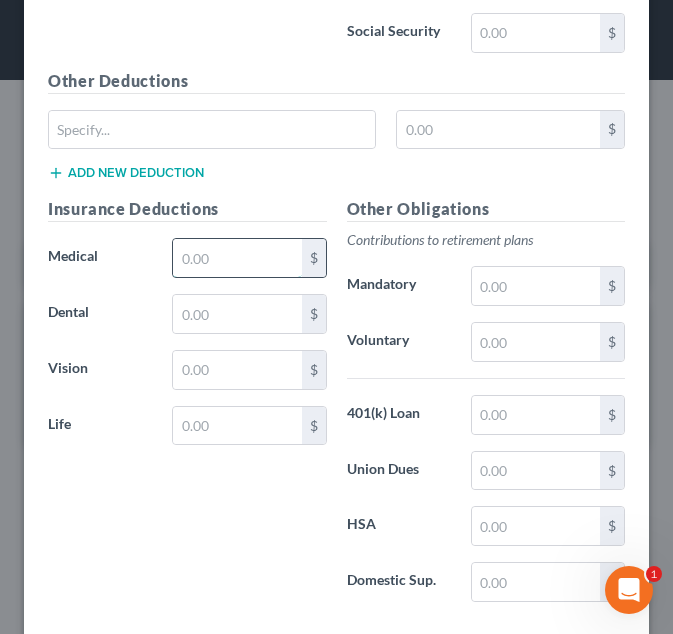 click at bounding box center (237, 258) 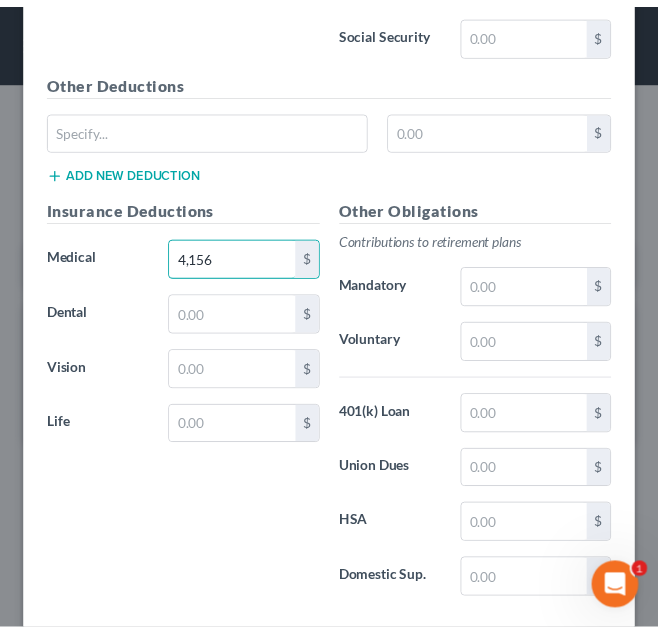 scroll, scrollTop: 2670, scrollLeft: 0, axis: vertical 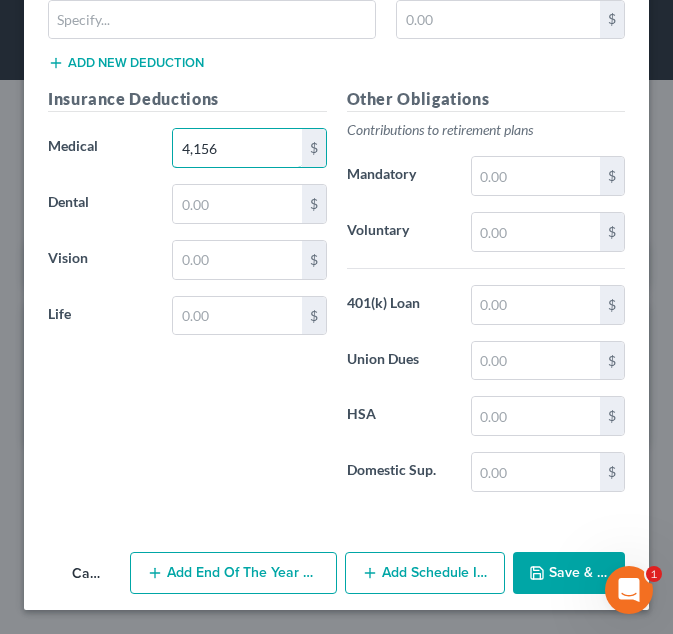 type on "4,156" 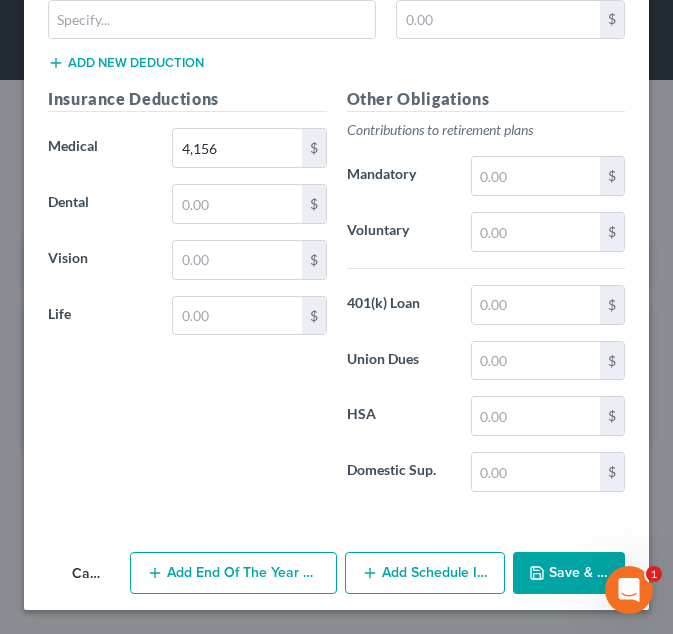 click on "Save & Close" at bounding box center [569, 573] 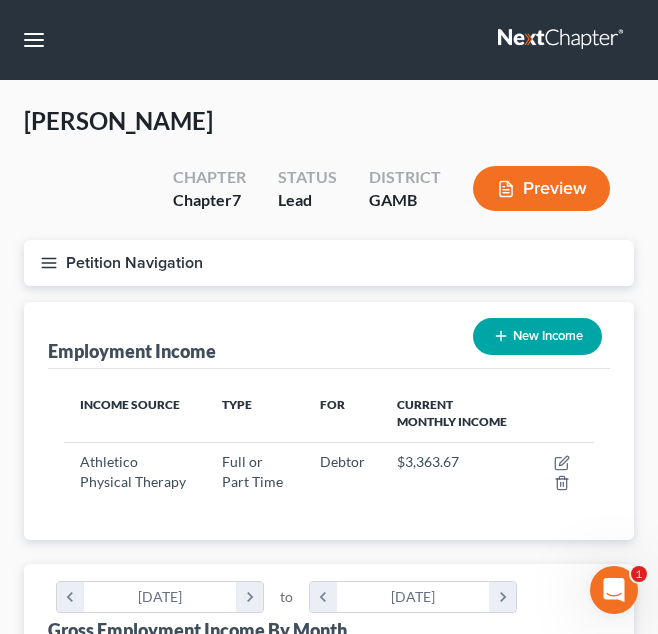scroll, scrollTop: 999735, scrollLeft: 999430, axis: both 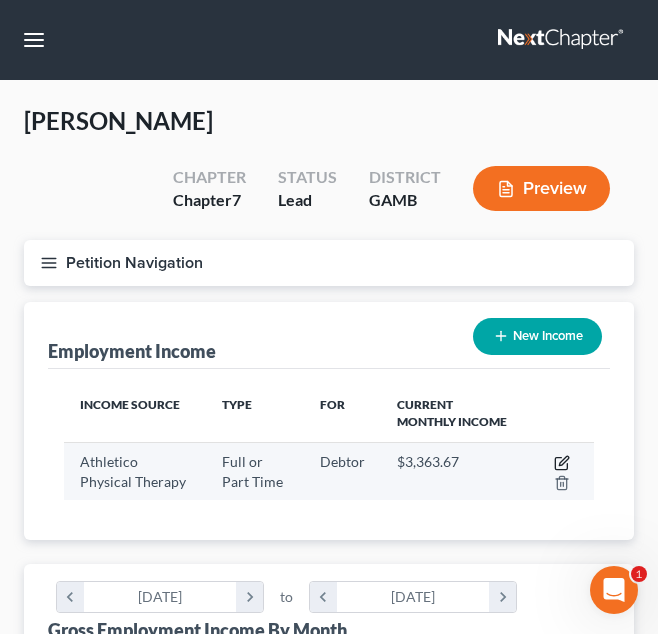 click 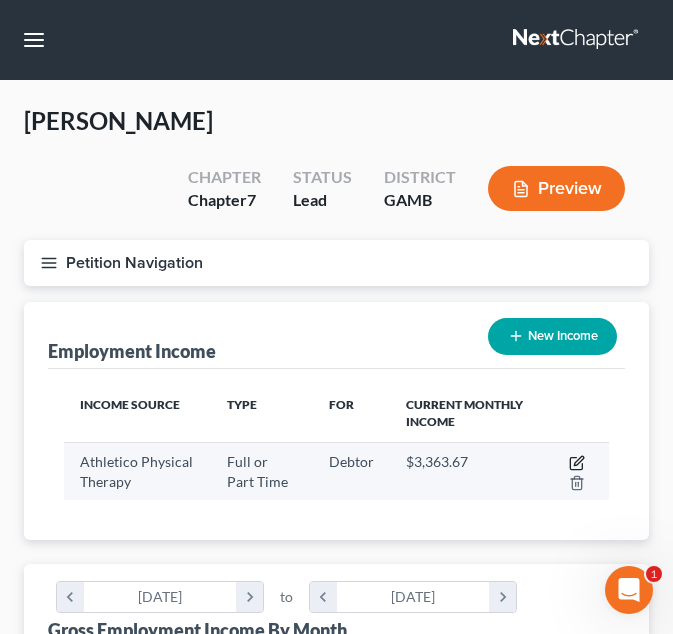select on "0" 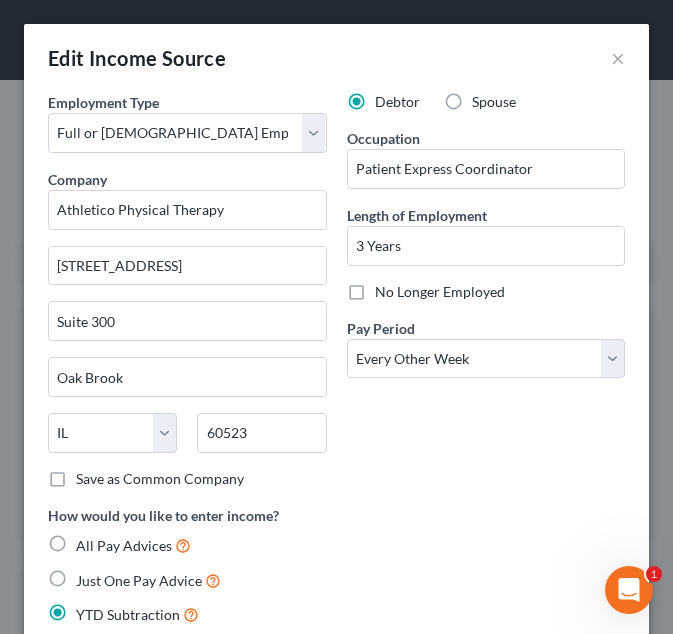 scroll, scrollTop: 999728, scrollLeft: 999415, axis: both 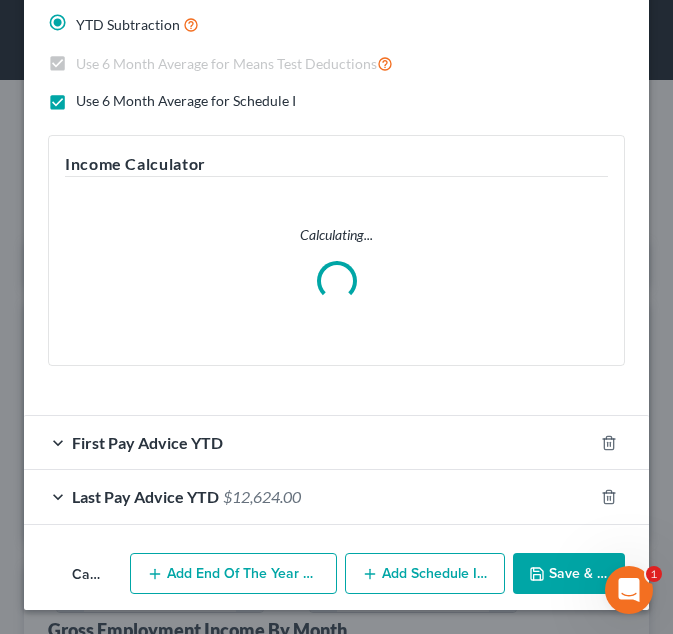 click on "Last Pay Advice YTD $12,624.00" at bounding box center [308, 496] 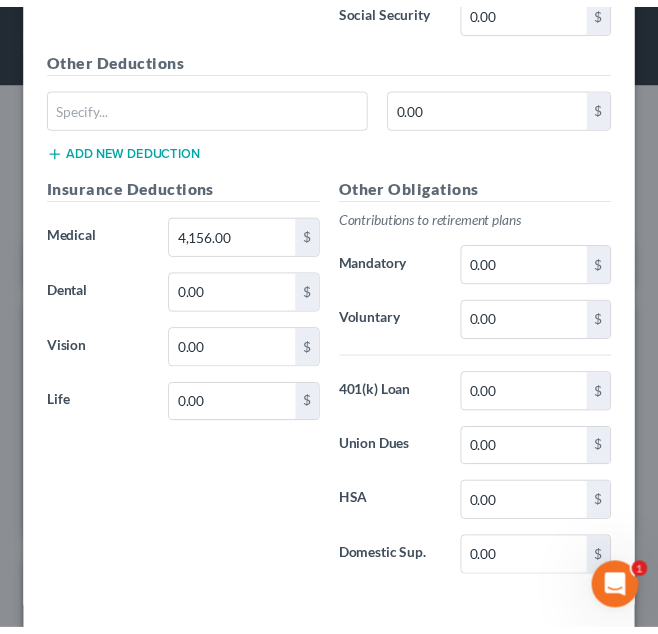 scroll, scrollTop: 1679, scrollLeft: 0, axis: vertical 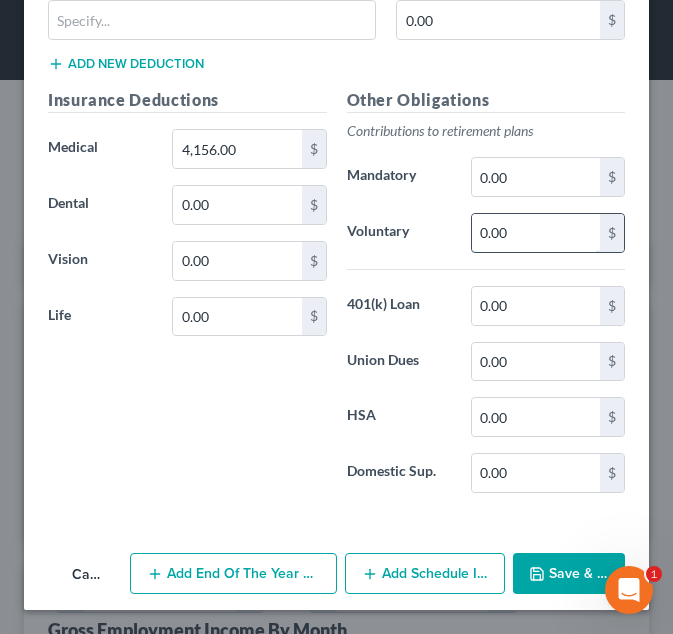 click on "0.00" at bounding box center (536, 233) 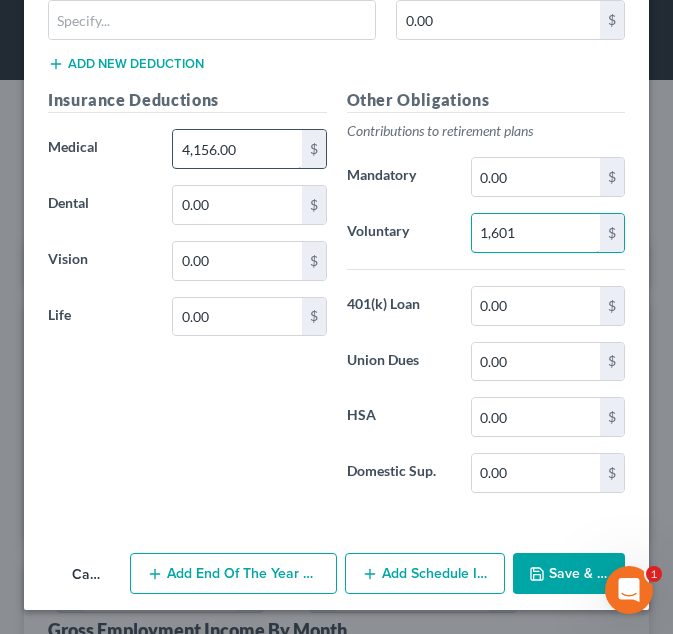 type on "1,601" 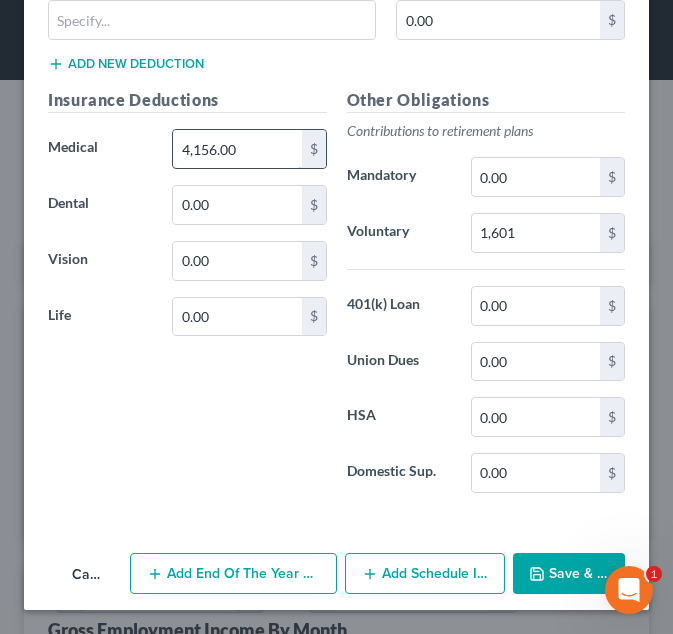 click on "4,156.00" at bounding box center (237, 149) 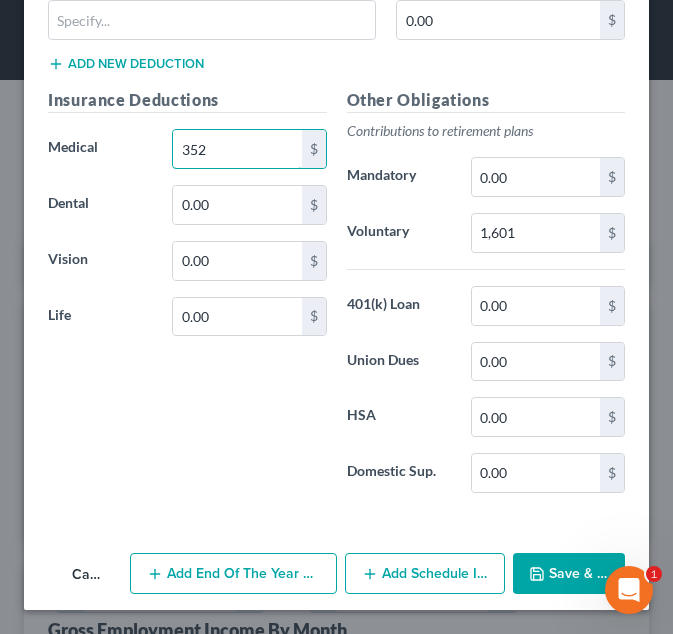type on "352" 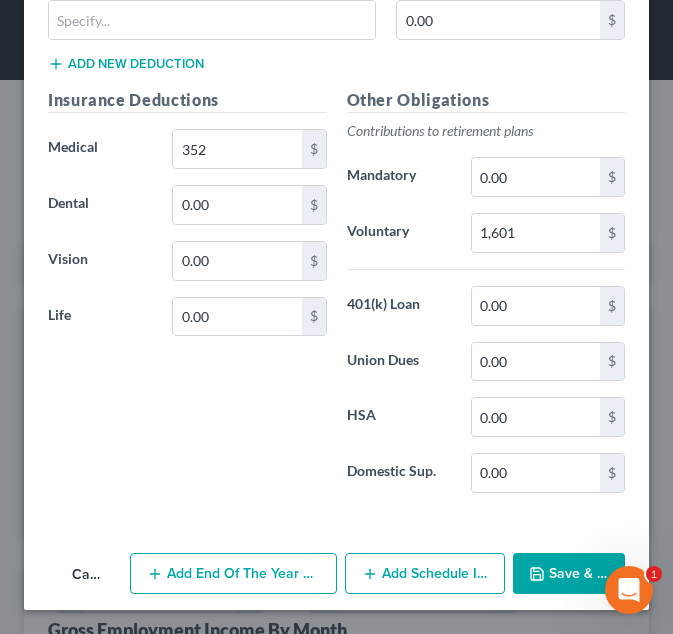 click 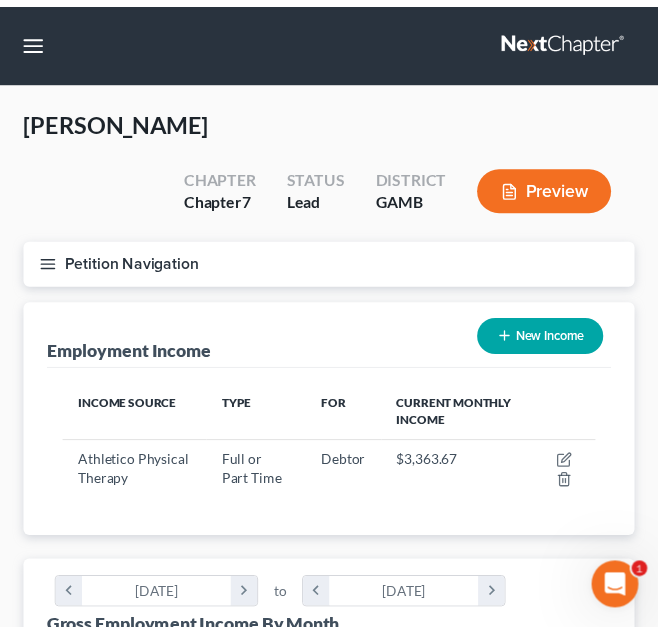 scroll, scrollTop: 265, scrollLeft: 570, axis: both 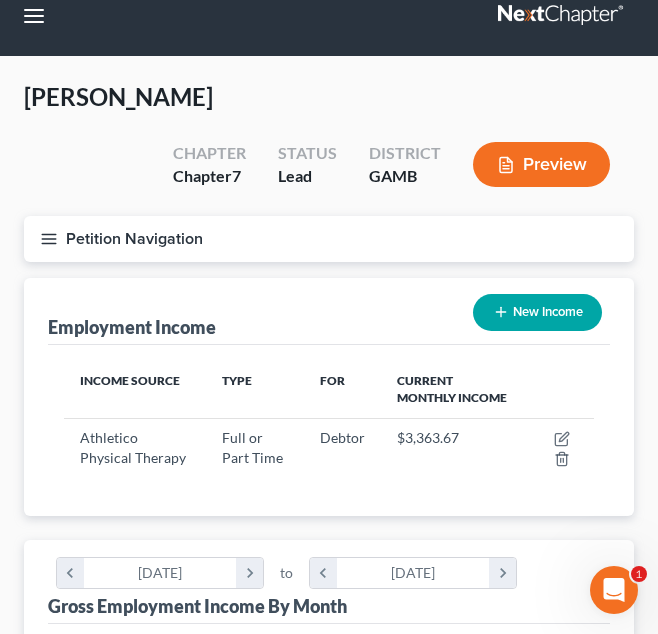 click on "Petition Navigation" at bounding box center (329, 239) 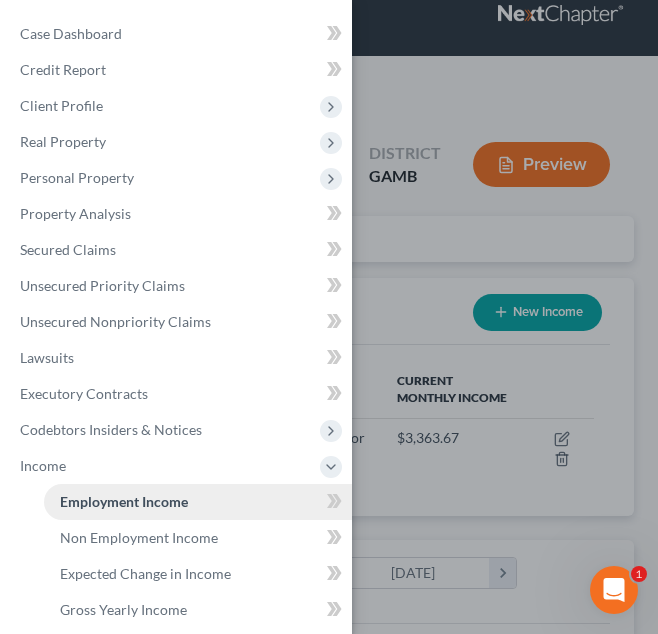 scroll, scrollTop: 51, scrollLeft: 0, axis: vertical 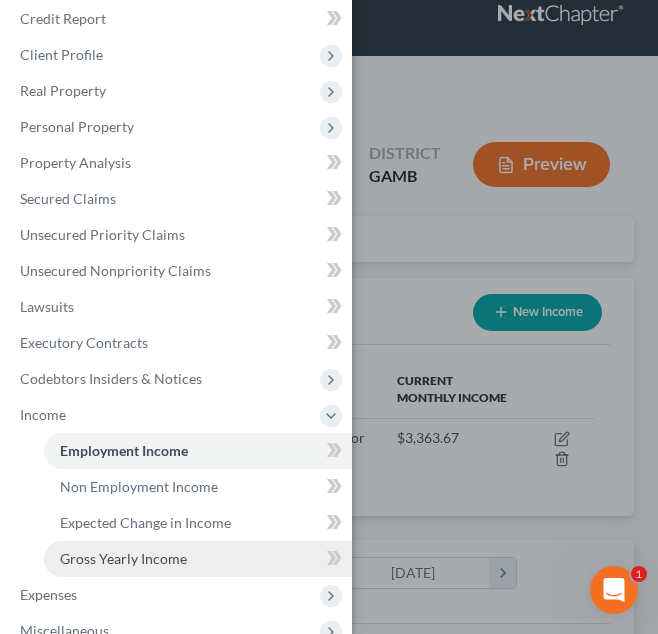 click on "Gross Yearly Income" at bounding box center (198, 559) 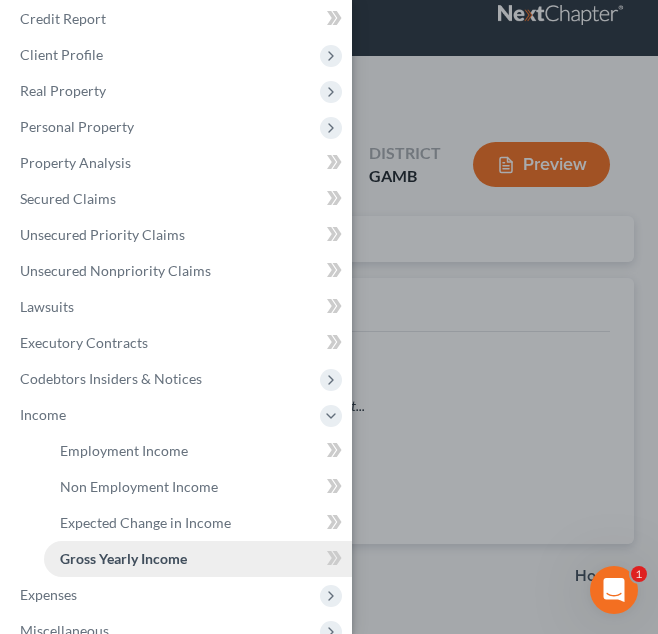 scroll, scrollTop: 0, scrollLeft: 0, axis: both 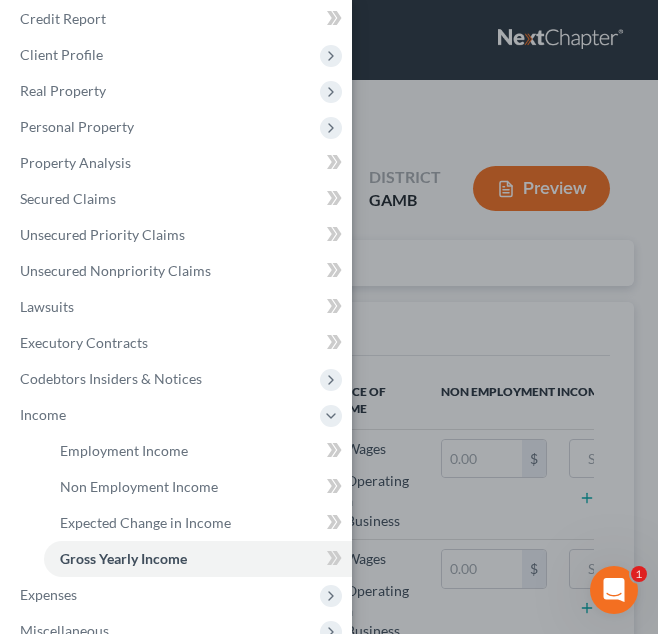 click on "Case Dashboard
Payments
Invoices
Payments
Payments
Credit Report
Client Profile" at bounding box center [329, 317] 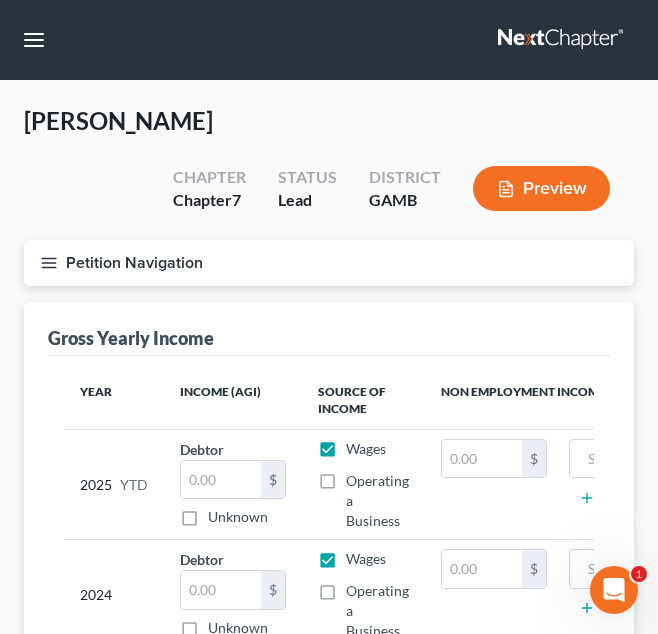 click on "Petition Navigation" at bounding box center [329, 263] 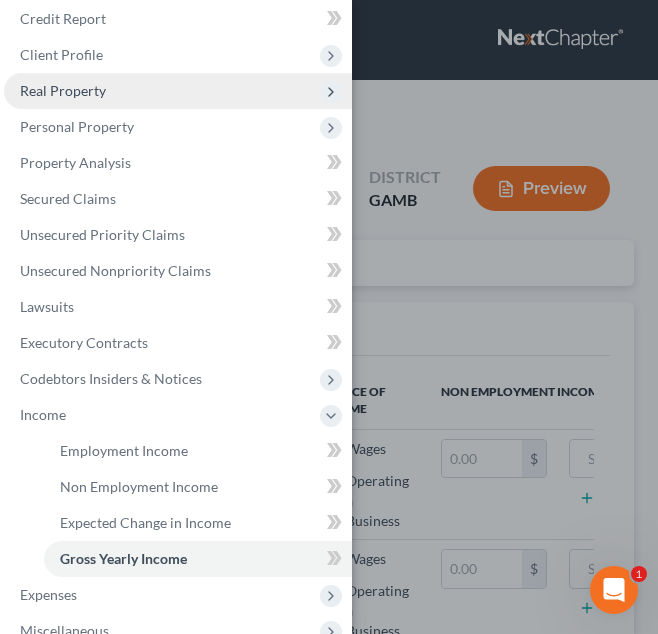 scroll, scrollTop: 0, scrollLeft: 0, axis: both 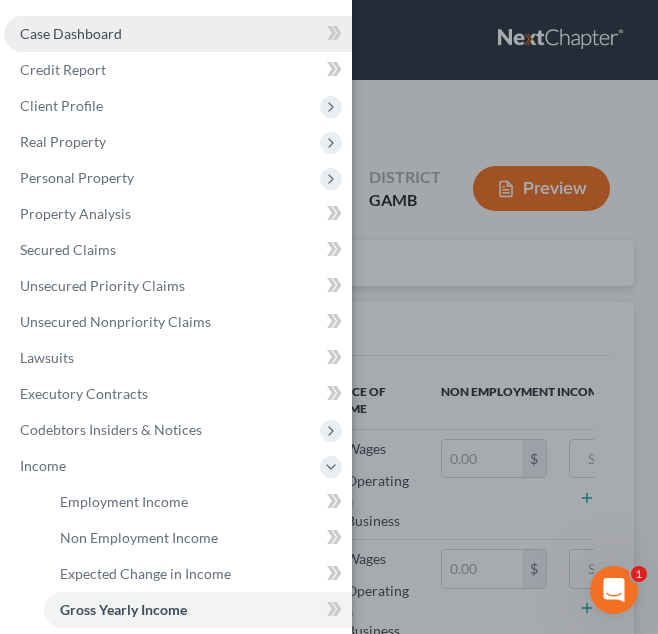 click on "Case Dashboard" at bounding box center [178, 34] 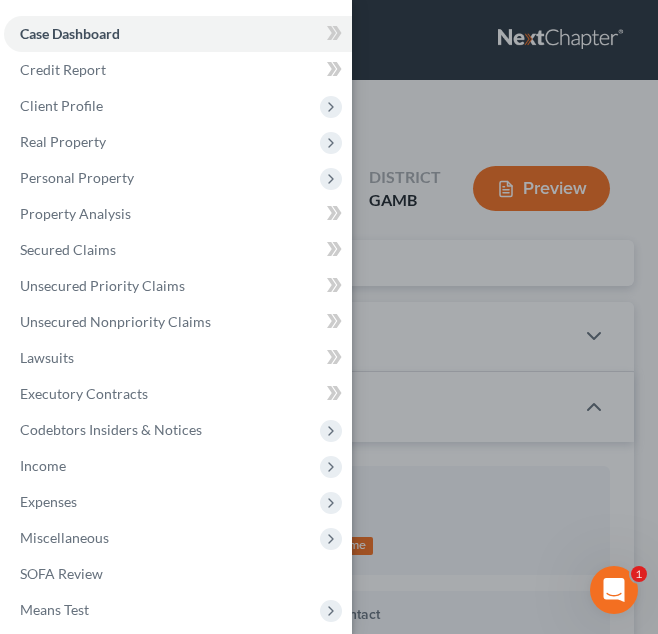 click on "Case Dashboard
Payments
Invoices
Payments
Payments
Credit Report
Client Profile" at bounding box center [329, 317] 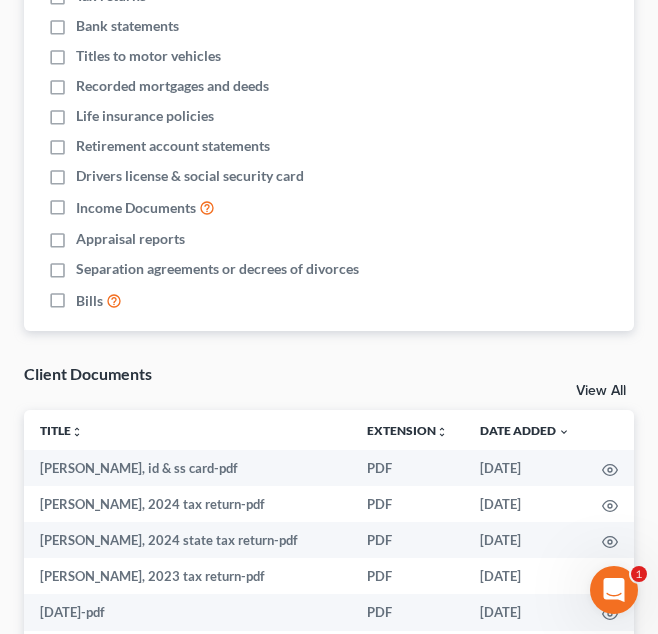 scroll, scrollTop: 1436, scrollLeft: 0, axis: vertical 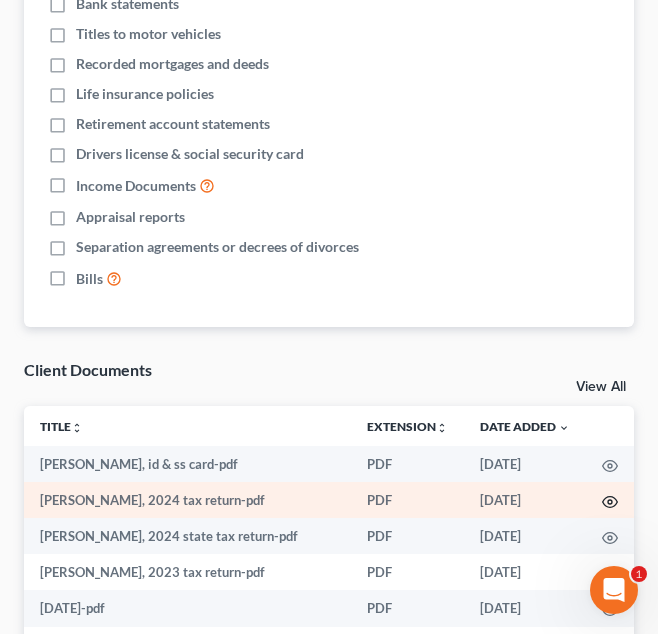 click 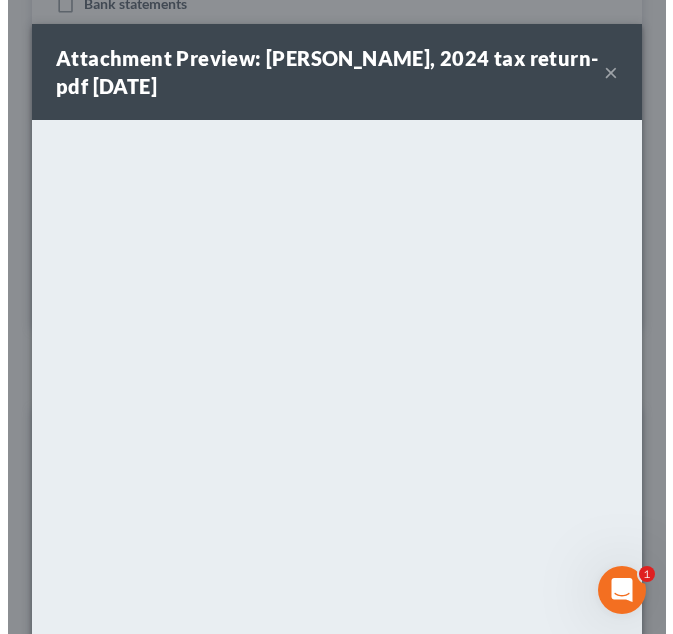 scroll, scrollTop: 1388, scrollLeft: 0, axis: vertical 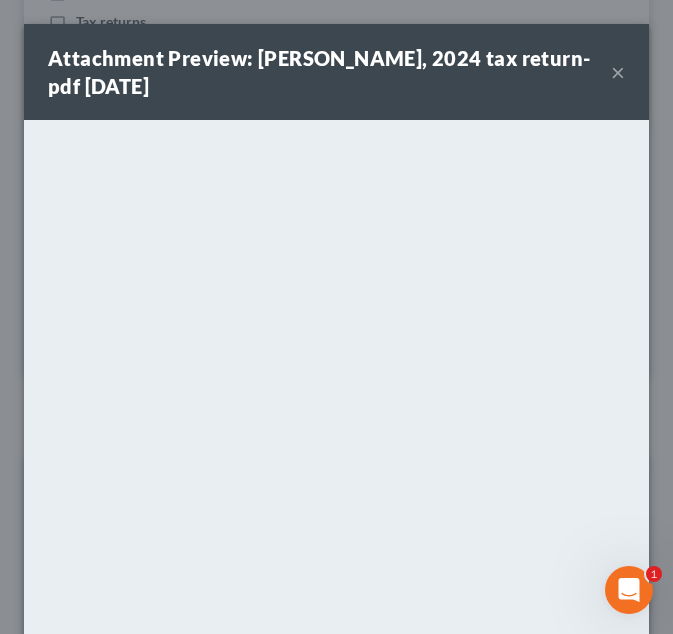 click on "×" at bounding box center [618, 72] 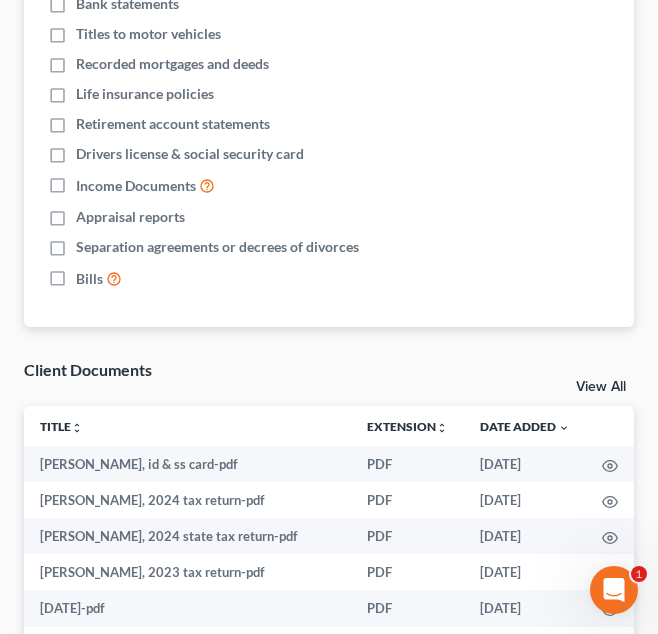 scroll, scrollTop: 1667, scrollLeft: 0, axis: vertical 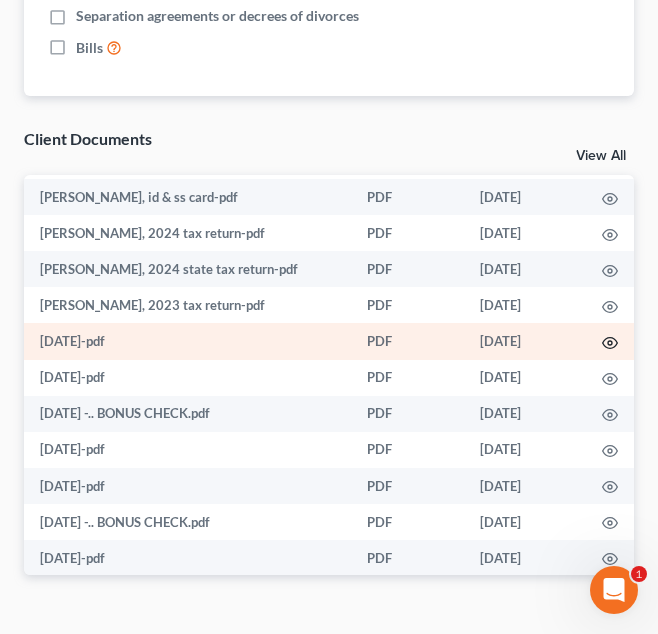 click 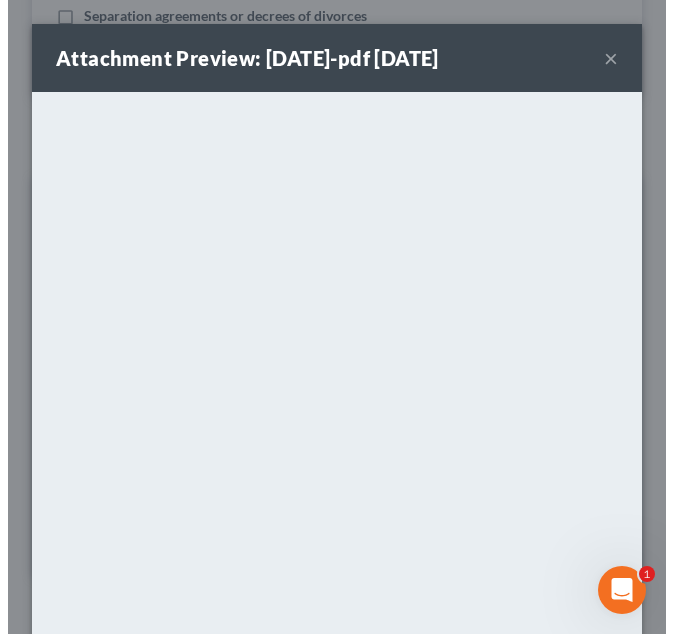 scroll, scrollTop: 1619, scrollLeft: 0, axis: vertical 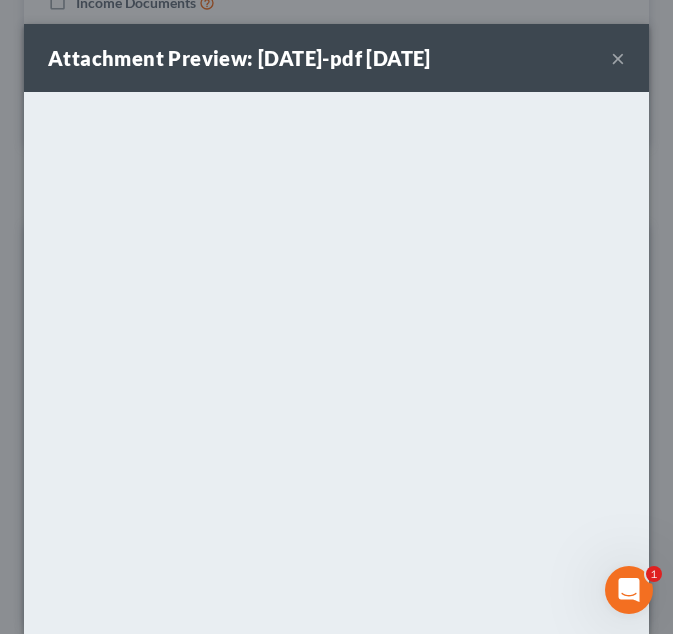 click on "×" at bounding box center [618, 58] 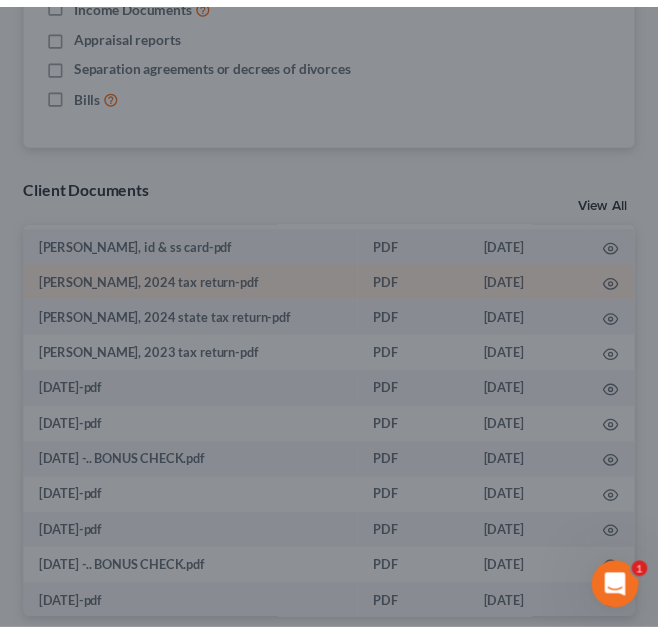 scroll, scrollTop: 1667, scrollLeft: 0, axis: vertical 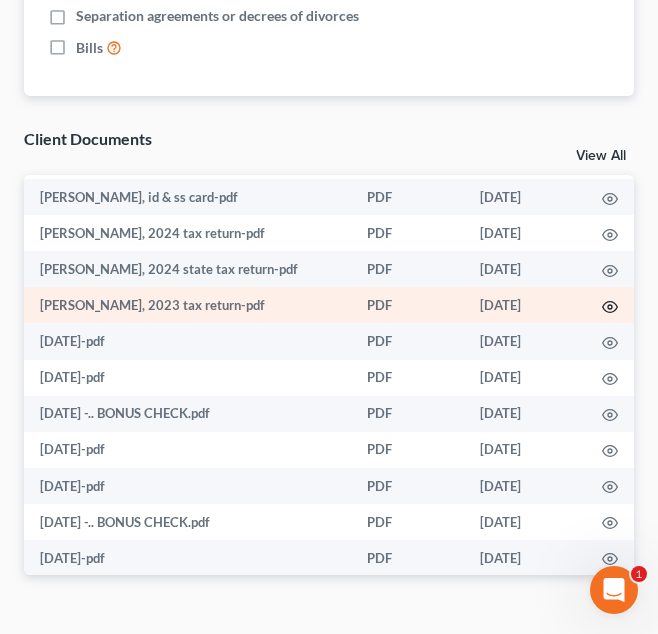 click 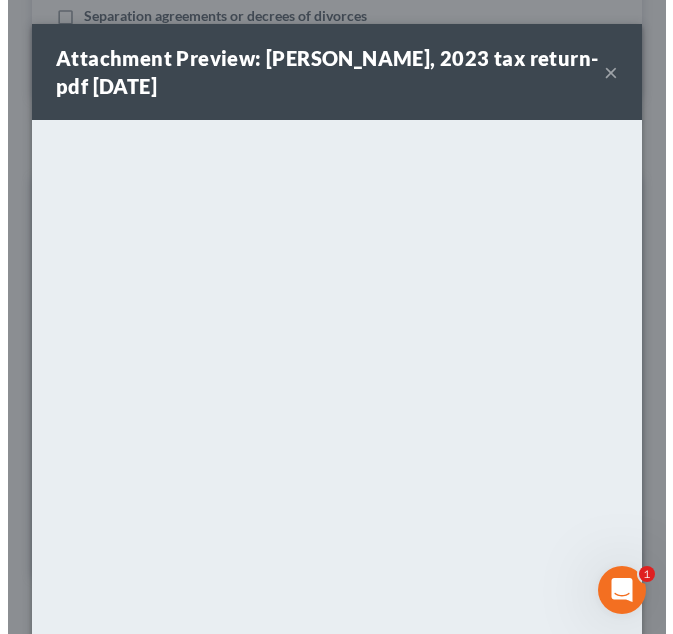 scroll, scrollTop: 1619, scrollLeft: 0, axis: vertical 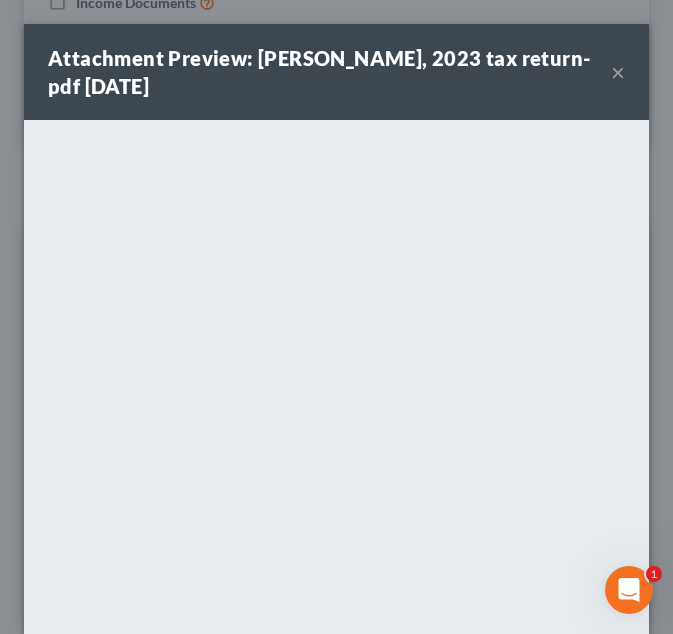click on "×" at bounding box center [618, 72] 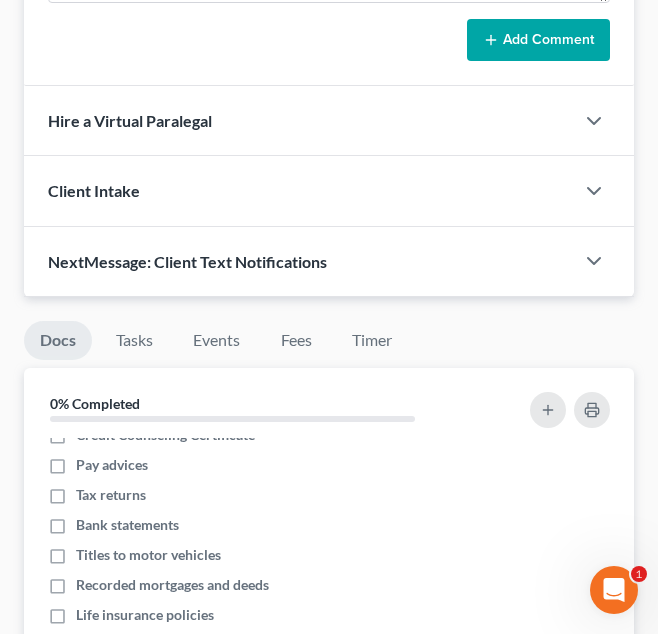 scroll, scrollTop: 0, scrollLeft: 0, axis: both 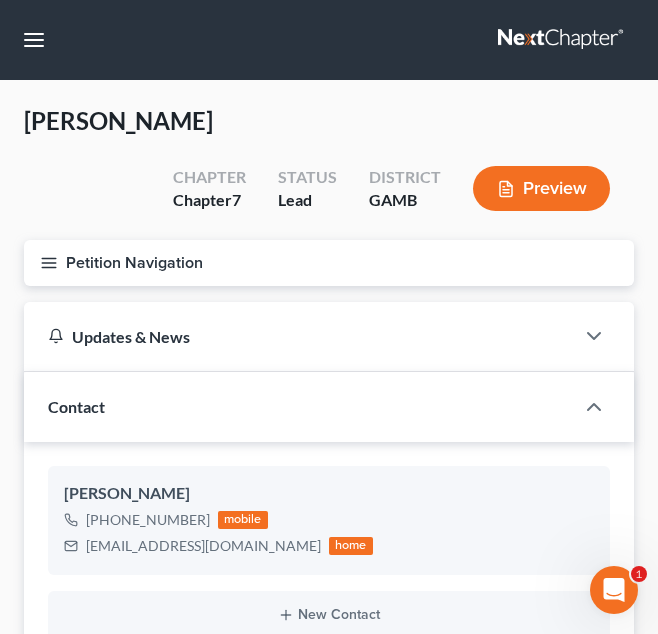 click on "Petition Navigation" at bounding box center (329, 263) 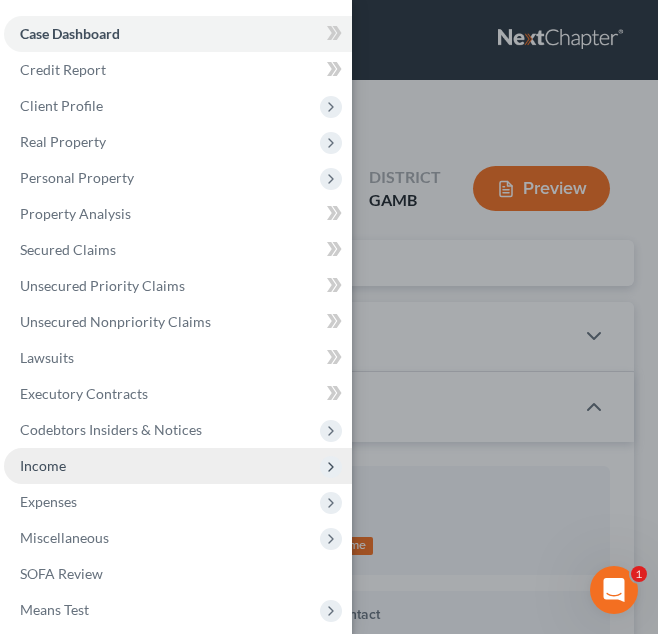 click on "Income" at bounding box center [178, 466] 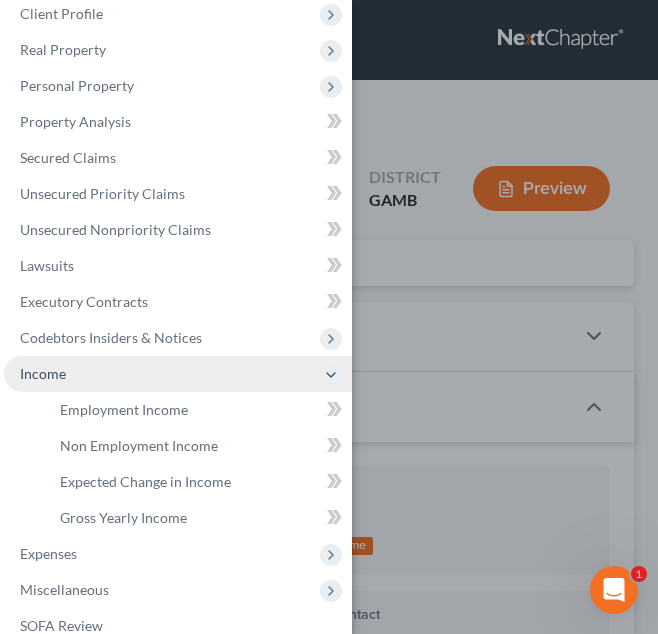 scroll, scrollTop: 106, scrollLeft: 0, axis: vertical 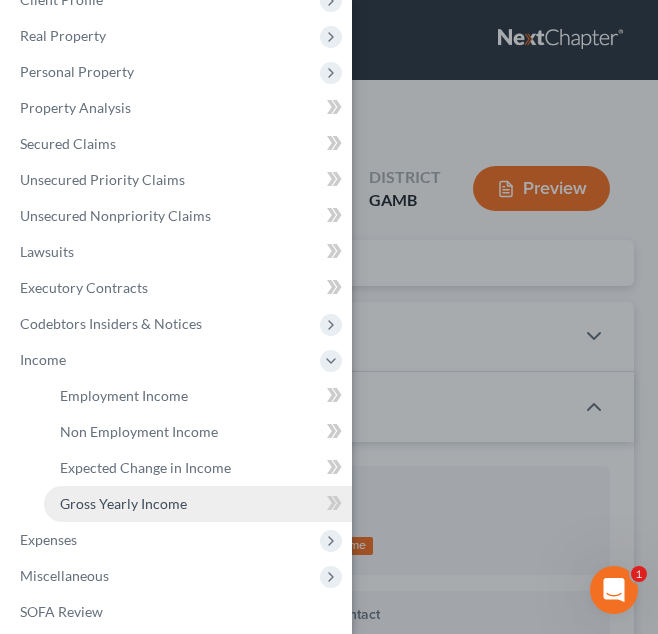 click on "Gross Yearly Income" at bounding box center (123, 503) 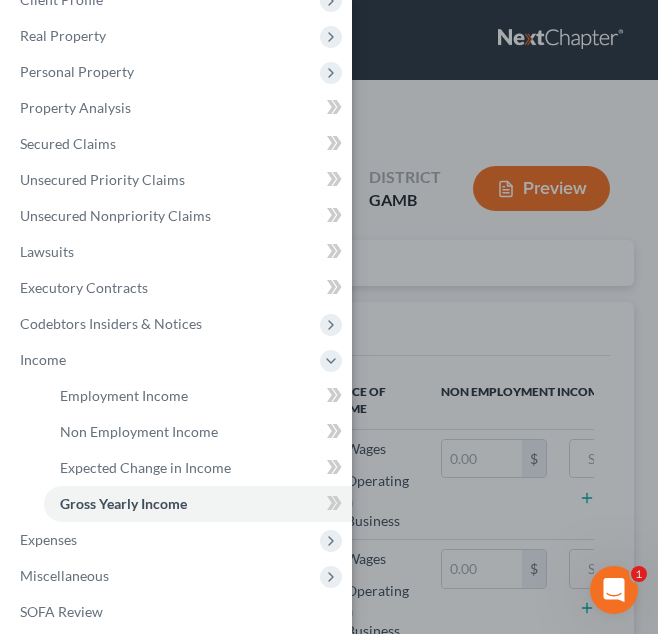 click on "Case Dashboard
Payments
Invoices
Payments
Payments
Credit Report
Client Profile" at bounding box center (329, 317) 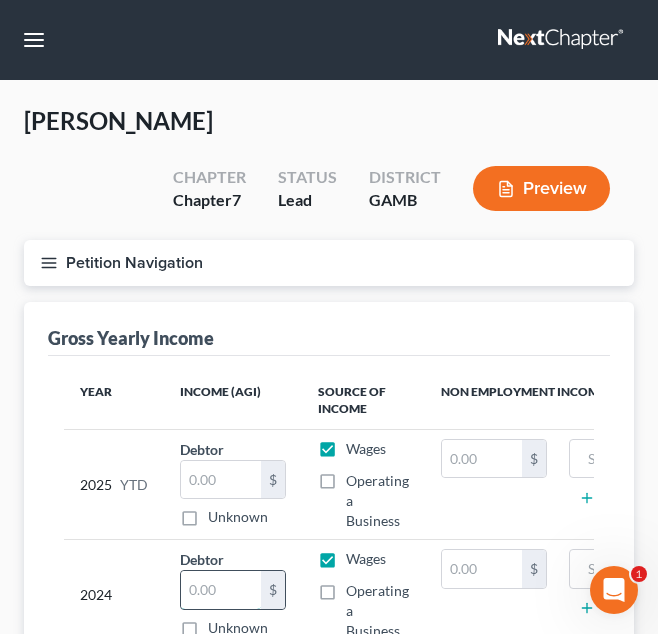 click at bounding box center [221, 590] 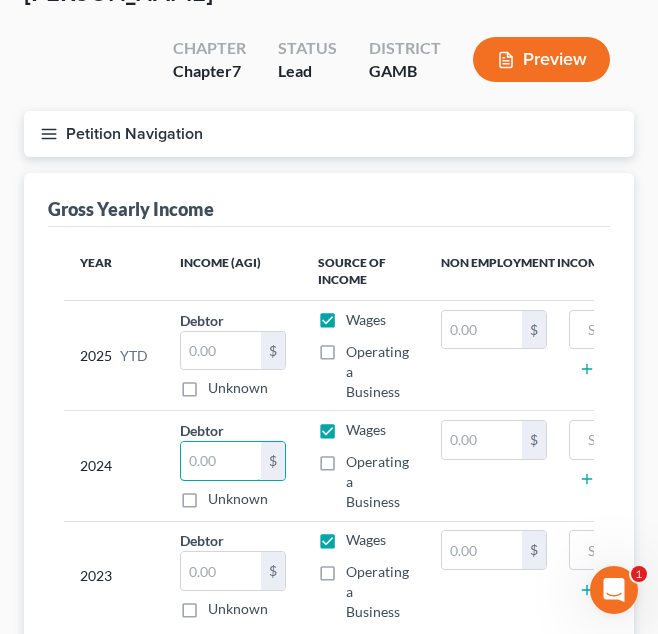 scroll, scrollTop: 172, scrollLeft: 0, axis: vertical 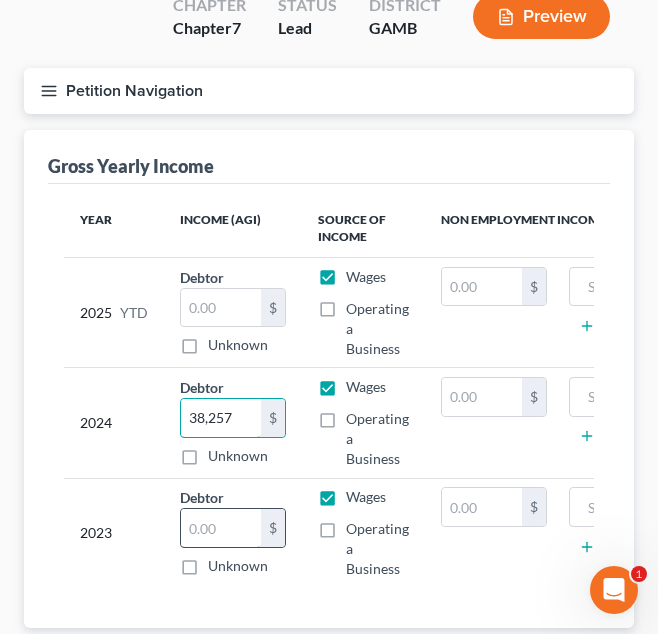 type on "38,257" 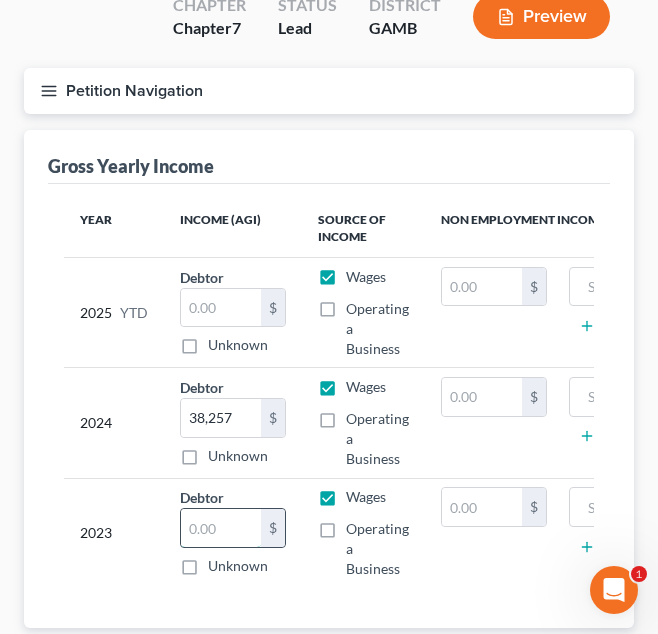 click at bounding box center (221, 528) 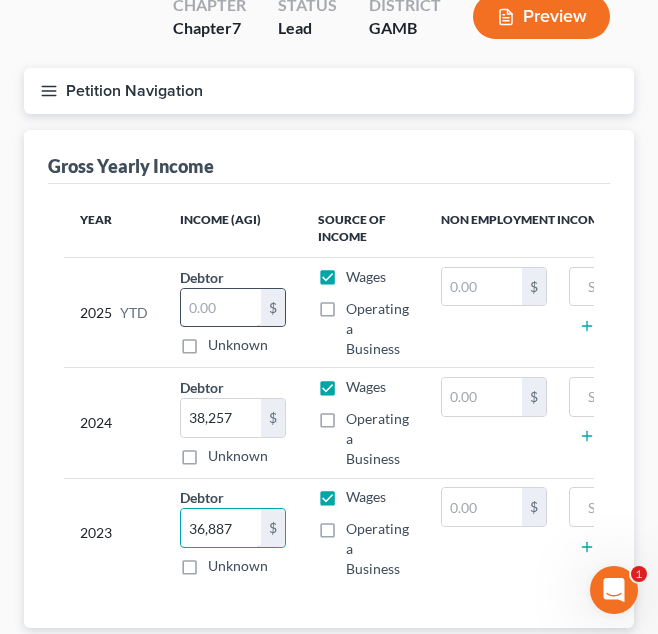 type on "36,887" 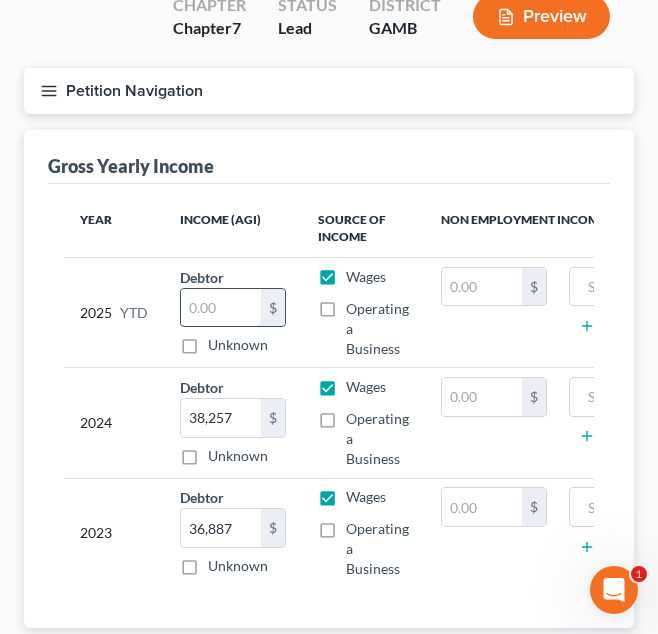 click at bounding box center [221, 308] 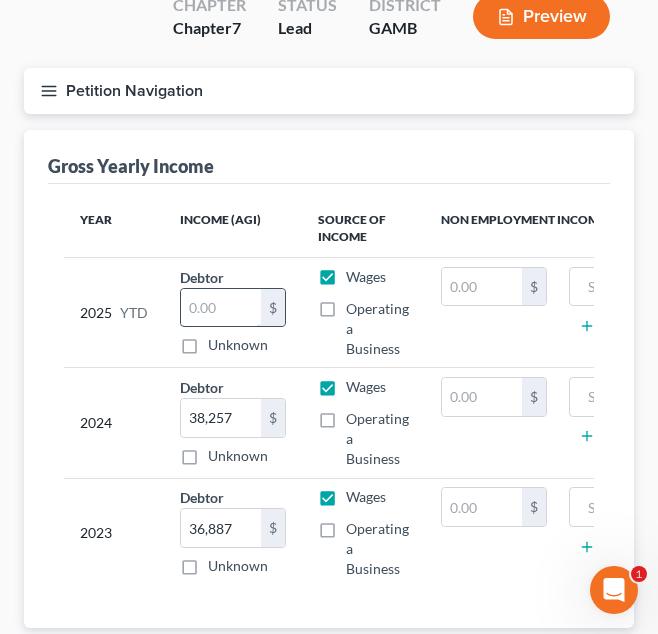 click at bounding box center [221, 308] 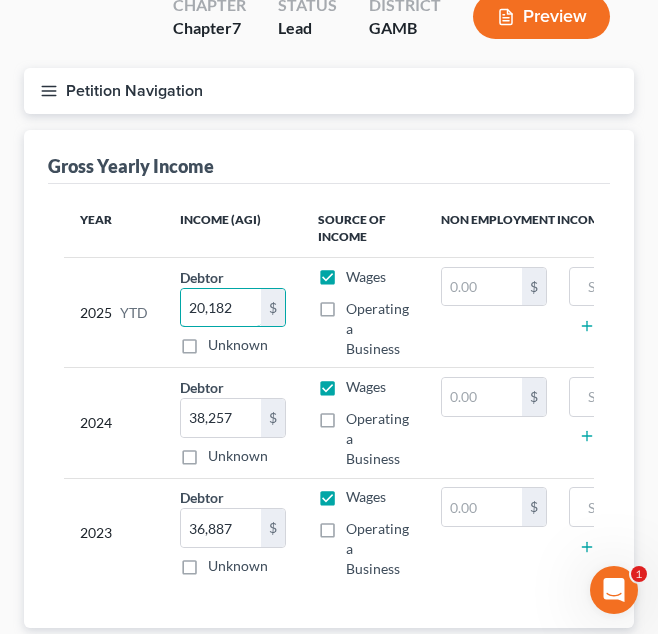 type on "20,182" 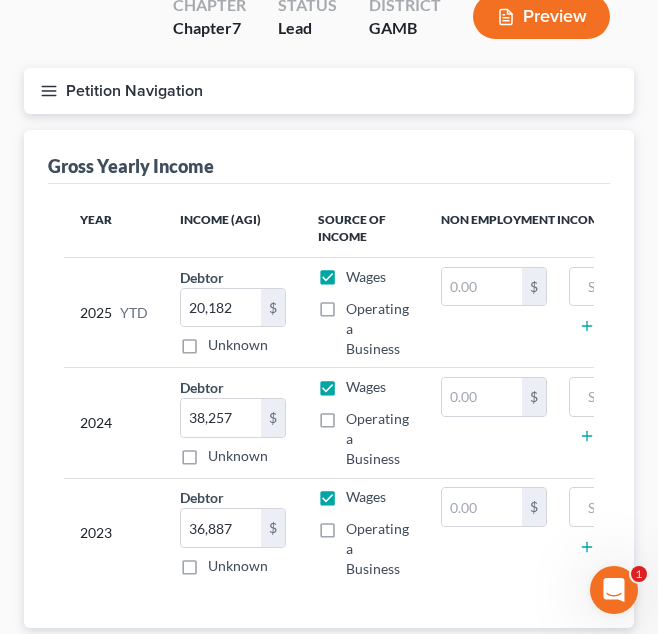 click on "Petition Navigation" at bounding box center [329, 91] 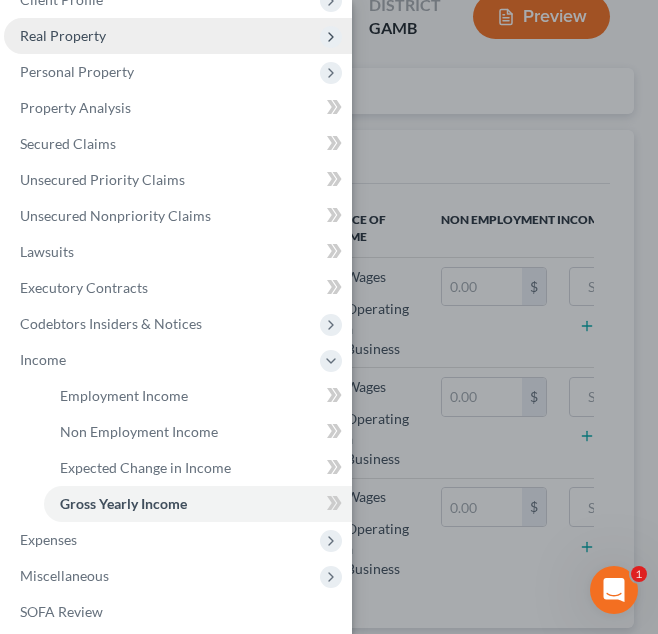 scroll, scrollTop: 0, scrollLeft: 0, axis: both 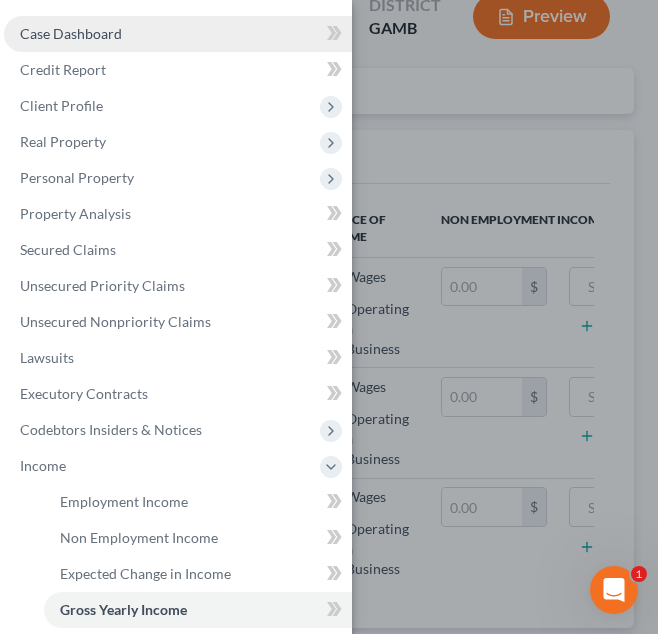 click on "Case Dashboard" at bounding box center (178, 34) 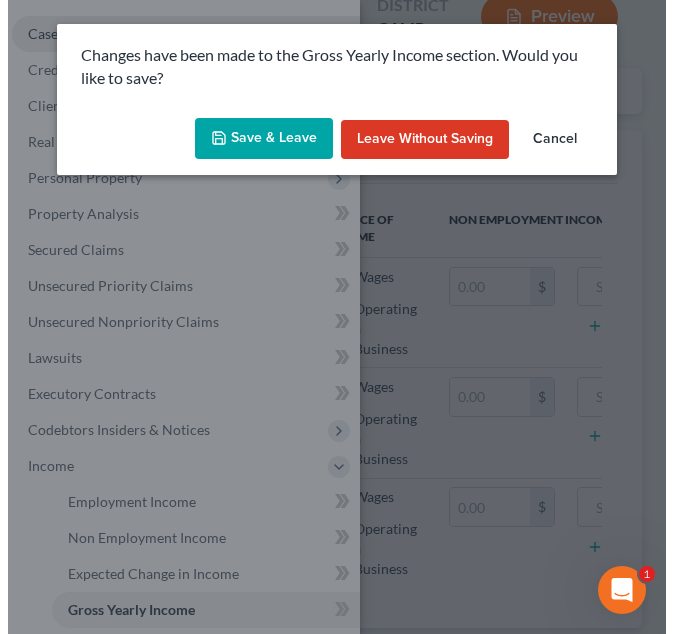 scroll, scrollTop: 124, scrollLeft: 0, axis: vertical 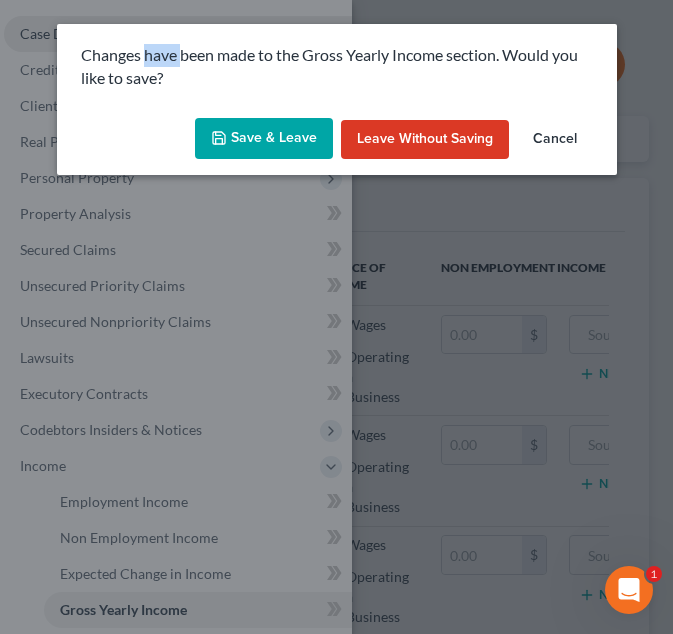 click on "Changes have been made to the Gross Yearly Income section. Would you like to save? Save & Leave Leave without Saving Cancel" at bounding box center (336, 317) 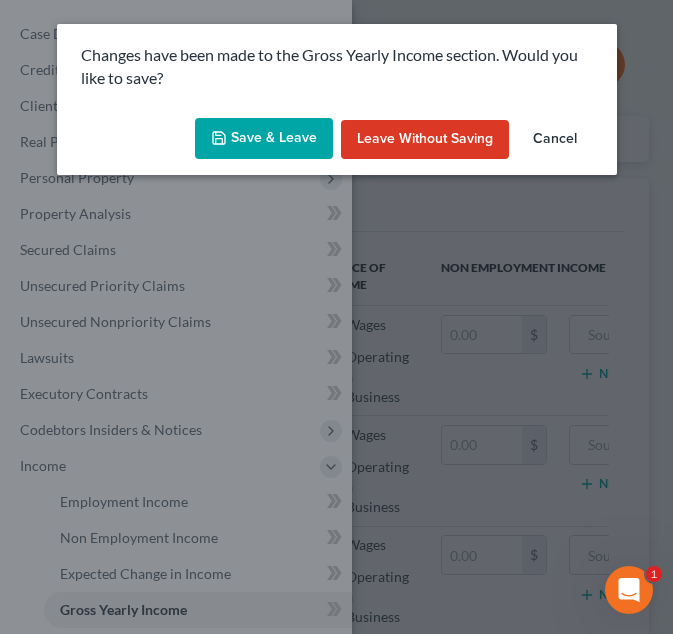 drag, startPoint x: 163, startPoint y: 24, endPoint x: 397, endPoint y: 98, distance: 245.42209 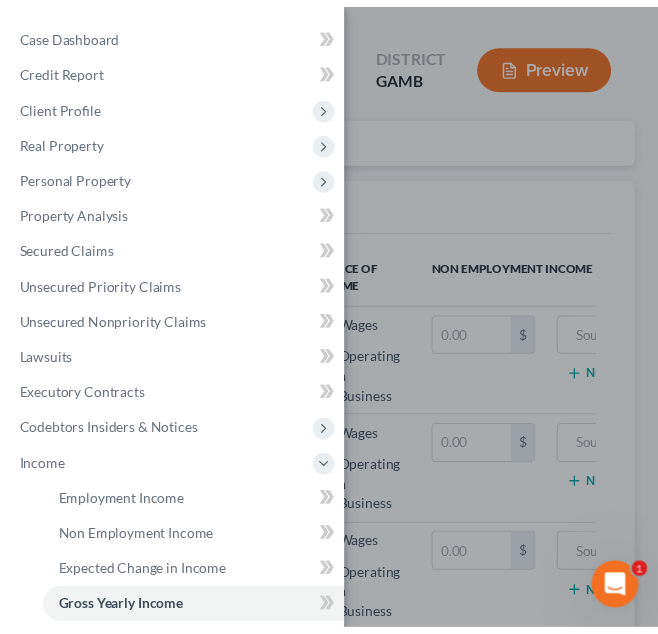 scroll, scrollTop: 105, scrollLeft: 0, axis: vertical 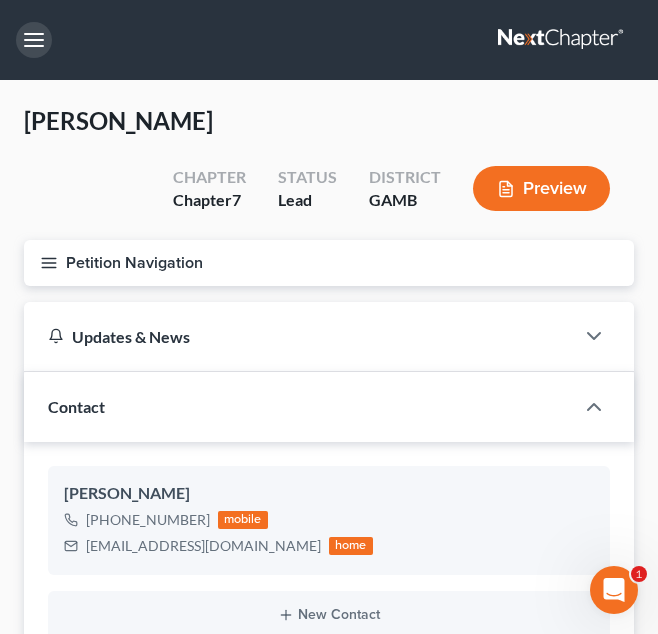 click at bounding box center [34, 40] 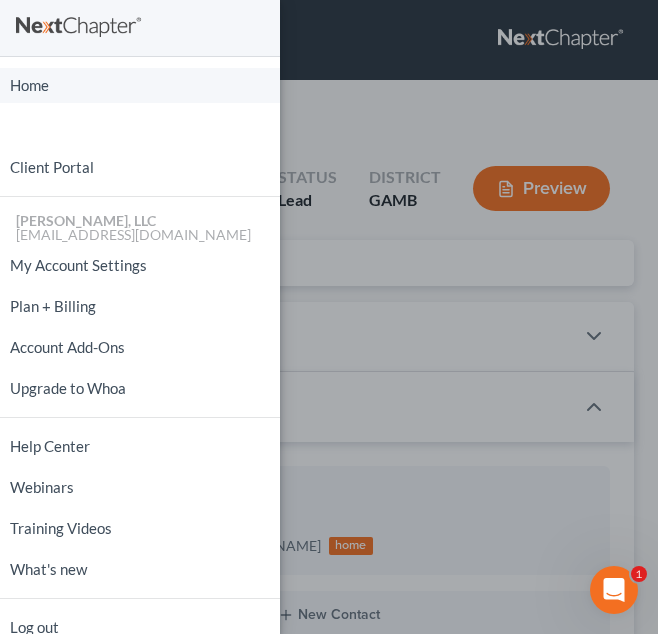 click on "Home" at bounding box center [140, 85] 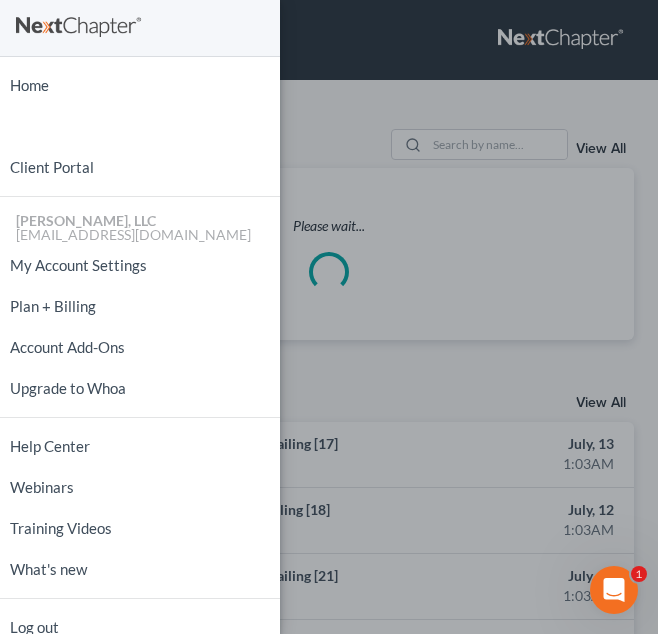 click on "Home New Case Client Portal [PERSON_NAME], LLC [EMAIL_ADDRESS][DOMAIN_NAME] My Account Settings Plan + Billing Account Add-Ons Upgrade to Whoa Help Center Webinars Training Videos What's new Log out" at bounding box center [329, 317] 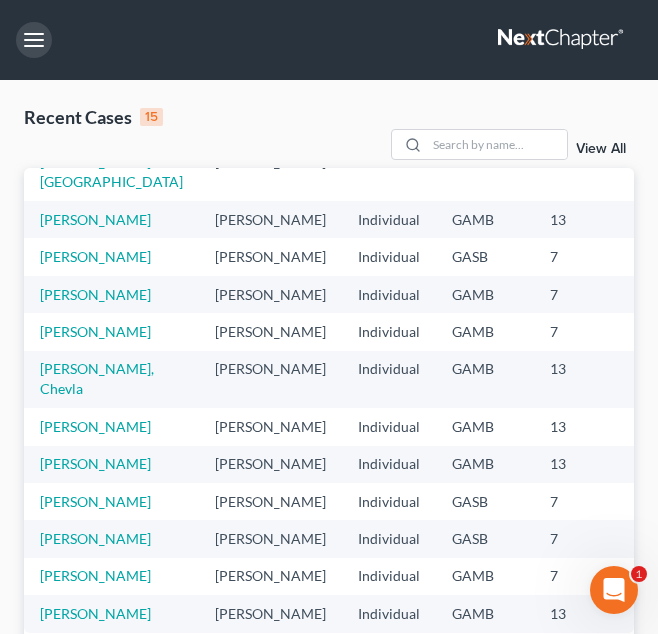 scroll, scrollTop: 437, scrollLeft: 0, axis: vertical 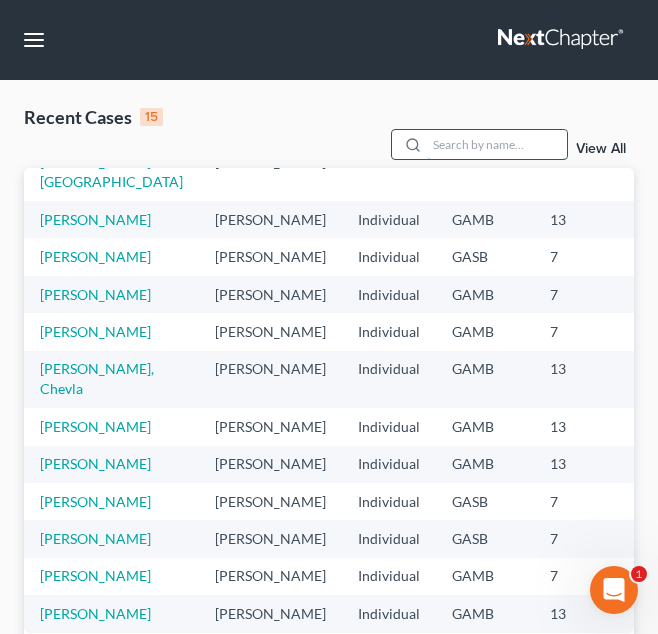 click at bounding box center [497, 144] 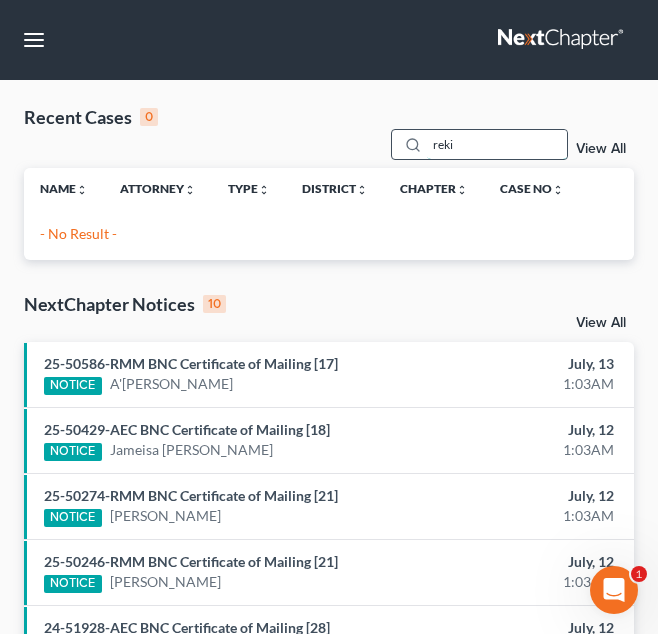 scroll, scrollTop: 0, scrollLeft: 0, axis: both 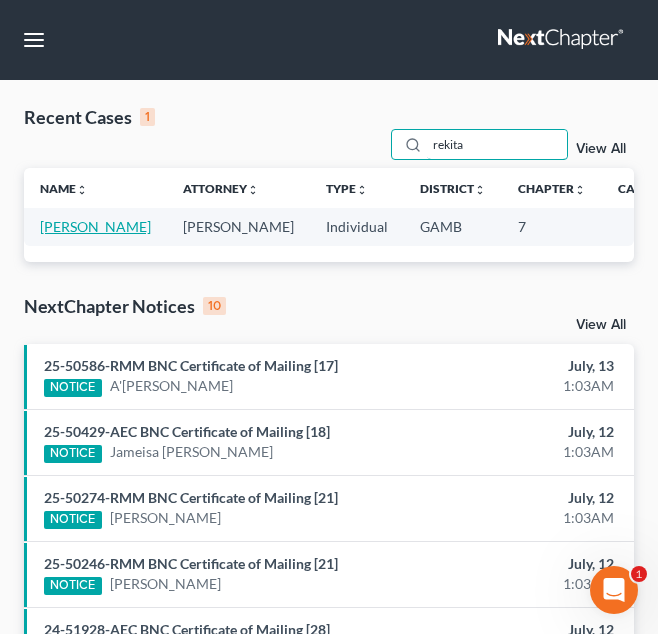 type on "rekita" 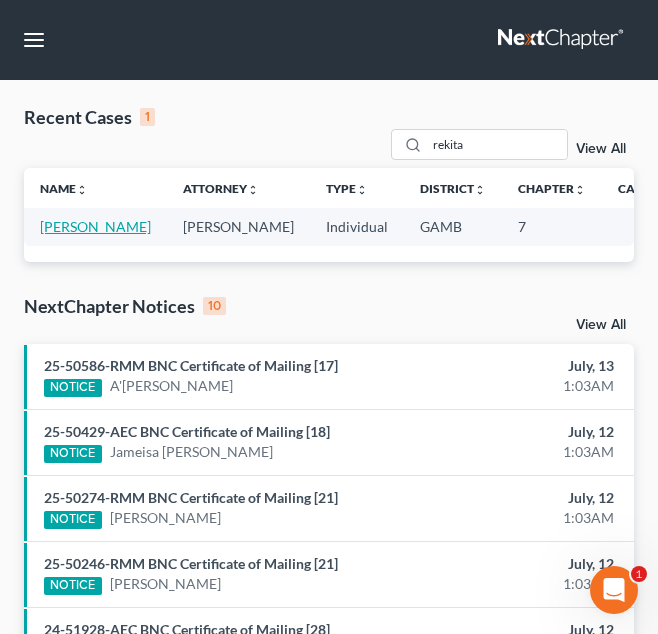 click on "[PERSON_NAME]" at bounding box center (95, 226) 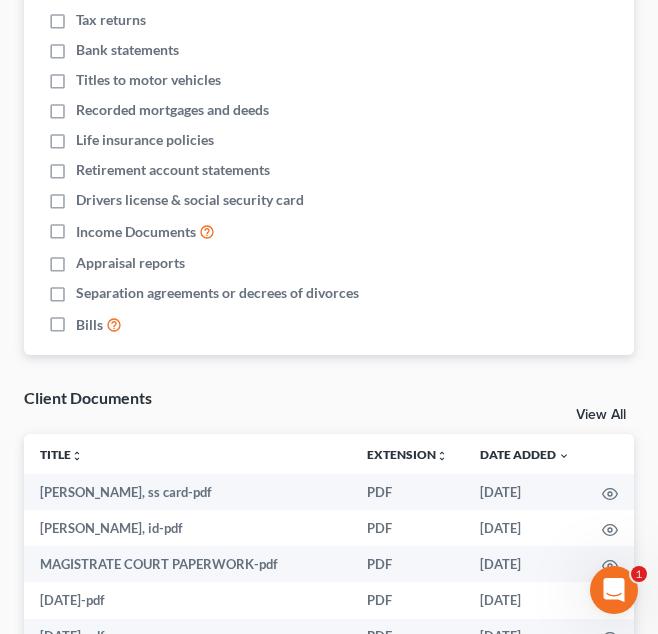 scroll, scrollTop: 1093, scrollLeft: 0, axis: vertical 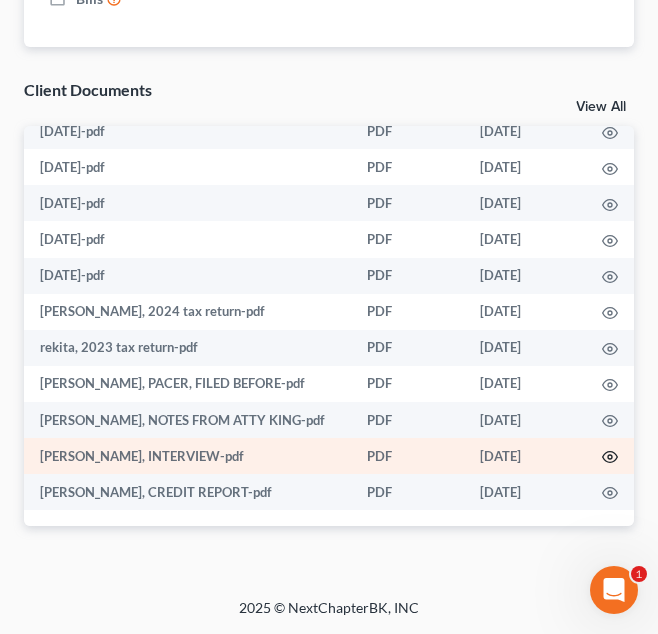 click 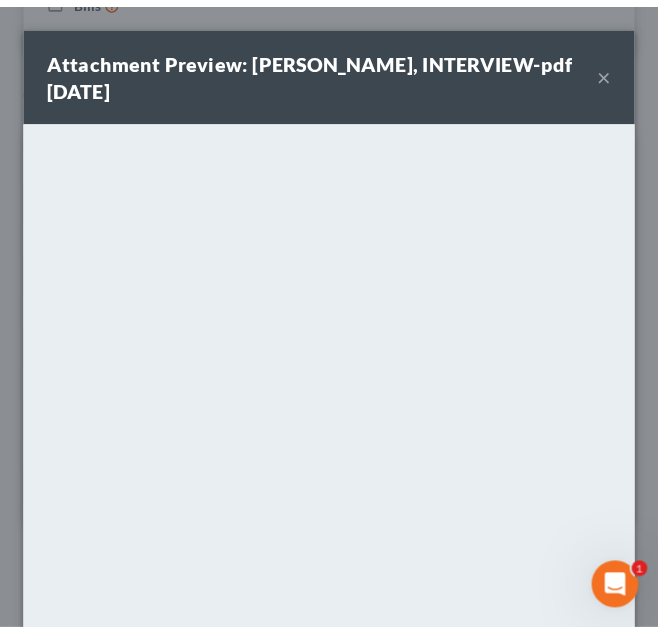 scroll, scrollTop: 231, scrollLeft: 0, axis: vertical 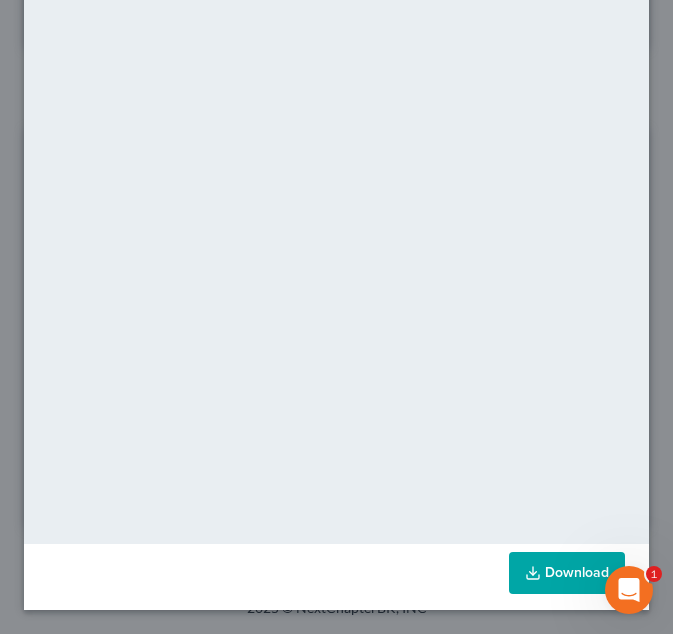 click on "Download" at bounding box center (567, 573) 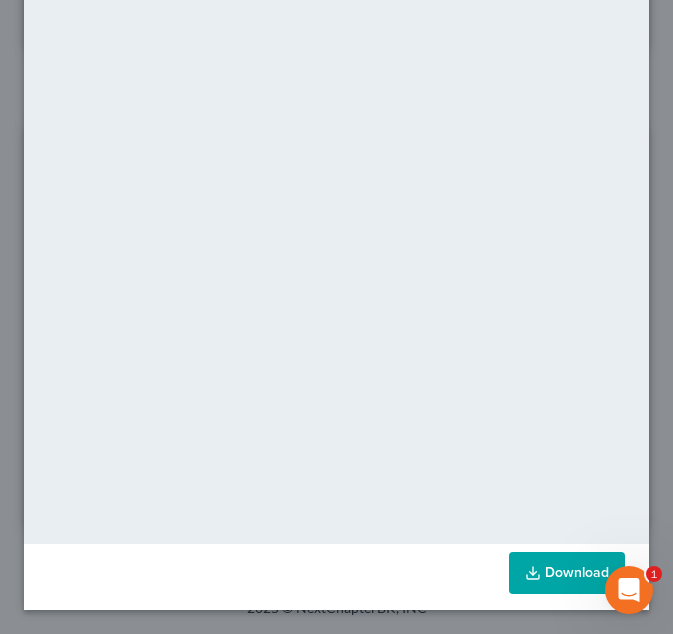 click on "Attachment Preview: [PERSON_NAME], INTERVIEW-pdf [DATE] ×
<object ng-attr-data='[URL][DOMAIN_NAME]' type='application/pdf' width='100%' height='650px'></object>
<p><a href='[URL][DOMAIN_NAME]' target='_blank'>Click here</a> to open in a new window.</p>
Download" at bounding box center [336, 317] 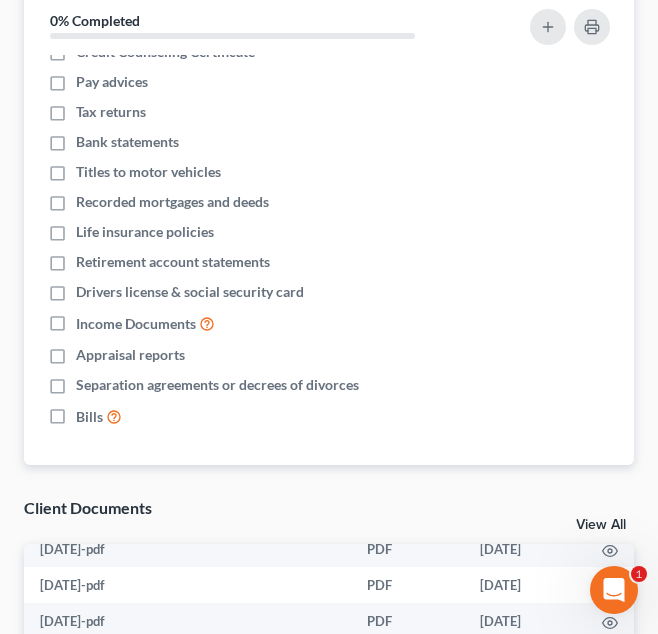 scroll, scrollTop: 976, scrollLeft: 0, axis: vertical 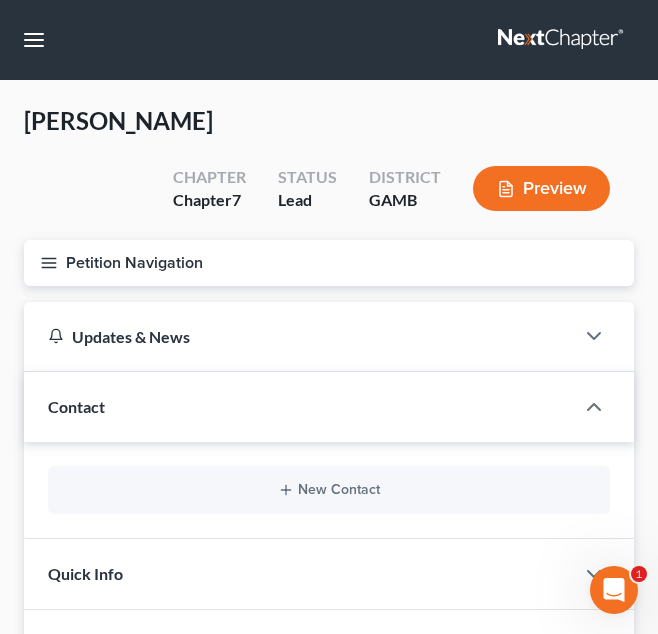 click on "Petition Navigation" at bounding box center (329, 263) 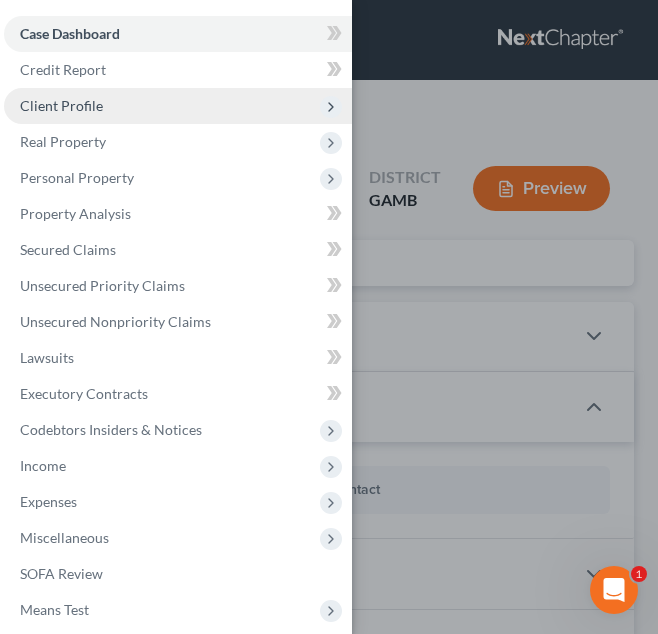 click on "Client Profile" at bounding box center [178, 106] 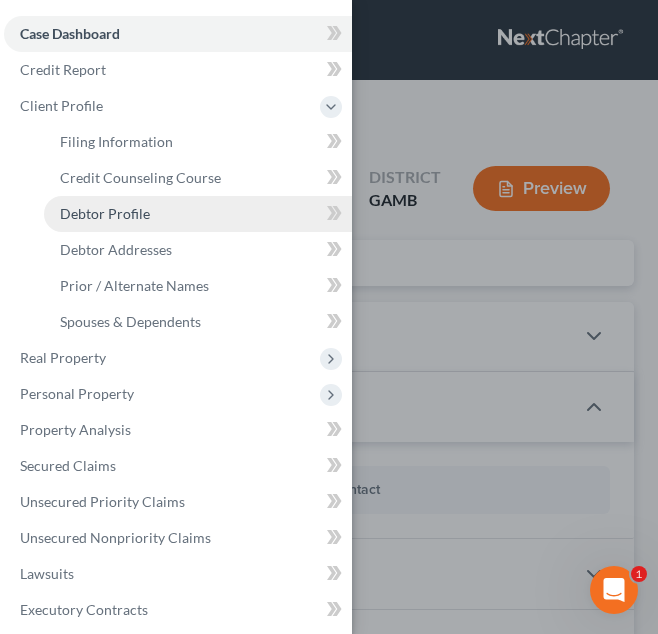 click on "Debtor Profile" at bounding box center [198, 214] 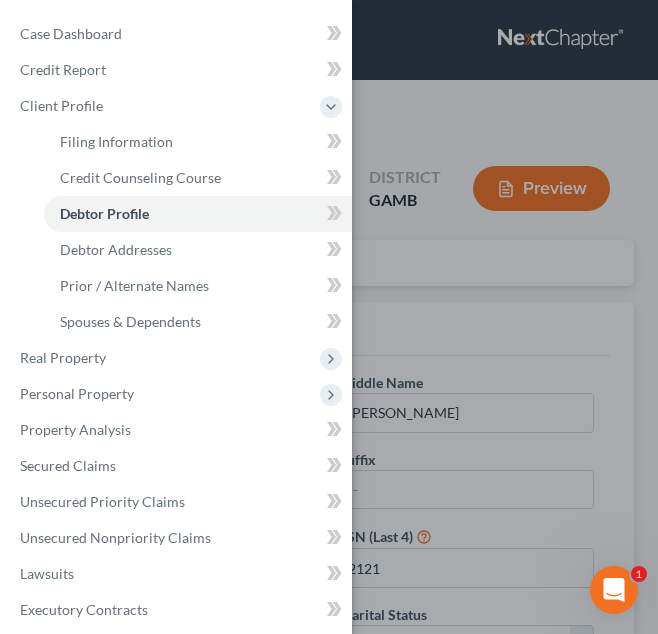 click on "Case Dashboard
Payments
Invoices
Payments
Payments
Credit Report
Client Profile" at bounding box center [329, 317] 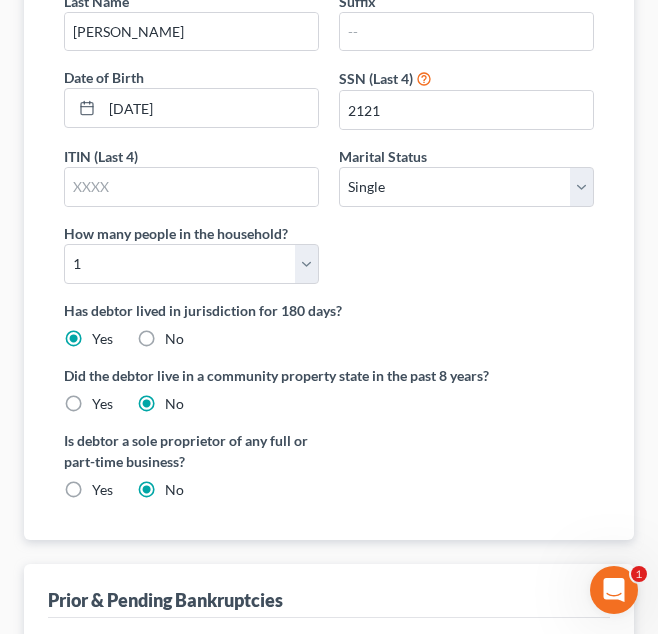 scroll, scrollTop: 459, scrollLeft: 0, axis: vertical 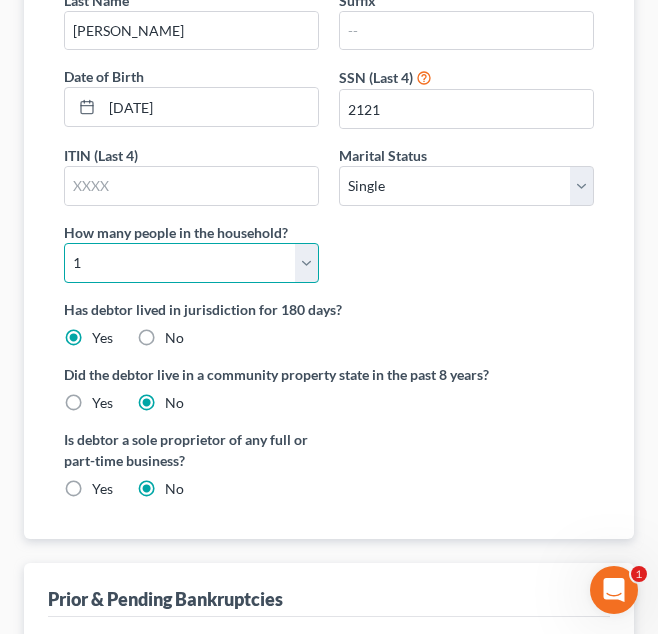 click on "Select 1 2 3 4 5 6 7 8 9 10 11 12 13 14 15 16 17 18 19 20" at bounding box center [191, 263] 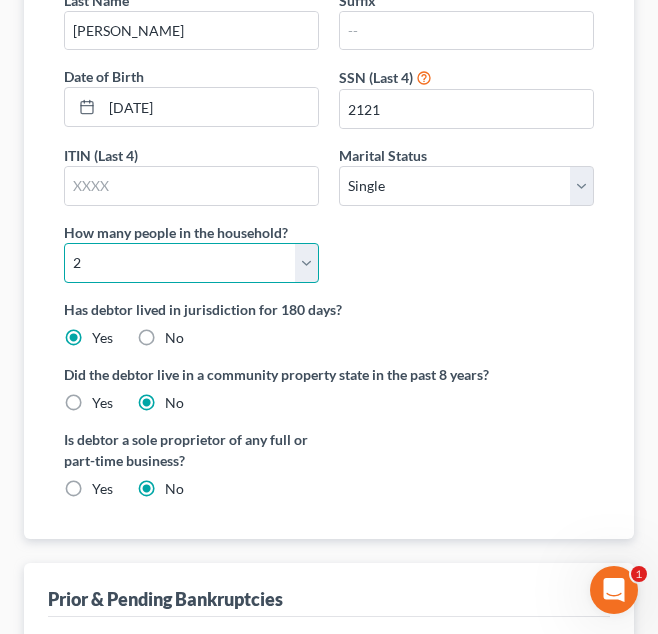 click on "Select 1 2 3 4 5 6 7 8 9 10 11 12 13 14 15 16 17 18 19 20" at bounding box center [191, 263] 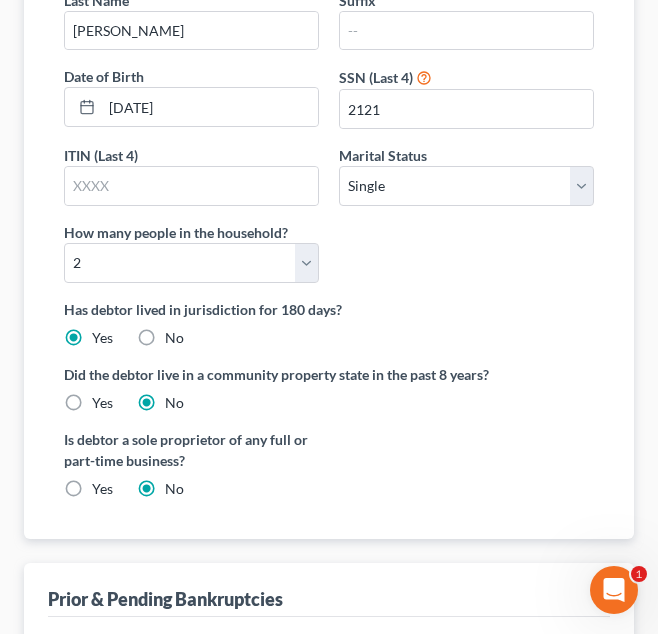 click on "First Name Rekita Middle Name Dionne Last Name Driskell Suffix Date of Birth         12/13/1976 SSN (Last 4)   2121 ITIN (Last 4) Marital Status Select Single Married Separated Divorced Widowed How many people in the household? Select 1 2 3 4 5 6 7 8 9 10 11 12 13 14 15 16 17 18 19 20" at bounding box center (329, 106) 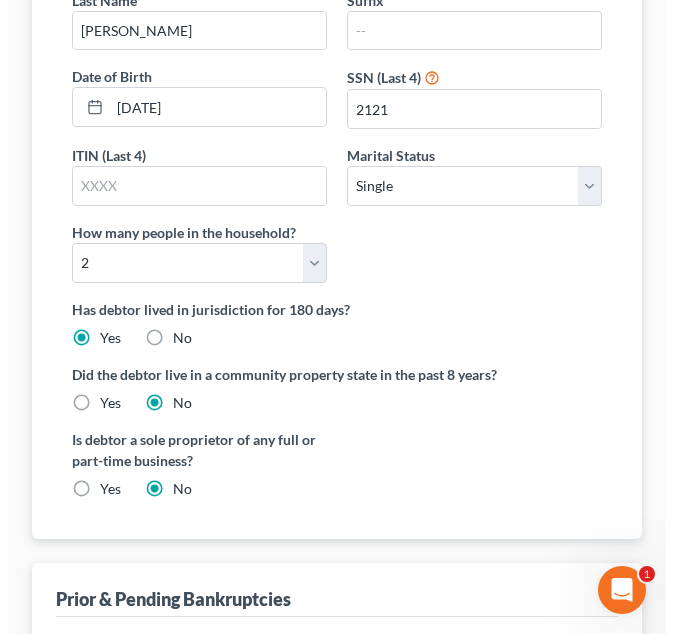 scroll, scrollTop: 0, scrollLeft: 0, axis: both 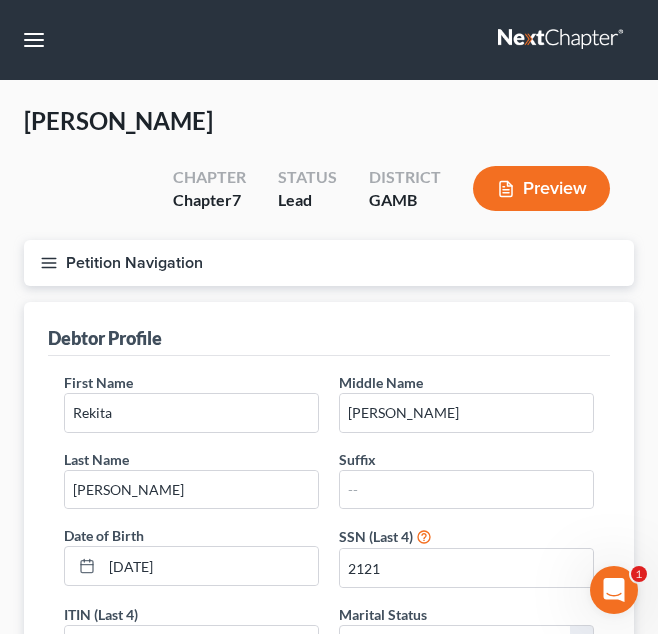 click on "Petition Navigation" at bounding box center [329, 263] 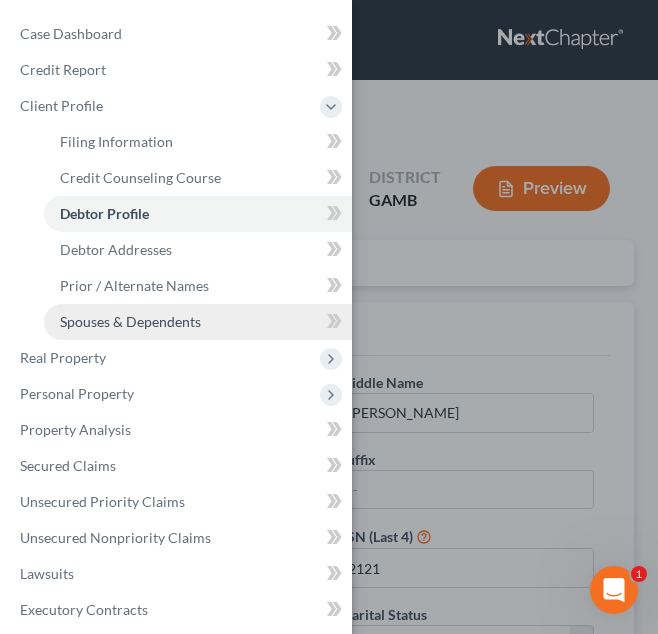 click on "Spouses & Dependents" at bounding box center [198, 322] 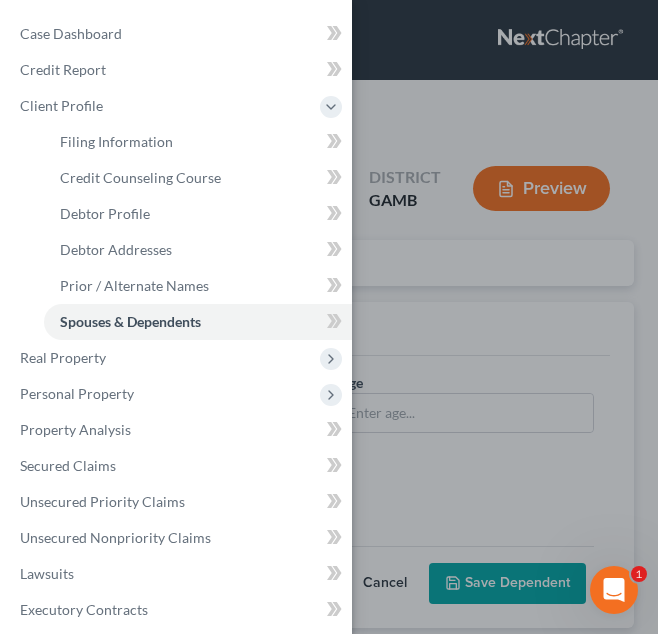 click on "Case Dashboard
Payments
Invoices
Payments
Payments
Credit Report
Client Profile" at bounding box center (329, 317) 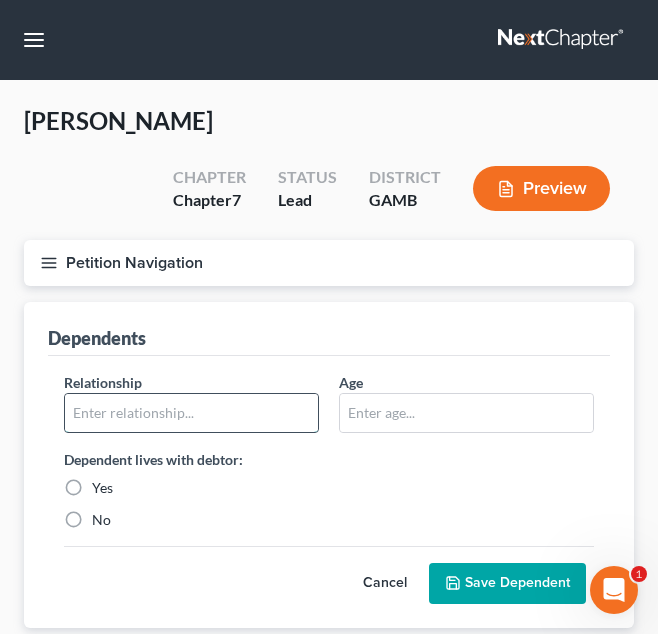 click at bounding box center [191, 413] 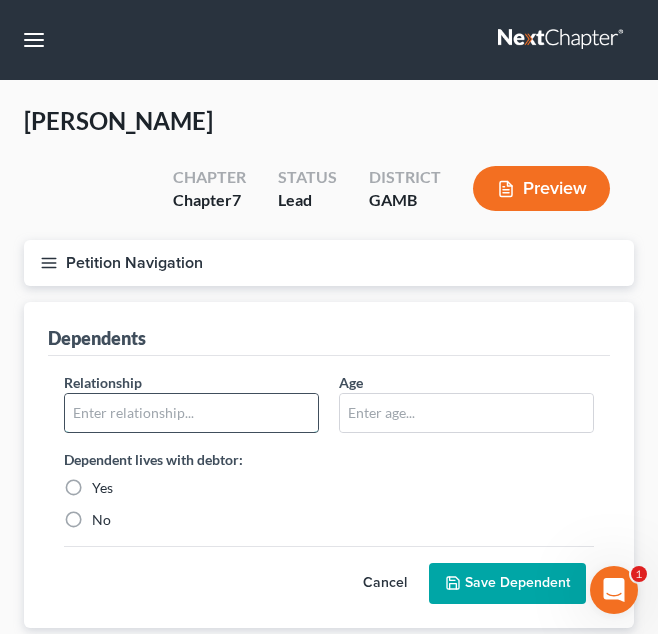 type on "Daughter" 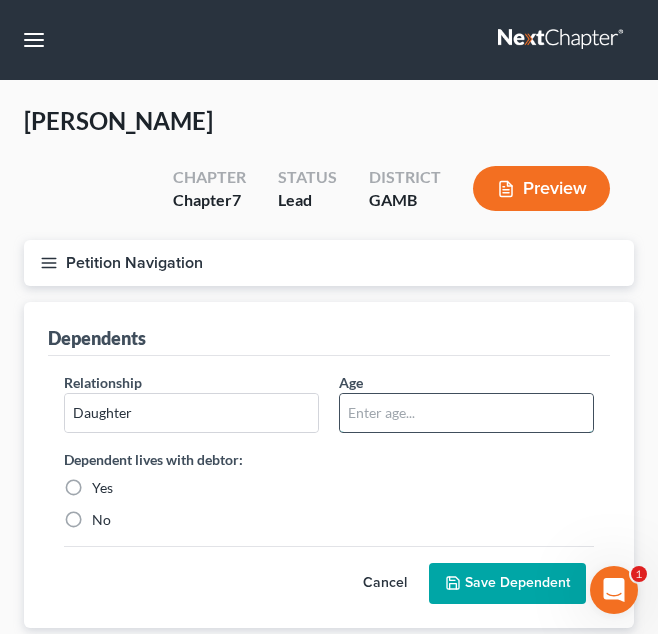 click at bounding box center [466, 413] 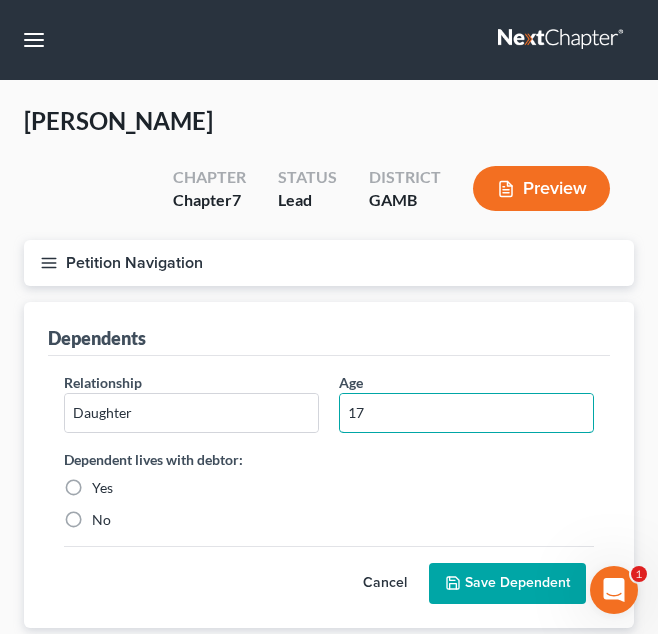 type on "17" 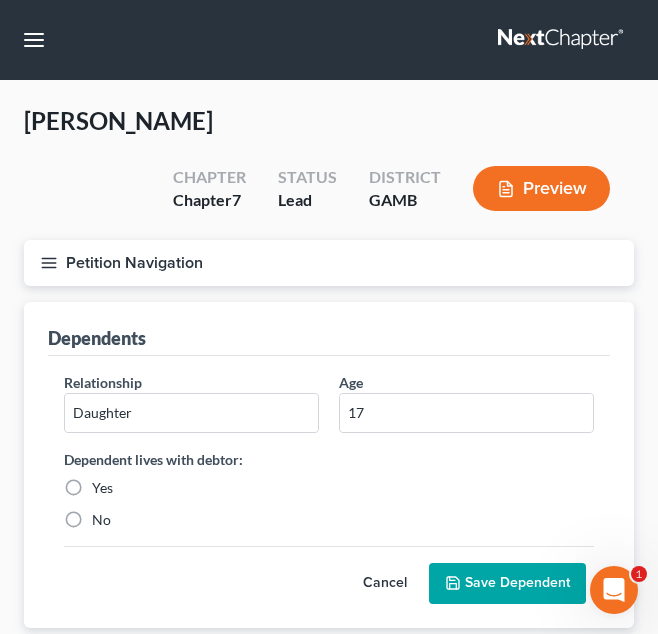 click on "Yes" at bounding box center [102, 488] 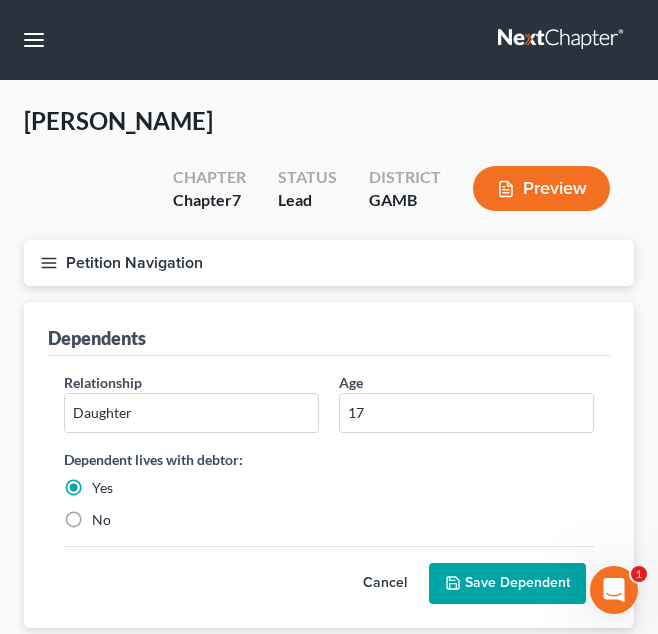 click on "Save Dependent" at bounding box center [507, 584] 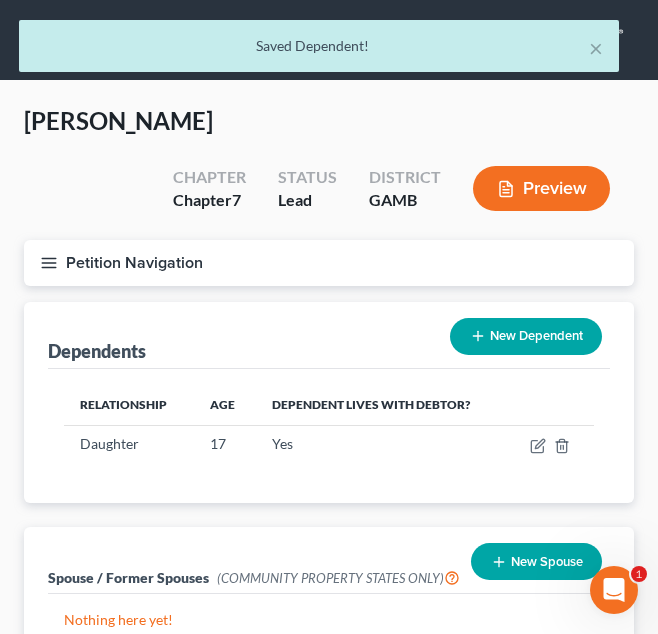 click on "Petition Navigation" at bounding box center (329, 263) 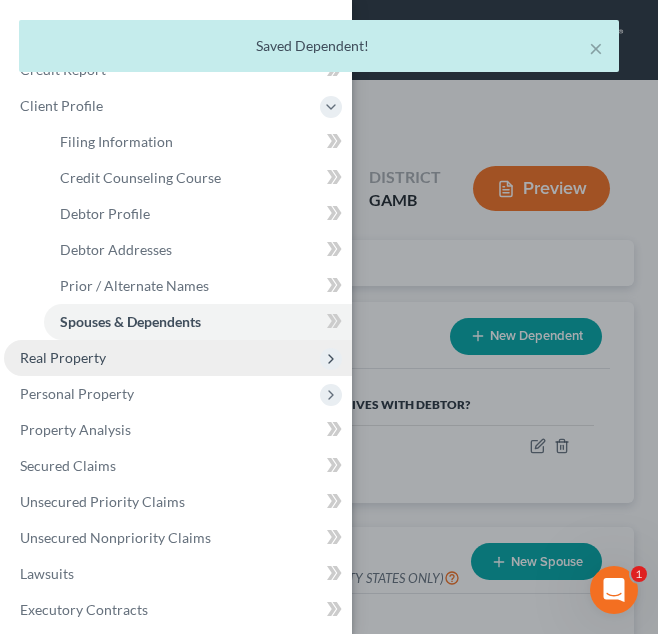 click on "Real Property" at bounding box center (178, 358) 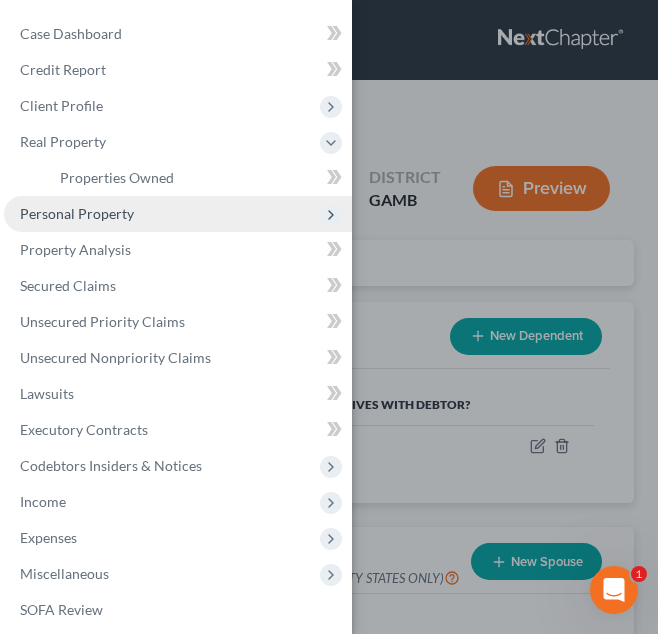 click on "Personal Property" at bounding box center [178, 214] 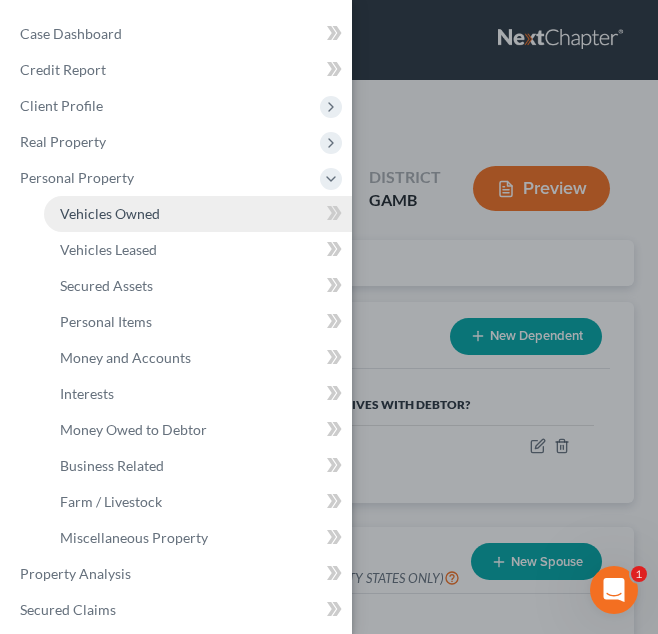 click on "Vehicles Owned" at bounding box center [110, 213] 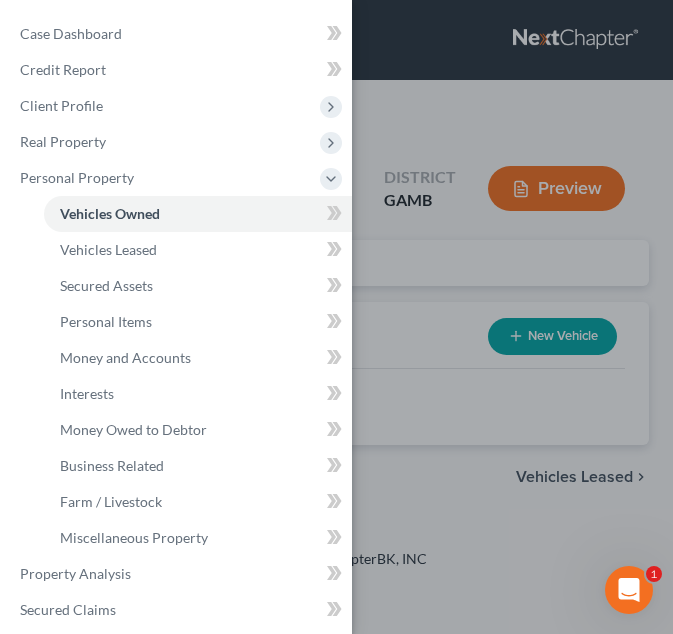 click on "Case Dashboard
Payments
Invoices
Payments
Payments
Credit Report
Client Profile" at bounding box center [336, 317] 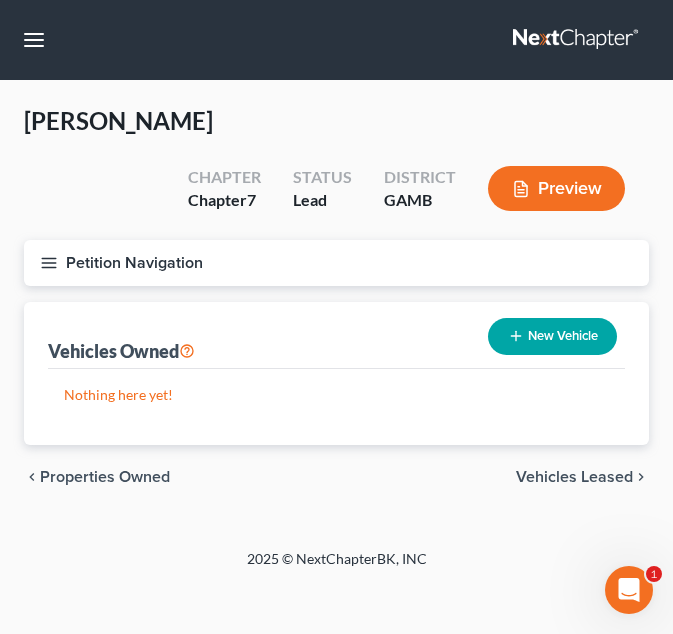 click on "New Vehicle" at bounding box center [552, 336] 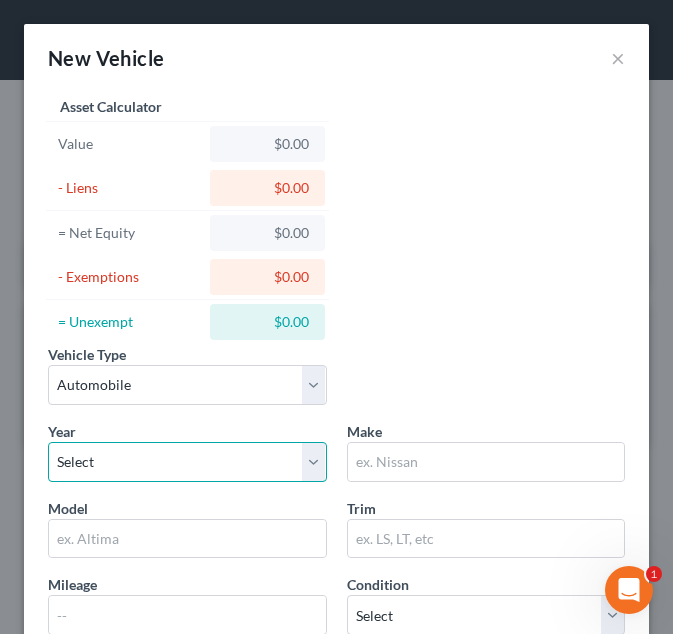 click on "Select 2026 2025 2024 2023 2022 2021 2020 2019 2018 2017 2016 2015 2014 2013 2012 2011 2010 2009 2008 2007 2006 2005 2004 2003 2002 2001 2000 1999 1998 1997 1996 1995 1994 1993 1992 1991 1990 1989 1988 1987 1986 1985 1984 1983 1982 1981 1980 1979 1978 1977 1976 1975 1974 1973 1972 1971 1970 1969 1968 1967 1966 1965 1964 1963 1962 1961 1960 1959 1958 1957 1956 1955 1954 1953 1952 1951 1950 1949 1948 1947 1946 1945 1944 1943 1942 1941 1940 1939 1938 1937 1936 1935 1934 1933 1932 1931 1930 1929 1928 1927 1926 1925 1924 1923 1922 1921 1920 1919 1918 1917 1916 1915 1914 1913 1912 1911 1910 1909 1908 1907 1906 1905 1904 1903 1902 1901" at bounding box center [187, 462] 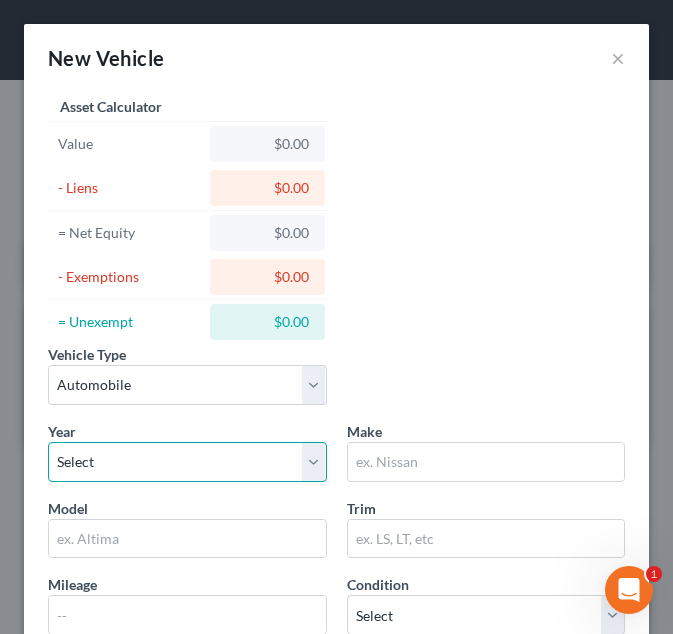 select on "13" 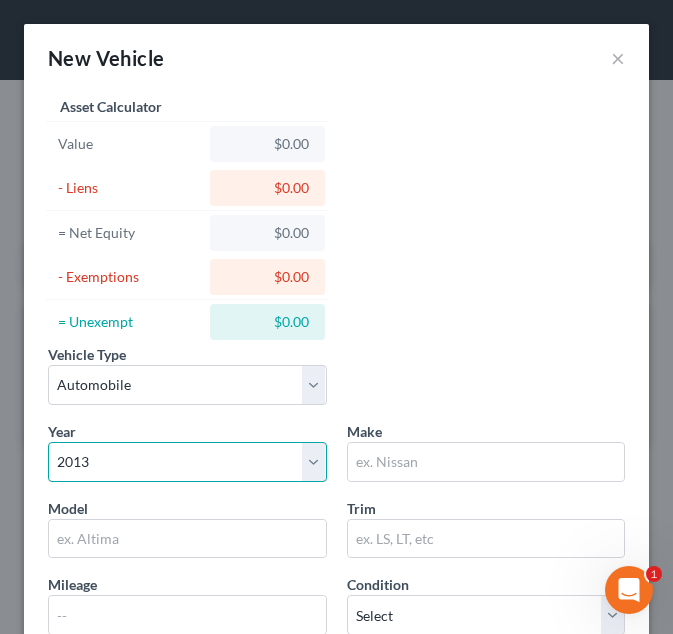 click on "Select 2026 2025 2024 2023 2022 2021 2020 2019 2018 2017 2016 2015 2014 2013 2012 2011 2010 2009 2008 2007 2006 2005 2004 2003 2002 2001 2000 1999 1998 1997 1996 1995 1994 1993 1992 1991 1990 1989 1988 1987 1986 1985 1984 1983 1982 1981 1980 1979 1978 1977 1976 1975 1974 1973 1972 1971 1970 1969 1968 1967 1966 1965 1964 1963 1962 1961 1960 1959 1958 1957 1956 1955 1954 1953 1952 1951 1950 1949 1948 1947 1946 1945 1944 1943 1942 1941 1940 1939 1938 1937 1936 1935 1934 1933 1932 1931 1930 1929 1928 1927 1926 1925 1924 1923 1922 1921 1920 1919 1918 1917 1916 1915 1914 1913 1912 1911 1910 1909 1908 1907 1906 1905 1904 1903 1902 1901" at bounding box center [187, 462] 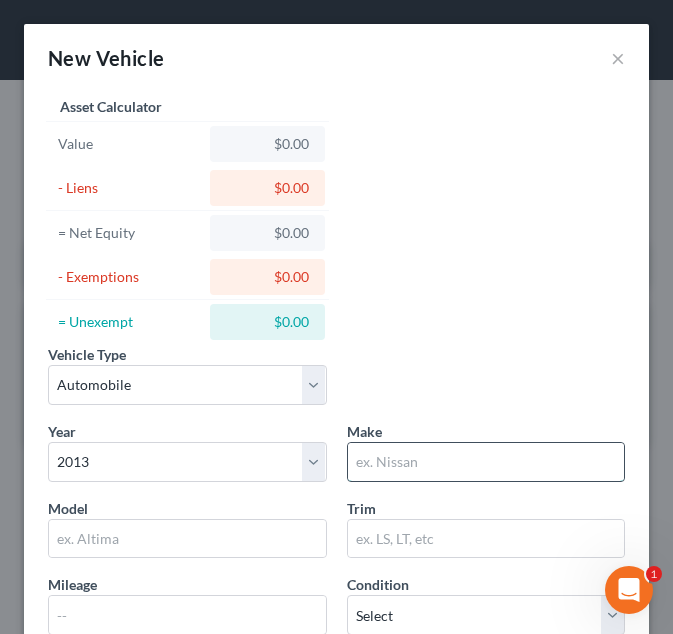 click at bounding box center [486, 462] 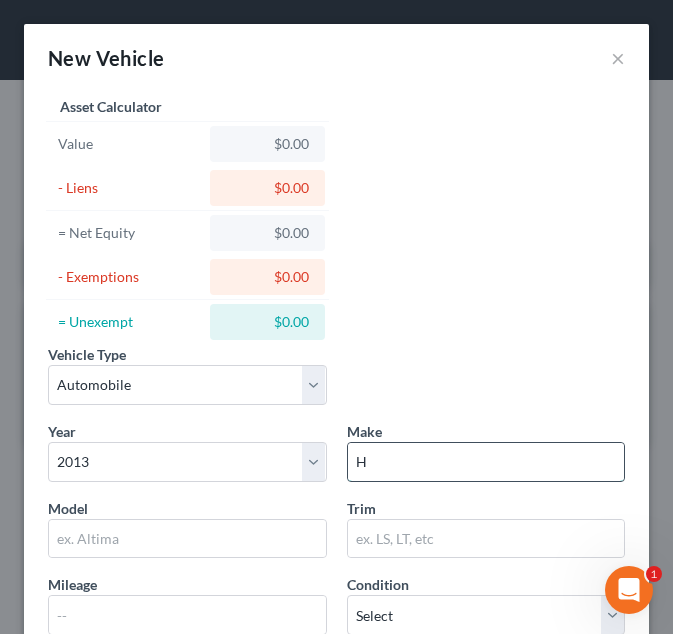 type on "Honda" 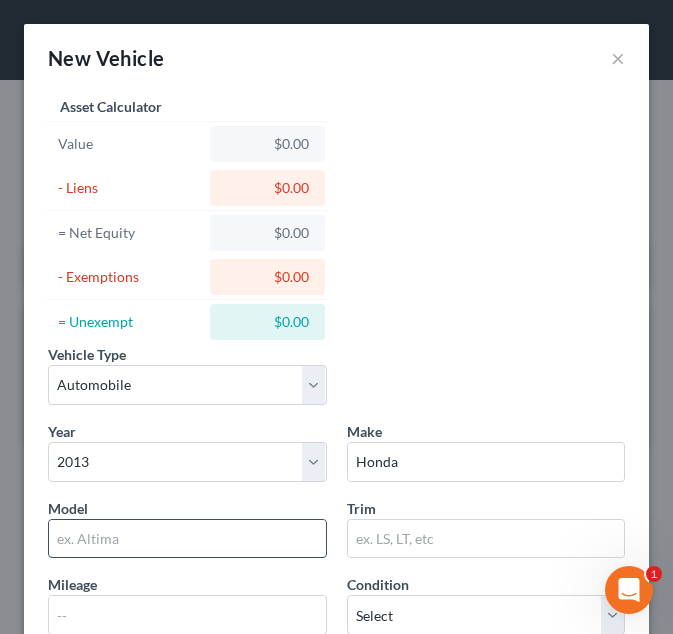 click at bounding box center [187, 539] 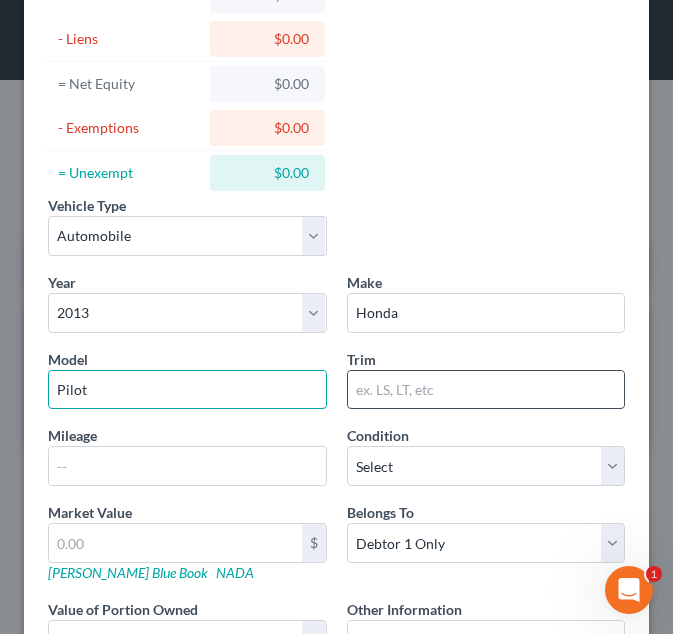 scroll, scrollTop: 150, scrollLeft: 0, axis: vertical 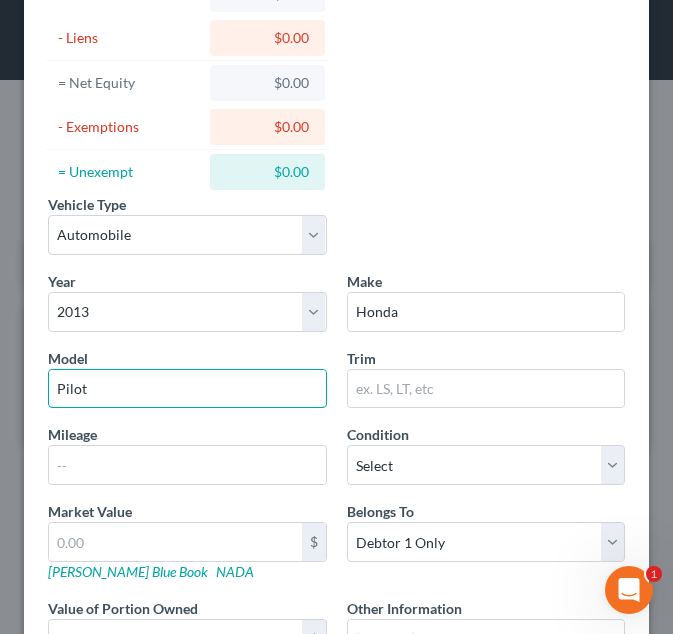 type on "Pilot" 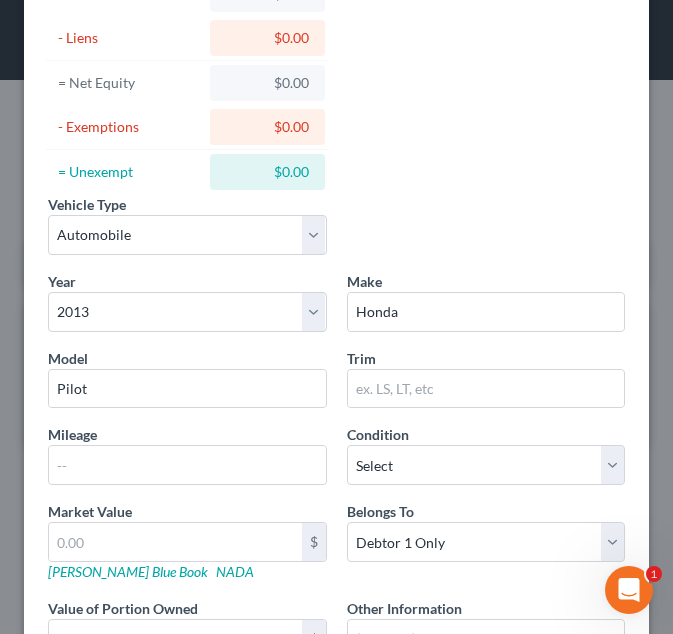 click on "Year Select 2026 2025 2024 2023 2022 2021 2020 2019 2018 2017 2016 2015 2014 2013 2012 2011 2010 2009 2008 2007 2006 2005 2004 2003 2002 2001 2000 1999 1998 1997 1996 1995 1994 1993 1992 1991 1990 1989 1988 1987 1986 1985 1984 1983 1982 1981 1980 1979 1978 1977 1976 1975 1974 1973 1972 1971 1970 1969 1968 1967 1966 1965 1964 1963 1962 1961 1960 1959 1958 1957 1956 1955 1954 1953 1952 1951 1950 1949 1948 1947 1946 1945 1944 1943 1942 1941 1940 1939 1938 1937 1936 1935 1934 1933 1932 1931 1930 1929 1928 1927 1926 1925 1924 1923 1922 1921 1920 1919 1918 1917 1916 1915 1914 1913 1912 1911 1910 1909 1908 1907 1906 1905 1904 1903 1902 1901
Make
*
Honda Model Pilot Trim Mileage Condition Select Excellent Very Good Good Fair Poor Market Value $ Kelly Blue Book NADA
Belongs To
*
Select Debtor 1 Only Debtor 2 Only Debtor 1 And Debtor 2 Only At Least One Of The Debtors And Another Community Property Value of Portion Owned $ Other Information
Liens
Select" at bounding box center (336, 481) 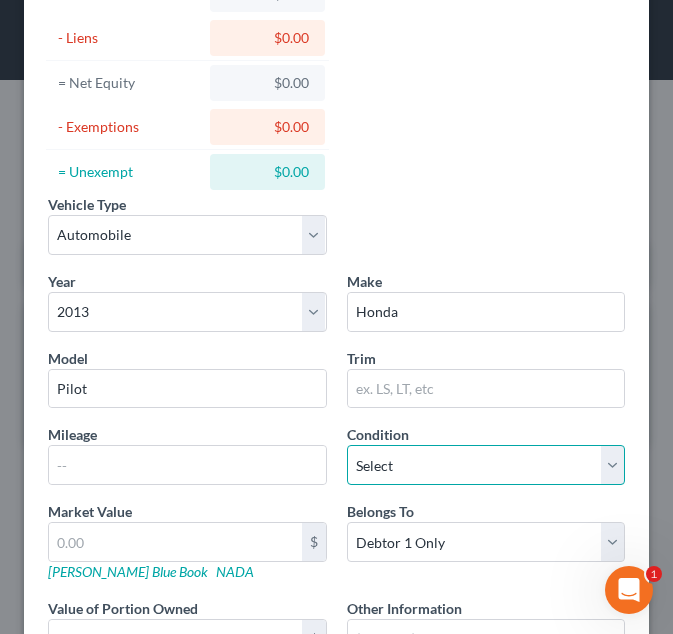 click on "Select Excellent Very Good Good Fair Poor" at bounding box center [486, 465] 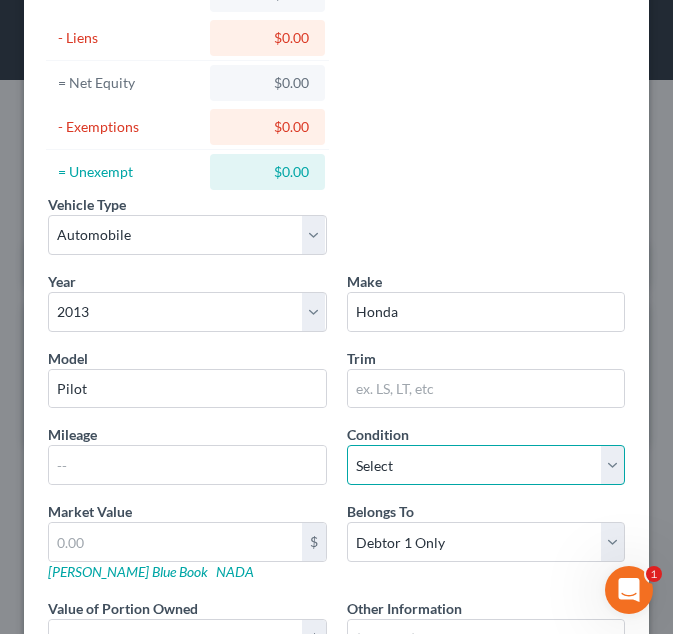 select on "3" 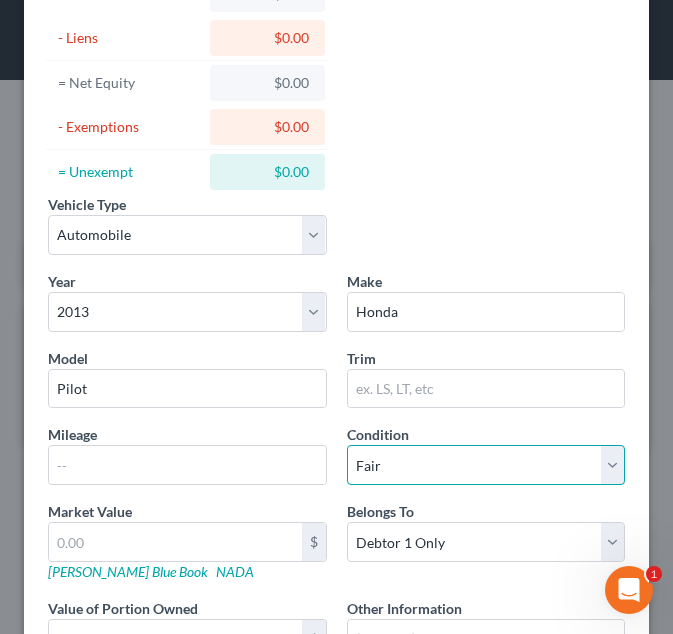 click on "Select Excellent Very Good Good Fair Poor" at bounding box center (486, 465) 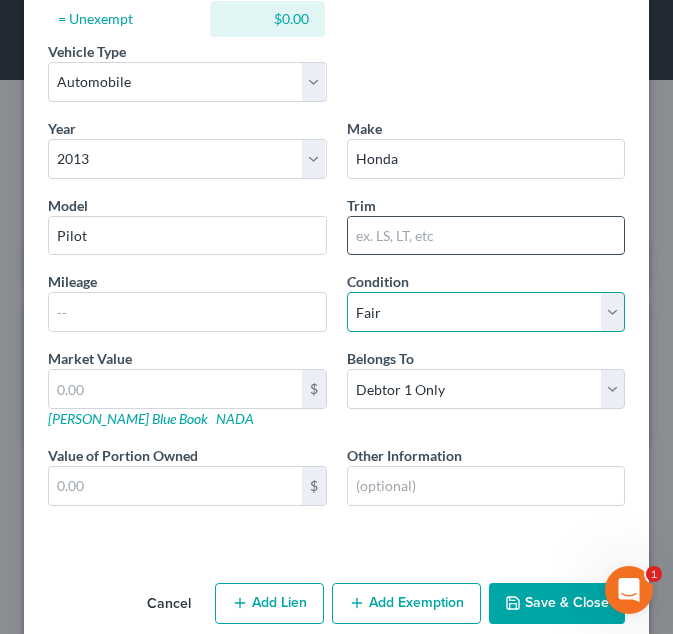 scroll, scrollTop: 333, scrollLeft: 0, axis: vertical 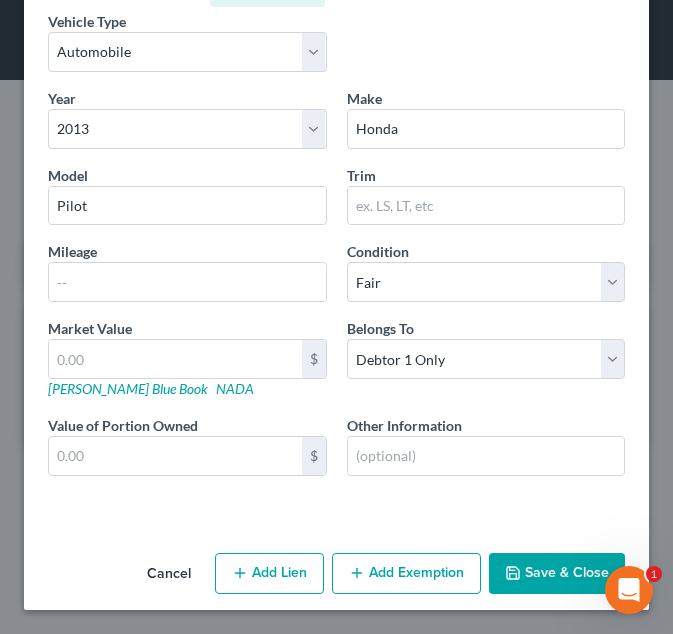 click on "Save & Close" at bounding box center [557, 574] 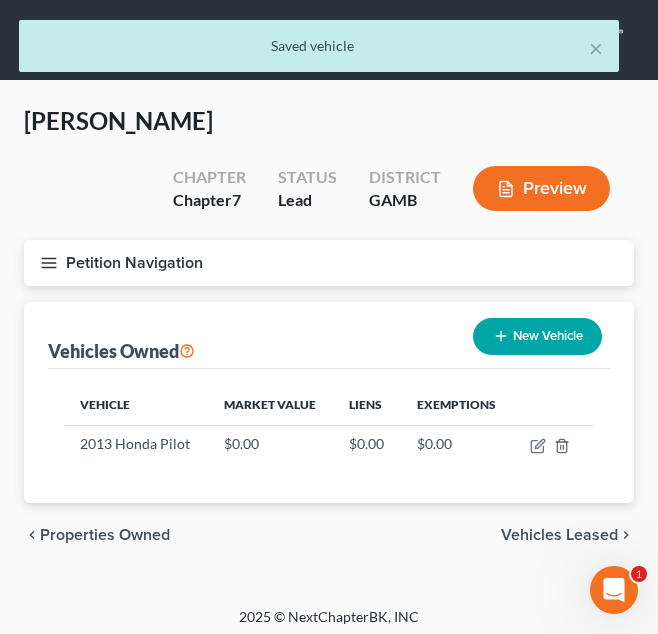 click on "Vehicles Leased" at bounding box center [559, 535] 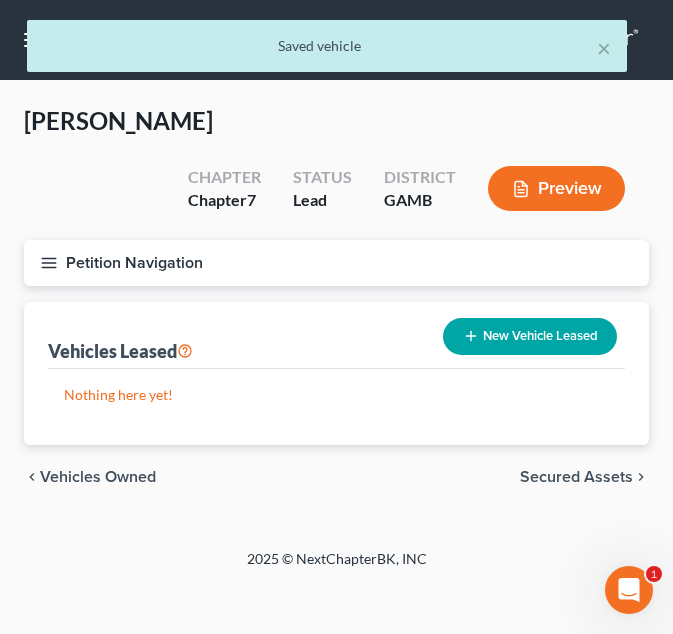 click on "Secured Assets" at bounding box center [576, 477] 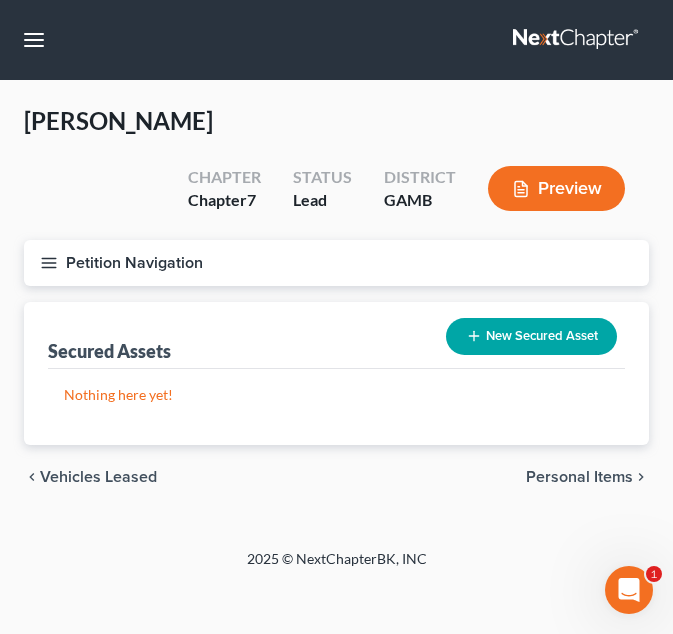 click on "Personal Items" at bounding box center [579, 477] 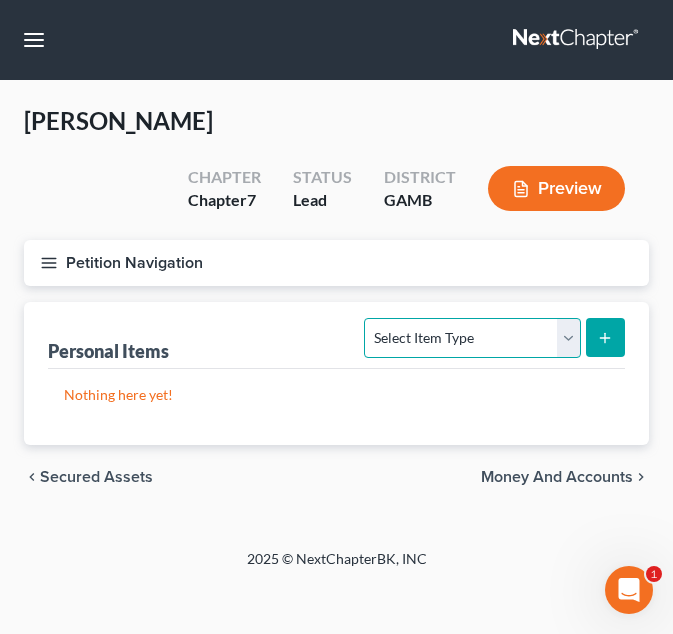 click on "Select Item Type Clothing Collectibles Of Value Electronics Firearms Household Goods Jewelry Other Pet(s) Sports & Hobby Equipment" at bounding box center (472, 338) 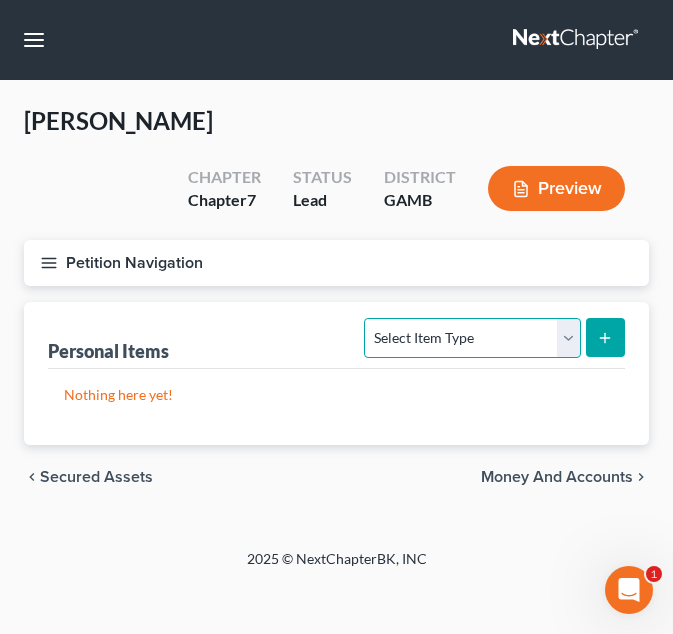 select on "clothing" 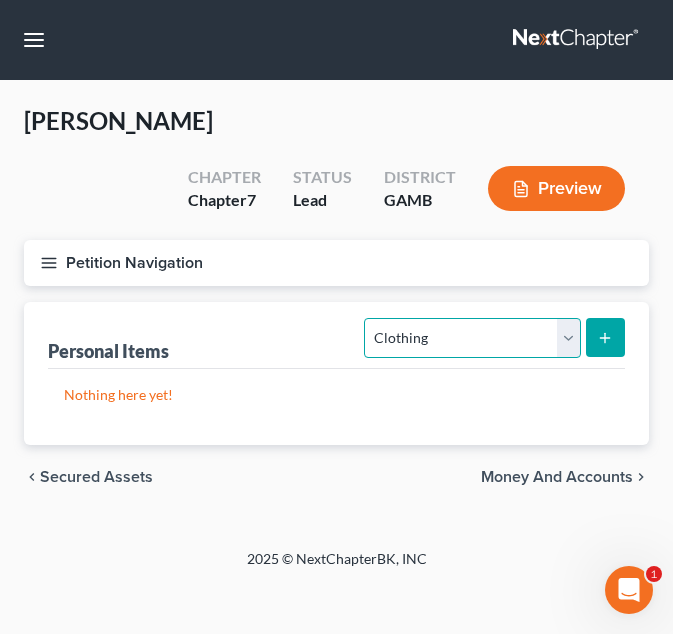 click on "Select Item Type Clothing Collectibles Of Value Electronics Firearms Household Goods Jewelry Other Pet(s) Sports & Hobby Equipment" at bounding box center (472, 338) 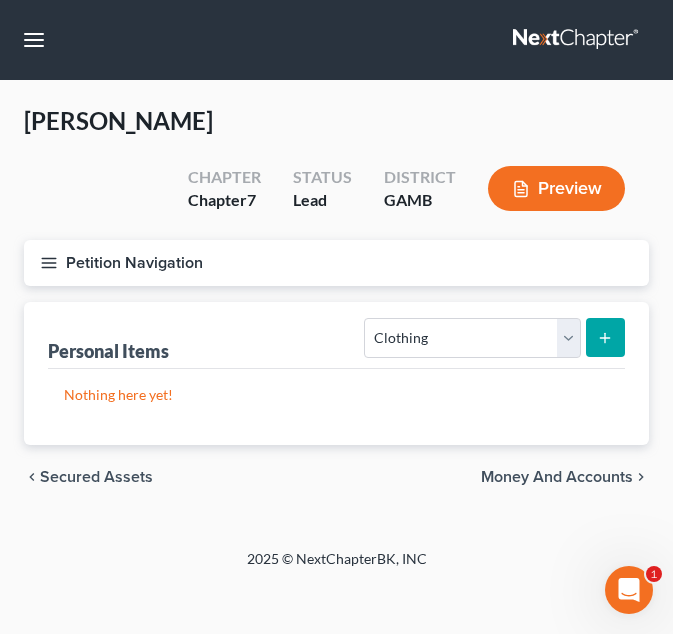 click at bounding box center [605, 337] 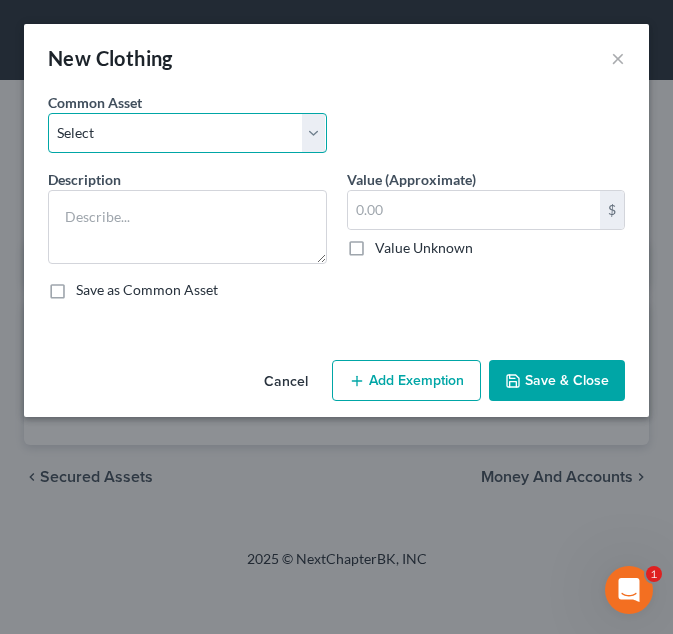 drag, startPoint x: 182, startPoint y: 139, endPoint x: 172, endPoint y: 175, distance: 37.363083 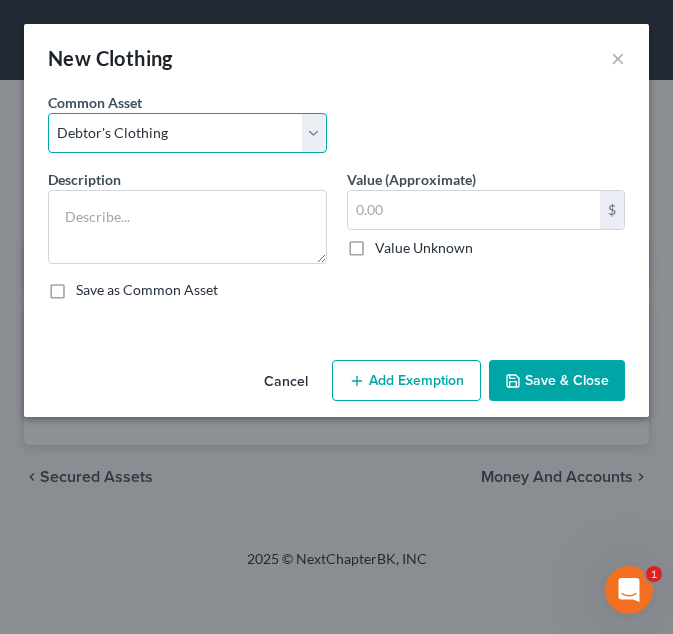 click on "Select Debtor's Clothing Debtor's Clothing" at bounding box center (187, 133) 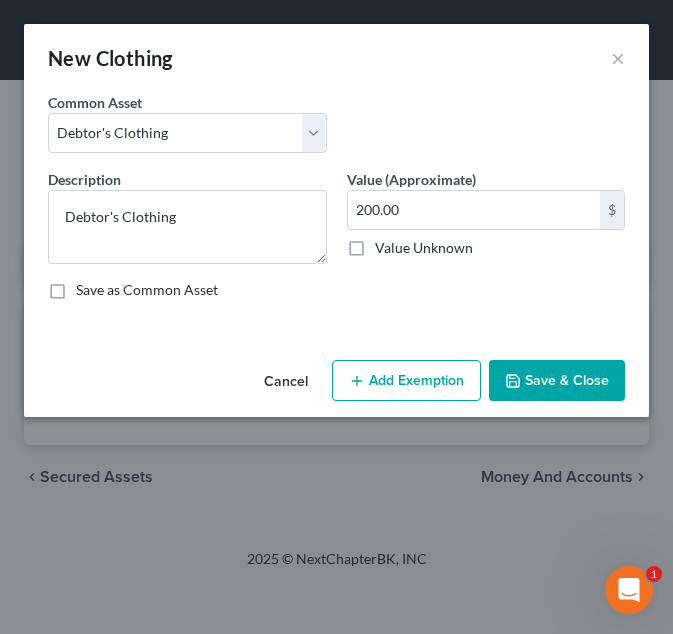 click on "Add Exemption" at bounding box center [406, 381] 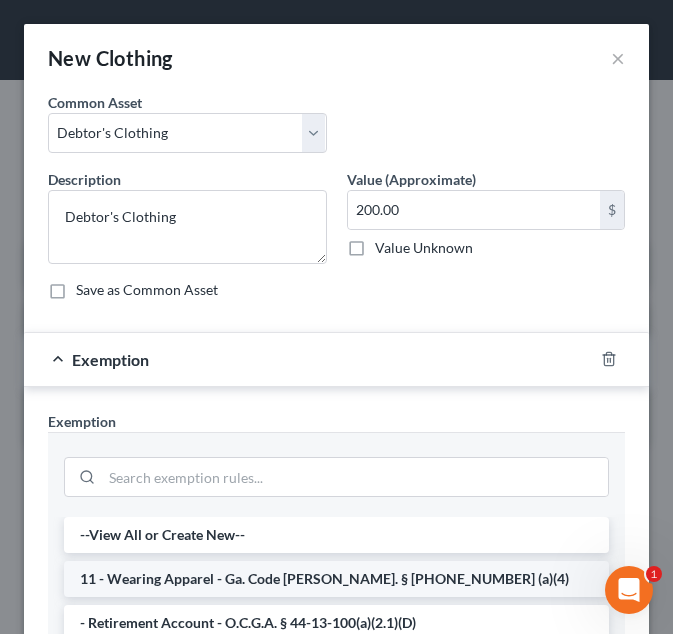 click on "11 - Wearing Apparel - Ga. Code Ann. § 44-13-100 (a)(4)" at bounding box center [336, 579] 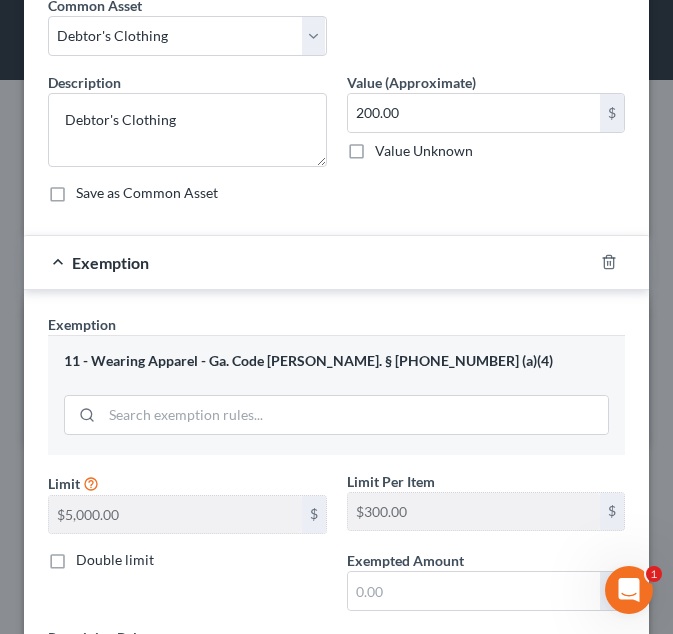 scroll, scrollTop: 98, scrollLeft: 0, axis: vertical 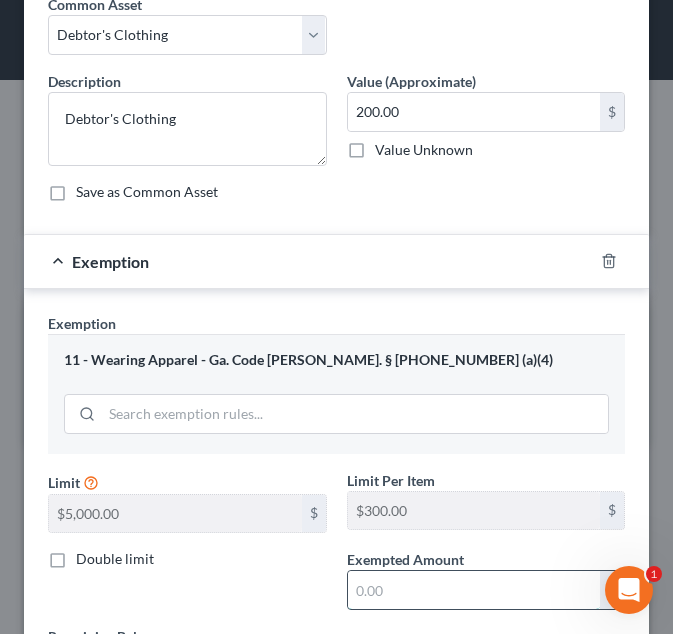 click at bounding box center (474, 590) 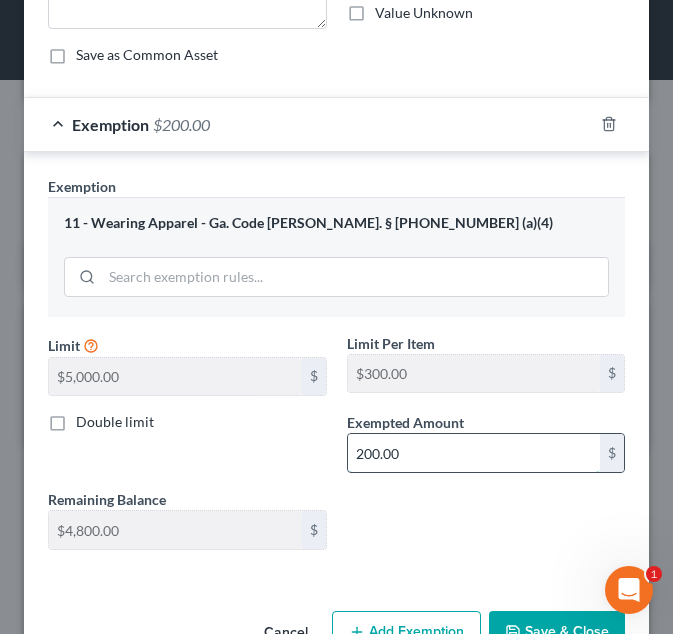 scroll, scrollTop: 236, scrollLeft: 0, axis: vertical 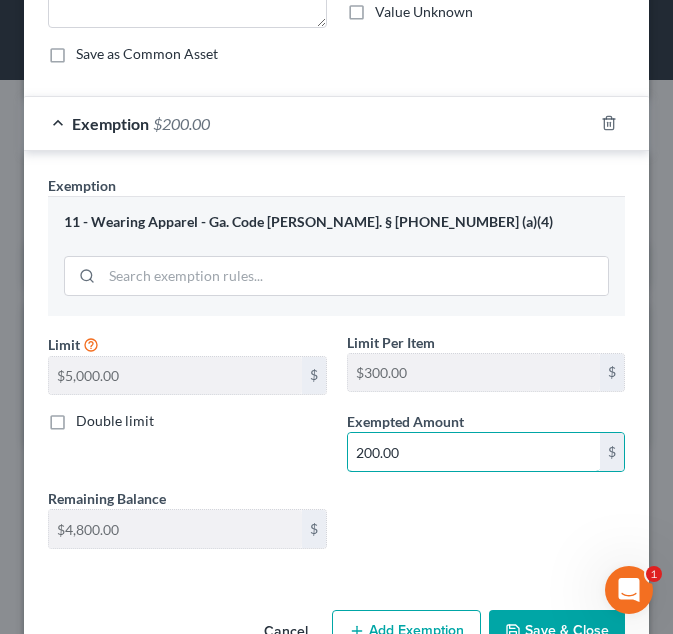 type on "200.00" 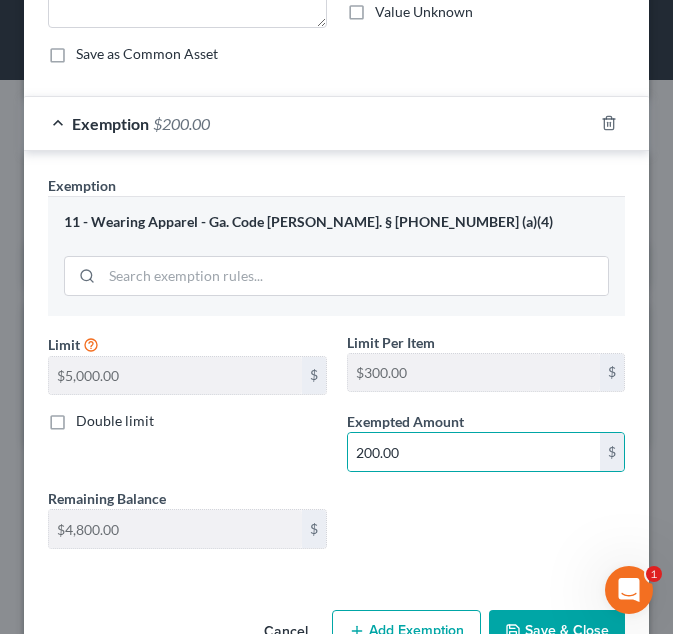 click on "Save & Close" at bounding box center [557, 631] 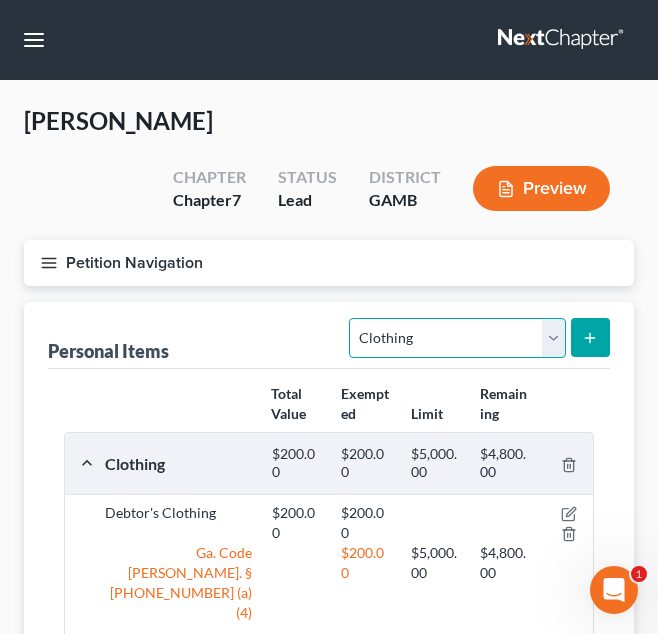 click on "Select Item Type Clothing Collectibles Of Value Electronics Firearms Household Goods Jewelry Other Pet(s) Sports & Hobby Equipment" at bounding box center (457, 338) 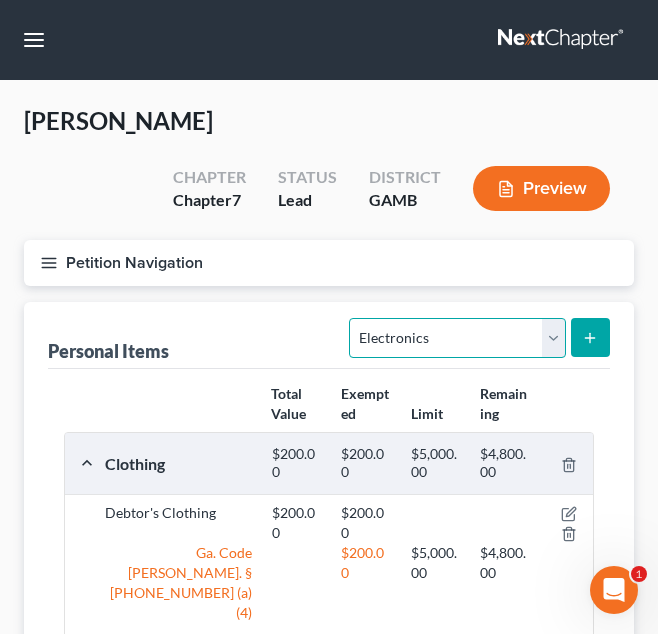 click on "Select Item Type Clothing Collectibles Of Value Electronics Firearms Household Goods Jewelry Other Pet(s) Sports & Hobby Equipment" at bounding box center [457, 338] 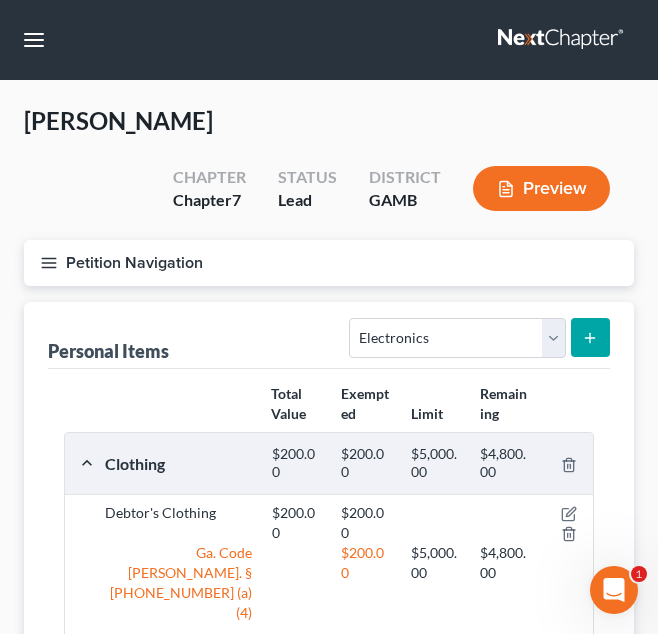 click 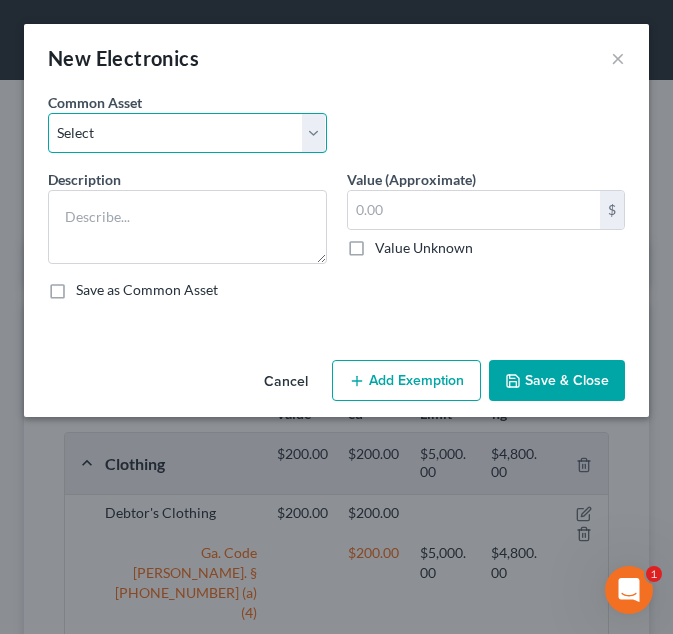 click on "Select Debtor's TV and Computer Debtor's TV and Computer Debtor's TV and Computer" at bounding box center [187, 133] 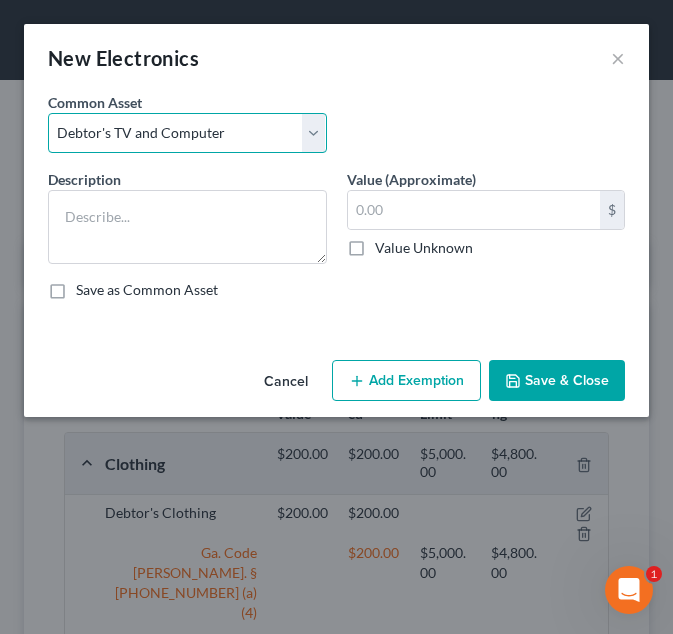 click on "Select Debtor's TV and Computer Debtor's TV and Computer Debtor's TV and Computer" at bounding box center (187, 133) 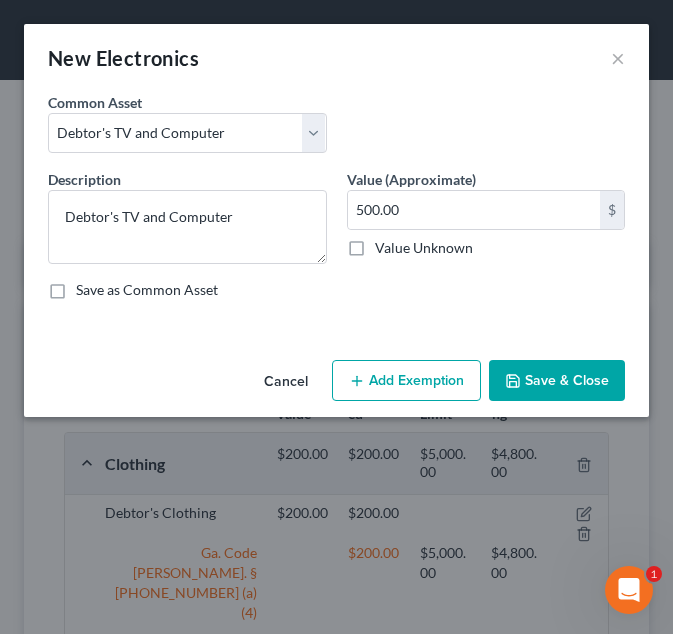 click on "Add Exemption" at bounding box center [406, 381] 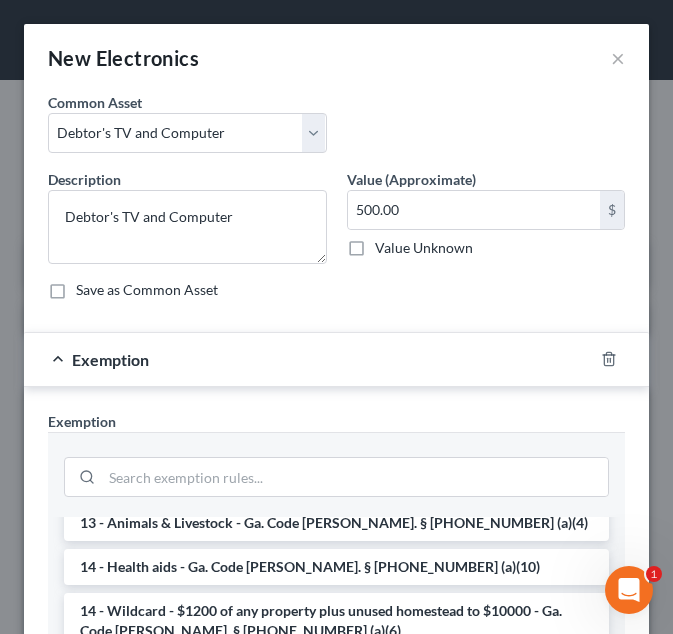 scroll, scrollTop: 340, scrollLeft: 0, axis: vertical 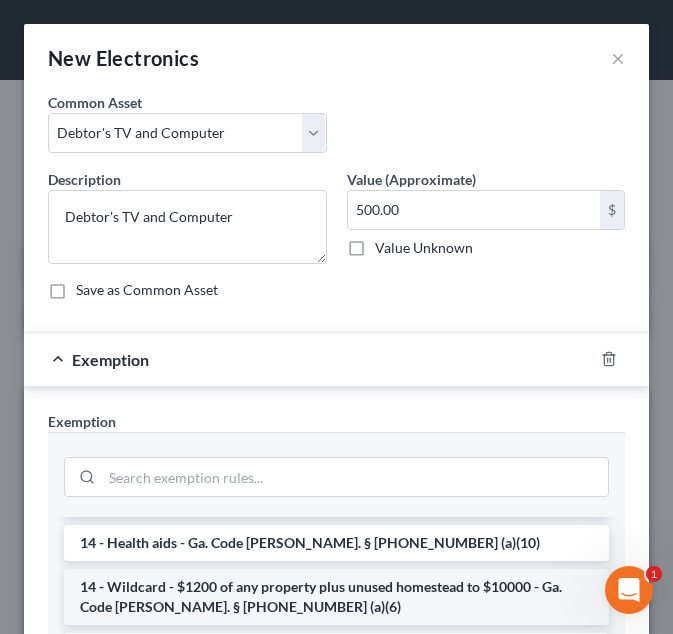 click on "14 - Wildcard -  $1200 of any property plus unused homestead to $10000 - Ga. Code Ann. § 44-13-100 (a)(6)" at bounding box center (336, 597) 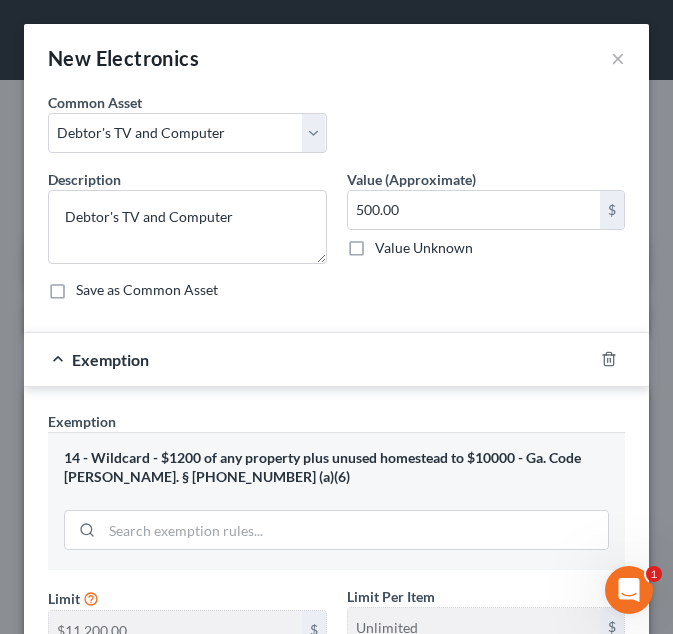 scroll, scrollTop: 107, scrollLeft: 0, axis: vertical 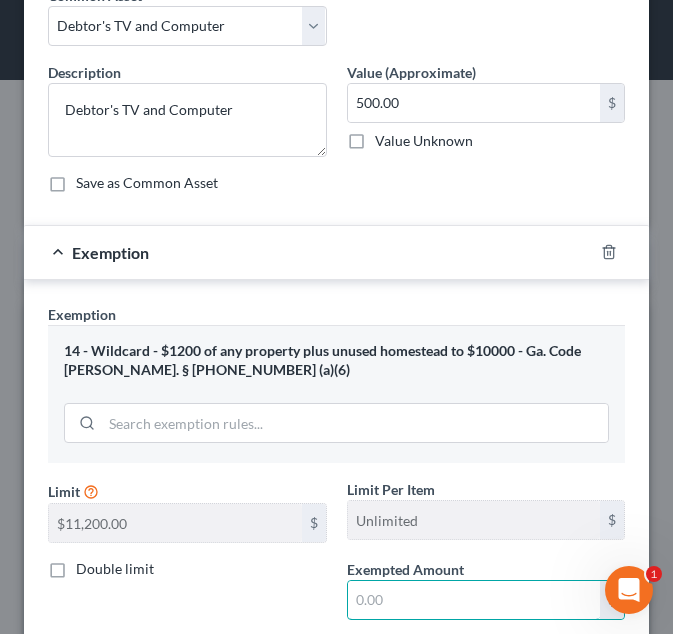 click at bounding box center (474, 600) 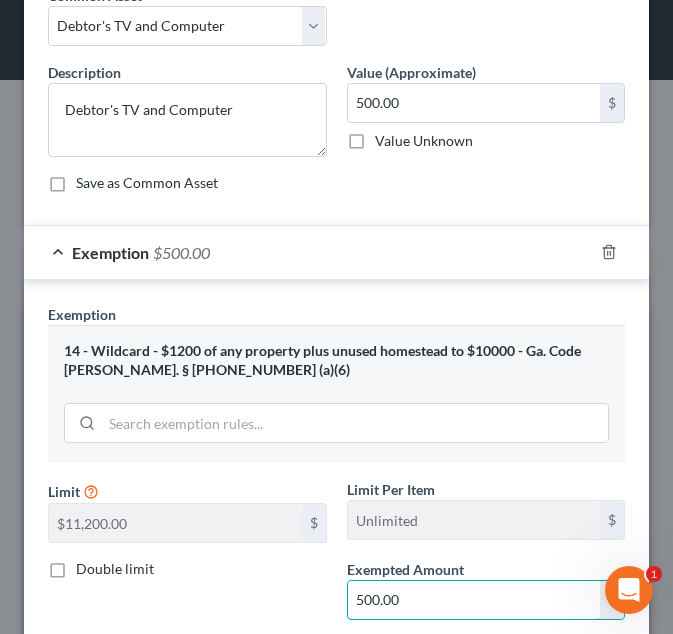 scroll, scrollTop: 312, scrollLeft: 0, axis: vertical 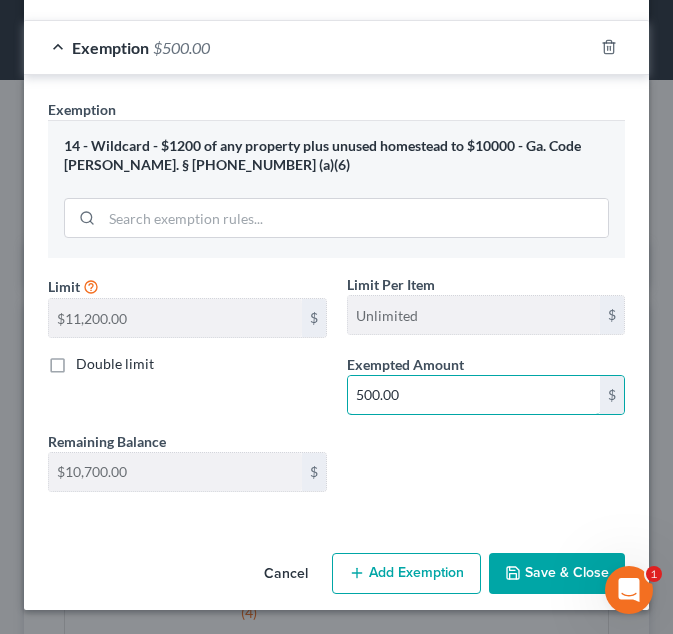 type on "500.00" 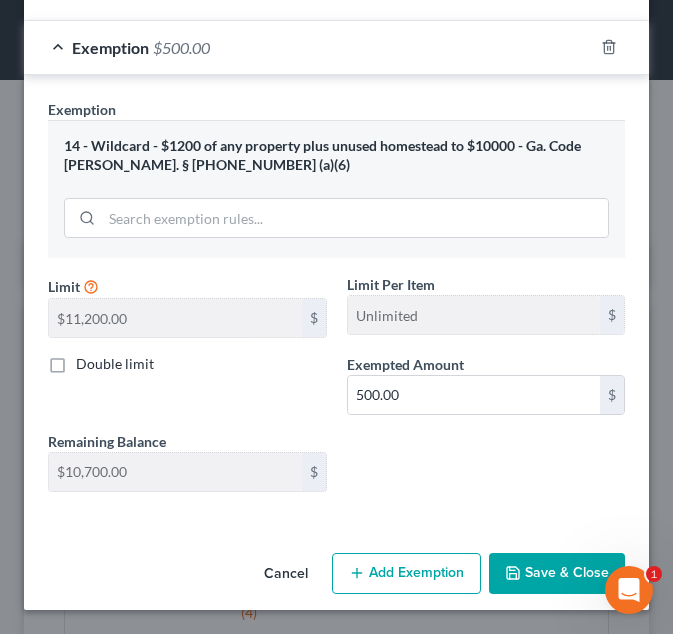 click on "Save & Close" at bounding box center [557, 574] 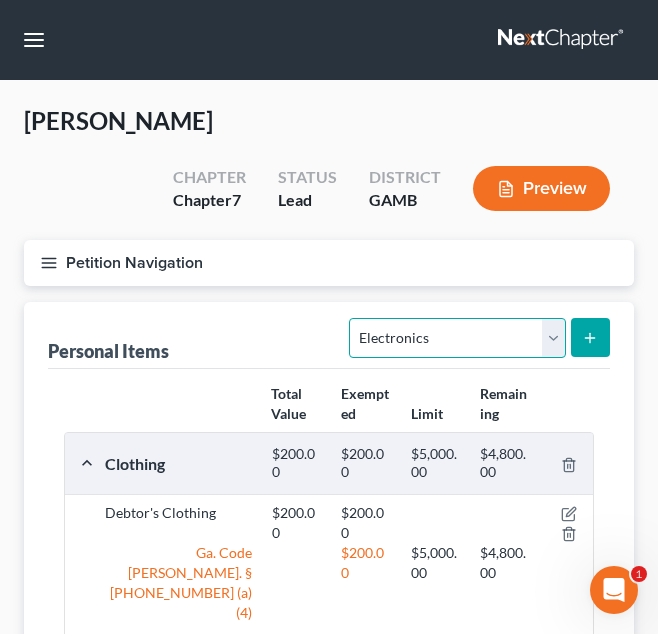 click on "Select Item Type Clothing Collectibles Of Value Electronics Firearms Household Goods Jewelry Other Pet(s) Sports & Hobby Equipment" at bounding box center [457, 338] 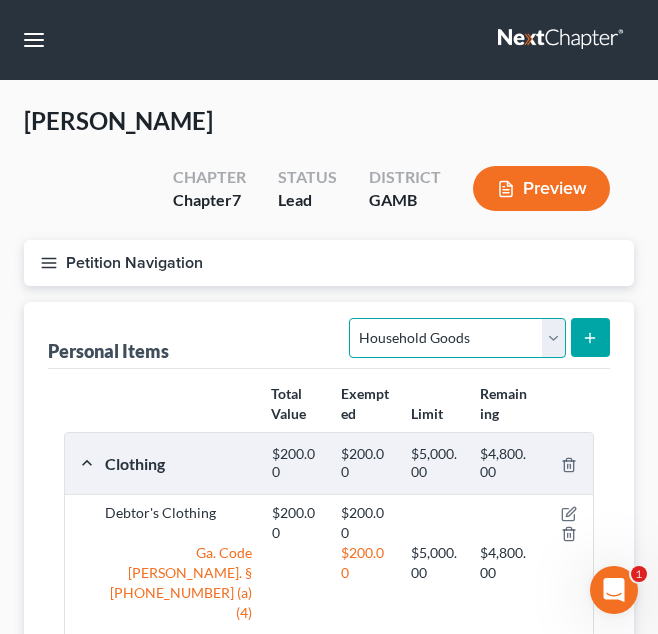 click on "Select Item Type Clothing Collectibles Of Value Electronics Firearms Household Goods Jewelry Other Pet(s) Sports & Hobby Equipment" at bounding box center (457, 338) 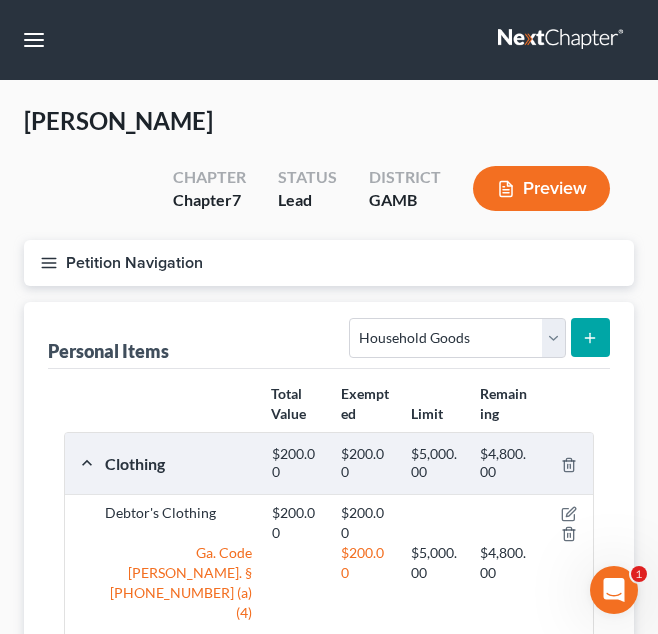 click at bounding box center (590, 337) 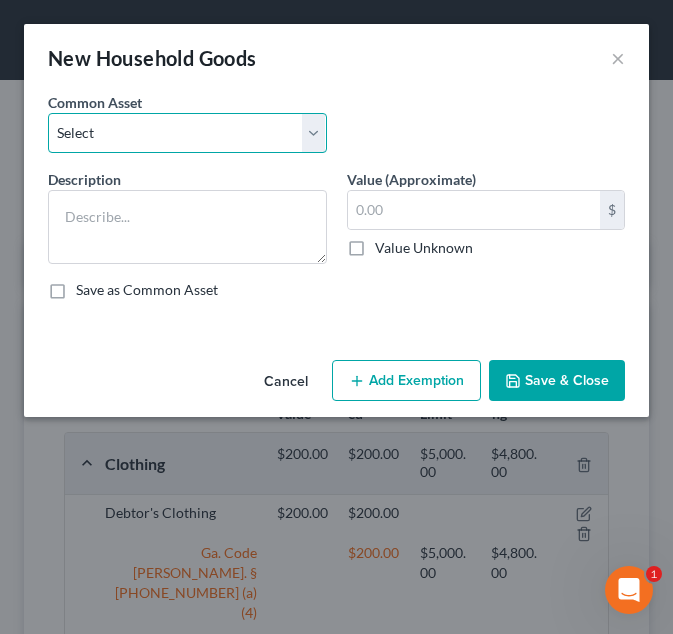 click on "Select Debtor's Furniture Debtor's Furniture" at bounding box center (187, 133) 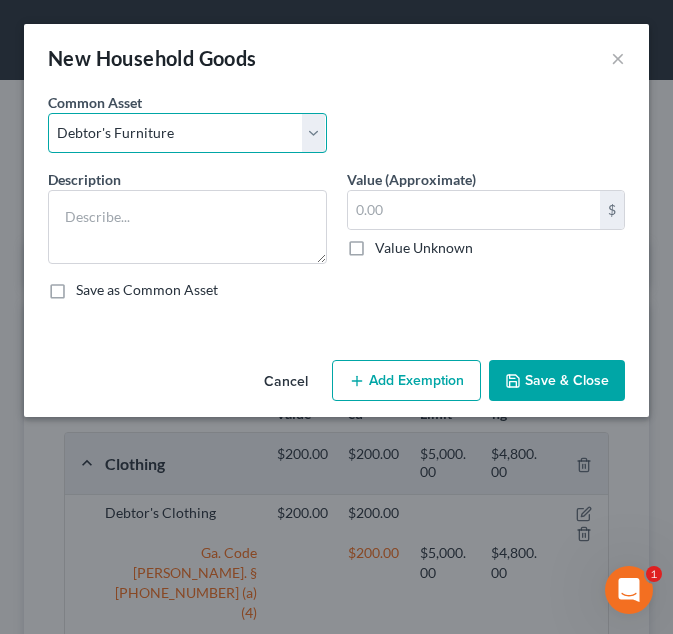 click on "Select Debtor's Furniture Debtor's Furniture" at bounding box center (187, 133) 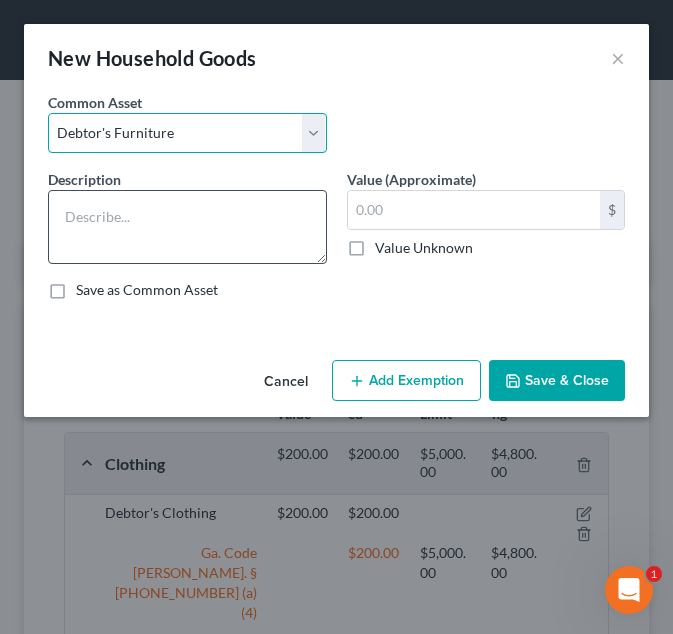 type on "Debtor's Furniture" 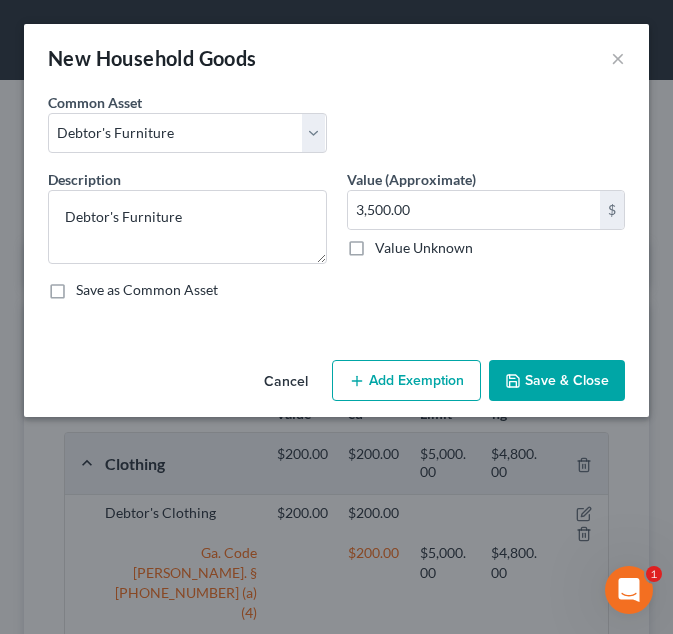 click on "Add Exemption" at bounding box center [406, 381] 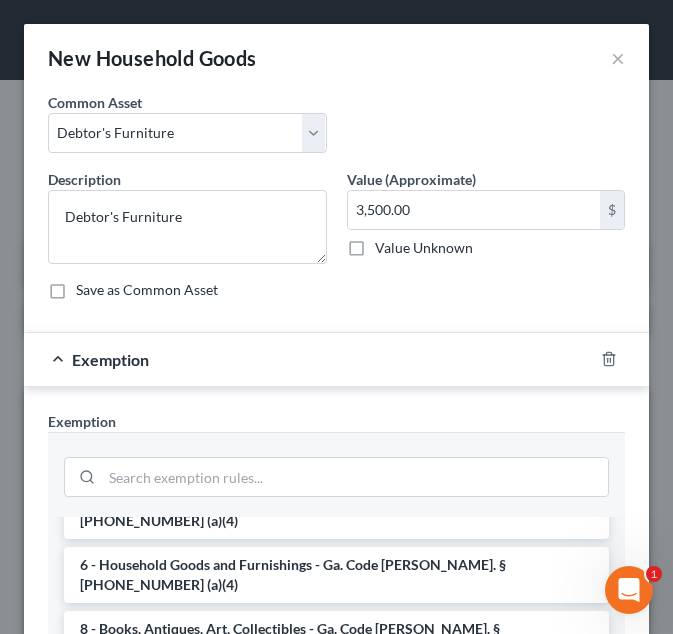 scroll, scrollTop: 224, scrollLeft: 0, axis: vertical 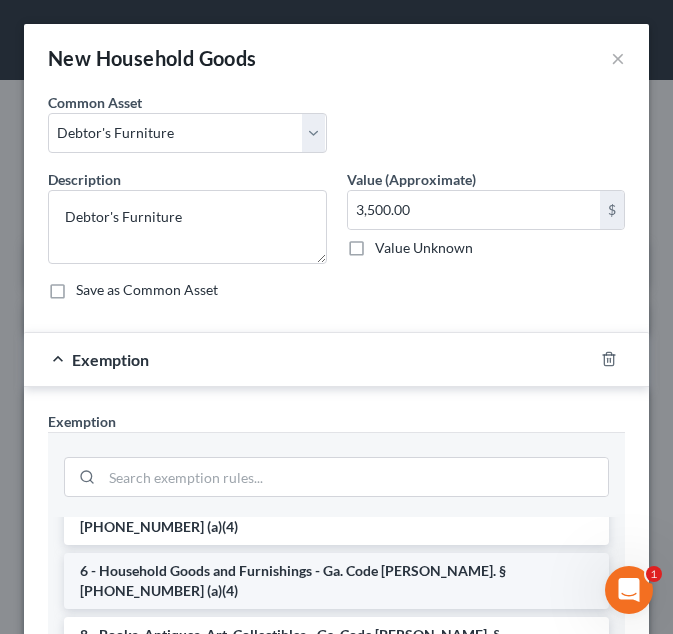 click on "6 - Household Goods and Furnishings - Ga. Code [PERSON_NAME]. § [PHONE_NUMBER] (a)(4)" at bounding box center (336, 581) 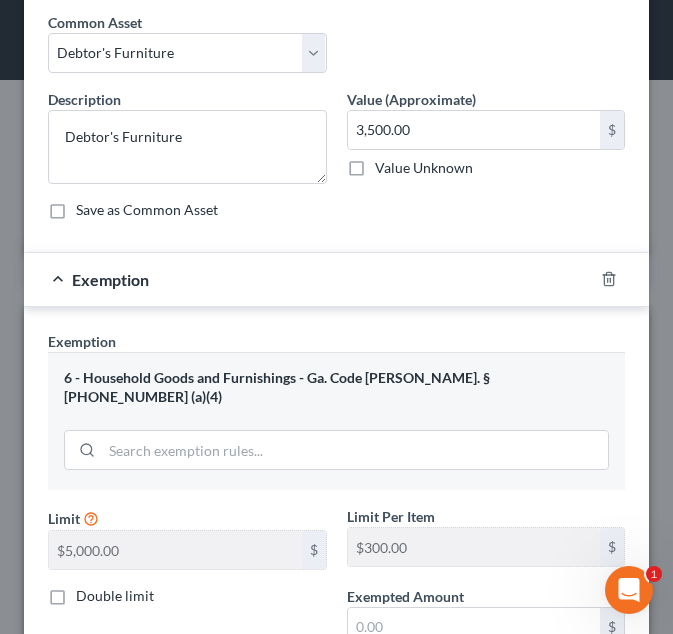 scroll, scrollTop: 293, scrollLeft: 0, axis: vertical 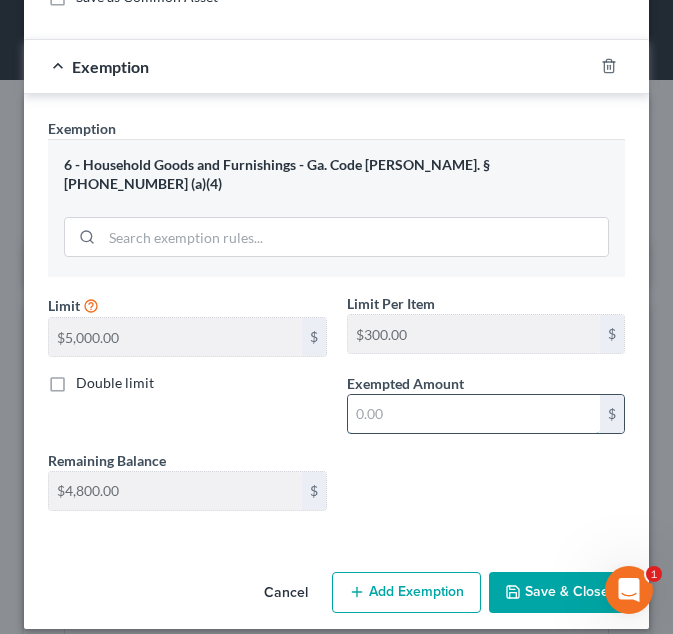 click at bounding box center [474, 414] 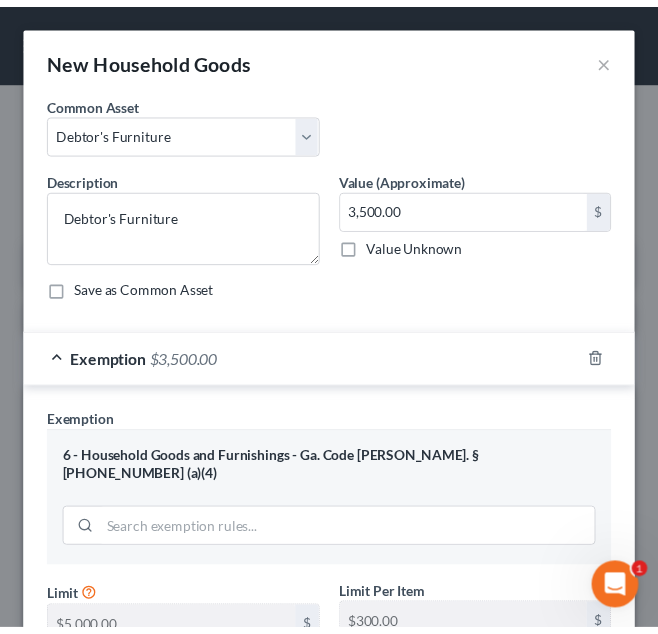 scroll, scrollTop: 293, scrollLeft: 0, axis: vertical 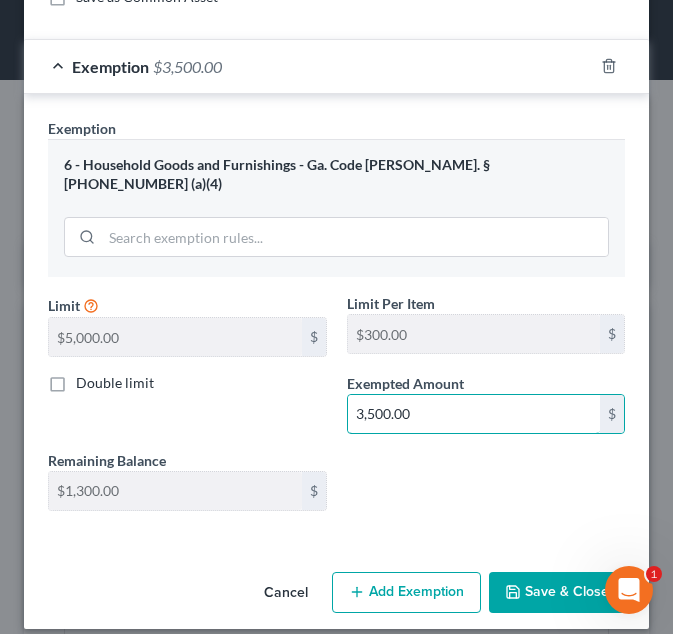 type on "3,500.00" 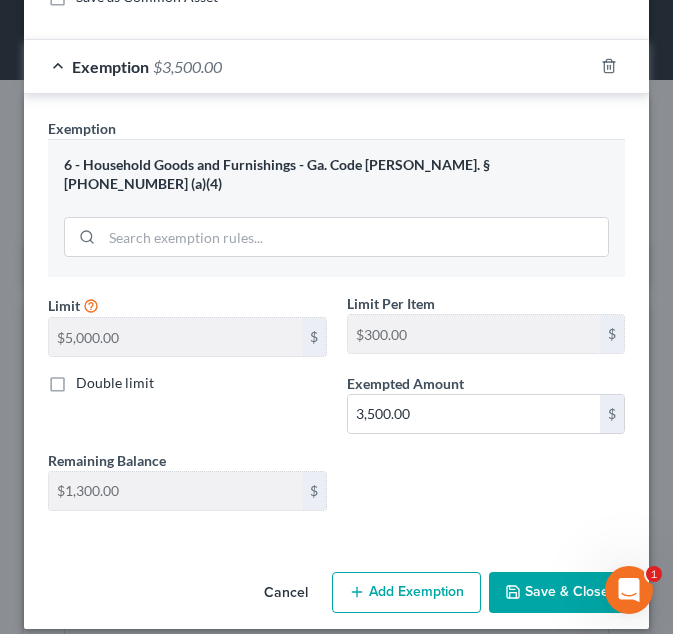 click on "Save & Close" at bounding box center [557, 593] 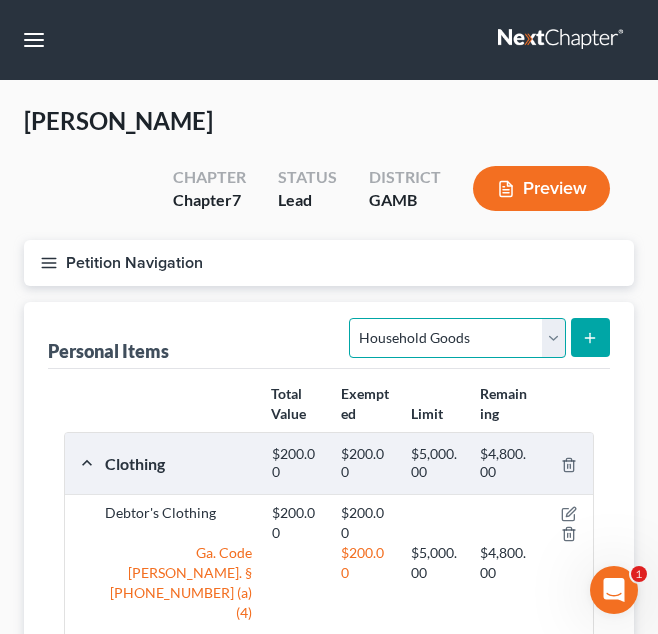 click on "Select Item Type Clothing Collectibles Of Value Electronics Firearms Household Goods Jewelry Other Pet(s) Sports & Hobby Equipment" at bounding box center (457, 338) 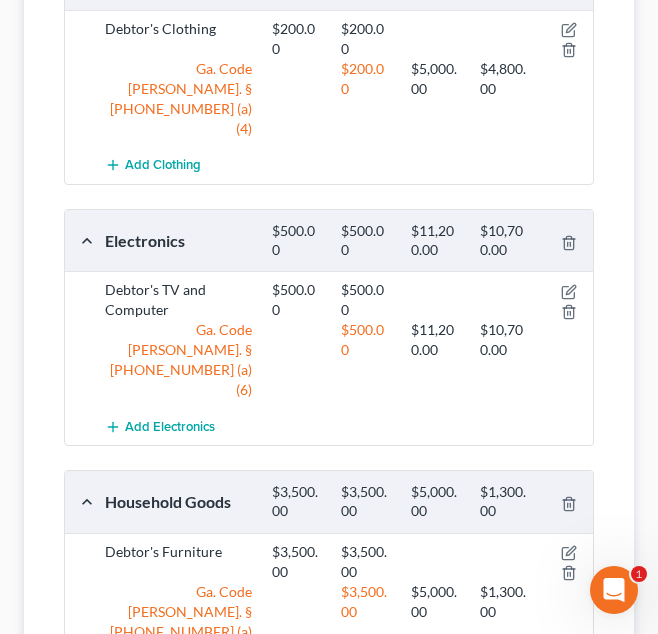 scroll, scrollTop: 626, scrollLeft: 0, axis: vertical 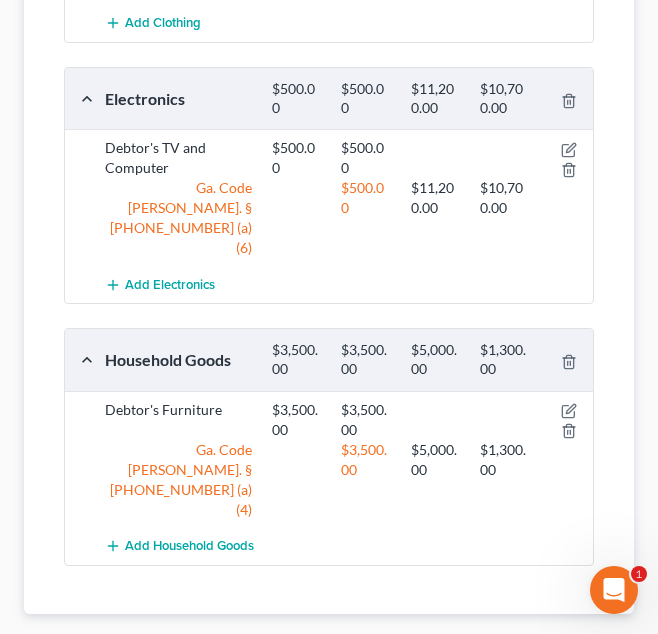click on "Money and Accounts" at bounding box center (542, 646) 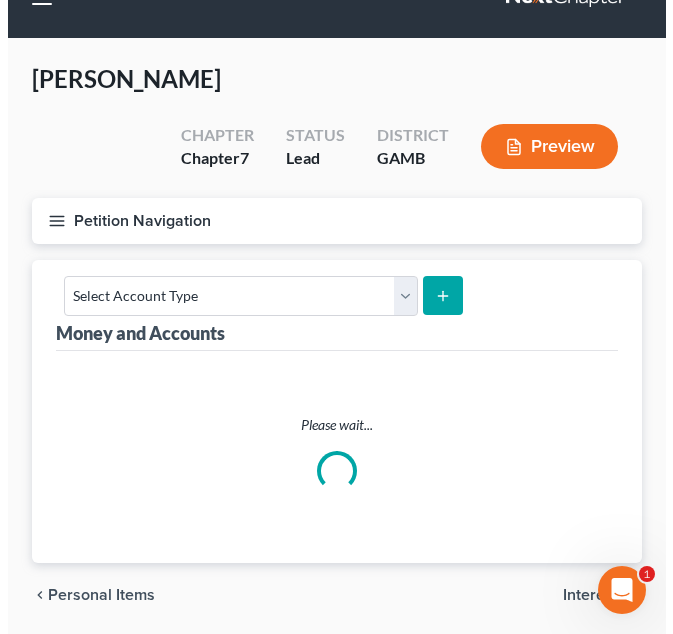 scroll, scrollTop: 0, scrollLeft: 0, axis: both 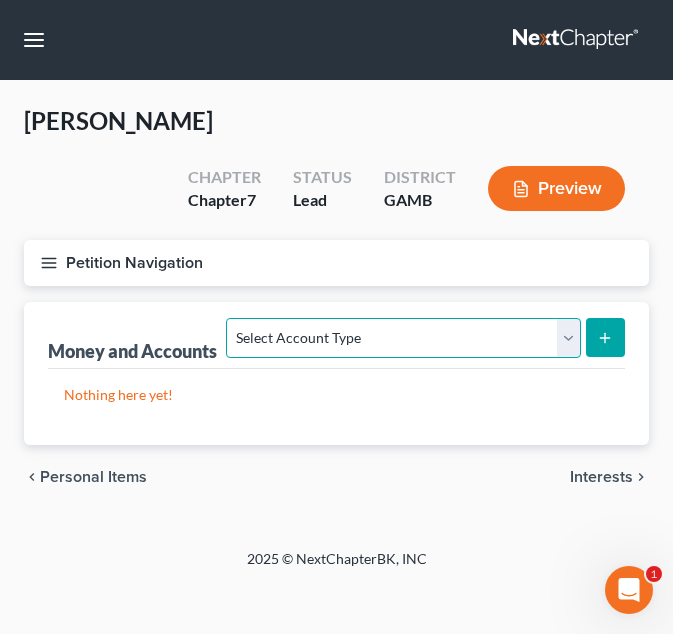 click on "Select Account Type Brokerage Cash on Hand Certificates of Deposit Checking Account Money Market Other (Credit Union, Health Savings Account, etc) Safe Deposit Box Savings Account Security Deposits or Prepayments" at bounding box center [403, 338] 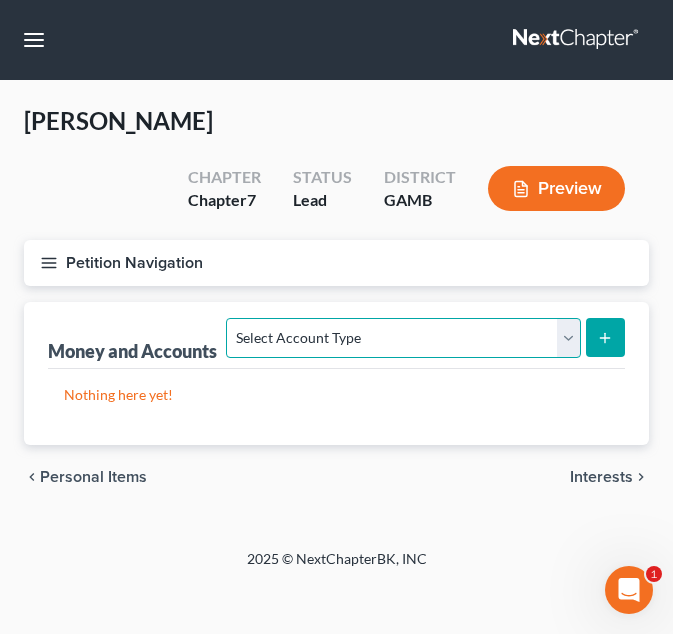 select on "checking" 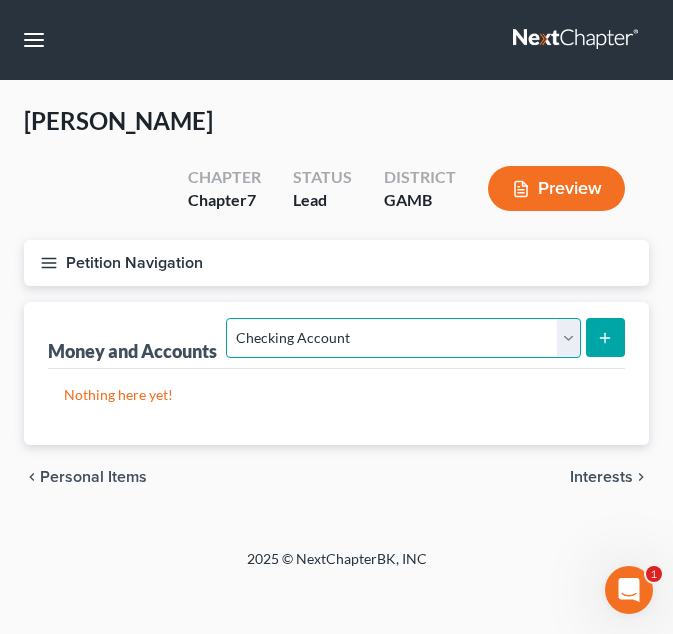 click on "Select Account Type Brokerage Cash on Hand Certificates of Deposit Checking Account Money Market Other (Credit Union, Health Savings Account, etc) Safe Deposit Box Savings Account Security Deposits or Prepayments" at bounding box center [403, 338] 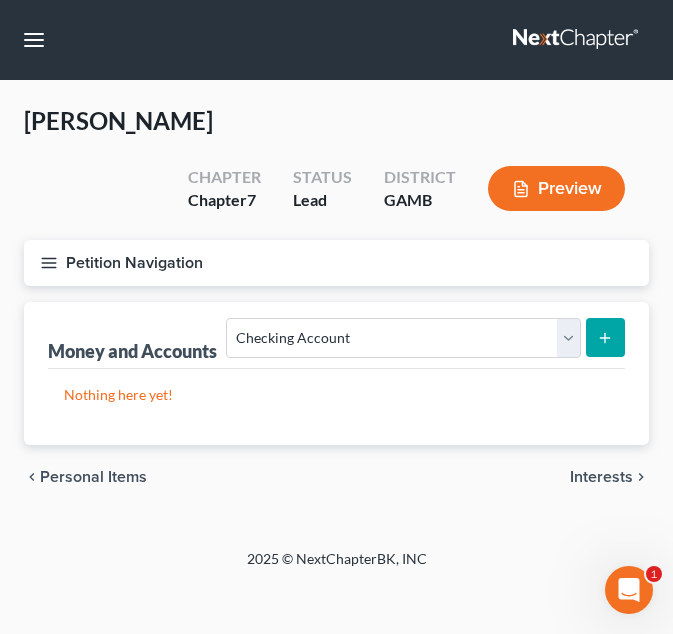 click at bounding box center (605, 337) 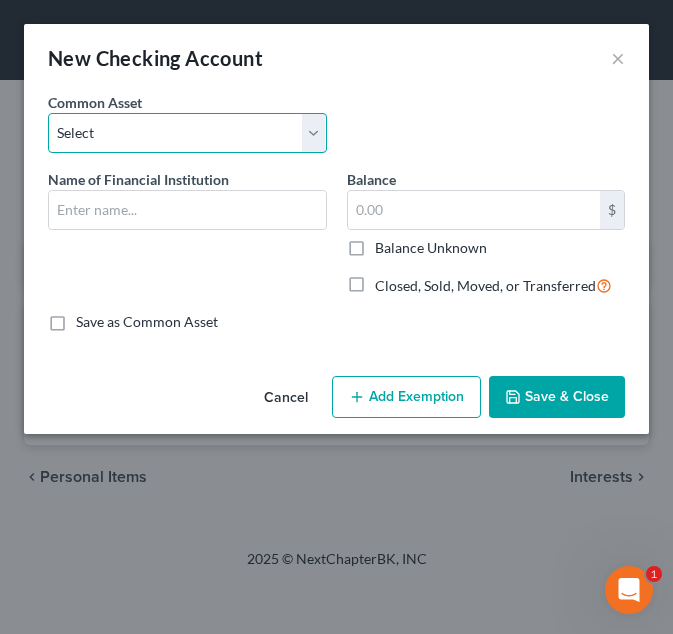 click on "Select Cadence Bank Colony Bank Chase Bank [US_STATE]’s Own Credit Union [US_STATE]’s Own Credit Union CGR Credit Union [PERSON_NAME] State Bank Robins Federal Credit Union Navy Federal Credit Union SRP Federal Credit Union SRP Credit Union [PERSON_NAME] Fargo Bank of America Delta Community Credit Union Truist Bank Ozark Bank Chime Bank Renesant Bank Mid south FCU United Bank Capital One Bank USA Bank Congressional Federal Union" at bounding box center [187, 133] 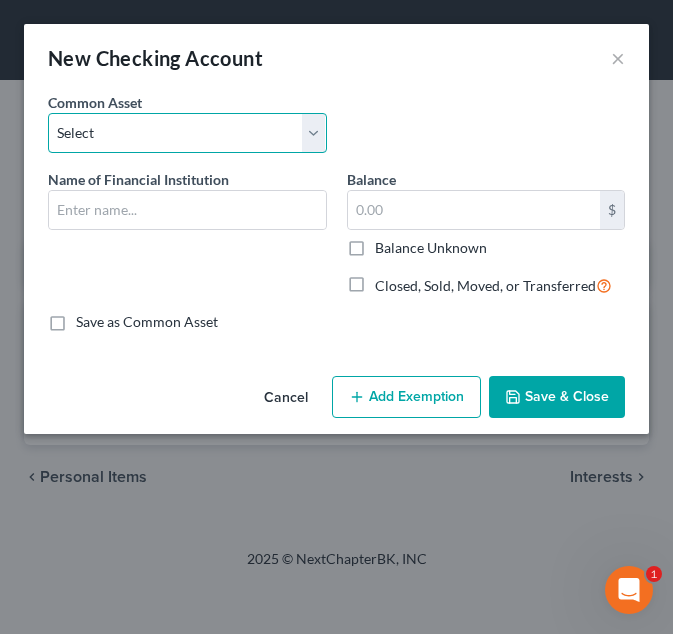 select on "8" 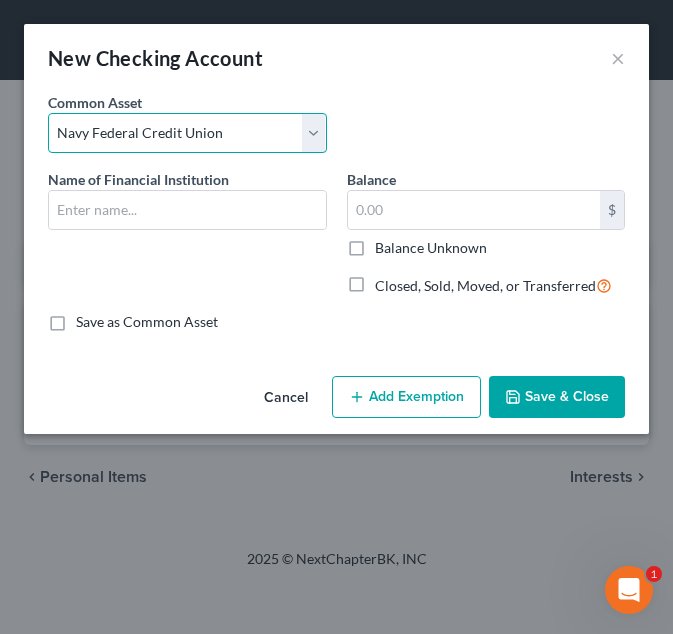 click on "Select Cadence Bank Colony Bank Chase Bank [US_STATE]’s Own Credit Union [US_STATE]’s Own Credit Union CGR Credit Union [PERSON_NAME] State Bank Robins Federal Credit Union Navy Federal Credit Union SRP Federal Credit Union SRP Credit Union [PERSON_NAME] Fargo Bank of America Delta Community Credit Union Truist Bank Ozark Bank Chime Bank Renesant Bank Mid south FCU United Bank Capital One Bank USA Bank Congressional Federal Union" at bounding box center [187, 133] 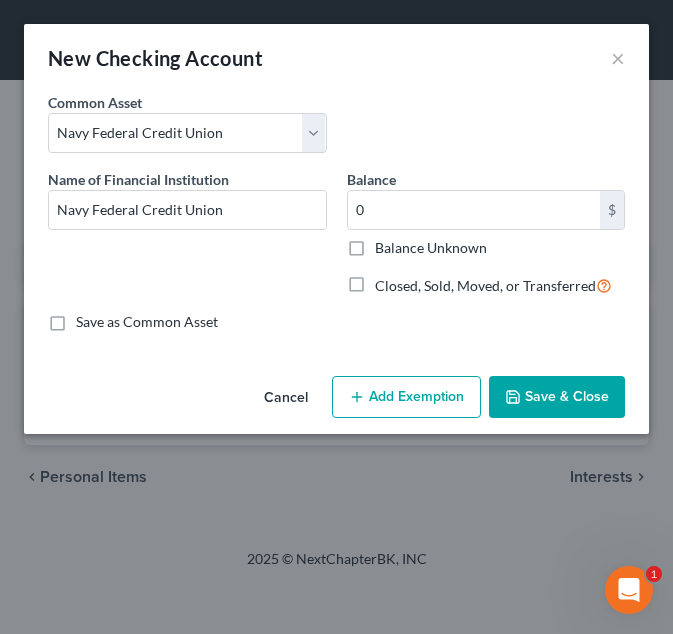 click 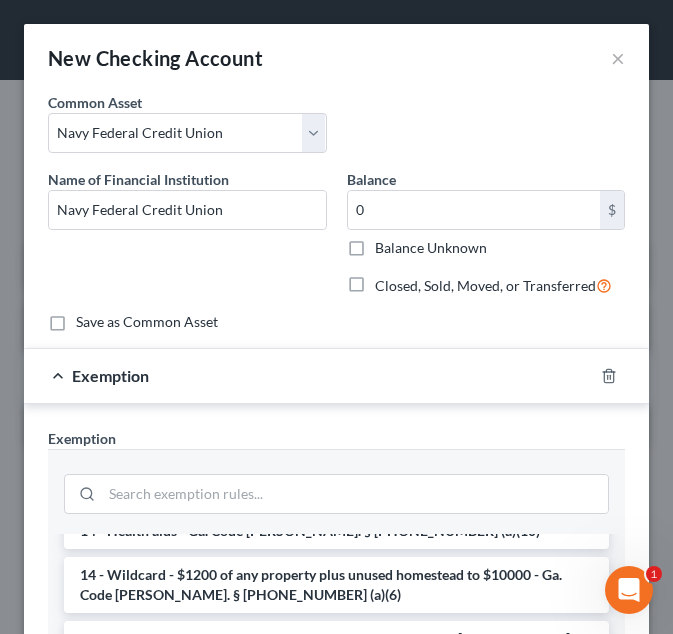scroll, scrollTop: 370, scrollLeft: 0, axis: vertical 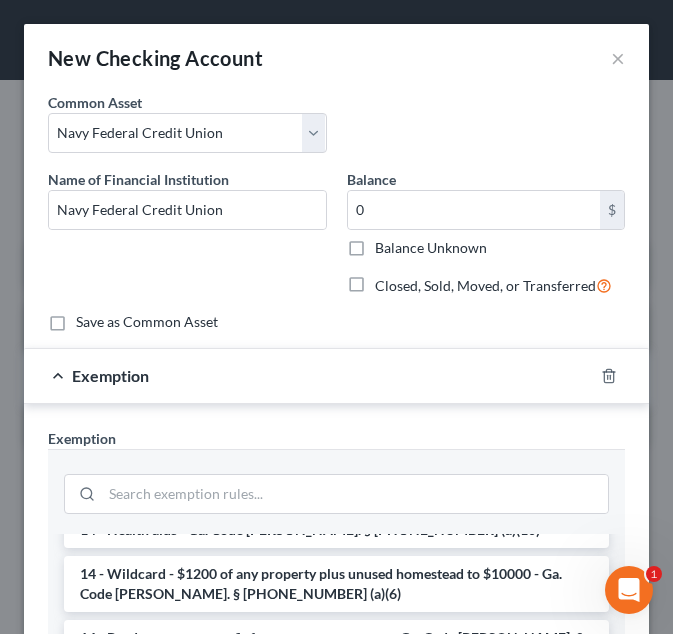 click on "14 - Wildcard -  $1200 of any property plus unused homestead to $10000 - Ga. Code [PERSON_NAME]. § [PHONE_NUMBER] (a)(6)" at bounding box center (336, 584) 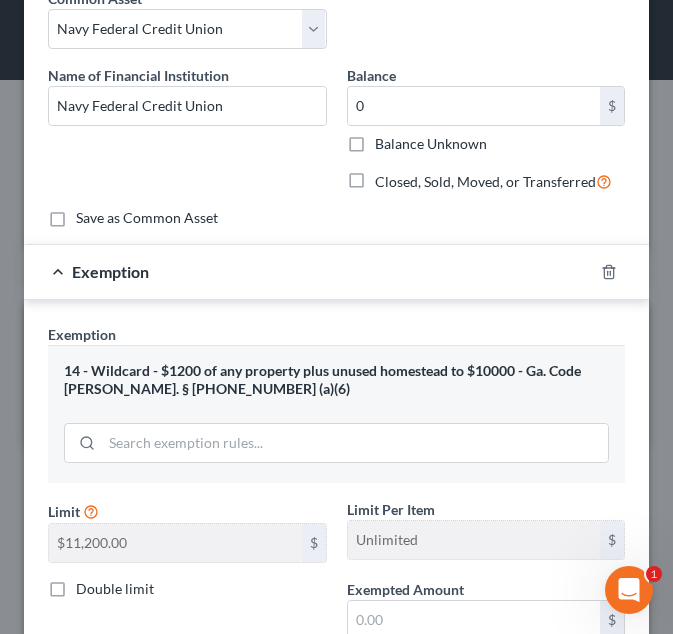 scroll, scrollTop: 142, scrollLeft: 0, axis: vertical 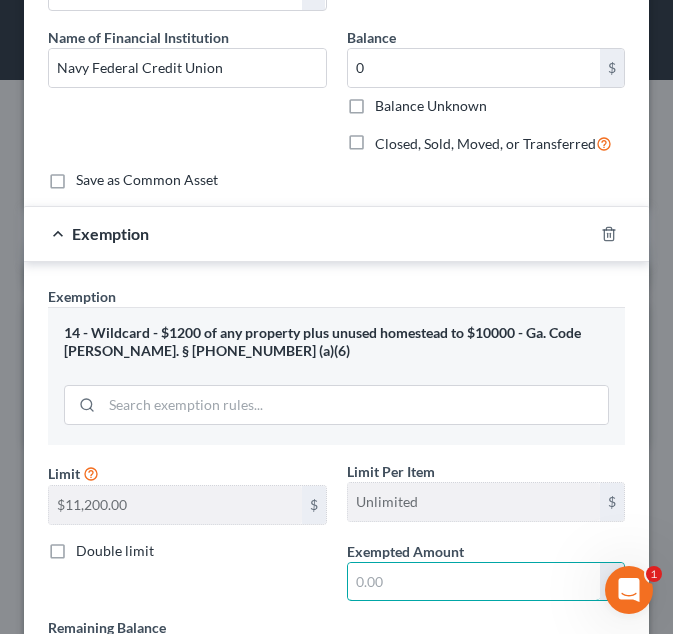 click at bounding box center (474, 582) 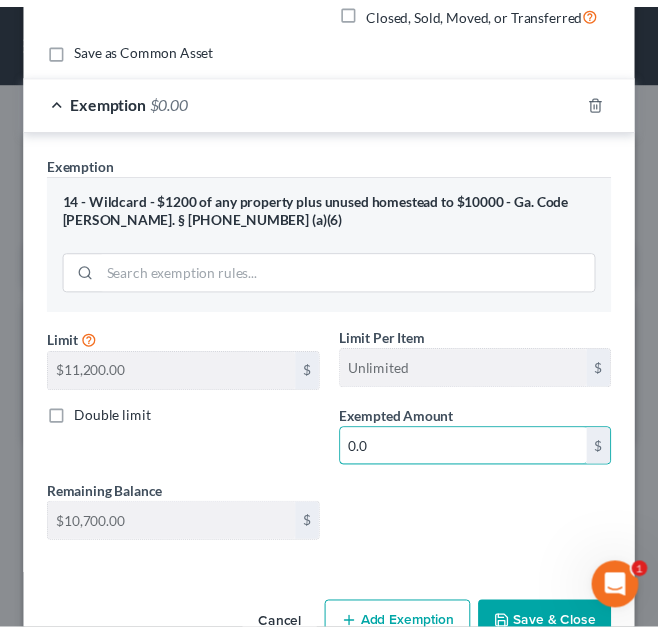 scroll, scrollTop: 329, scrollLeft: 0, axis: vertical 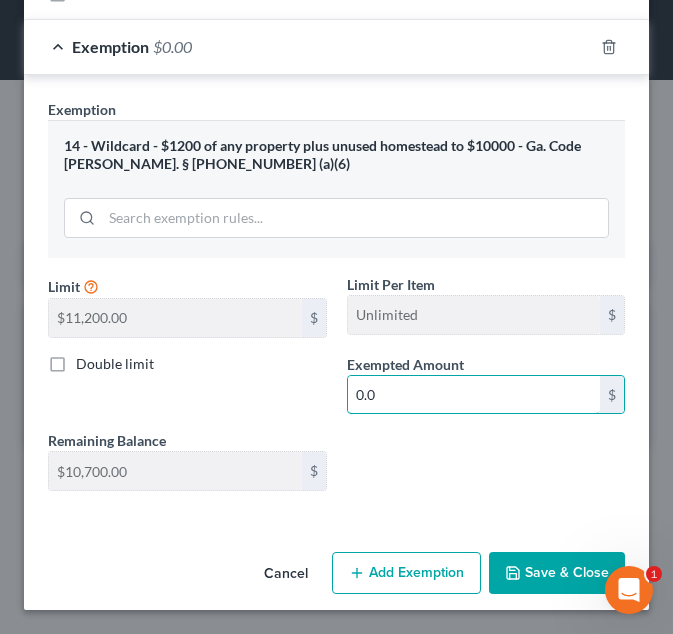 type on "0.0" 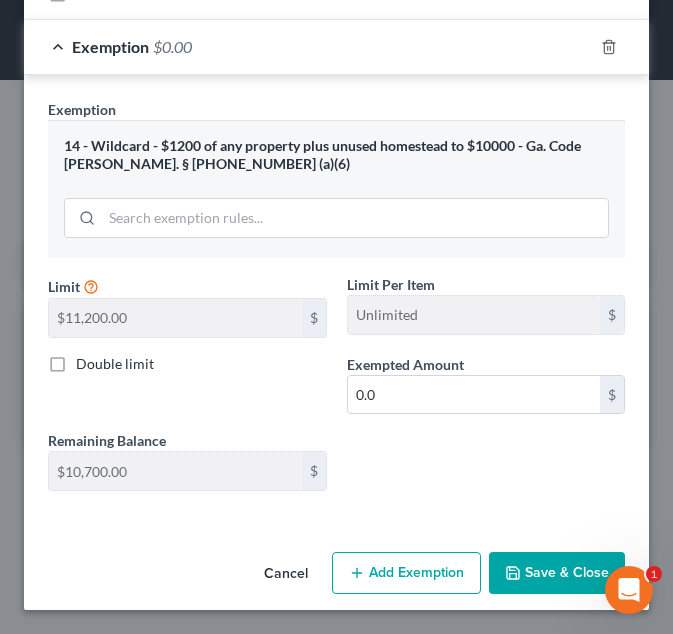 click on "Save & Close" at bounding box center [557, 573] 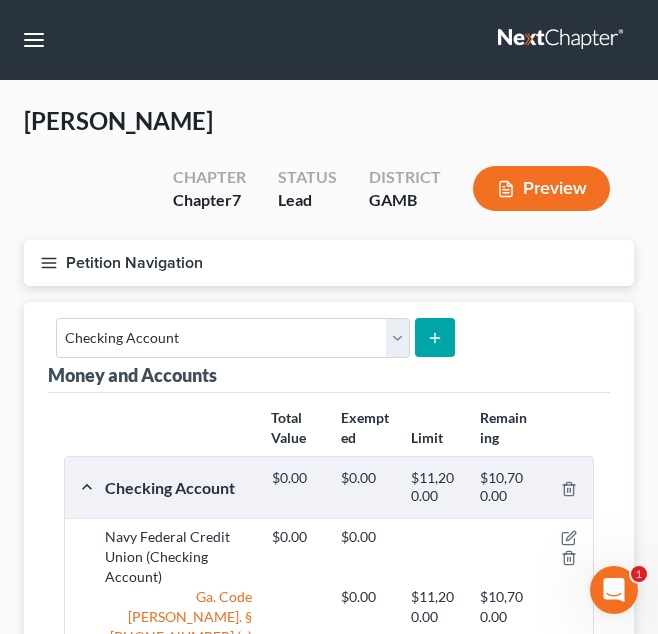 scroll, scrollTop: 227, scrollLeft: 0, axis: vertical 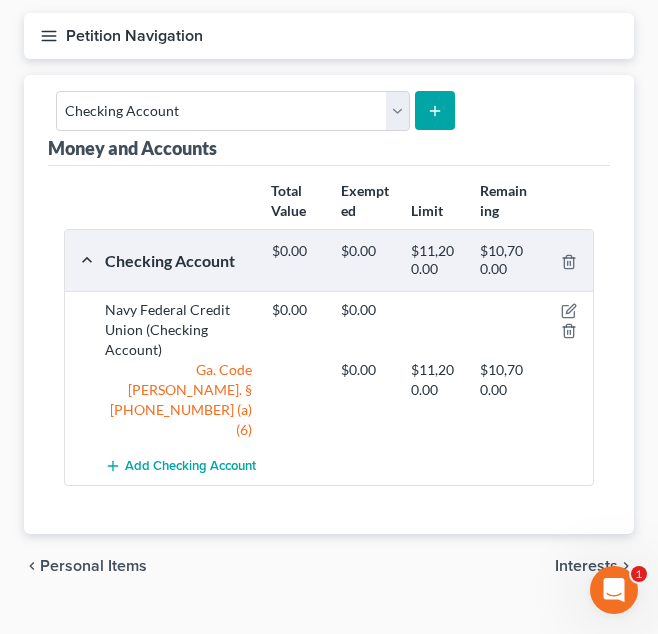 click on "Interests" at bounding box center (586, 566) 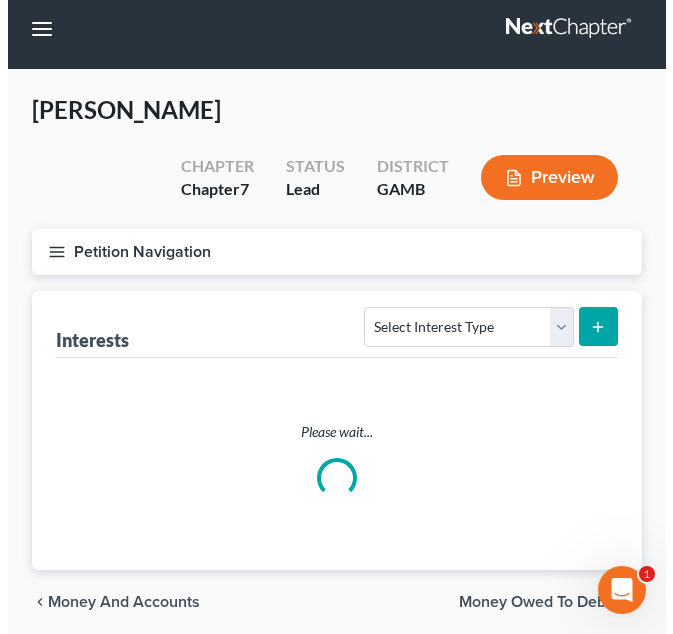 scroll, scrollTop: 0, scrollLeft: 0, axis: both 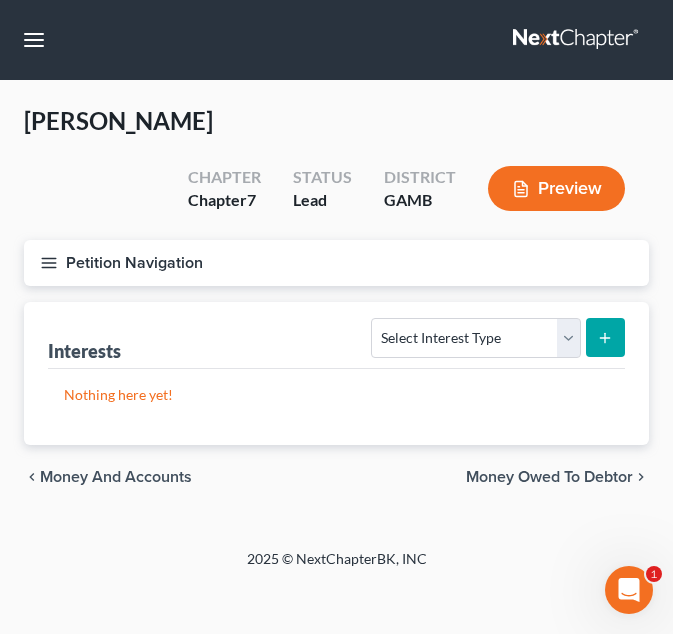 click on "Petition Navigation" at bounding box center (336, 263) 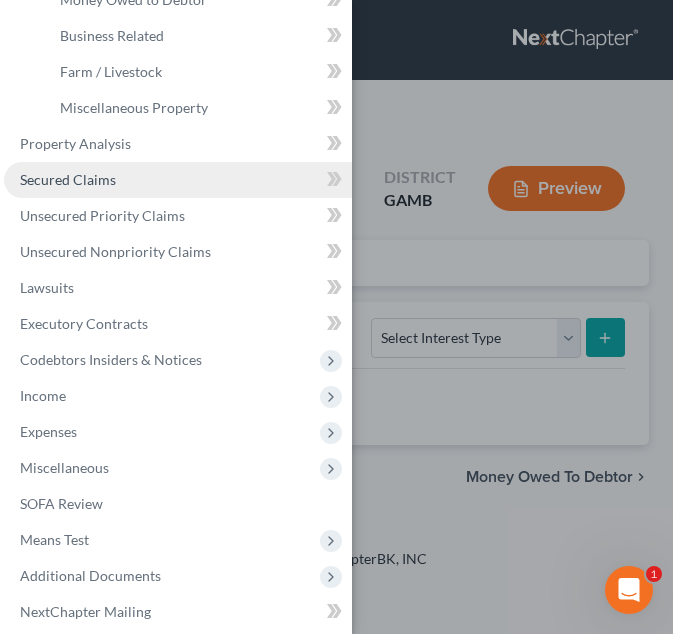 scroll, scrollTop: 431, scrollLeft: 0, axis: vertical 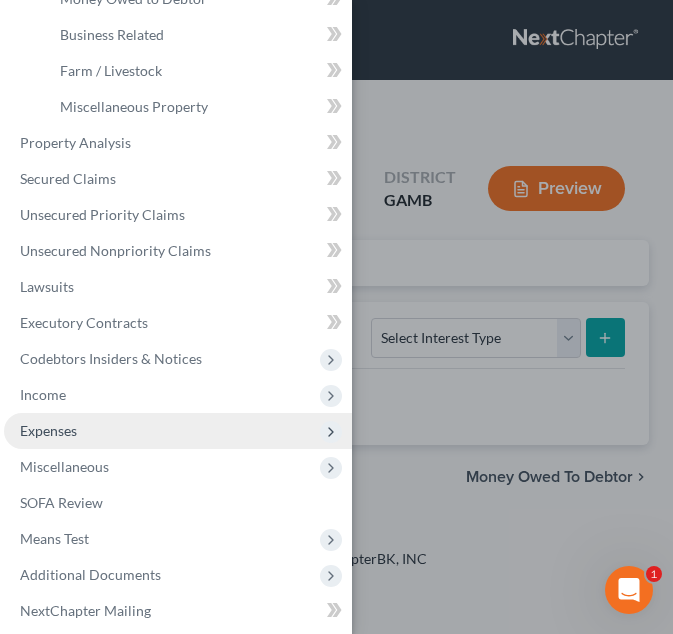 click on "Expenses" at bounding box center (178, 431) 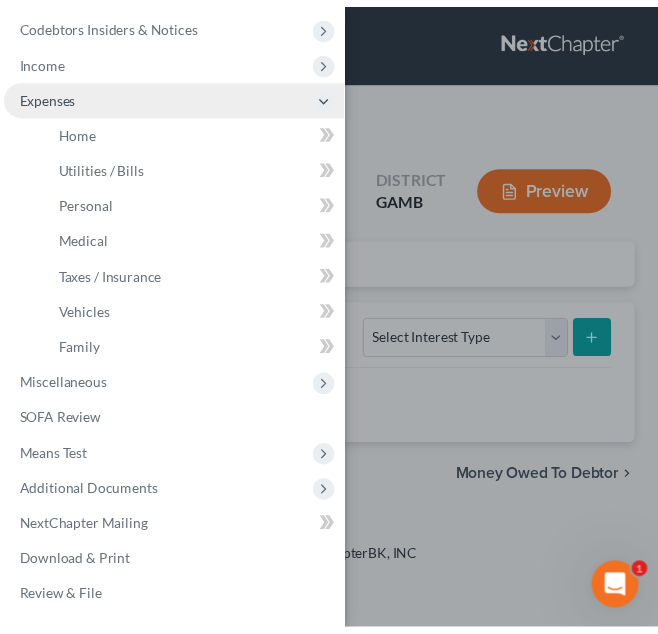 scroll, scrollTop: 406, scrollLeft: 0, axis: vertical 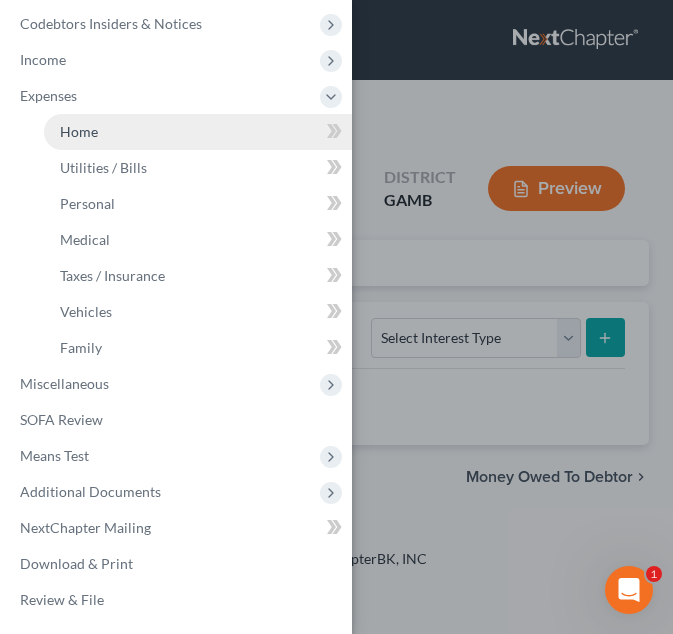 click on "Home" at bounding box center (198, 132) 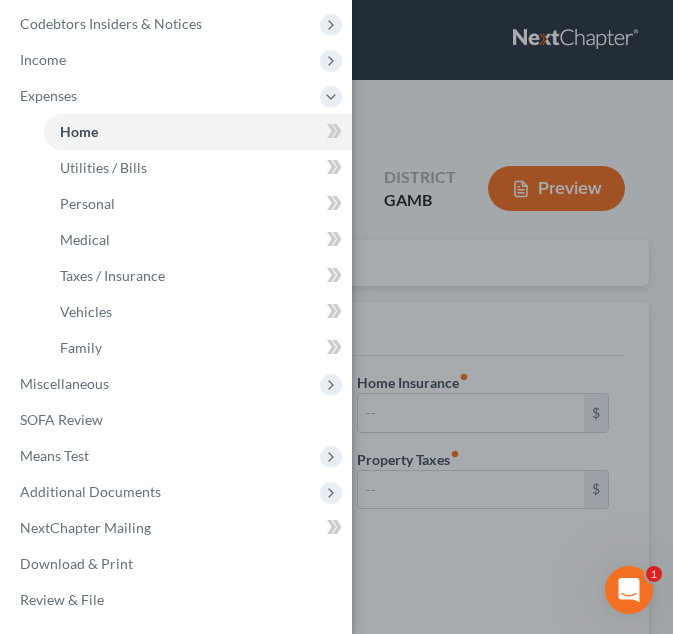 type on "0.00" 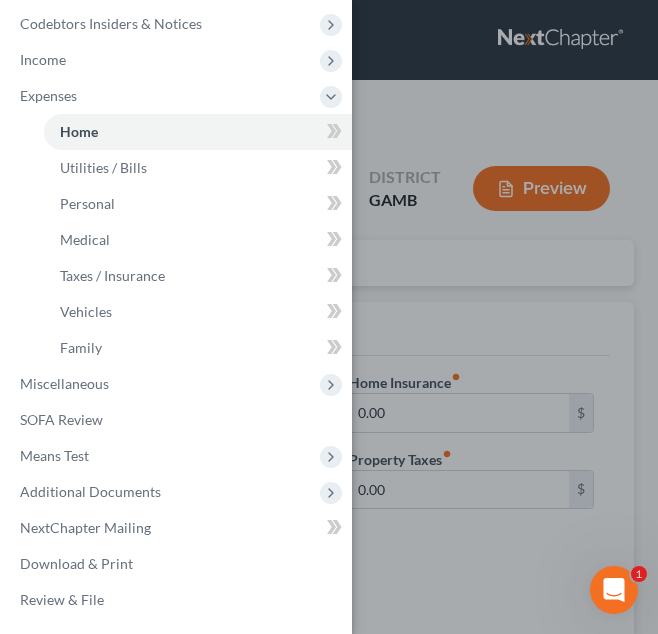 click on "Case Dashboard
Payments
Invoices
Payments
Payments
Credit Report
Client Profile" at bounding box center [329, 317] 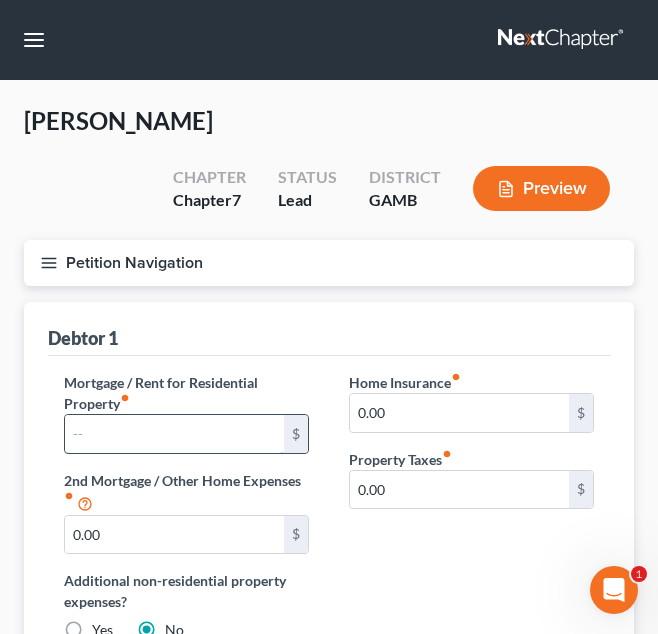 click at bounding box center (174, 434) 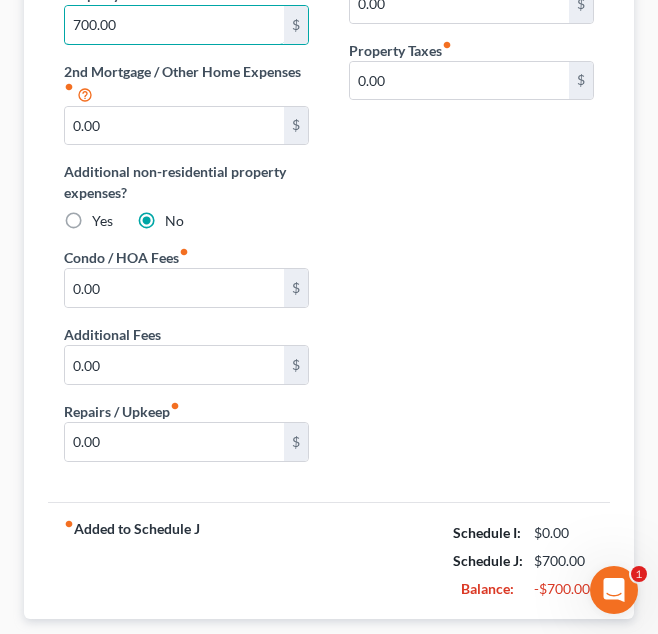 scroll, scrollTop: 534, scrollLeft: 0, axis: vertical 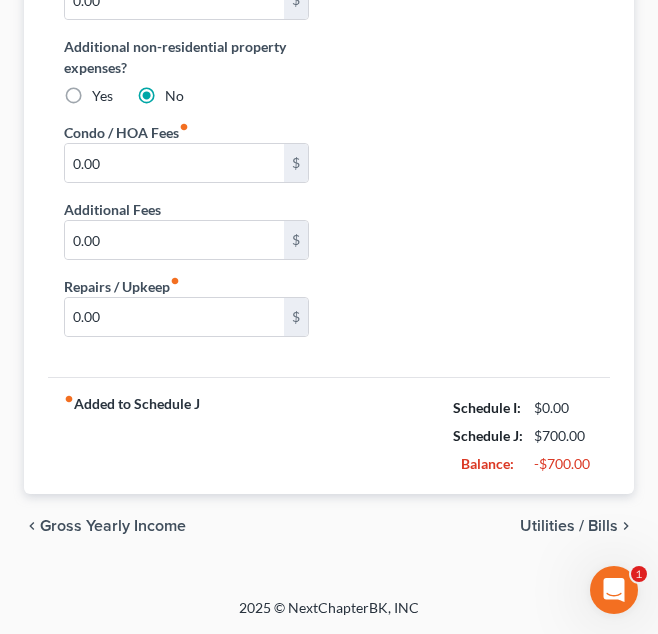 type on "700.00" 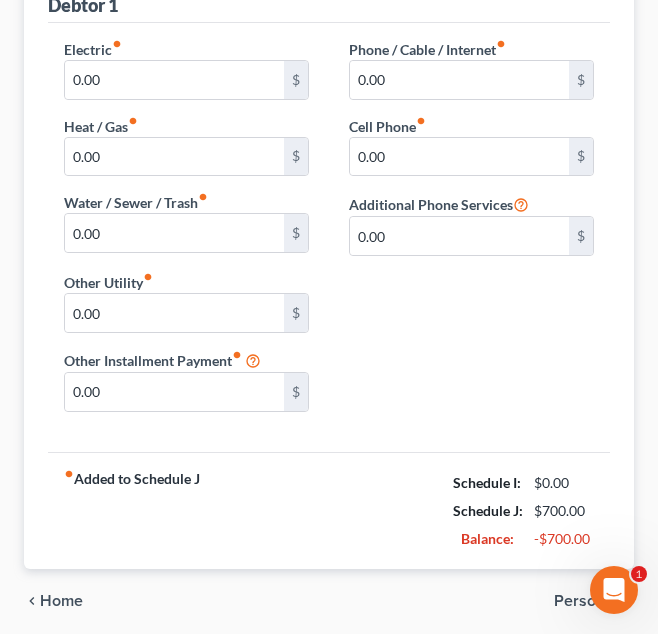 scroll, scrollTop: 0, scrollLeft: 0, axis: both 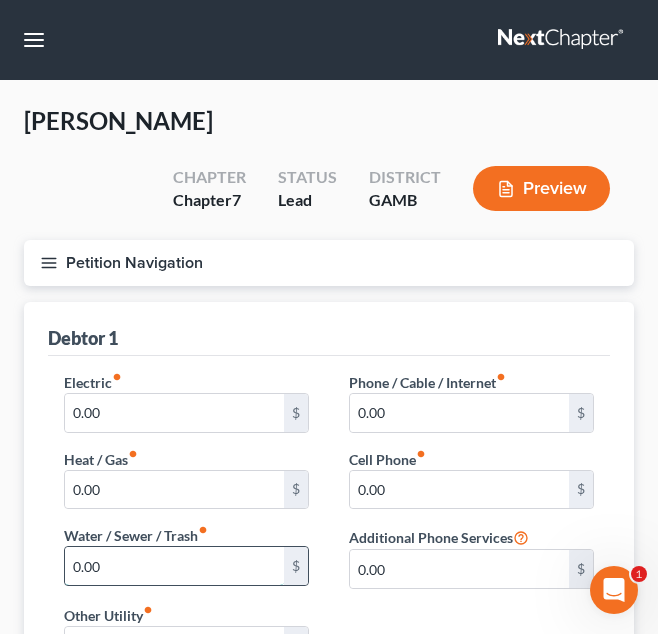 click on "0.00" at bounding box center [174, 566] 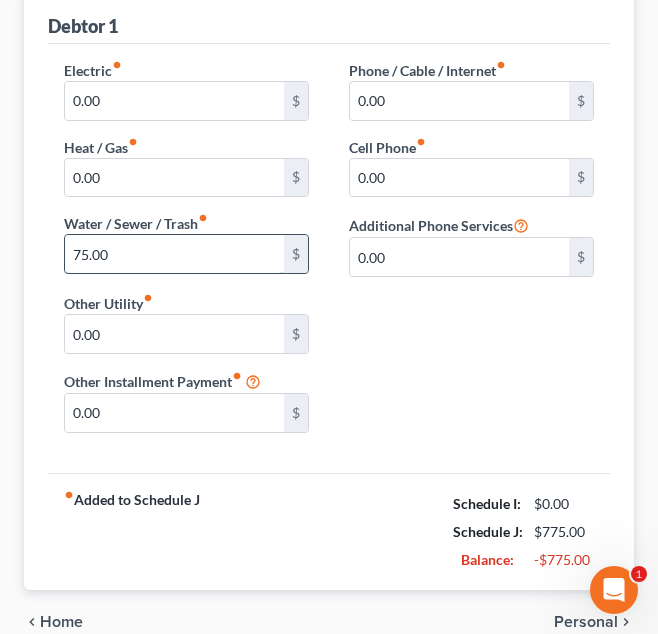 scroll, scrollTop: 313, scrollLeft: 0, axis: vertical 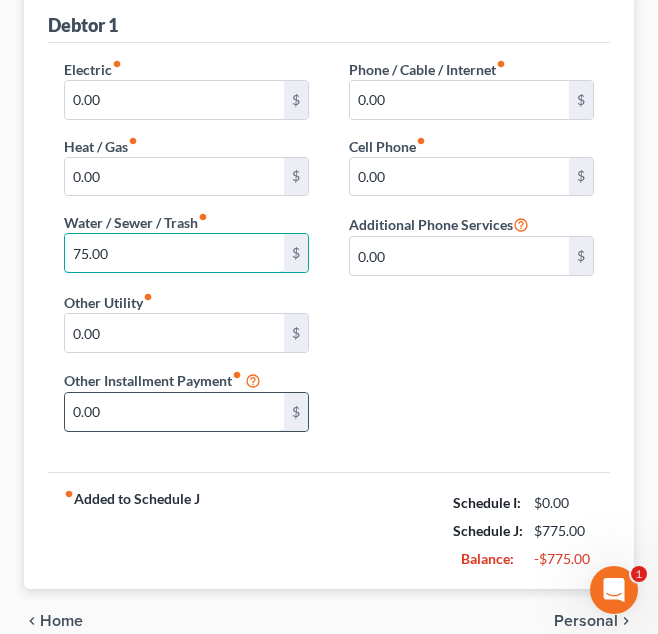 type on "75.00" 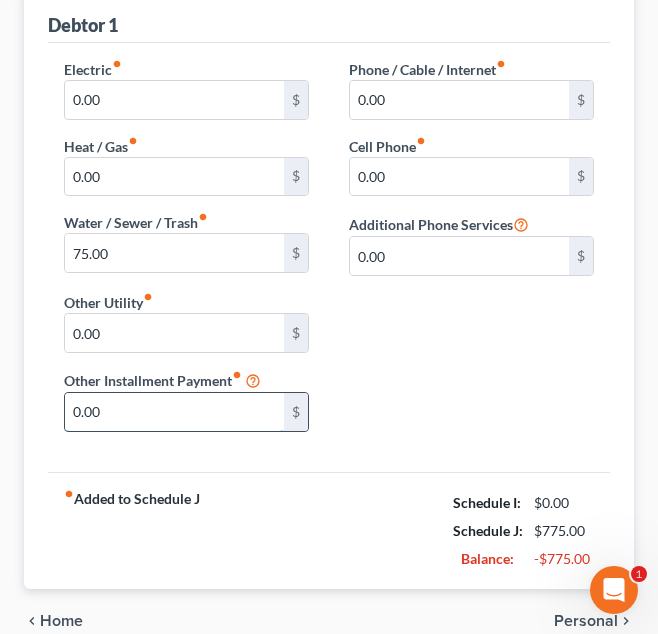 click on "0.00" at bounding box center (174, 412) 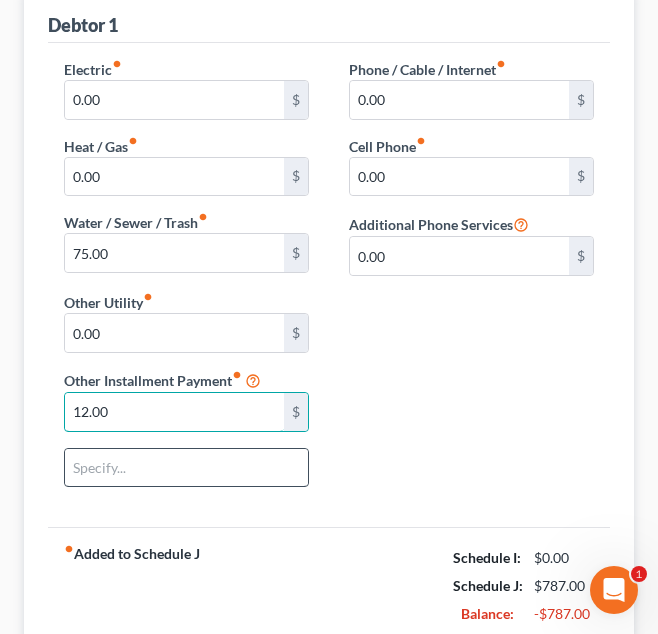 type on "12.00" 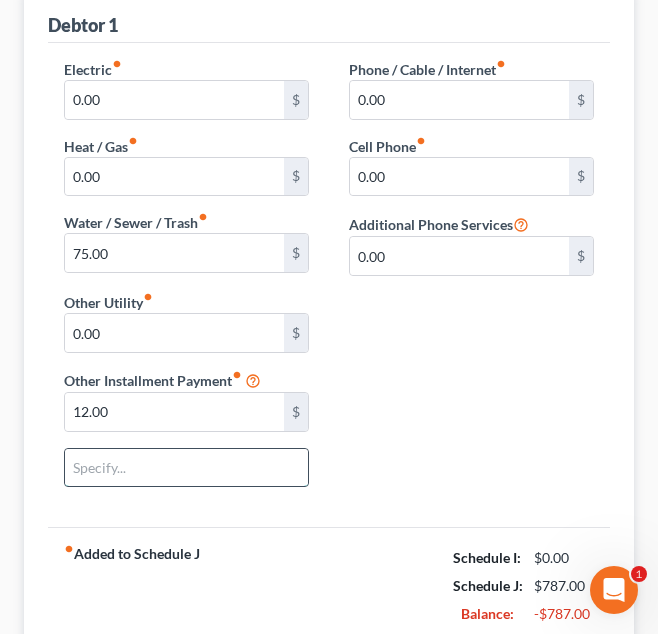 click at bounding box center (186, 468) 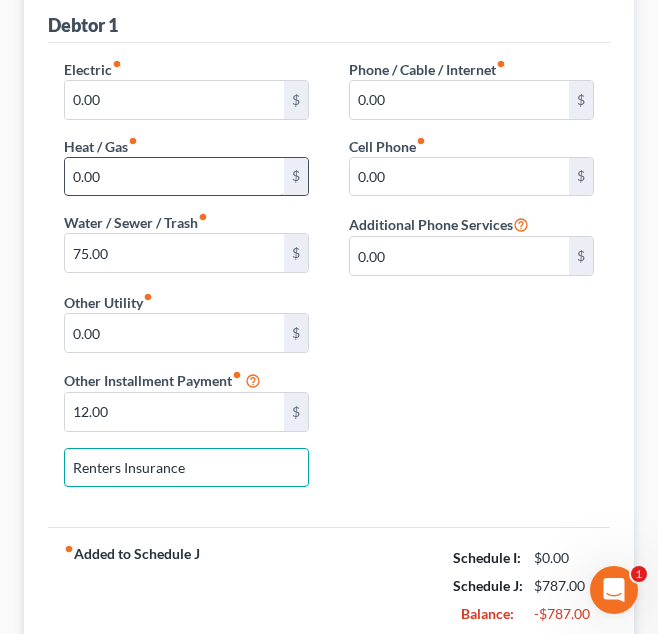type on "Renters Insurance" 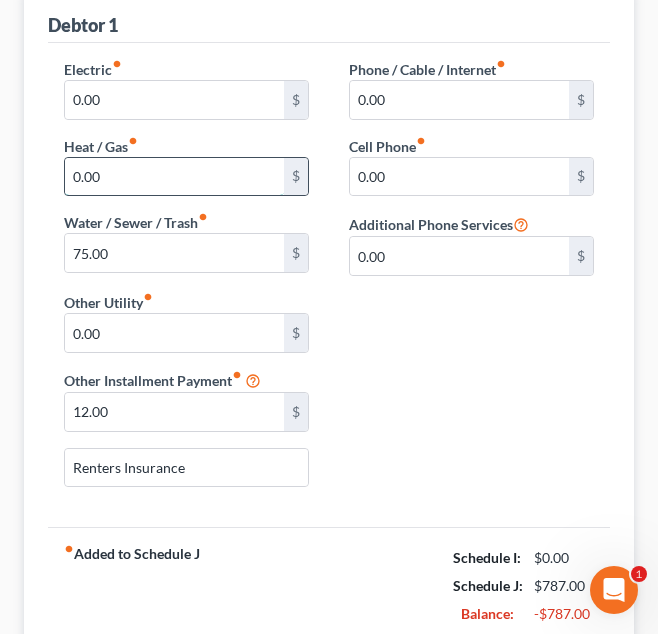 click on "0.00" at bounding box center [174, 177] 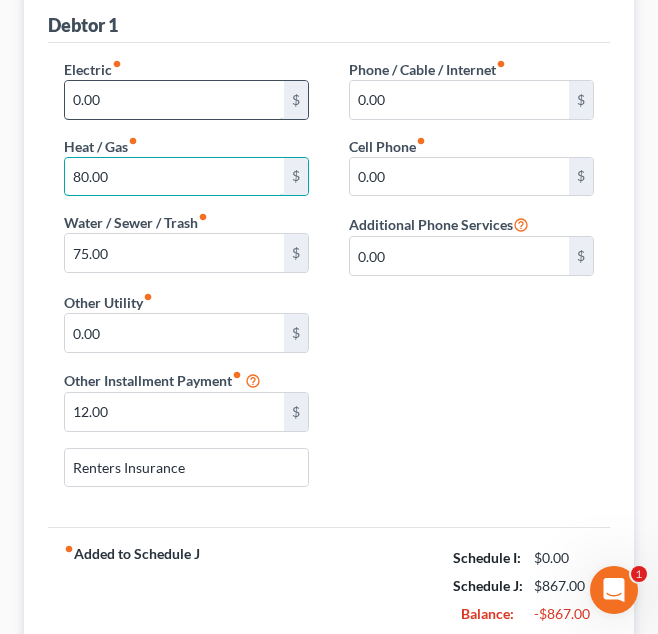 type on "80.00" 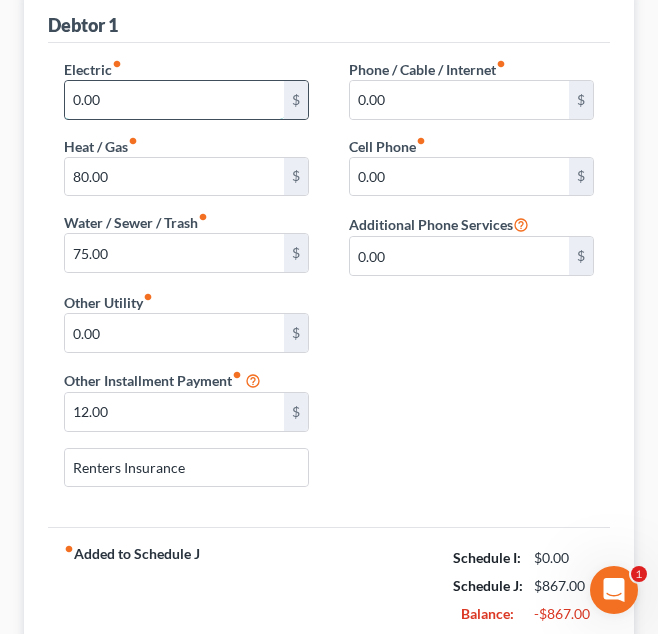 click on "0.00" at bounding box center (174, 100) 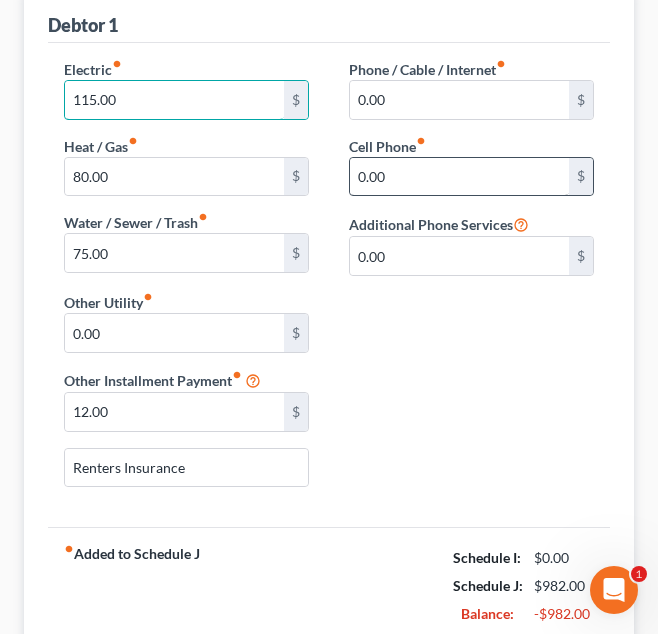 type on "115.00" 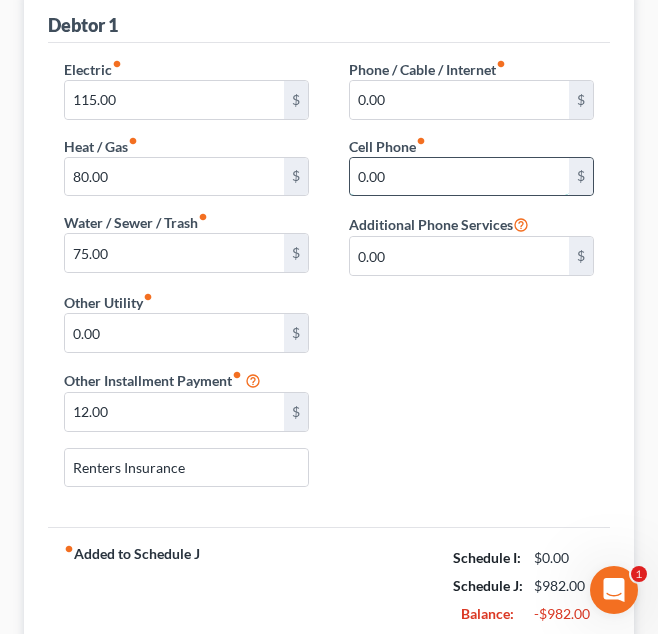 click on "0.00" at bounding box center (459, 177) 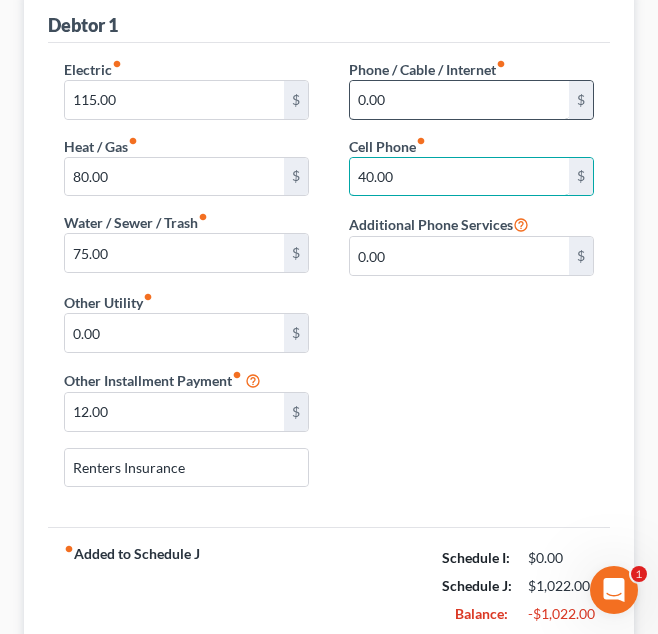 type on "40.00" 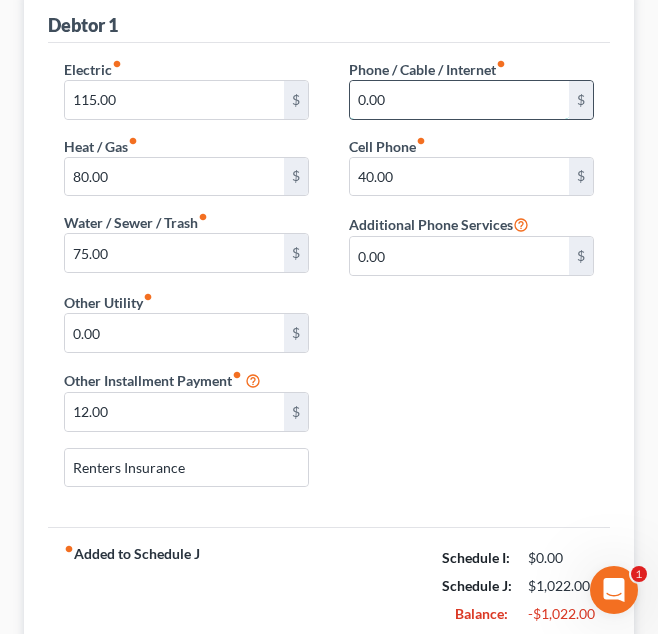 click on "0.00" at bounding box center (459, 100) 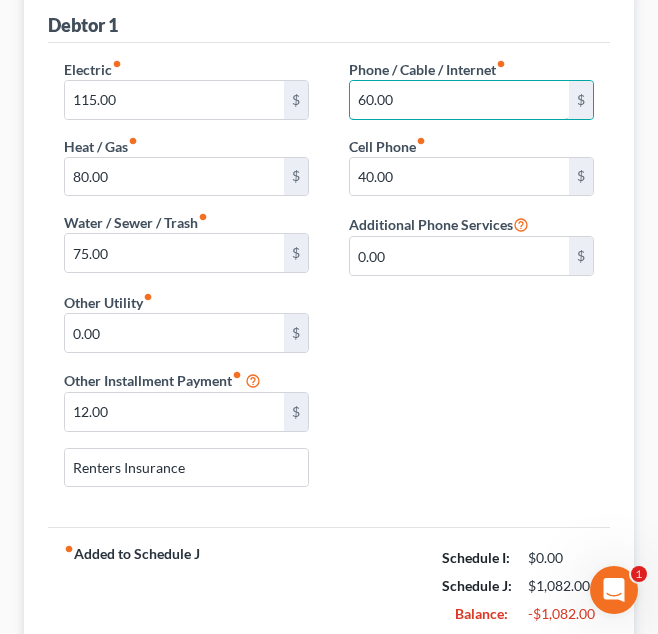 scroll, scrollTop: 463, scrollLeft: 0, axis: vertical 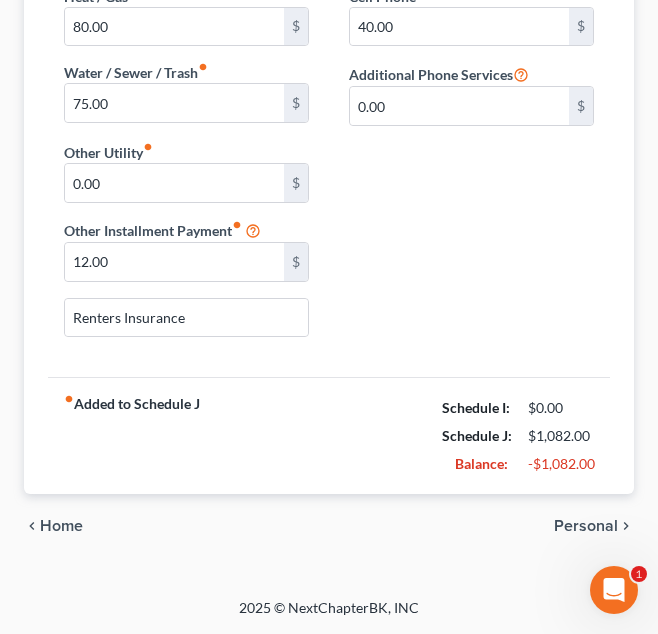 type on "60.00" 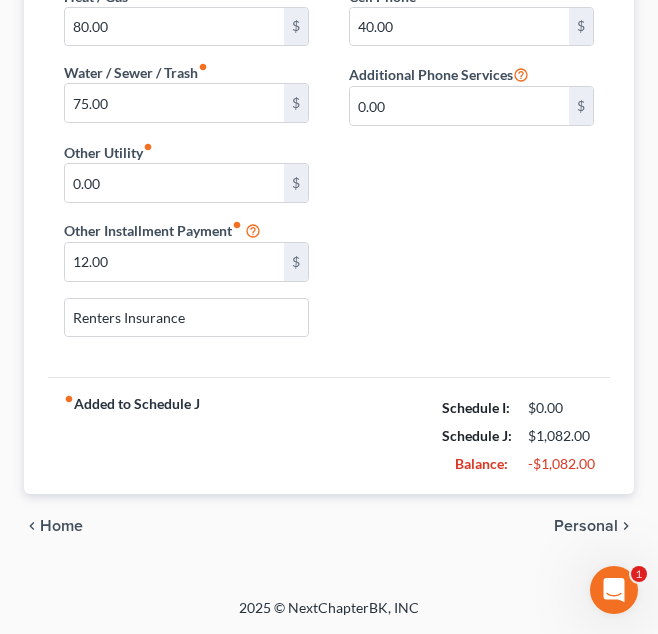 click on "Personal" at bounding box center [586, 526] 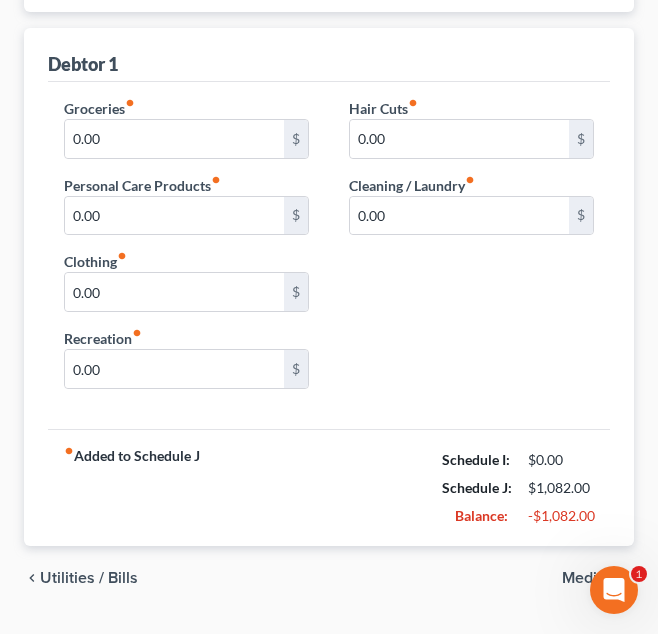scroll, scrollTop: 0, scrollLeft: 0, axis: both 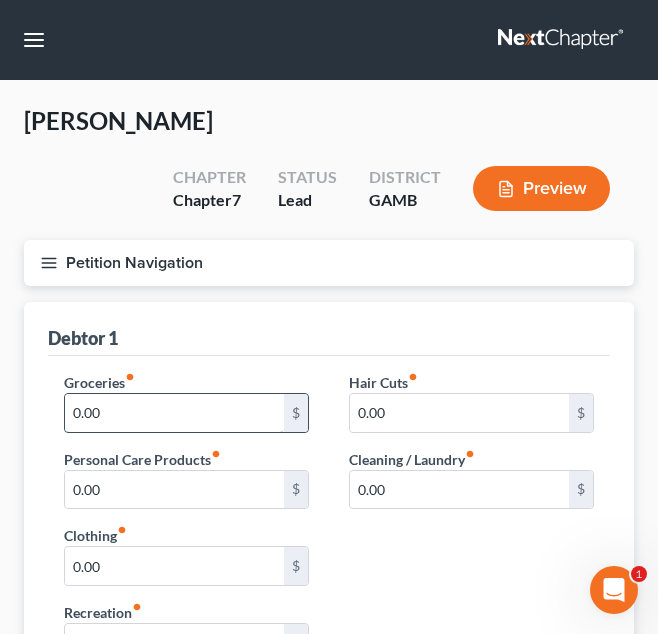 click on "0.00" at bounding box center (174, 413) 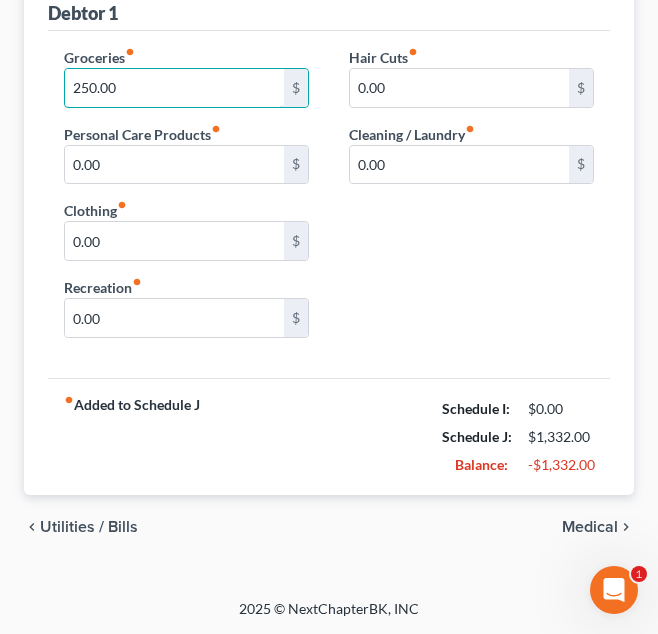 scroll, scrollTop: 326, scrollLeft: 0, axis: vertical 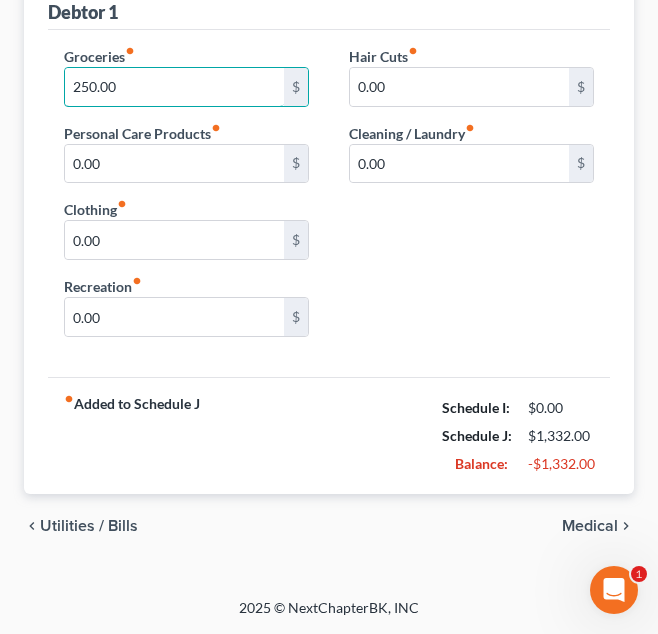 type on "250.00" 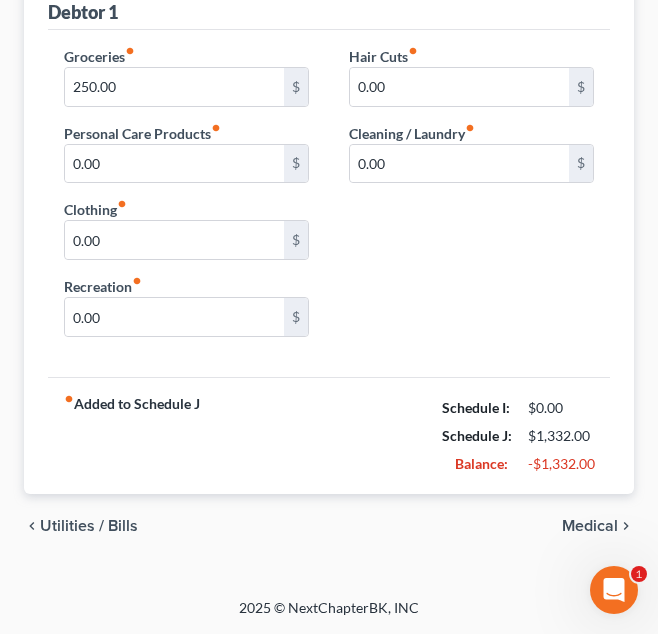 click on "Medical" at bounding box center [590, 526] 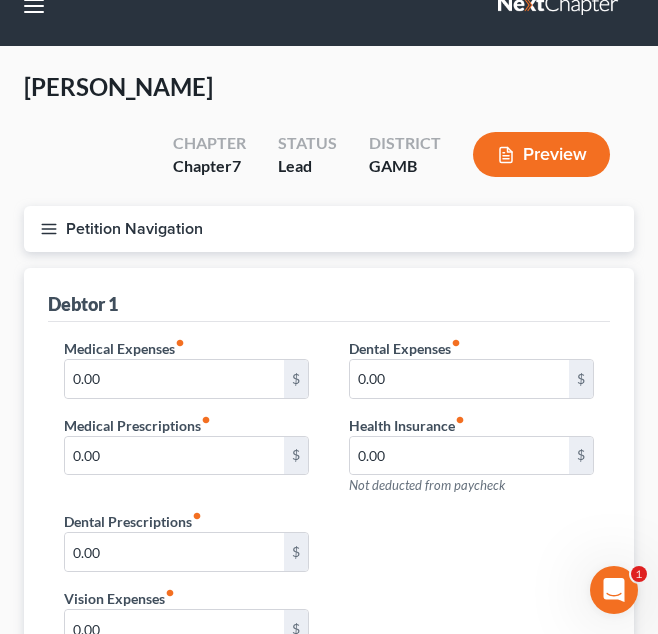 scroll, scrollTop: 0, scrollLeft: 0, axis: both 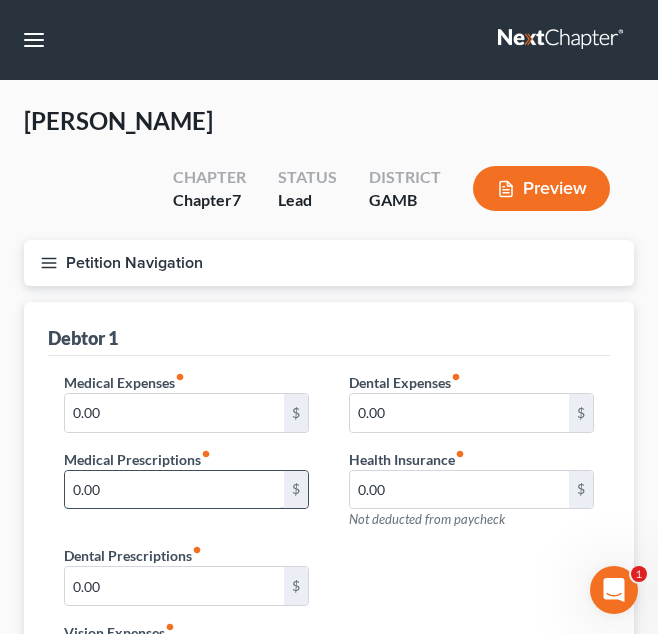 click on "0.00" at bounding box center [174, 490] 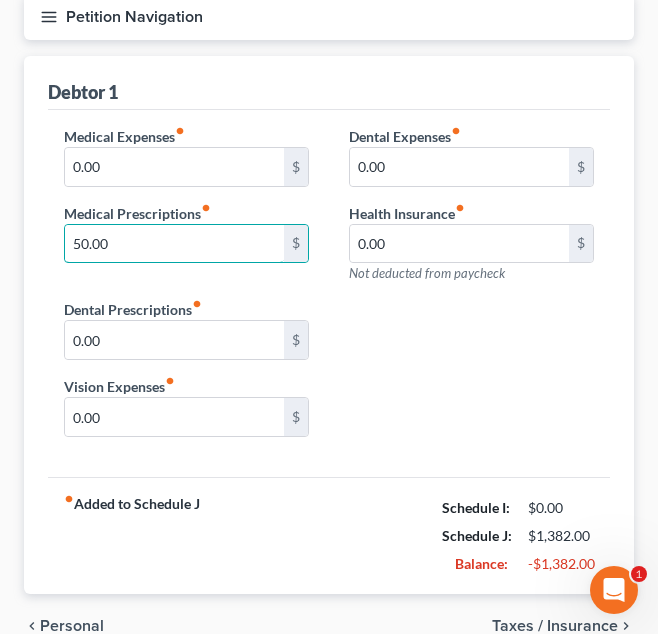 scroll, scrollTop: 346, scrollLeft: 0, axis: vertical 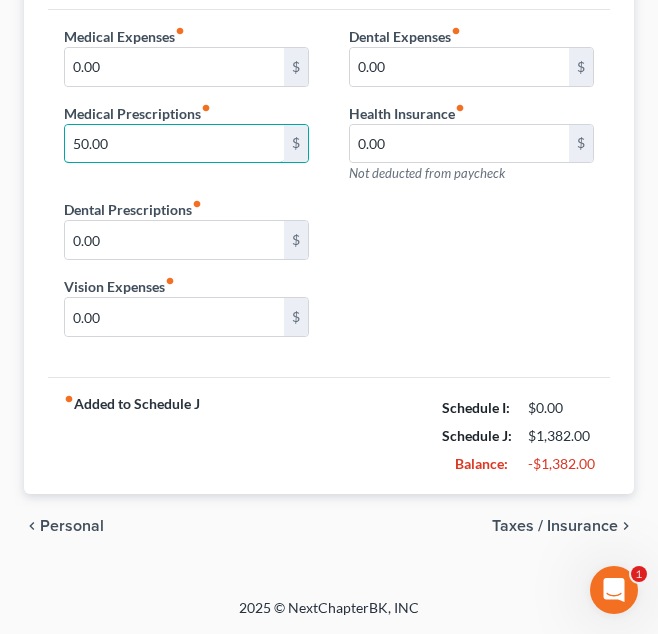 type on "50.00" 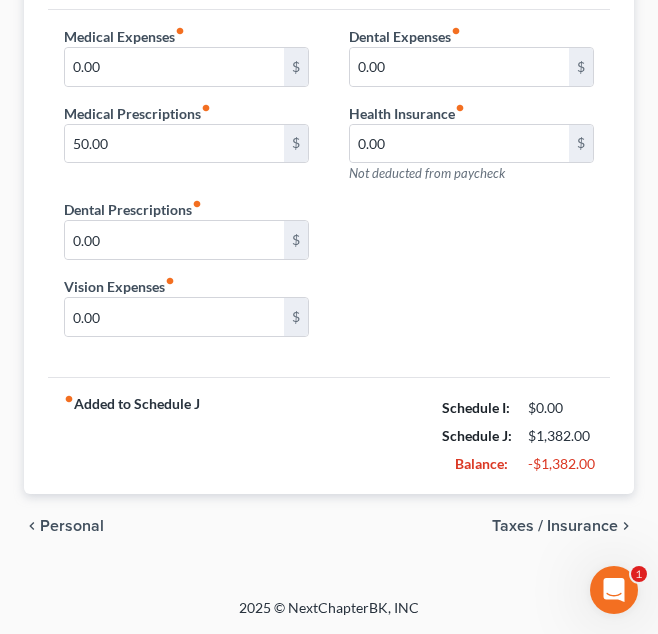 click on "Taxes / Insurance" at bounding box center (555, 526) 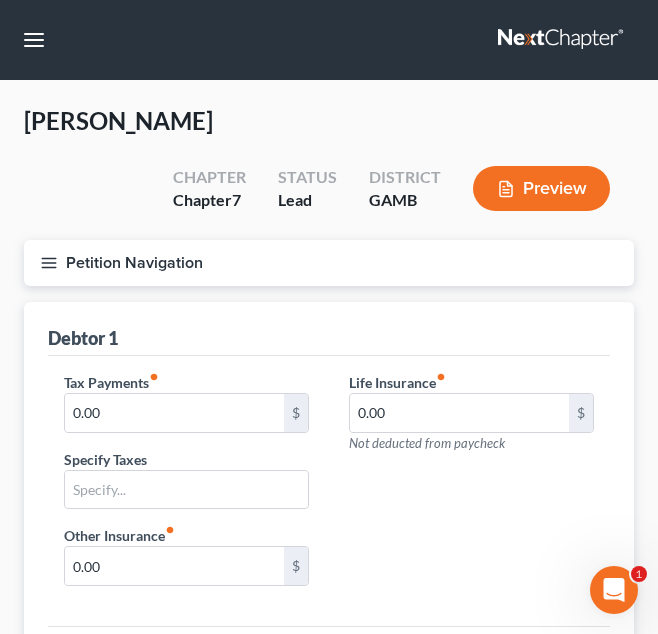 scroll, scrollTop: 249, scrollLeft: 0, axis: vertical 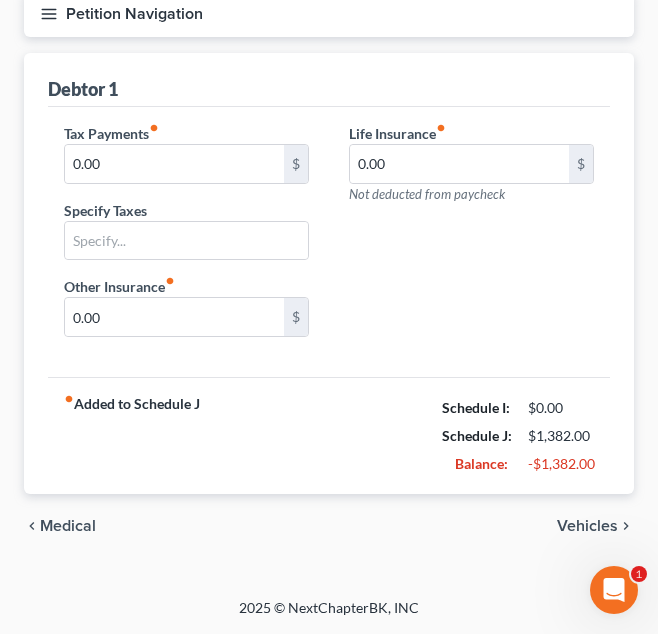 click on "Vehicles" at bounding box center (587, 526) 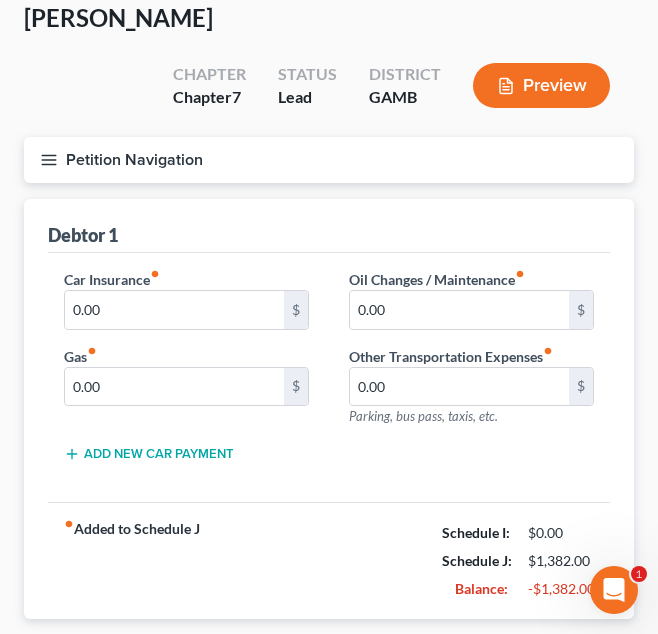 scroll, scrollTop: 107, scrollLeft: 0, axis: vertical 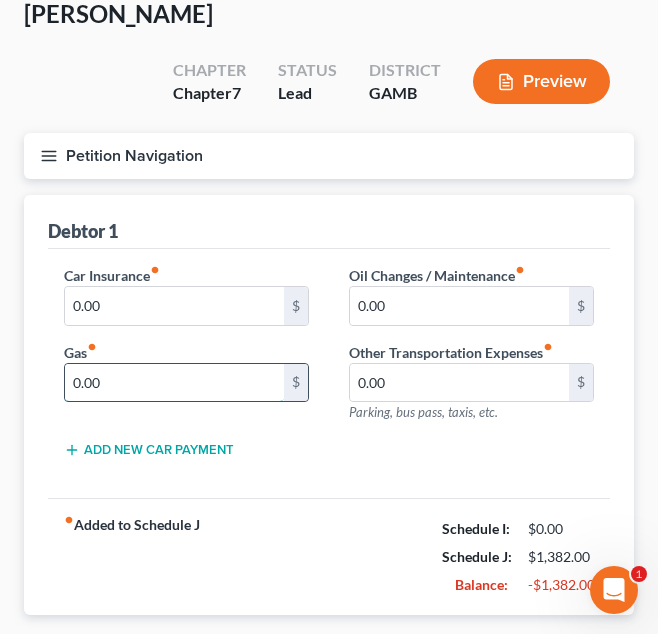 click on "0.00" at bounding box center (174, 383) 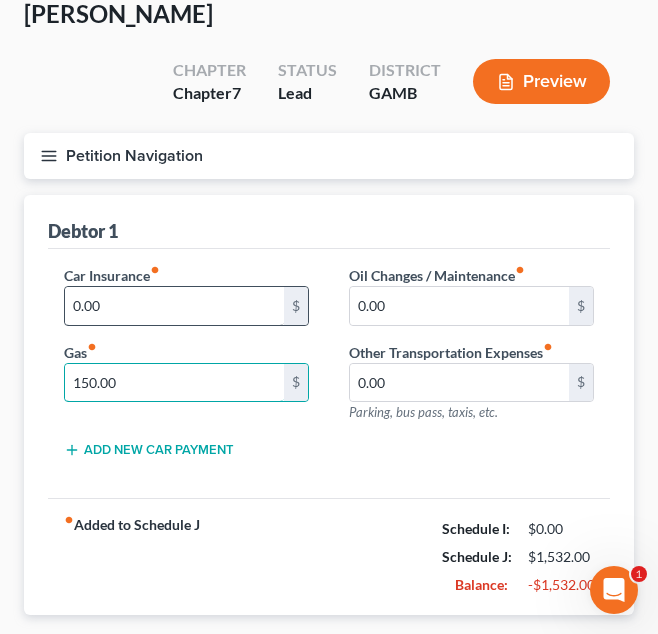 type on "150.00" 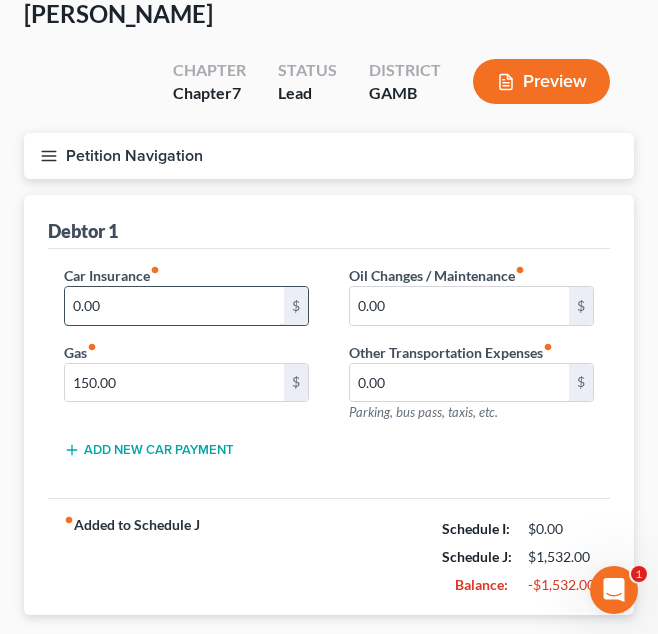 click on "0.00" at bounding box center [174, 306] 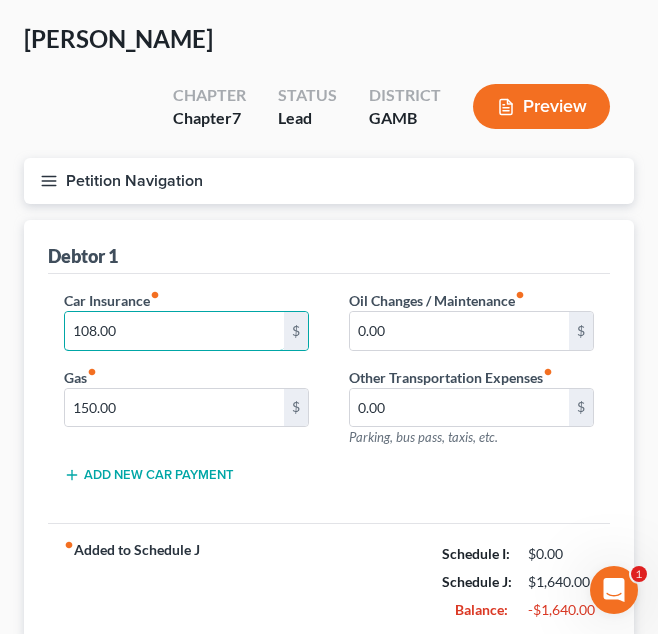 scroll, scrollTop: 81, scrollLeft: 0, axis: vertical 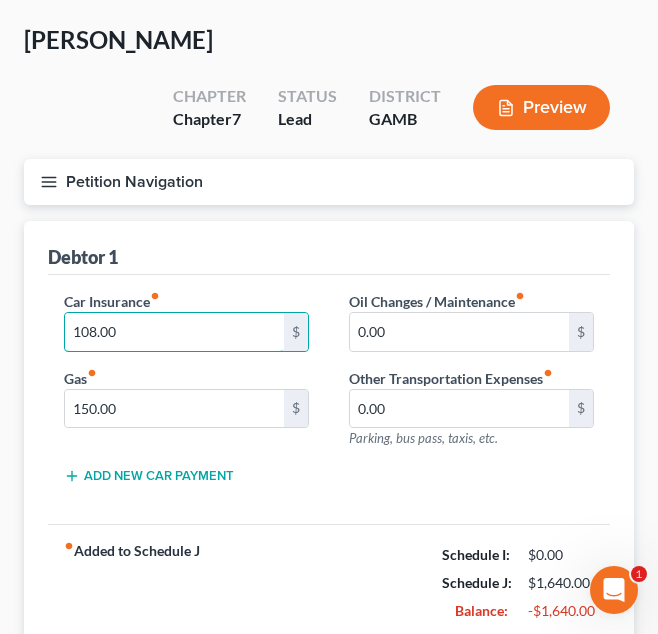 type on "108.00" 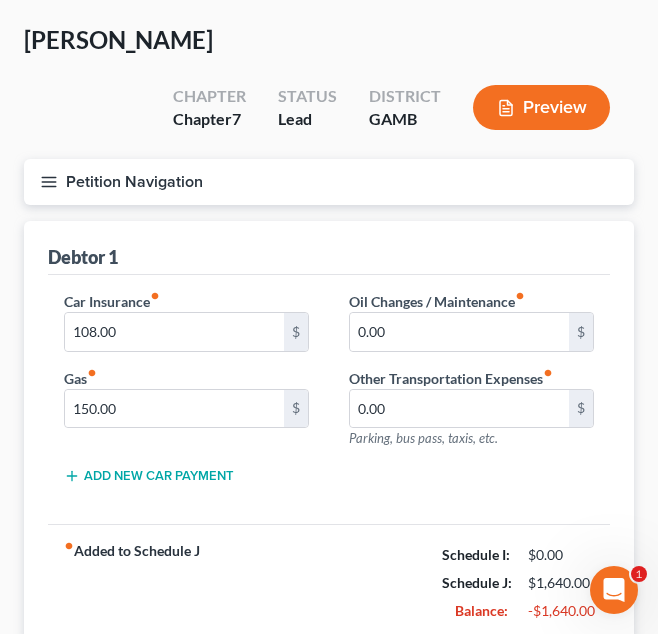 click on "Petition Navigation" at bounding box center [329, 182] 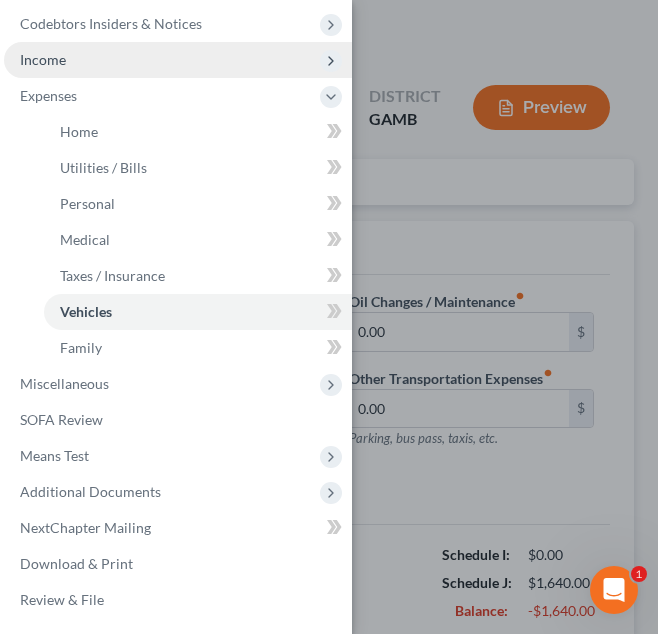 click on "Income" at bounding box center [178, 60] 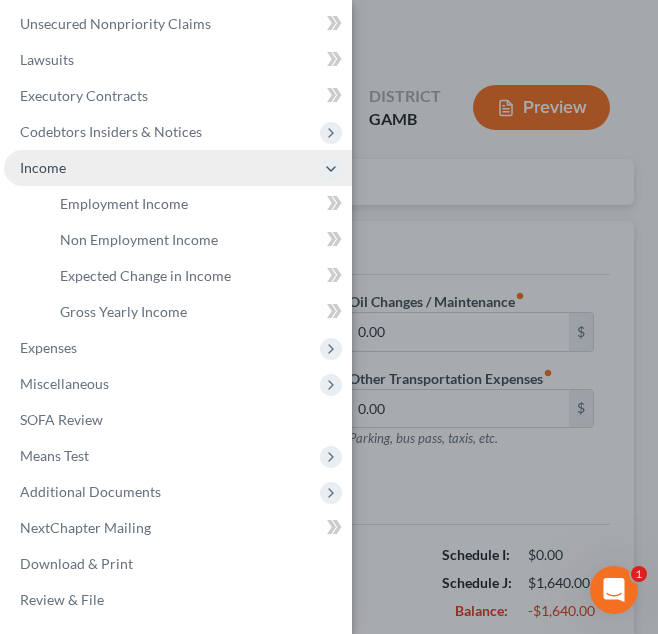 scroll, scrollTop: 298, scrollLeft: 0, axis: vertical 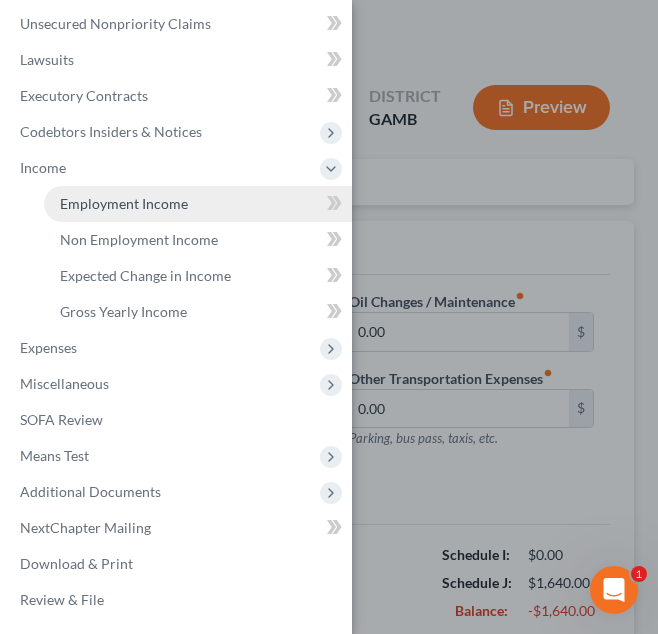 click on "Employment Income" at bounding box center (198, 204) 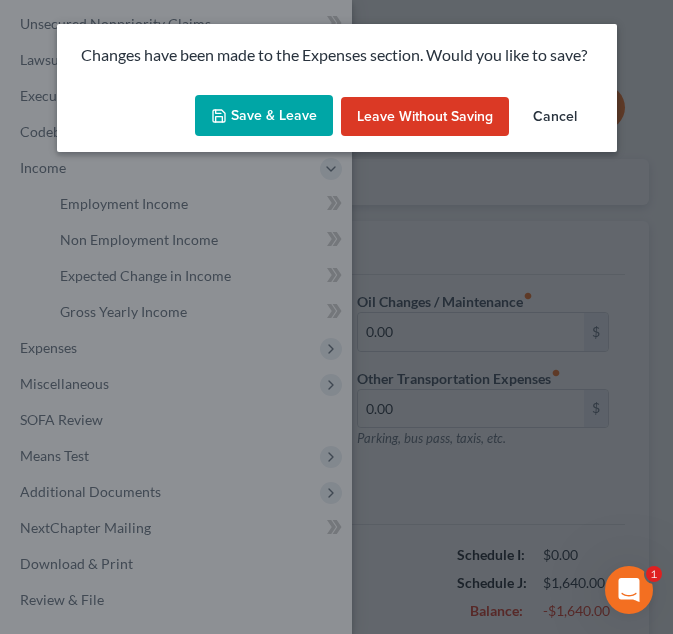 click 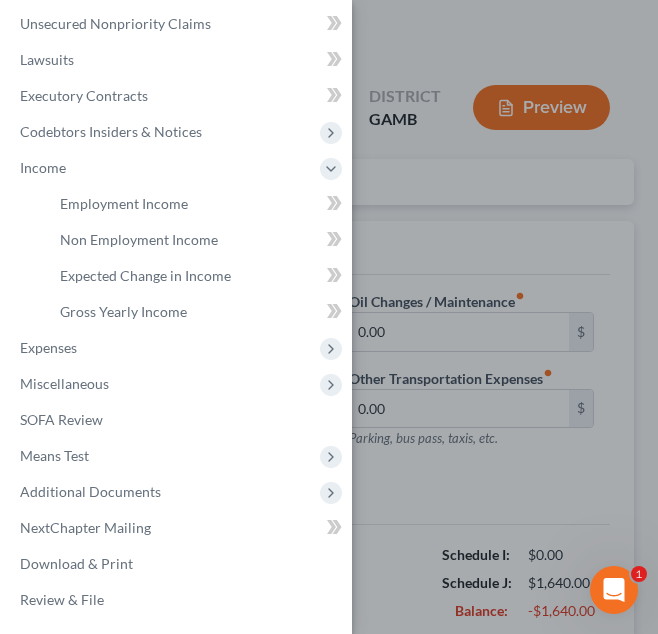 click on "Case Dashboard
Payments
Invoices
Payments
Payments
Credit Report
Client Profile" at bounding box center (329, 317) 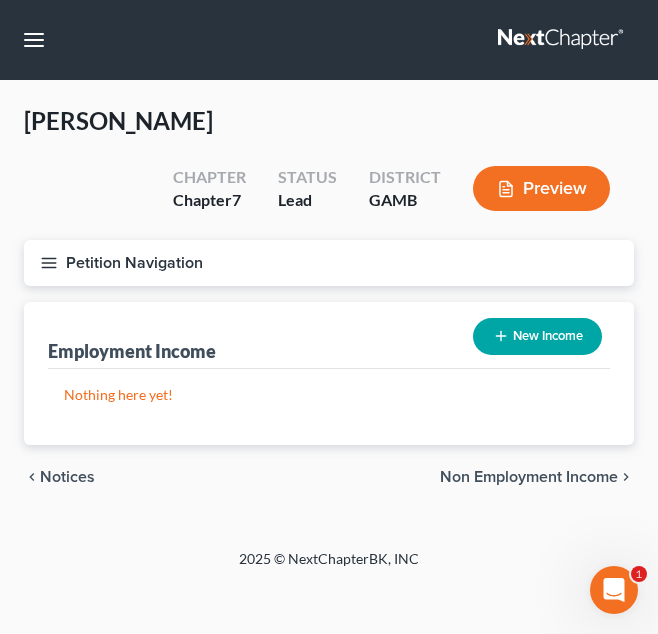 scroll, scrollTop: 0, scrollLeft: 0, axis: both 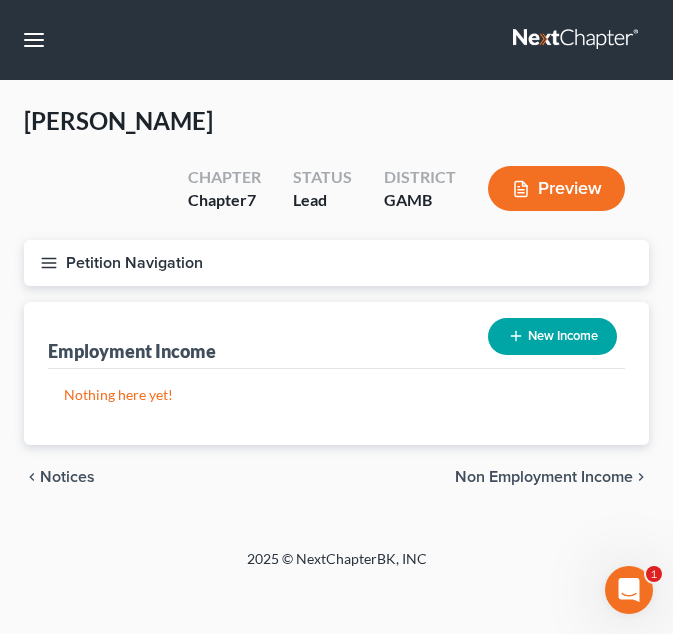 click on "Petition Navigation" at bounding box center (336, 263) 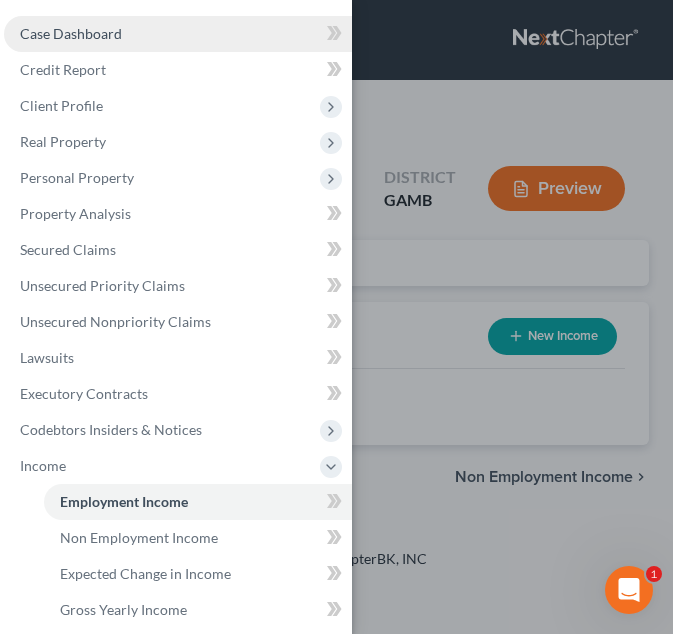 click on "Case Dashboard" at bounding box center (178, 34) 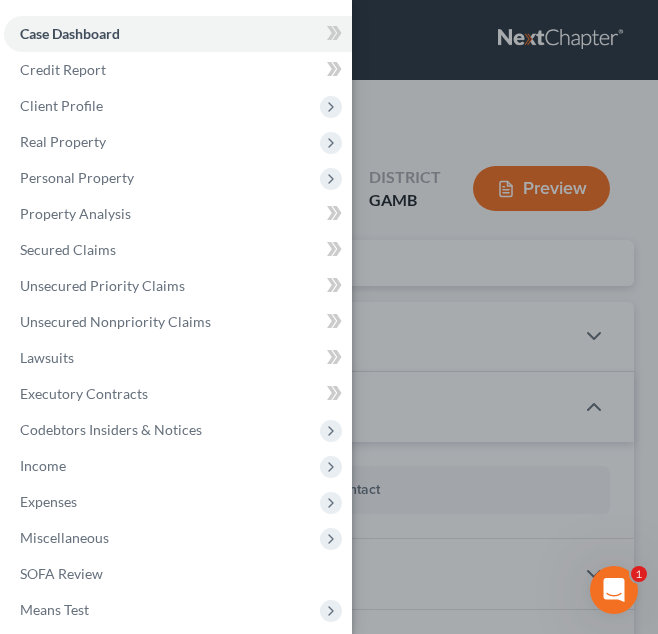click on "Case Dashboard
Payments
Invoices
Payments
Payments
Credit Report
Client Profile" at bounding box center [329, 317] 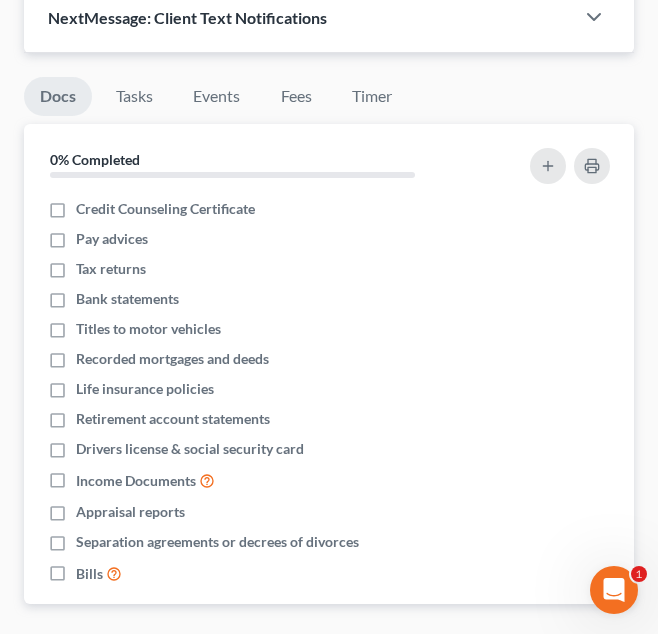 scroll, scrollTop: 839, scrollLeft: 0, axis: vertical 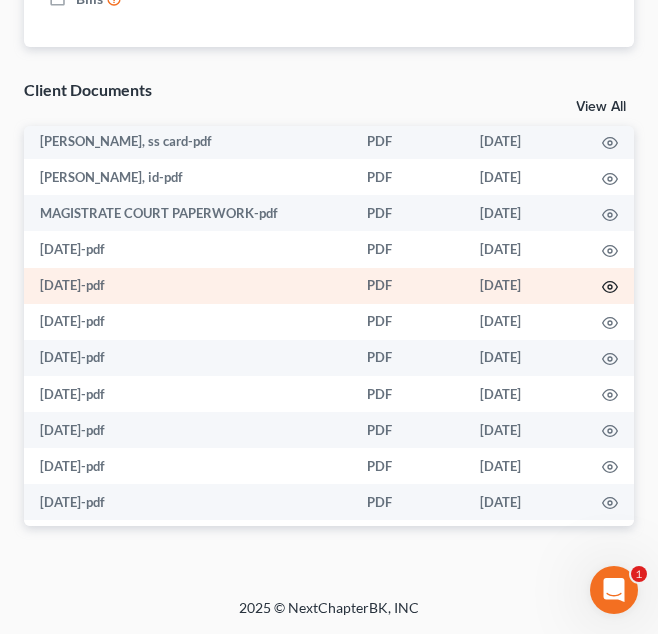 click 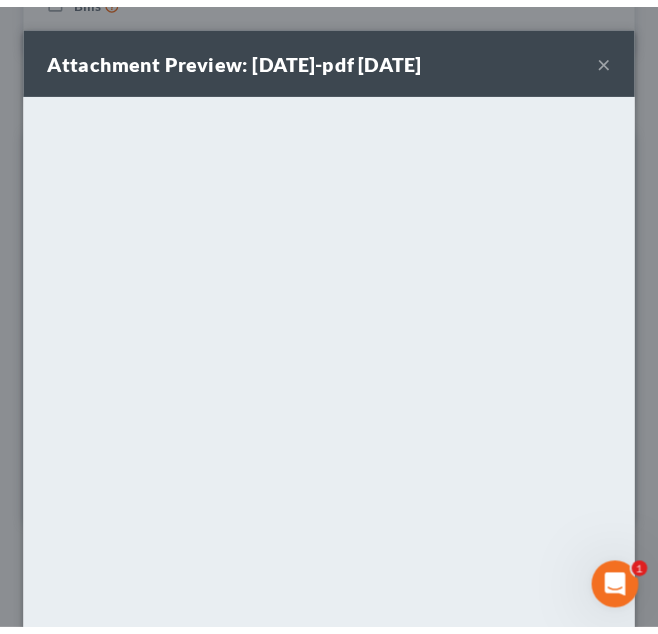 scroll, scrollTop: 203, scrollLeft: 0, axis: vertical 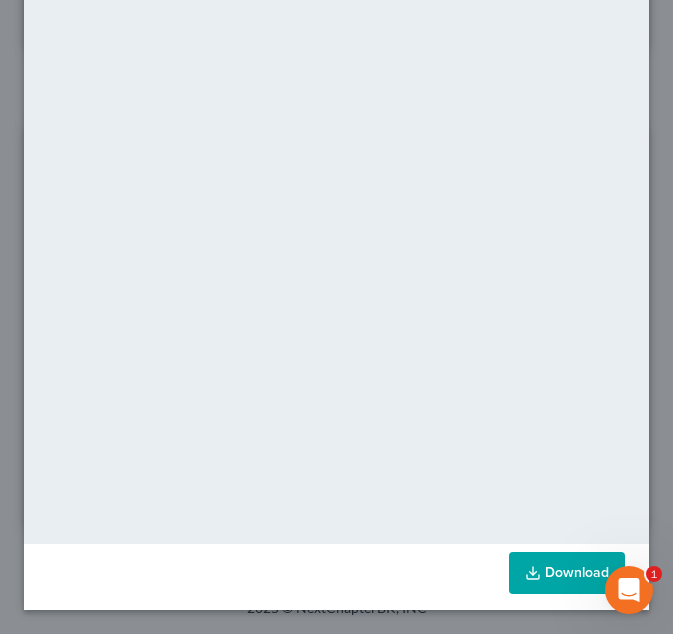 click 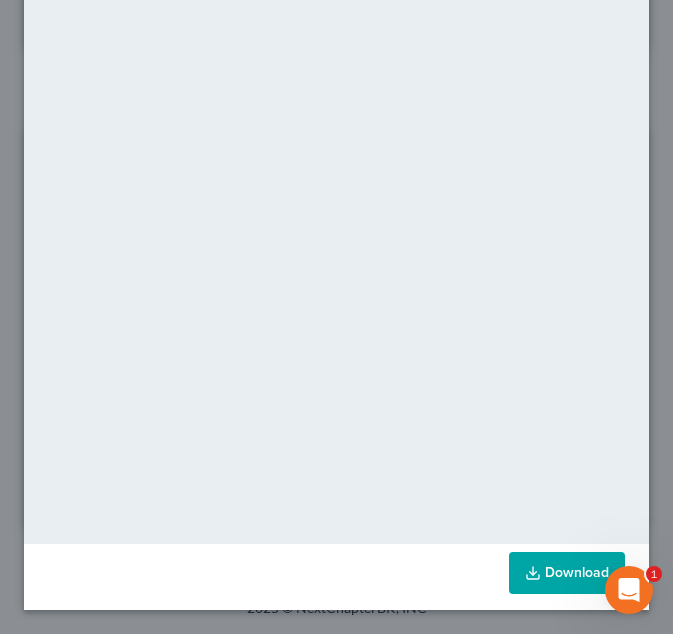 click on "Attachment Preview: 6-20-25-pdf 07/10/2025 ×
<object ng-attr-data='https://nextchapter-prod.s3.amazonaws.com/uploads/attachment/file/11841613/8d841d6b-aca5-4835-b267-1d0ca3a7c6c6.pdf?X-Amz-Expires=3000&X-Amz-Date=20250713T181734Z&X-Amz-Algorithm=AWS4-HMAC-SHA256&X-Amz-Credential=AKIAJMWBS4AI7W4T6GHQ%2F20250713%2Fus-east-1%2Fs3%2Faws4_request&X-Amz-SignedHeaders=host&X-Amz-Signature=5080d20469c06566422d6ccebb2592c9d67f0f8e1298a3cad221b3ba8fca0475' type='application/pdf' width='100%' height='650px'></object>
<p><a href='https://nextchapter-prod.s3.amazonaws.com/uploads/attachment/file/11841613/8d841d6b-aca5-4835-b267-1d0ca3a7c6c6.pdf?X-Amz-Expires=3000&X-Amz-Date=20250713T181734Z&X-Amz-Algorithm=AWS4-HMAC-SHA256&X-Amz-Credential=AKIAJMWBS4AI7W4T6GHQ%2F20250713%2Fus-east-1%2Fs3%2Faws4_request&X-Amz-SignedHeaders=host&X-Amz-Signature=5080d20469c06566422d6ccebb2592c9d67f0f8e1298a3cad221b3ba8fca0475' target='_blank'>Click here</a> to open in a new window.</p>
Download" at bounding box center [336, 317] 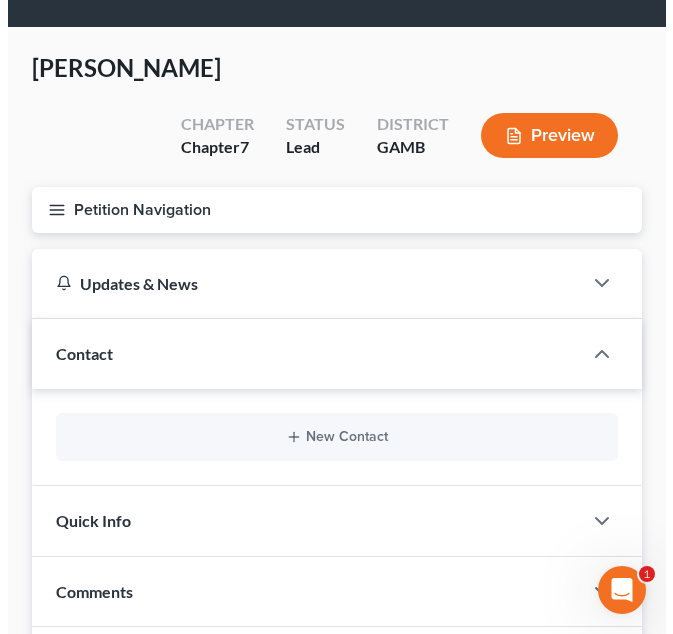 scroll, scrollTop: 0, scrollLeft: 0, axis: both 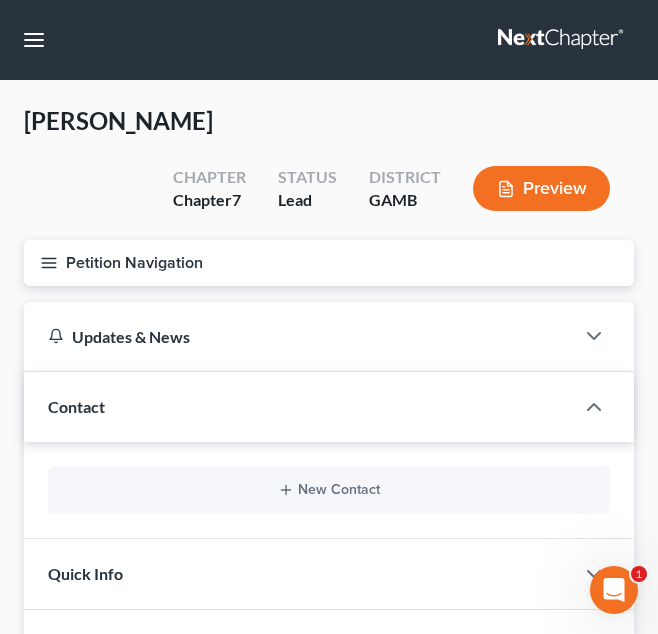 click on "Petition Navigation" at bounding box center [329, 263] 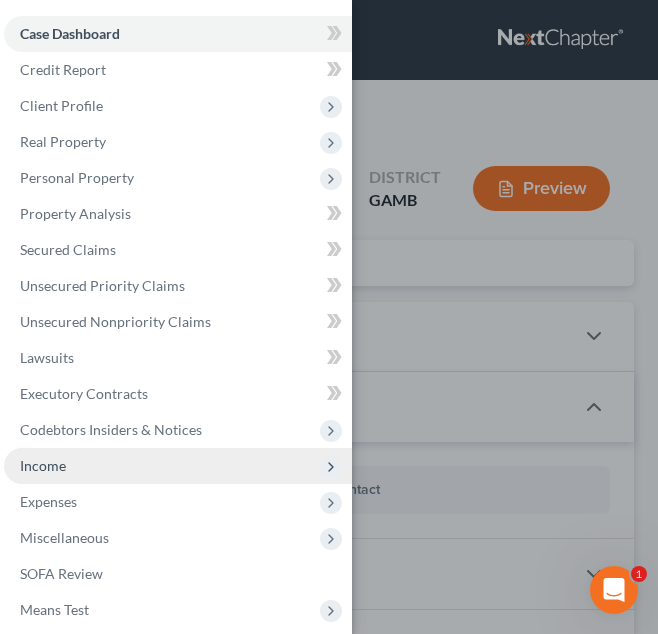 click on "Income" at bounding box center (178, 466) 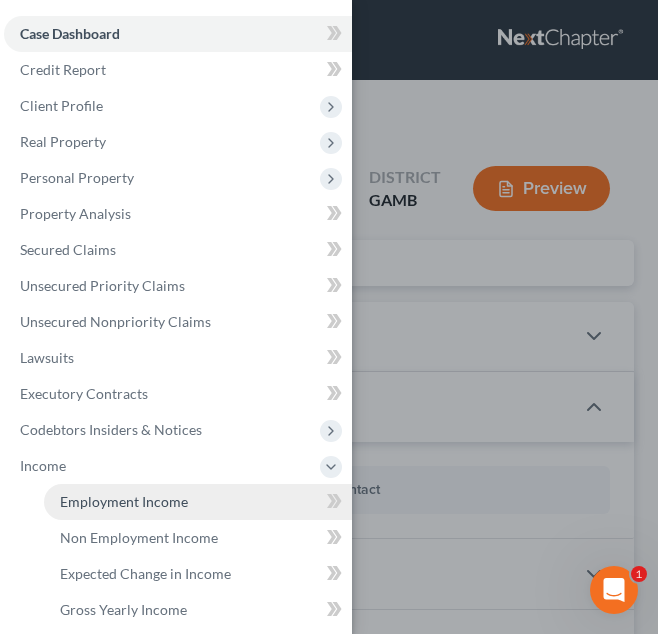 click on "Employment Income" at bounding box center [124, 501] 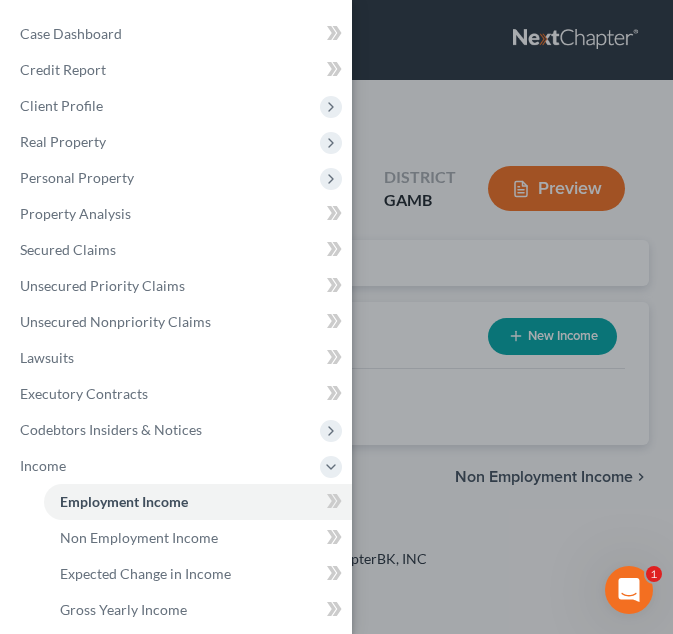 click on "Case Dashboard
Payments
Invoices
Payments
Payments
Credit Report
Client Profile" at bounding box center (336, 317) 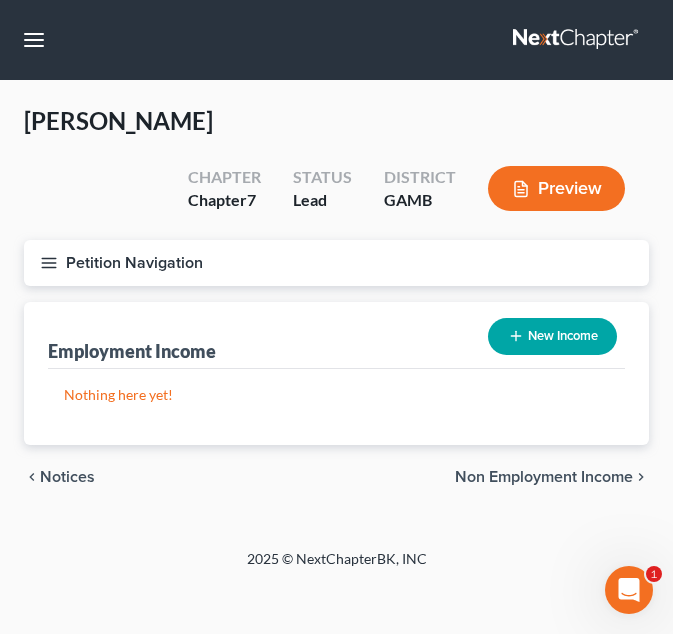 click on "New Income" at bounding box center (552, 336) 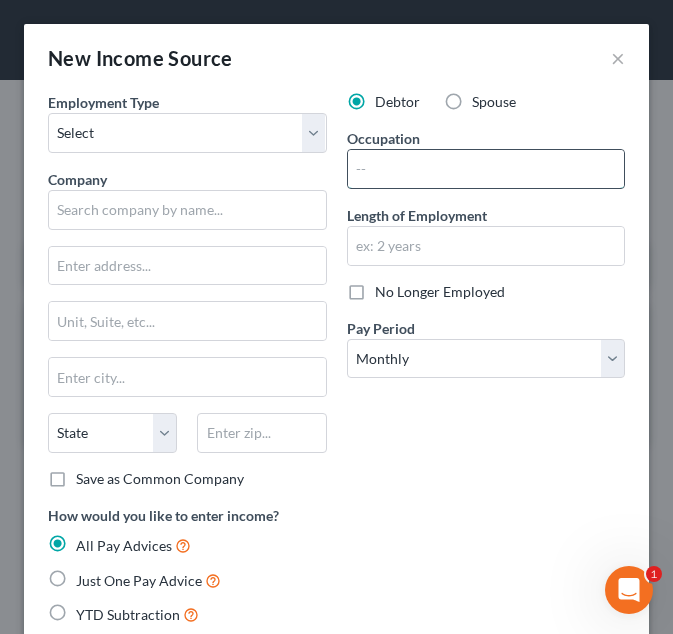 click at bounding box center [486, 169] 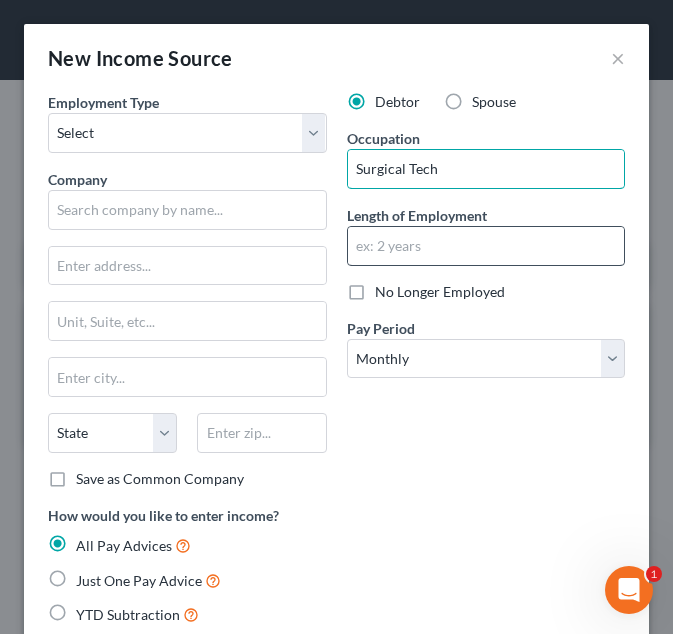 type on "Surgical Tech" 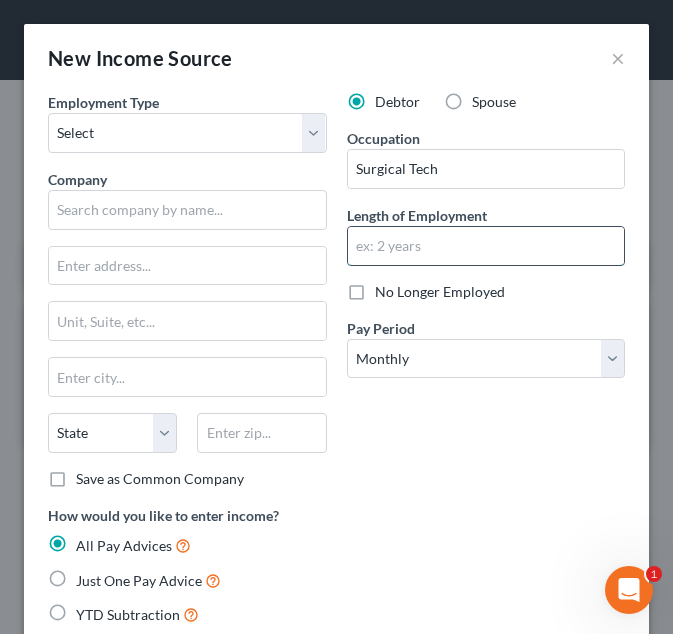 click at bounding box center [486, 246] 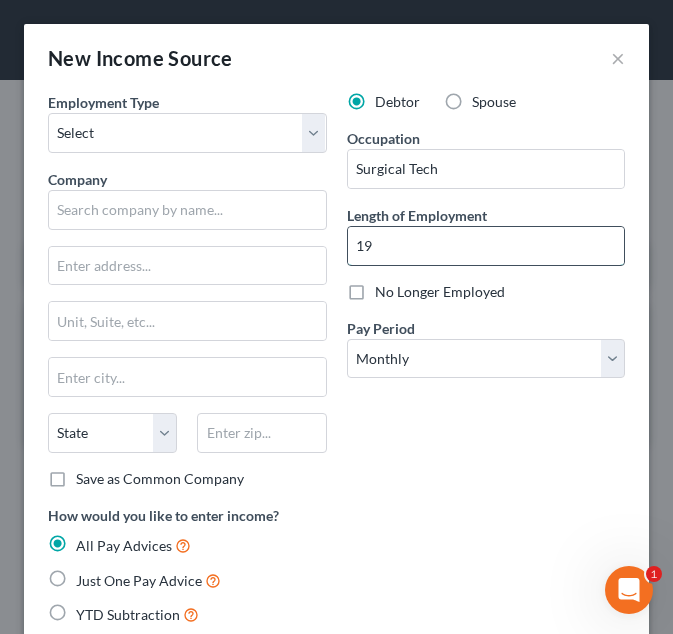 click on "19" at bounding box center [486, 246] 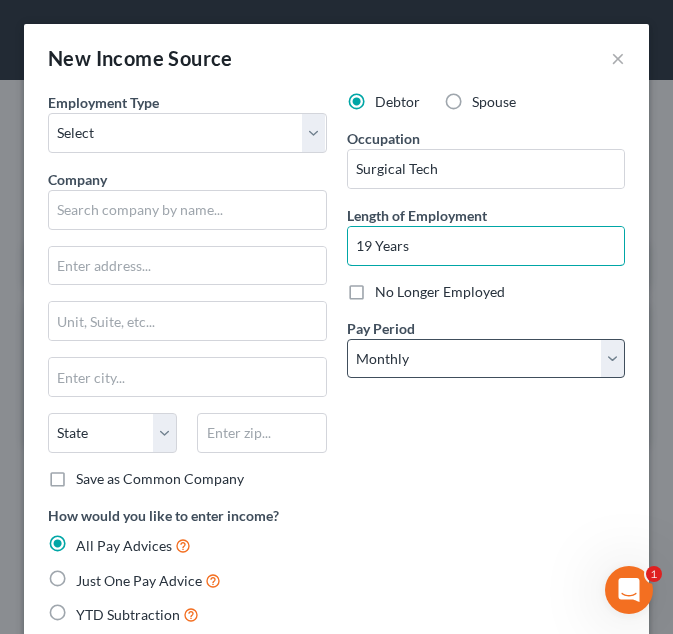 type on "19 Years" 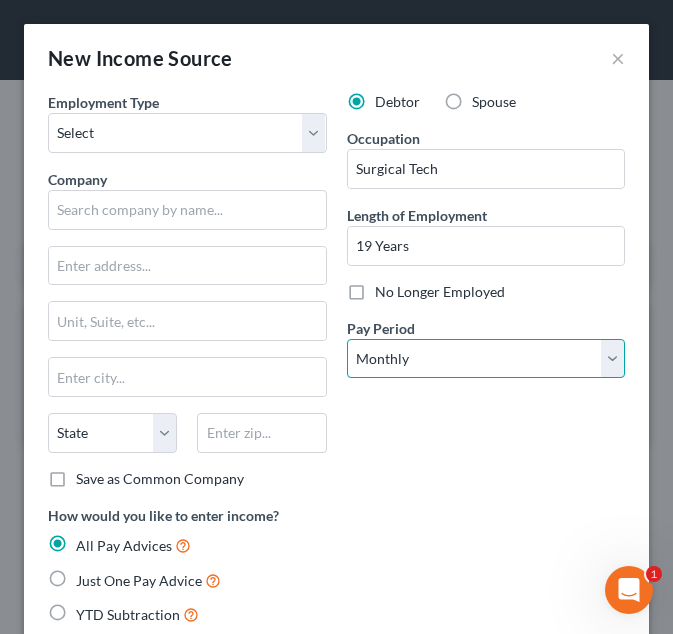 click on "Select Monthly Twice Monthly Every Other Week Weekly" at bounding box center (486, 359) 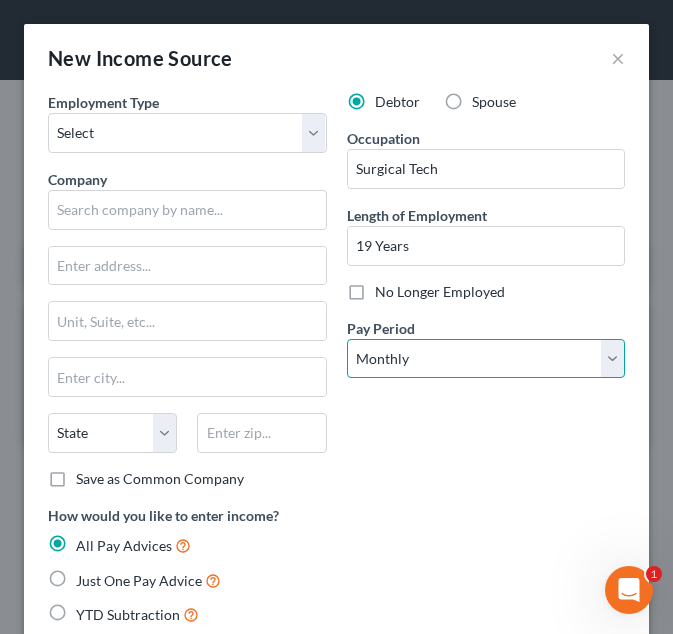 select on "2" 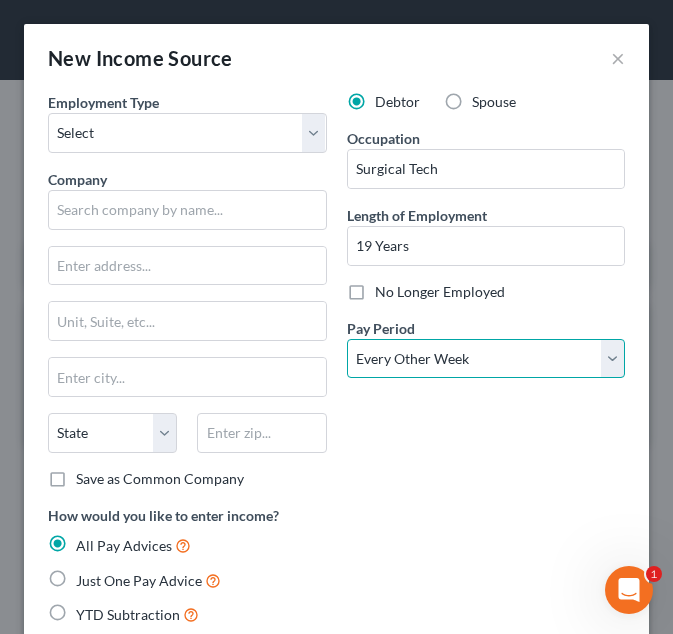 click on "Select Monthly Twice Monthly Every Other Week Weekly" at bounding box center [486, 359] 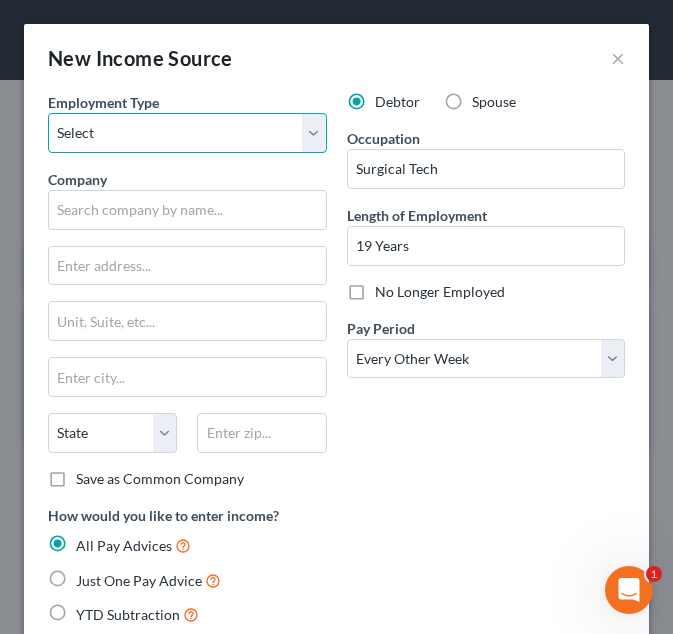 click on "Select Full or Part Time Employment Self Employment" at bounding box center [187, 133] 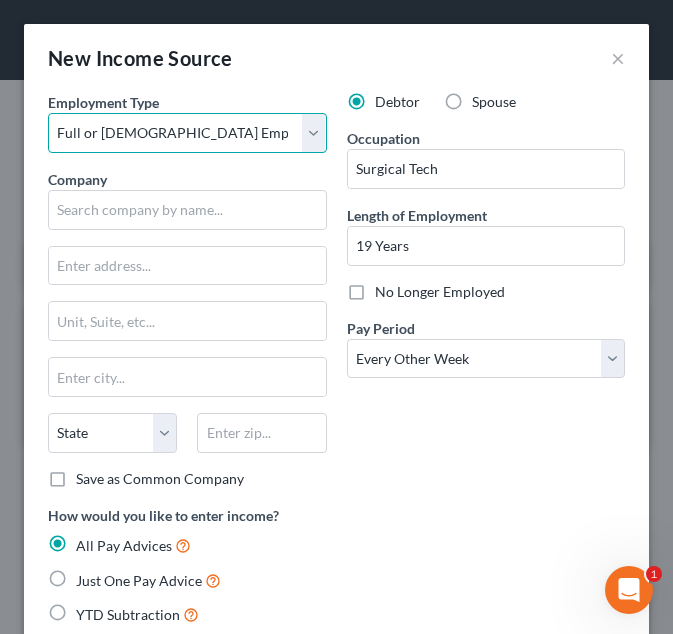 click on "Select Full or Part Time Employment Self Employment" at bounding box center (187, 133) 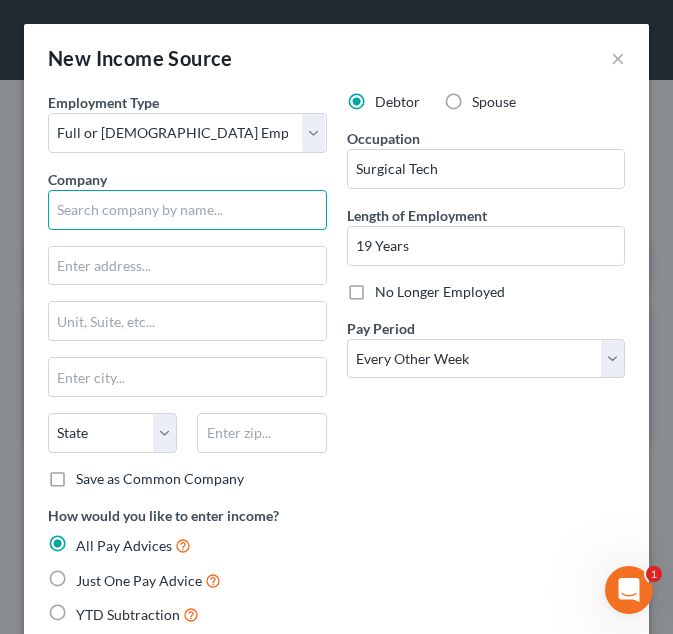 click at bounding box center [187, 210] 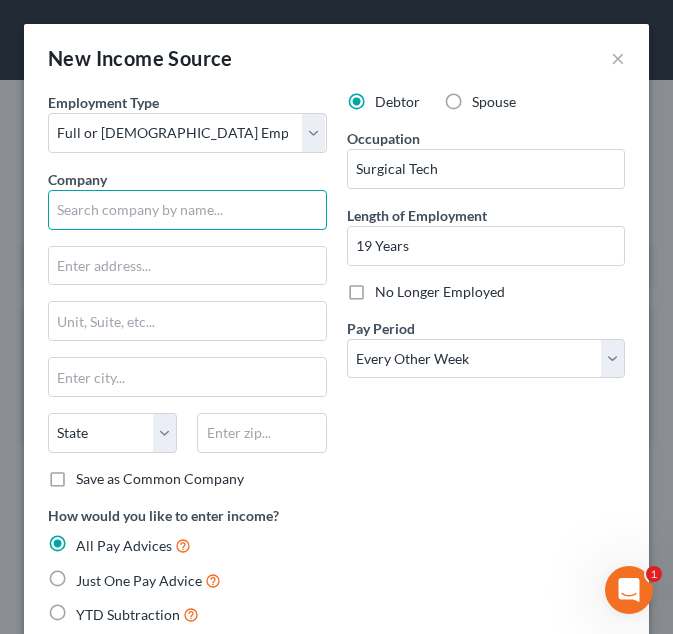 click at bounding box center (187, 210) 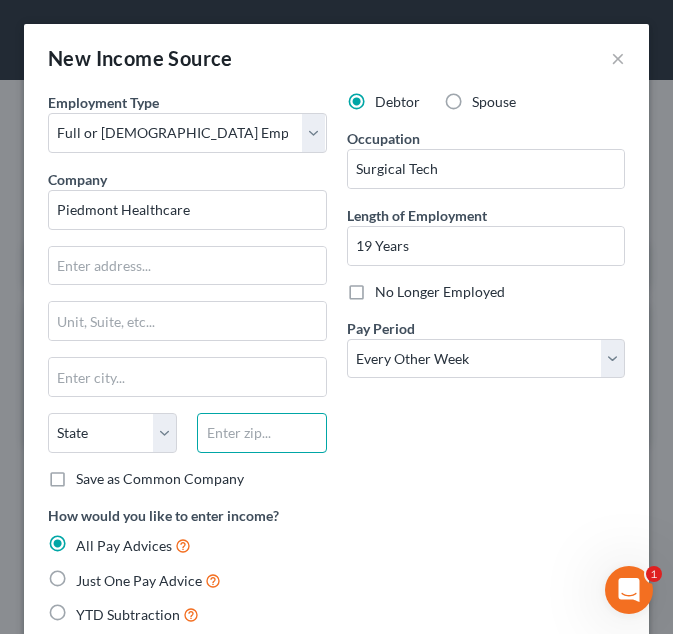 type on "Piedmont Healthcare" 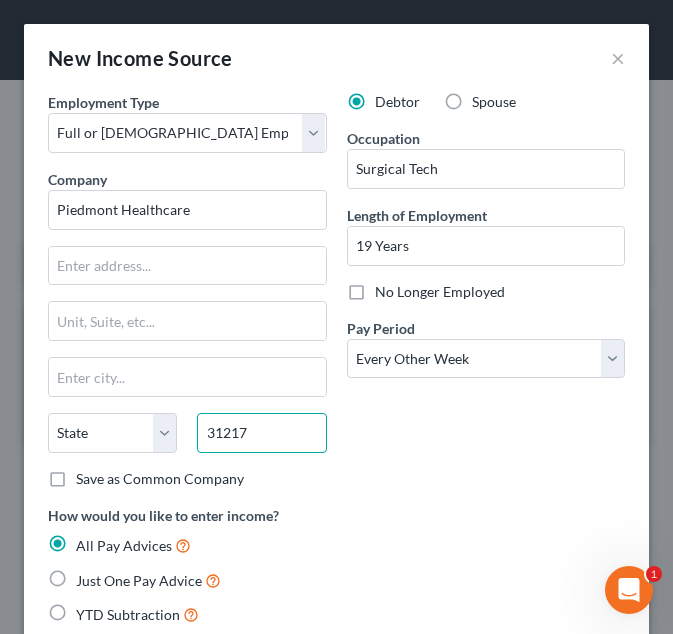 type on "31217" 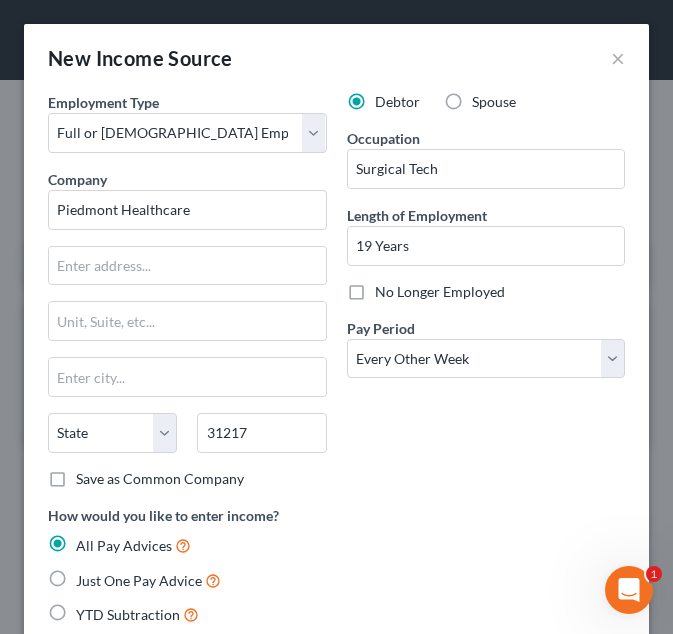 click on "Debtor Spouse Occupation Surgical Tech Length of Employment 19 Years No Longer Employed
Pay Period
*
Select Monthly Twice Monthly Every Other Week Weekly" at bounding box center [486, 298] 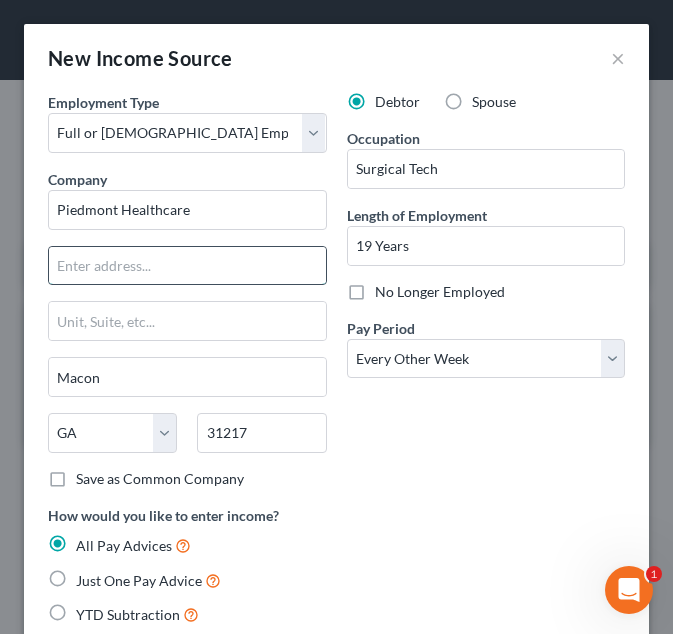 click at bounding box center [187, 266] 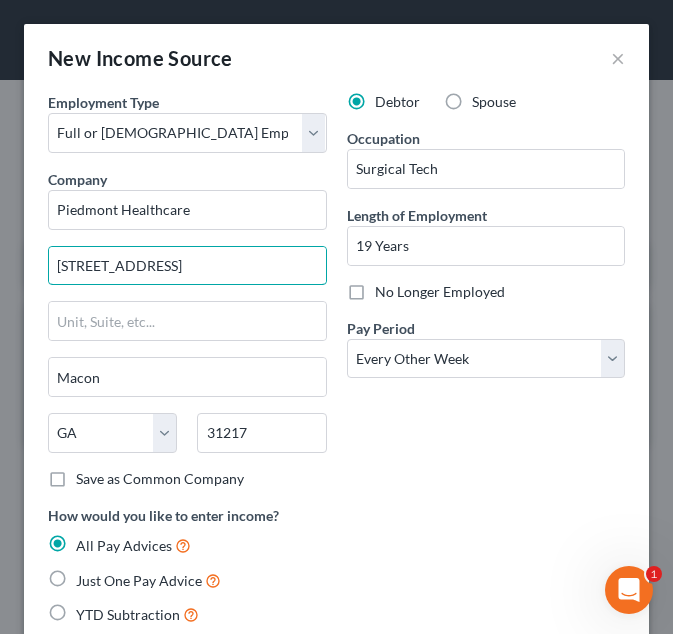 type on "350 Hospital Drive" 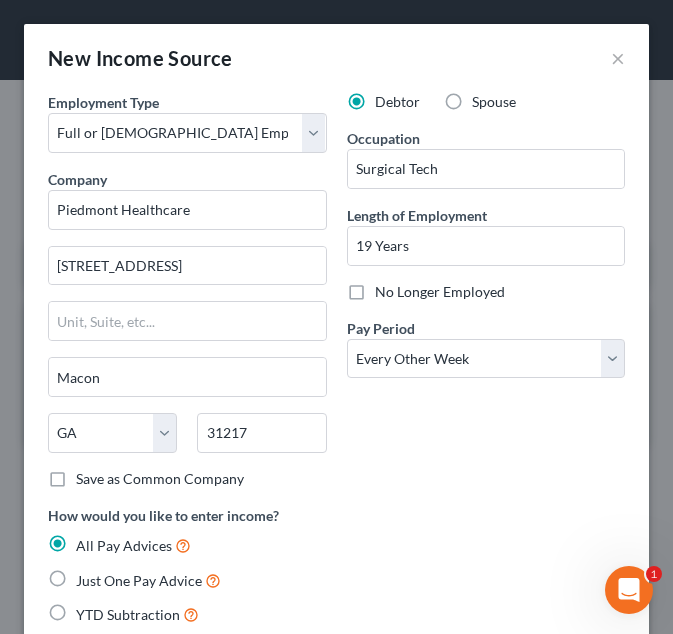 click on "How would you like to enter income?
All Pay Advices
Just One Pay Advice
YTD Subtraction" at bounding box center [336, 566] 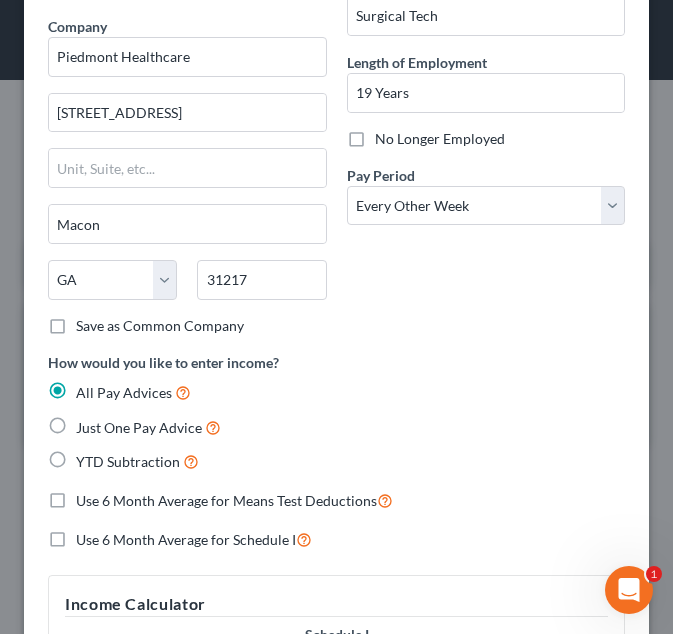scroll, scrollTop: 154, scrollLeft: 0, axis: vertical 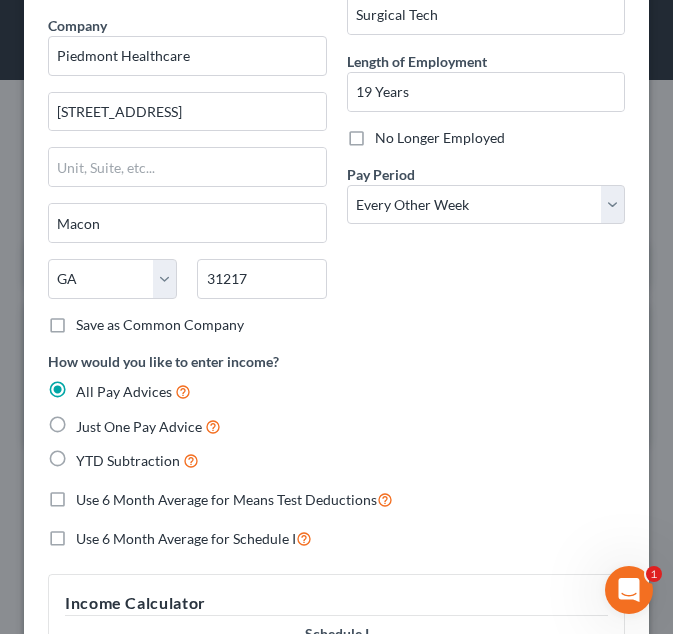 click on "YTD Subtraction" at bounding box center [128, 460] 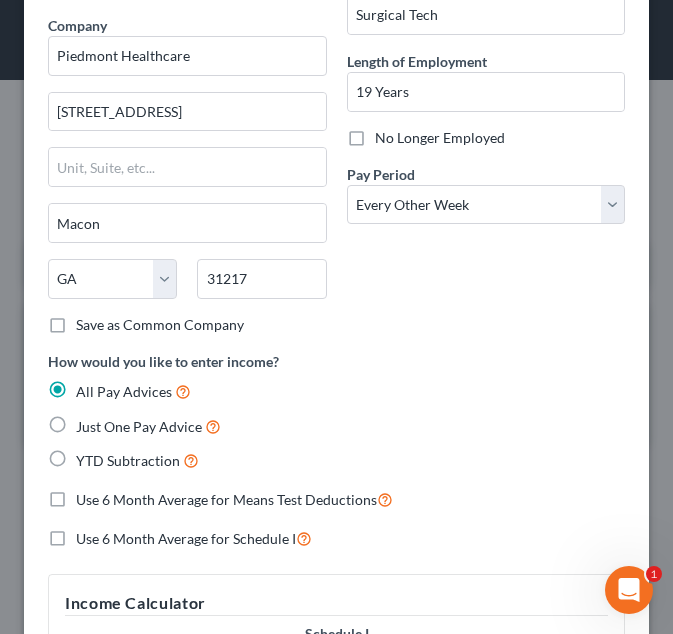 click on "YTD Subtraction" at bounding box center [90, 455] 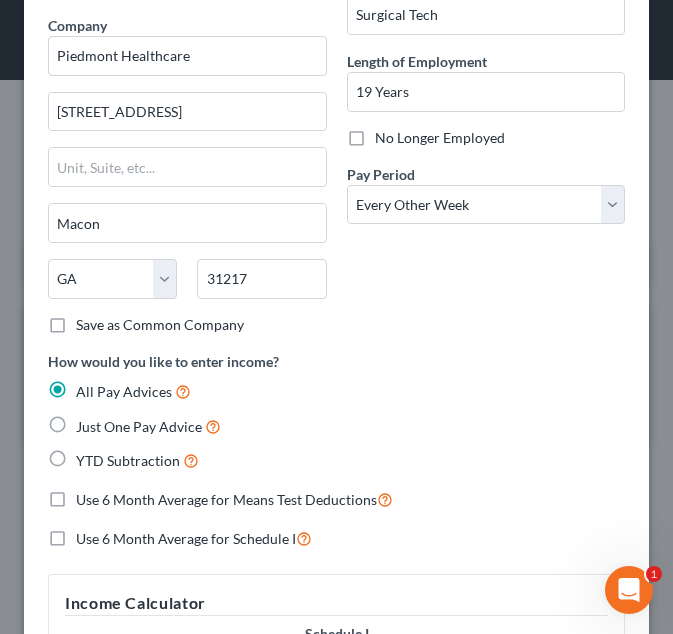 radio on "true" 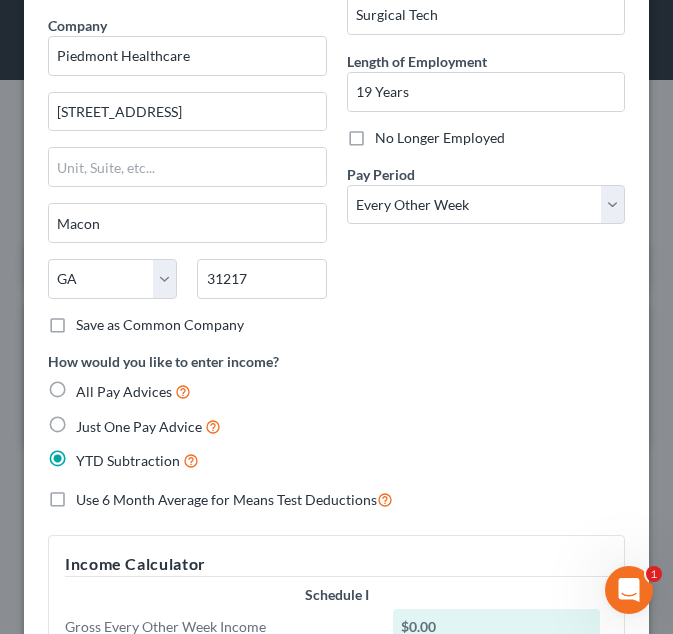 click on "Use 6 Month Average for Means Test Deductions" at bounding box center (226, 499) 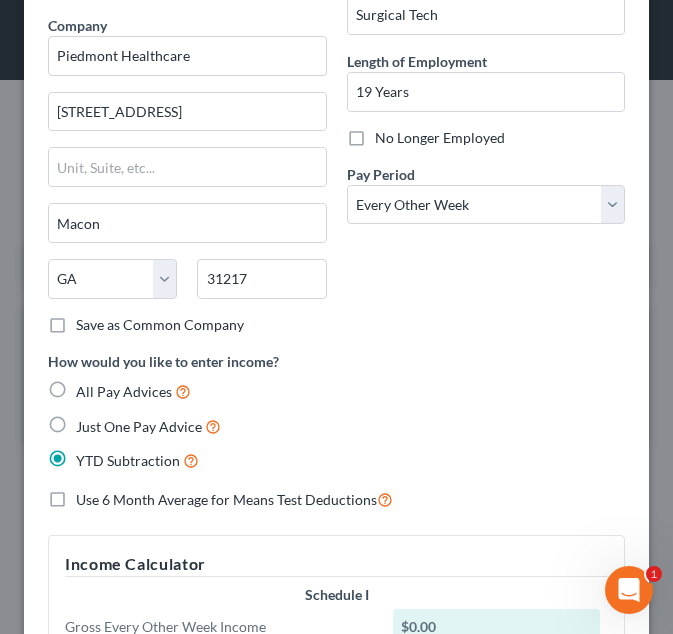 click on "Use 6 Month Average for Means Test Deductions" at bounding box center (90, 494) 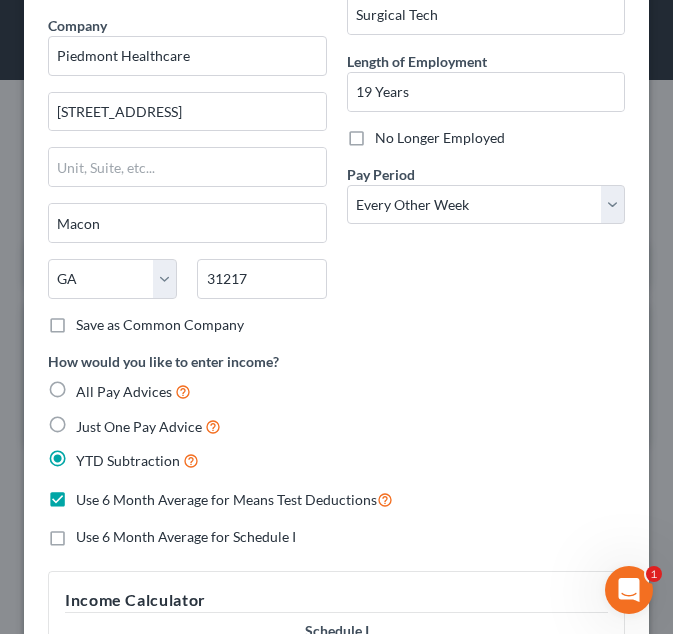 click on "Use 6 Month Average for Schedule I" at bounding box center (186, 536) 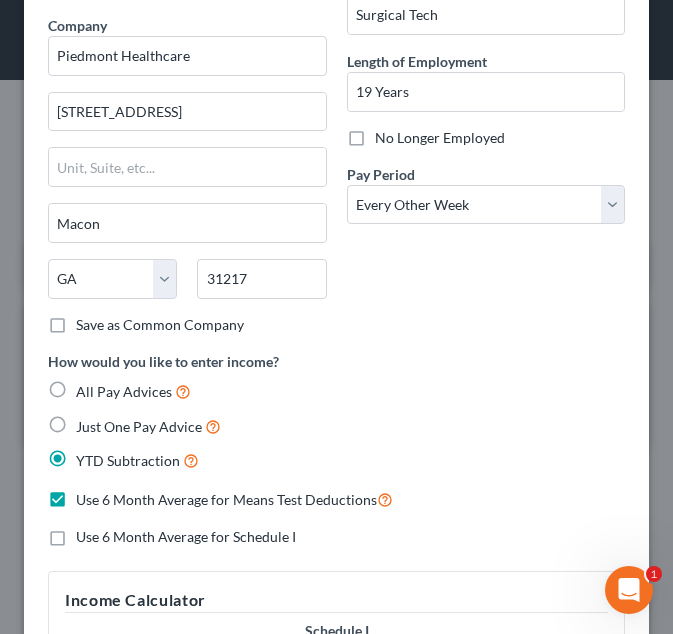 click on "Use 6 Month Average for Schedule I" at bounding box center [90, 533] 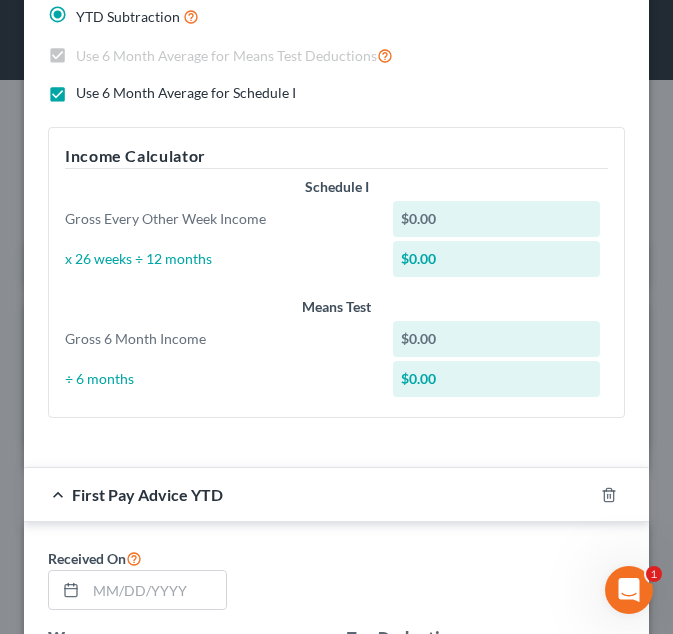 scroll, scrollTop: 599, scrollLeft: 0, axis: vertical 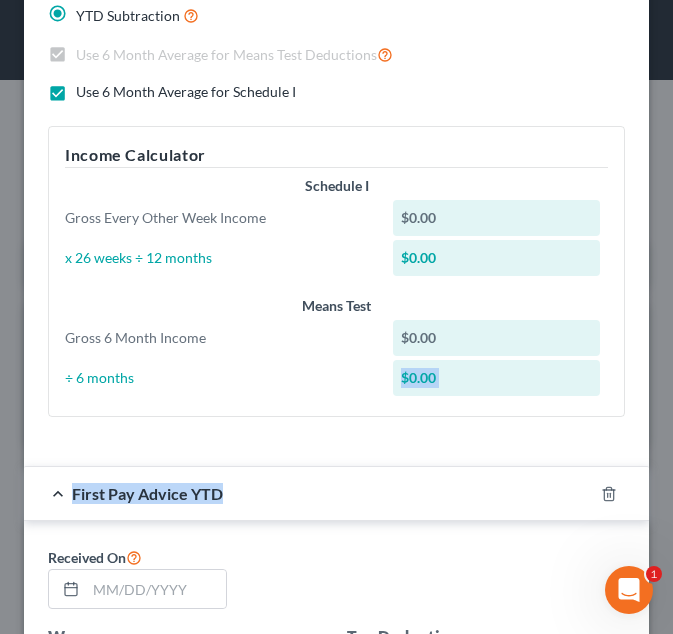 drag, startPoint x: 113, startPoint y: 496, endPoint x: 131, endPoint y: 425, distance: 73.24616 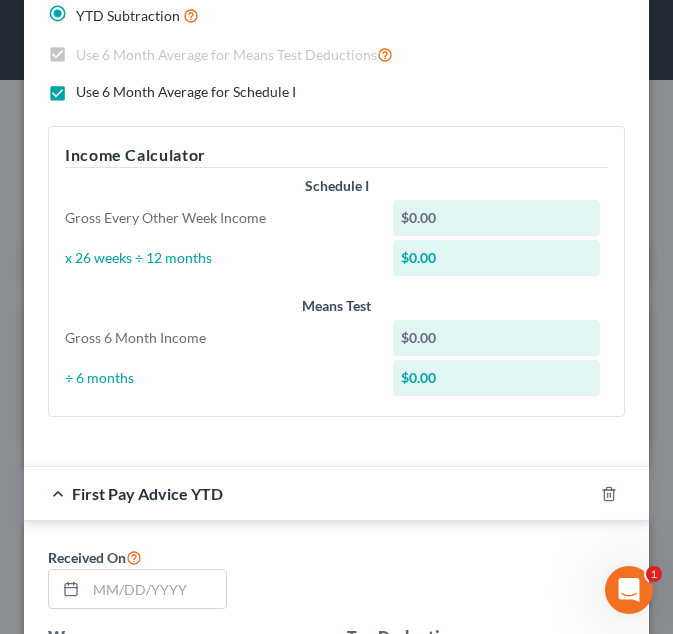 click on "Received On" at bounding box center [336, 585] 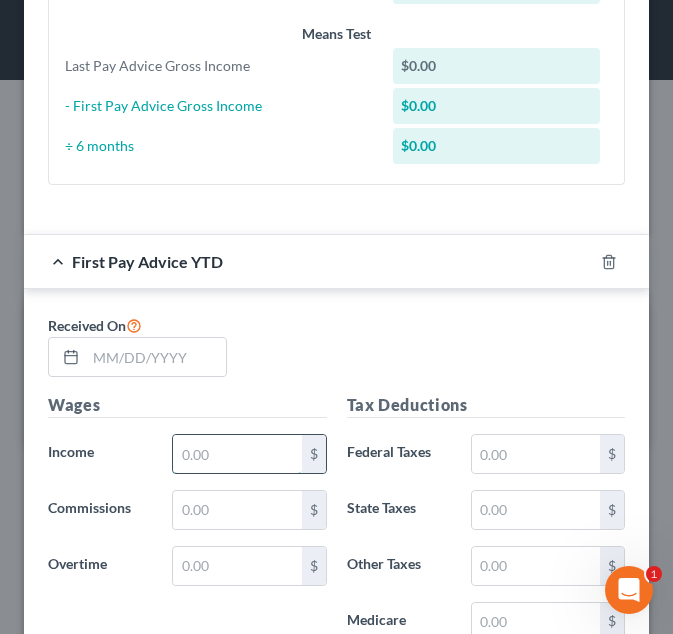 click at bounding box center (237, 454) 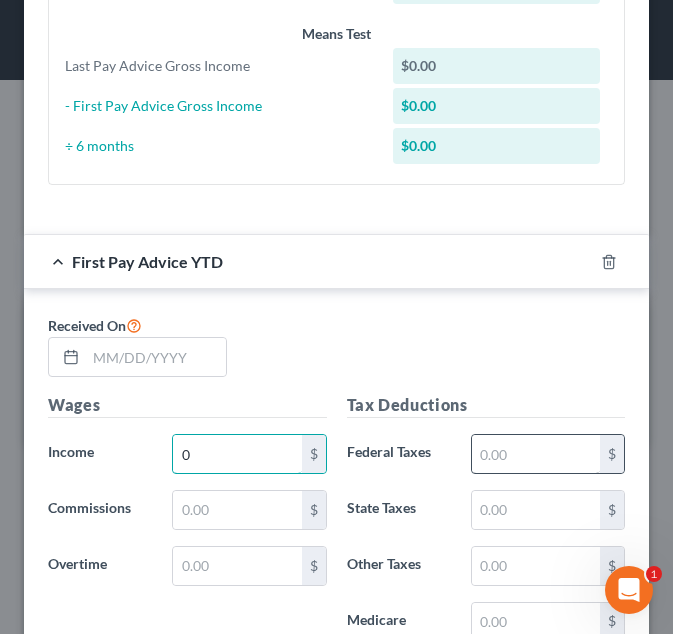 type on "0" 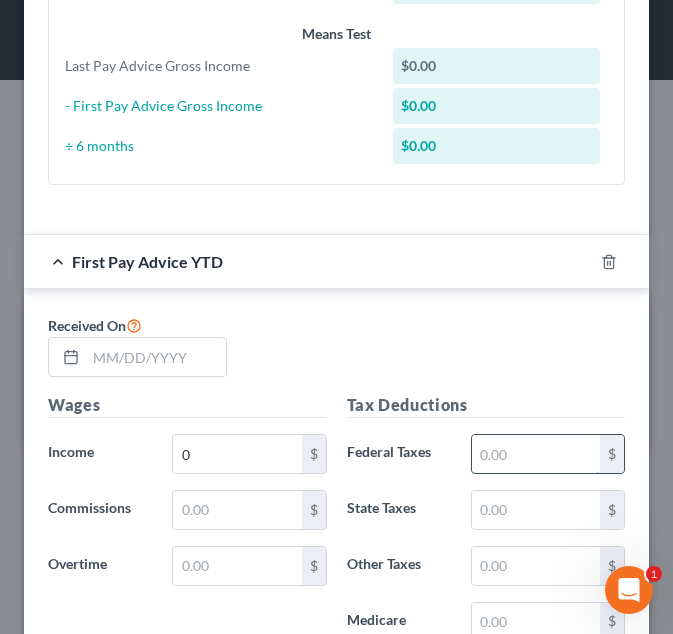 click at bounding box center [536, 454] 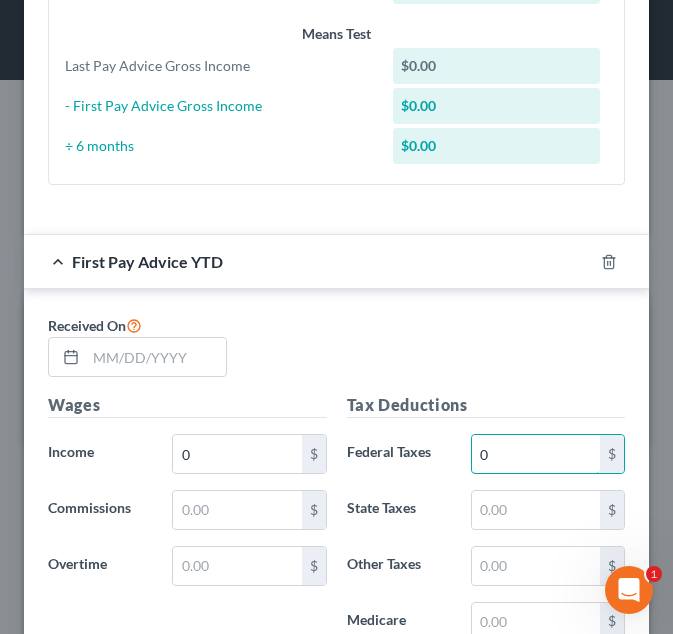 type on "0" 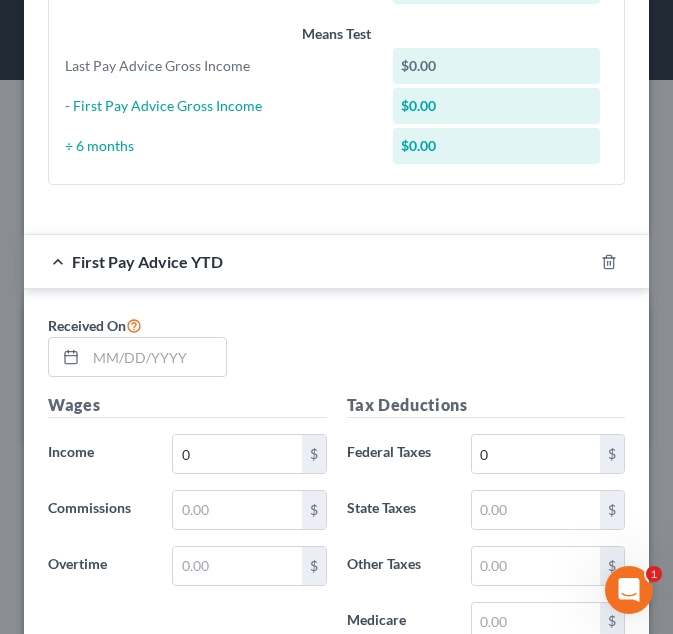 click on "Wages" at bounding box center (187, 405) 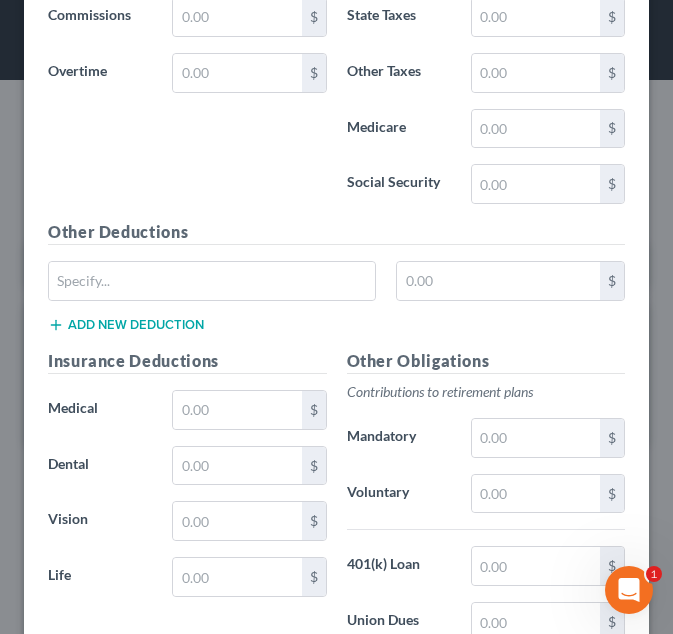 scroll, scrollTop: 1367, scrollLeft: 0, axis: vertical 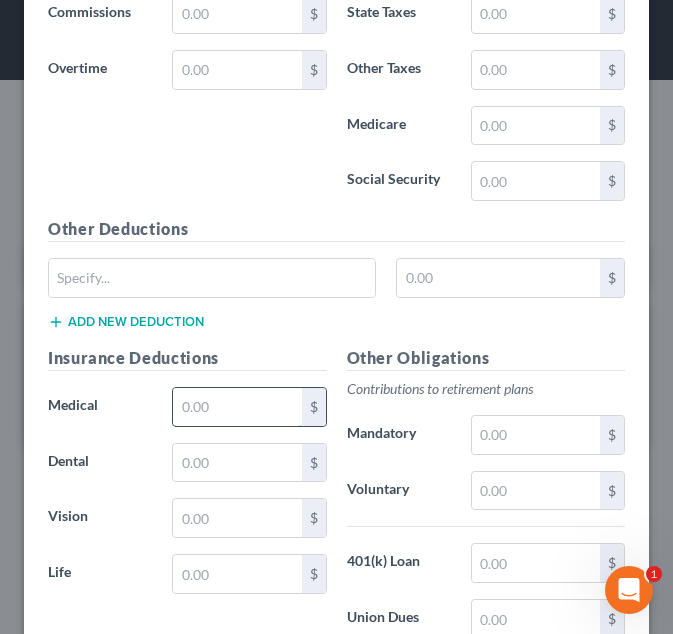 click at bounding box center [237, 407] 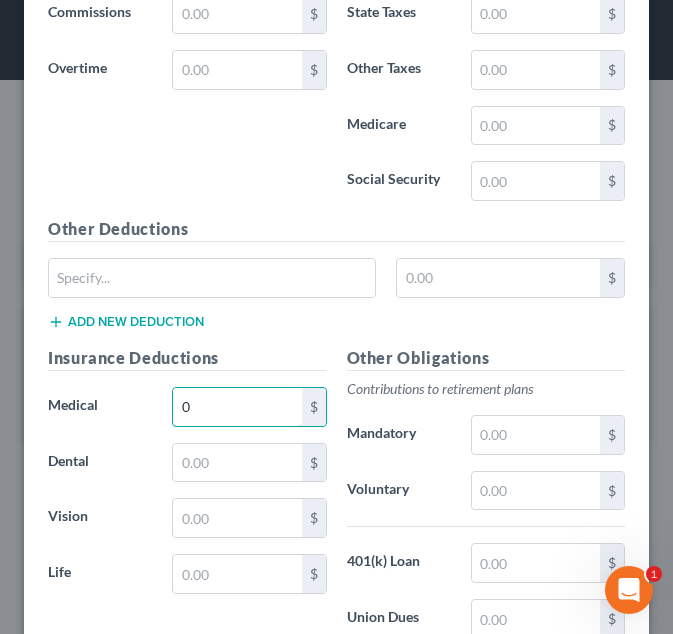 type on "0" 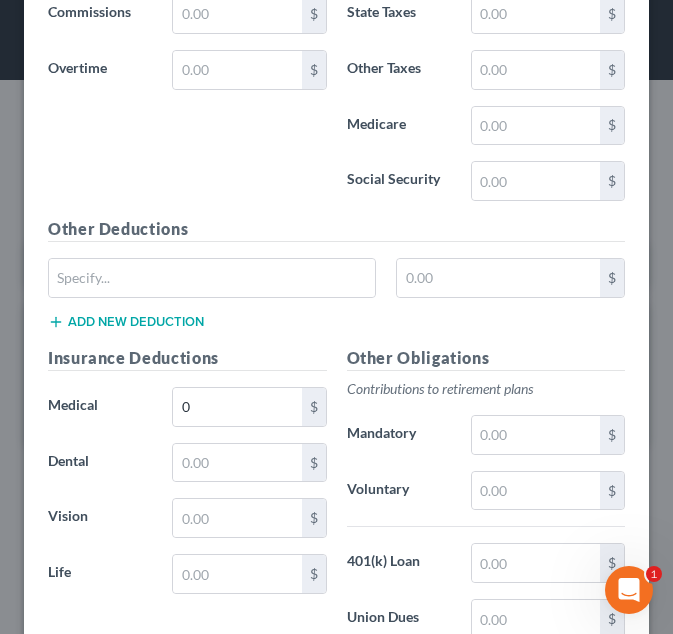 click on "Other Obligations Contributions to retirement plans Mandatory $ Voluntary $ 401(k) Loan $ Union Dues $ HSA $ Domestic Sup. $" at bounding box center [486, 556] 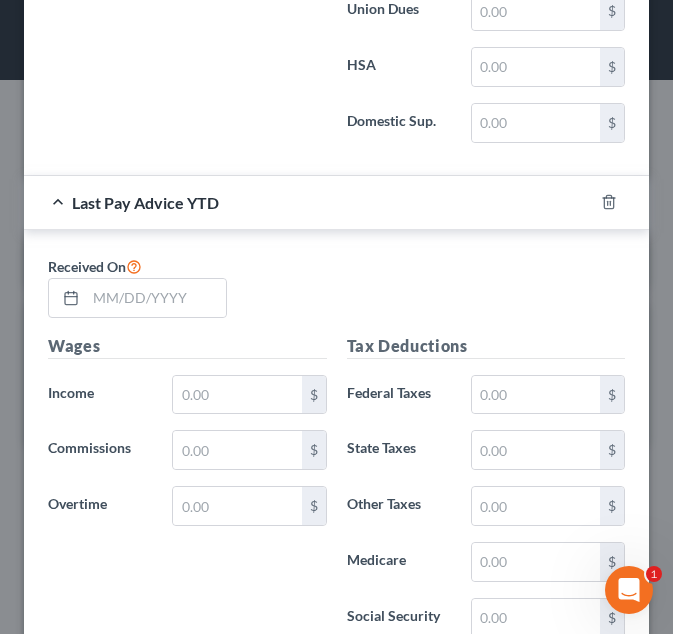 scroll, scrollTop: 1976, scrollLeft: 0, axis: vertical 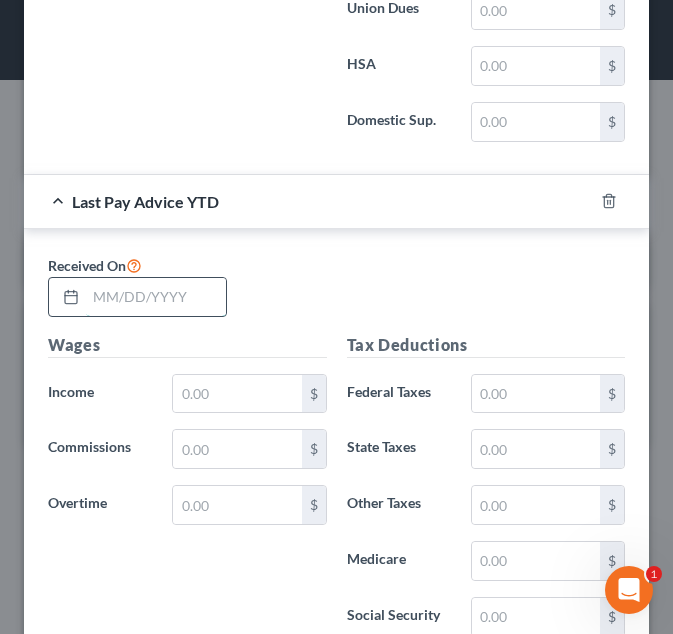 click at bounding box center [156, 297] 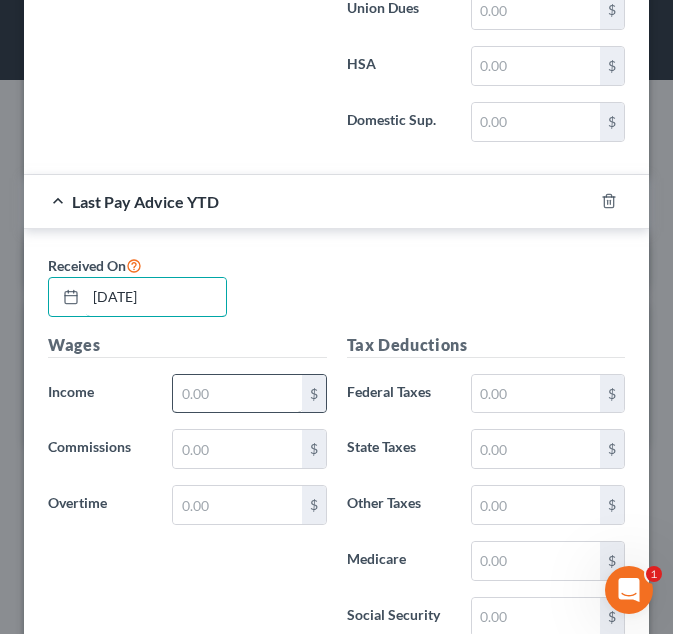 type on "06/20/2025" 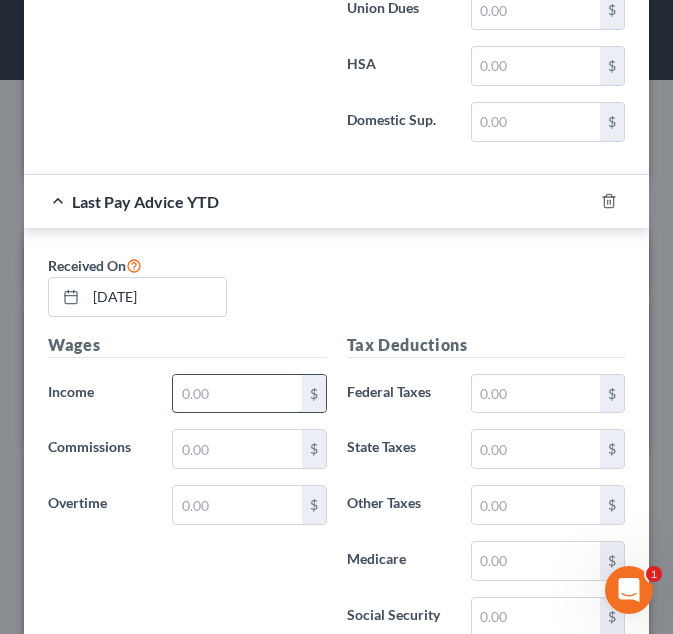 click at bounding box center [237, 394] 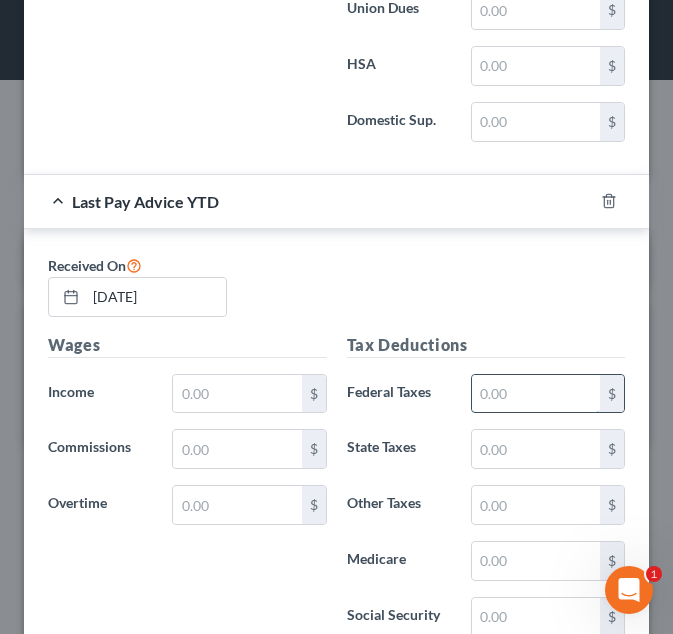 click at bounding box center [536, 394] 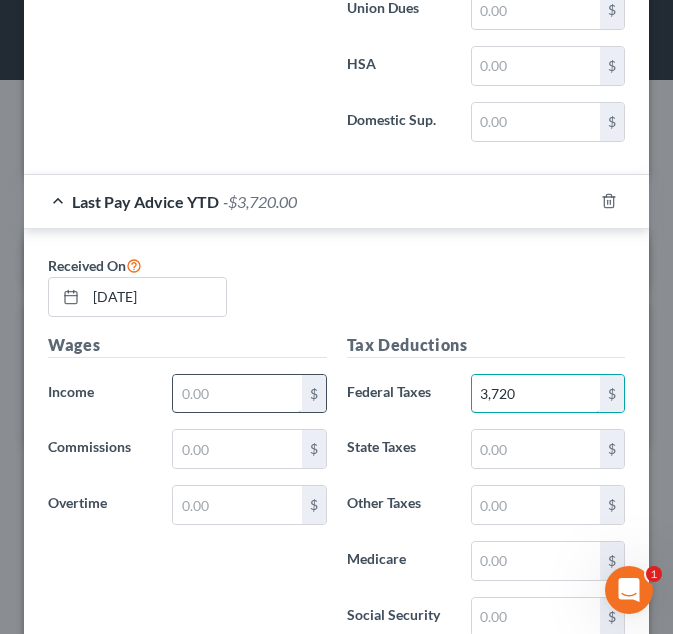 type on "3,720" 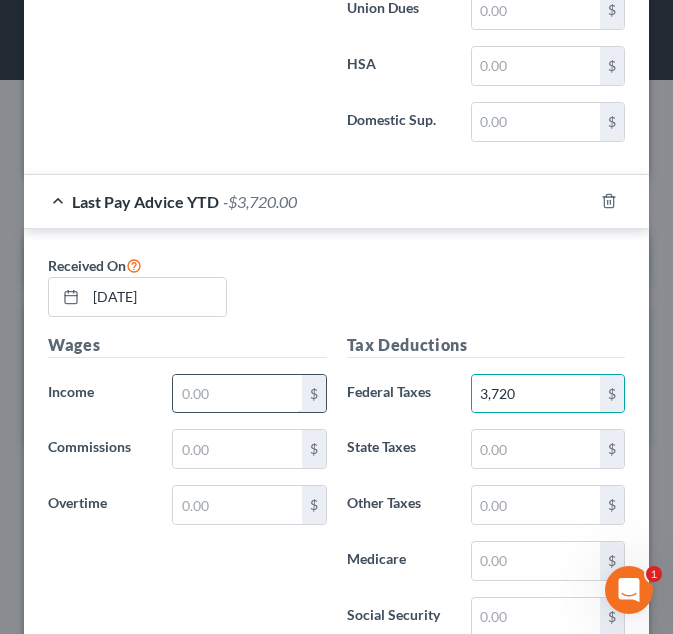 click at bounding box center (237, 394) 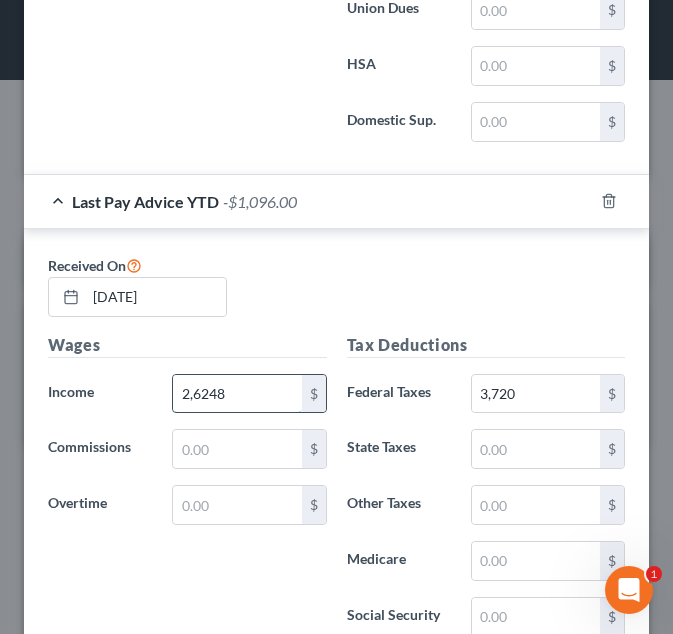type on "26,248" 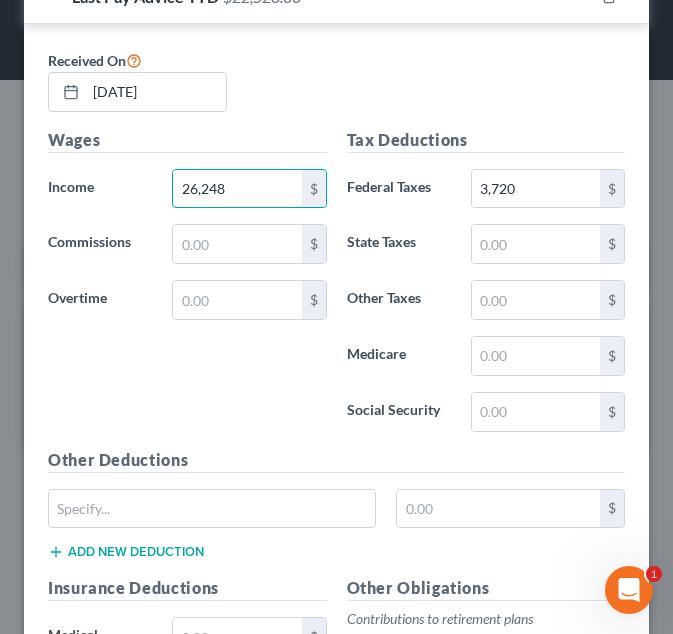 scroll, scrollTop: 2181, scrollLeft: 0, axis: vertical 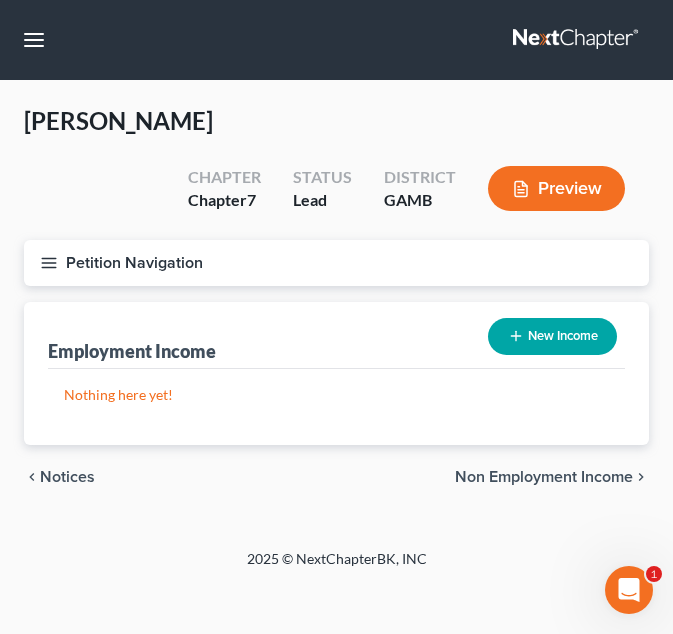 click on "New Income" at bounding box center [552, 336] 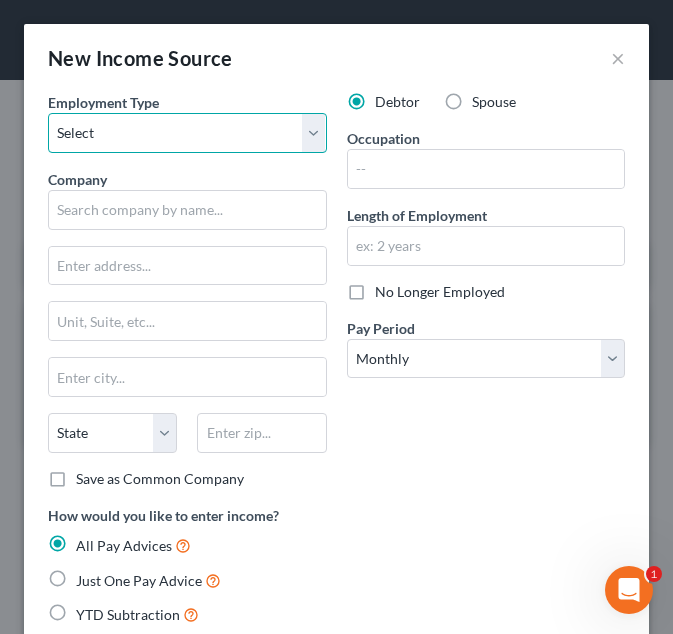 click on "Select Full or [DEMOGRAPHIC_DATA] Employment Self Employment" at bounding box center [187, 133] 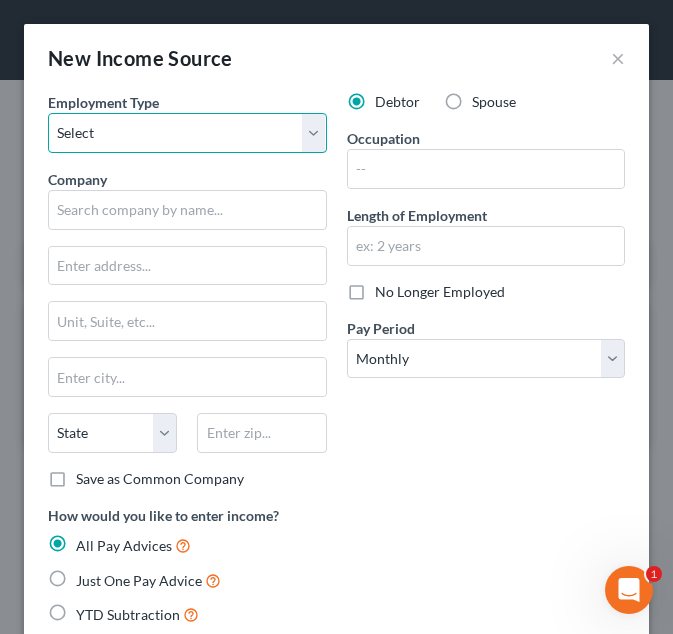 select on "0" 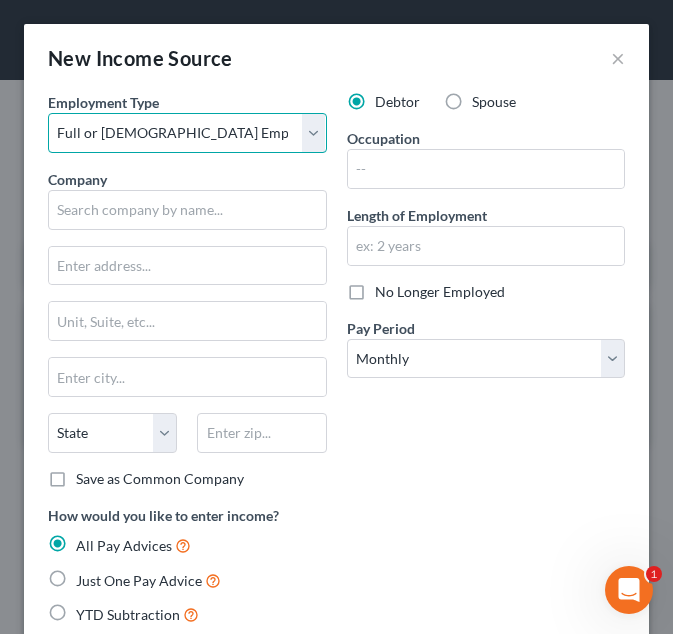 click on "Select Full or [DEMOGRAPHIC_DATA] Employment Self Employment" at bounding box center (187, 133) 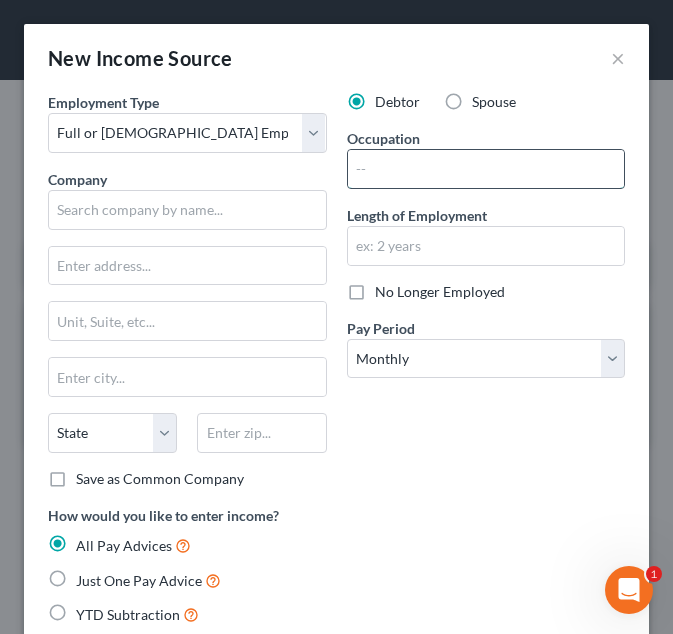 click at bounding box center [486, 169] 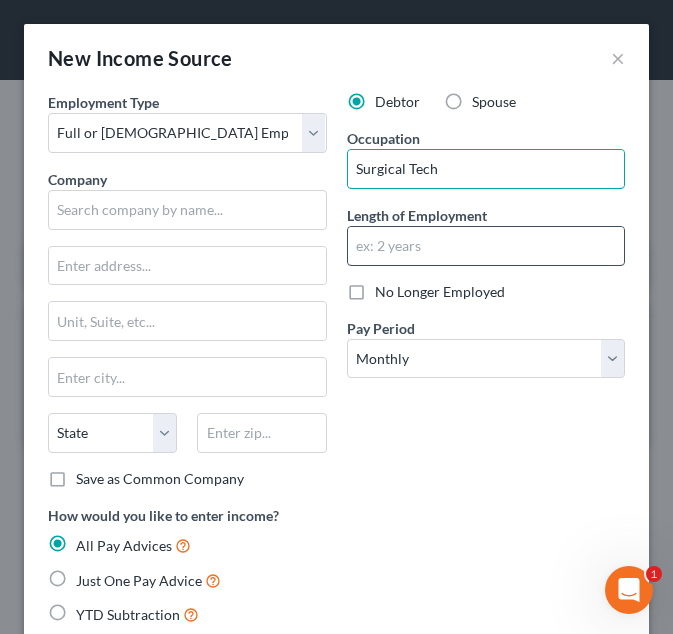 type on "Surgical Tech" 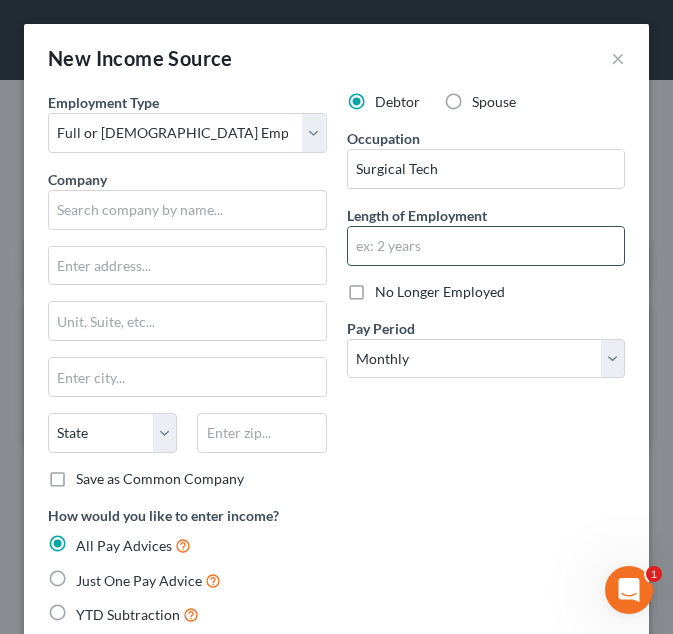 click at bounding box center (486, 246) 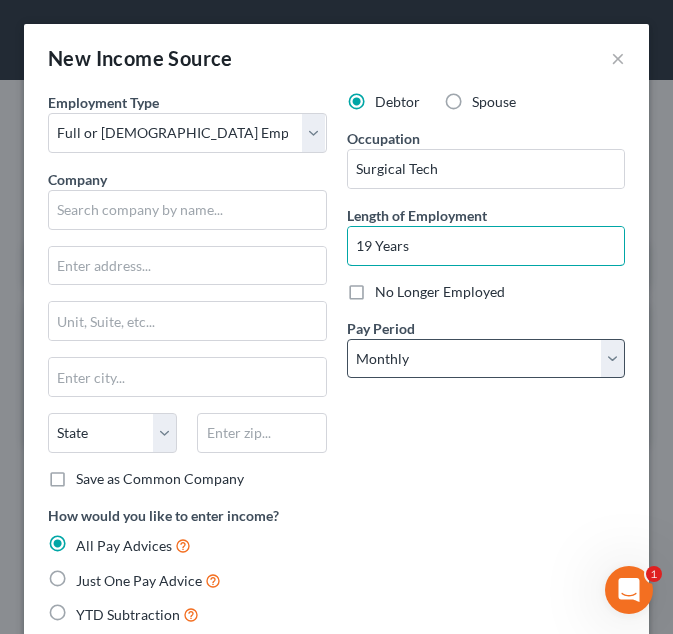 type on "19 Years" 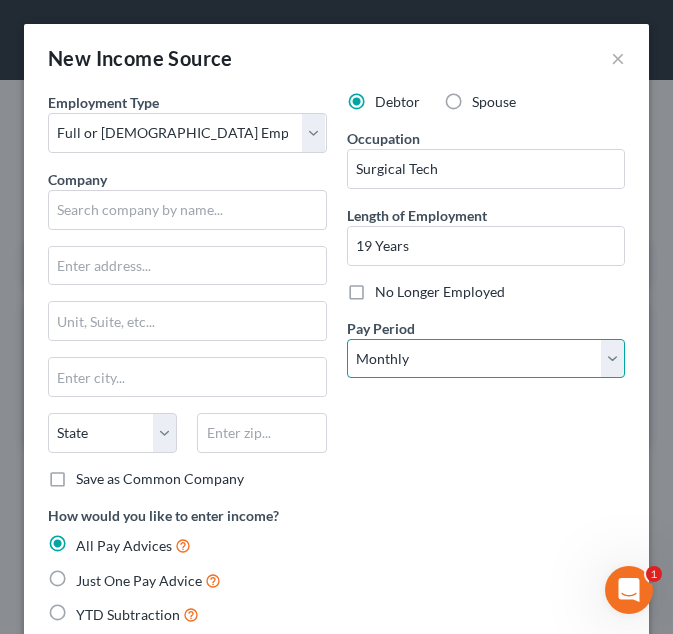 click on "Select Monthly Twice Monthly Every Other Week Weekly" at bounding box center (486, 359) 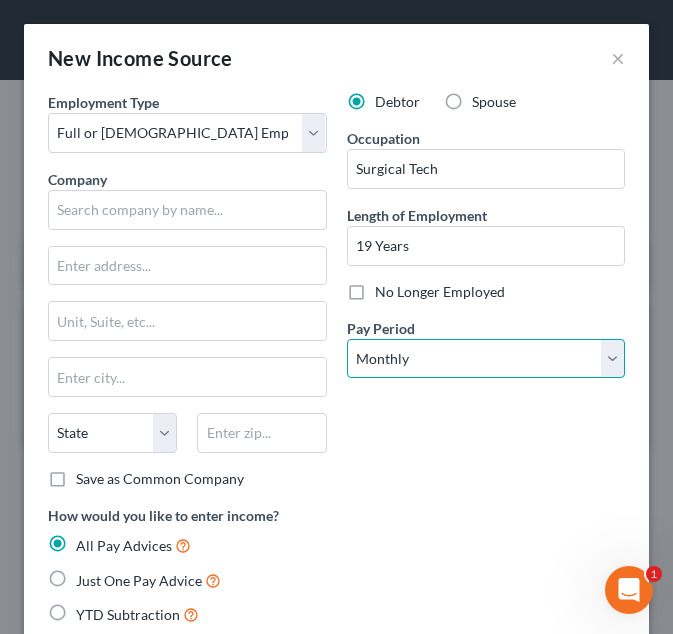 select on "2" 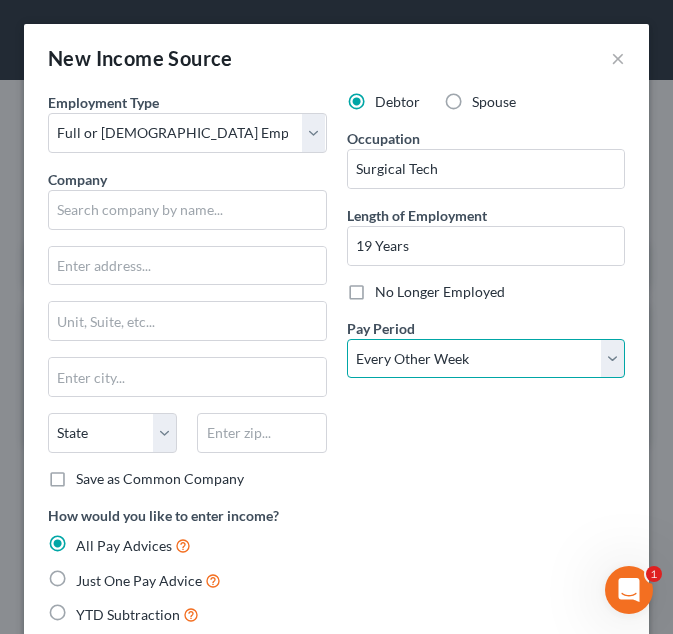 click on "Select Monthly Twice Monthly Every Other Week Weekly" at bounding box center [486, 359] 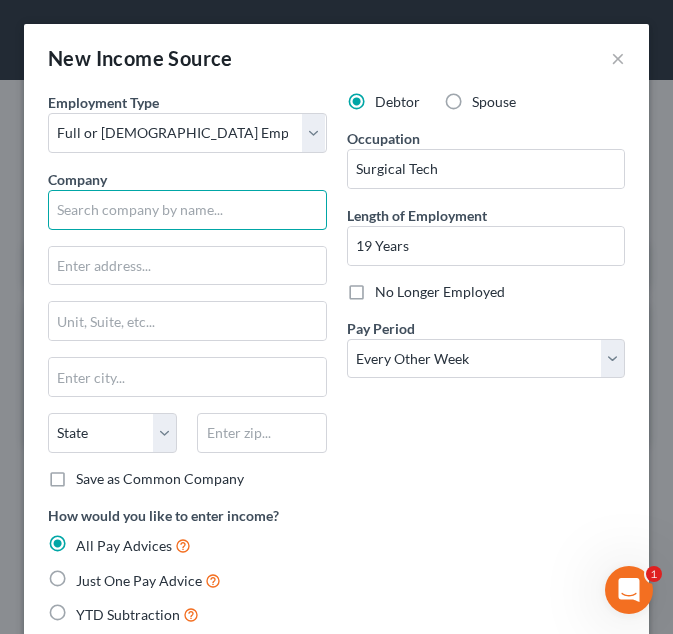 click at bounding box center (187, 210) 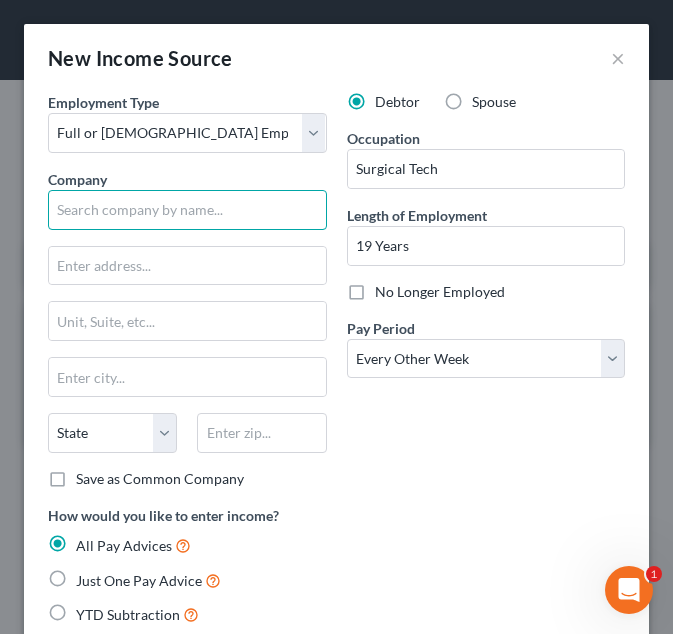 click at bounding box center (187, 210) 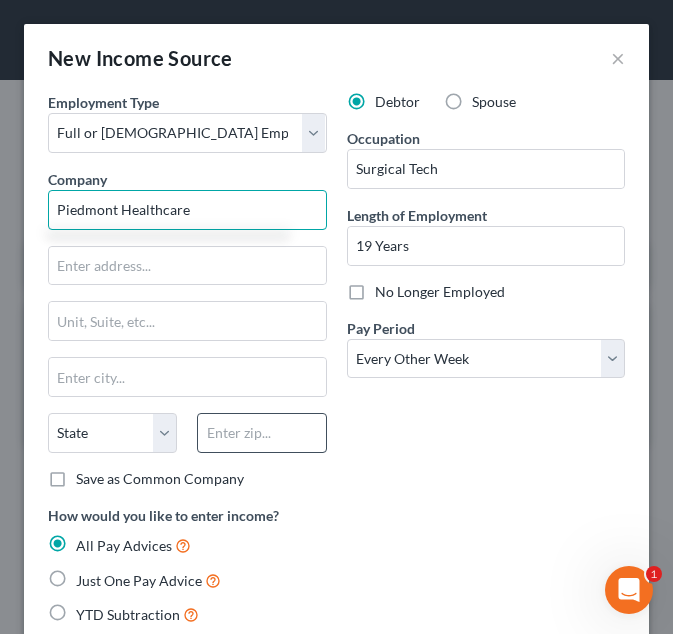 type on "Piedmont Healthcare" 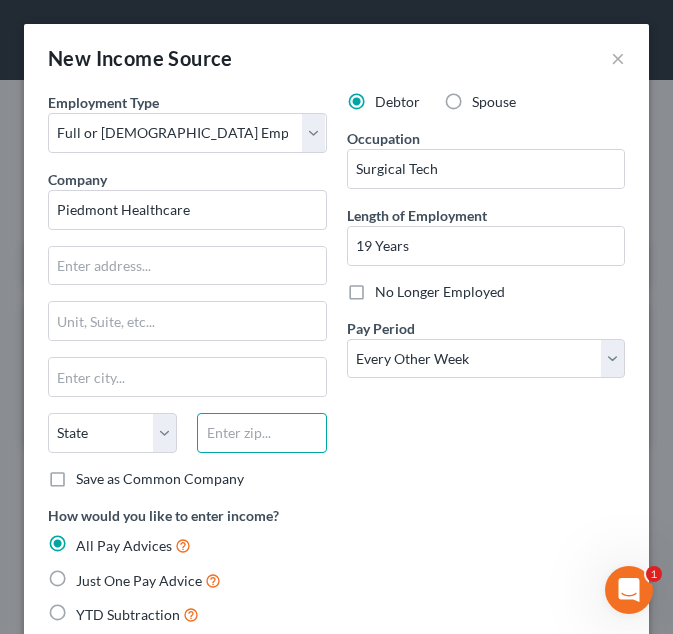 click at bounding box center [261, 433] 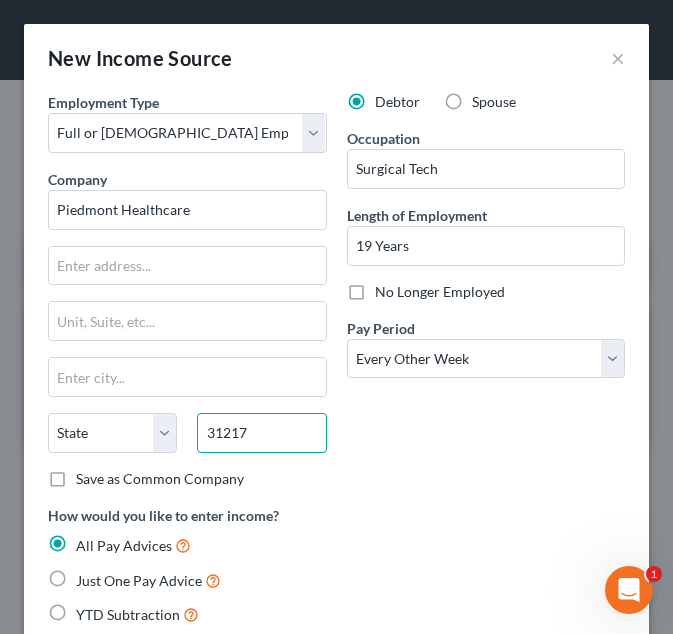 type on "31217" 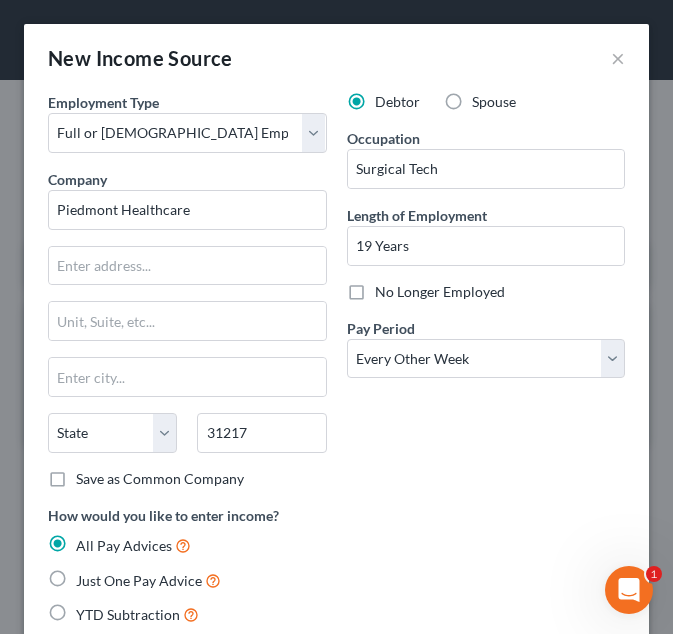 click on "Debtor Spouse Occupation Surgical Tech Length of Employment 19 Years No Longer Employed
Pay Period
*
Select Monthly Twice Monthly Every Other Week Weekly" at bounding box center [486, 298] 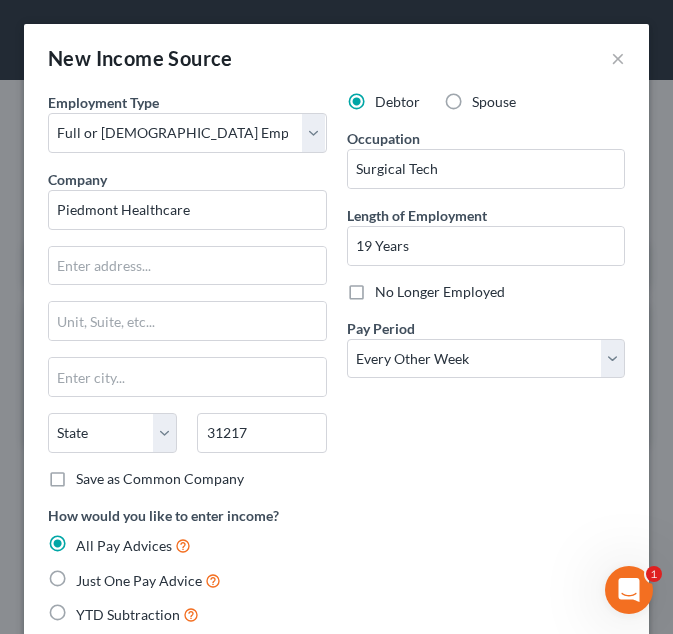 type on "Macon" 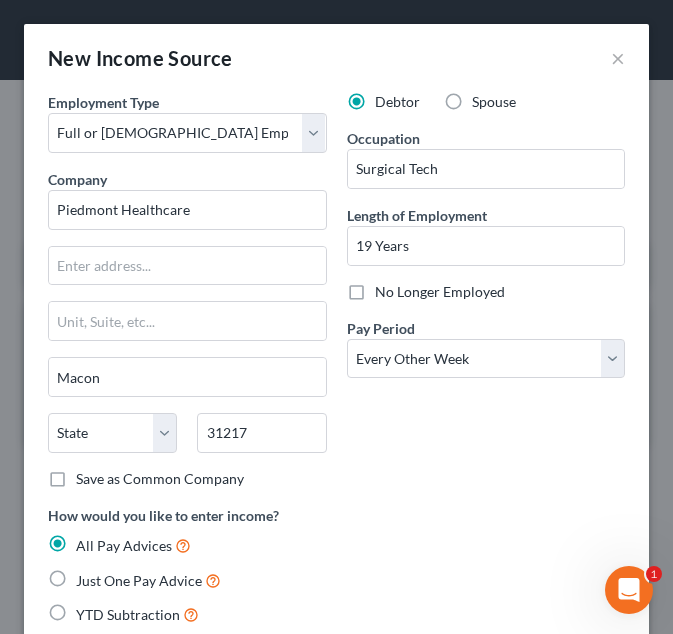 select on "10" 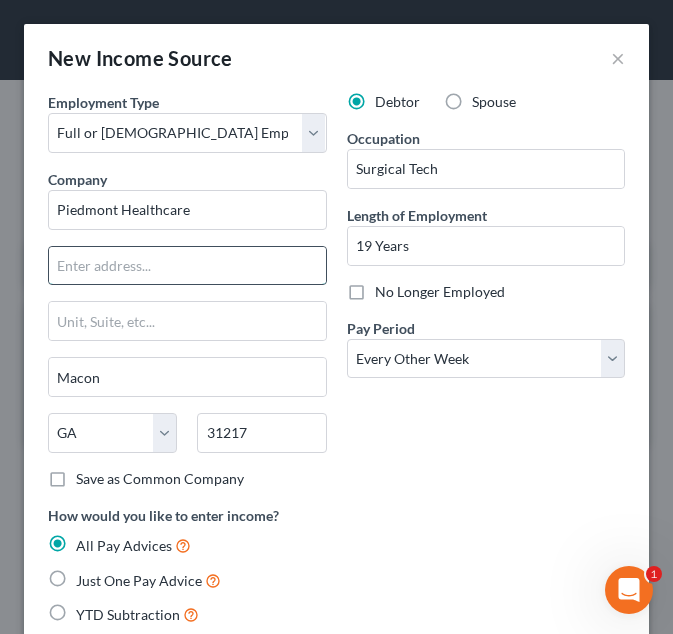click at bounding box center [187, 266] 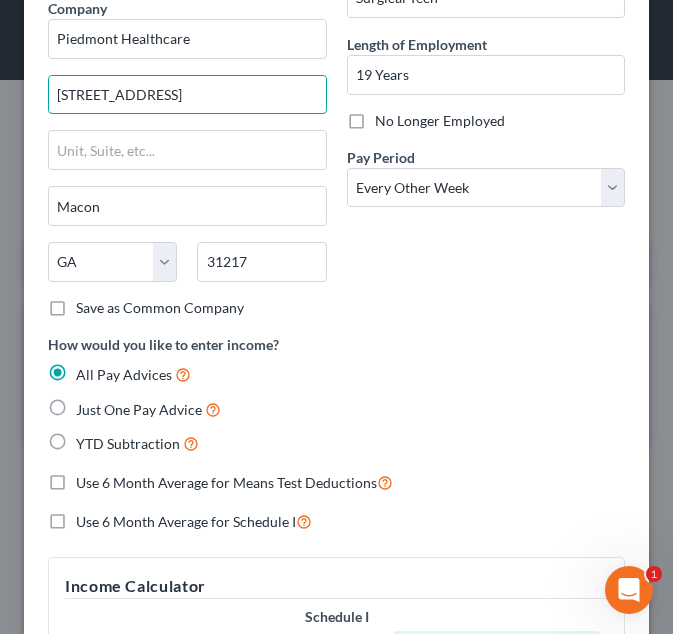 scroll, scrollTop: 172, scrollLeft: 0, axis: vertical 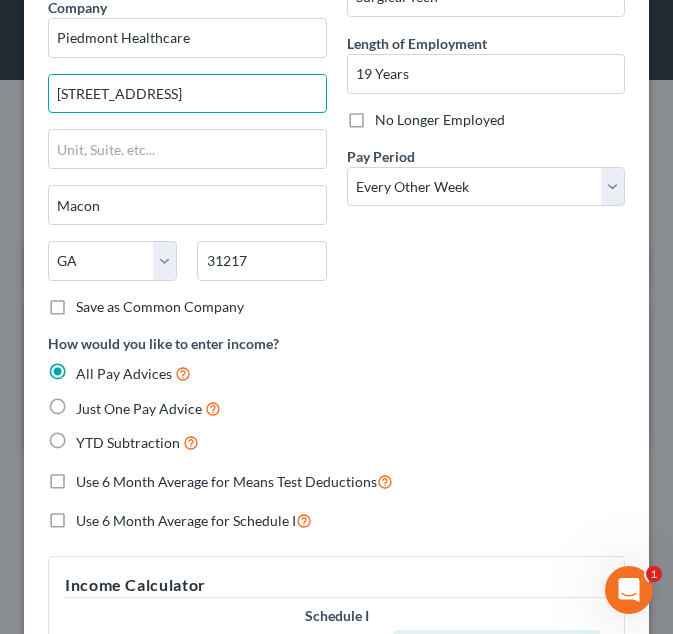 type on "[STREET_ADDRESS]" 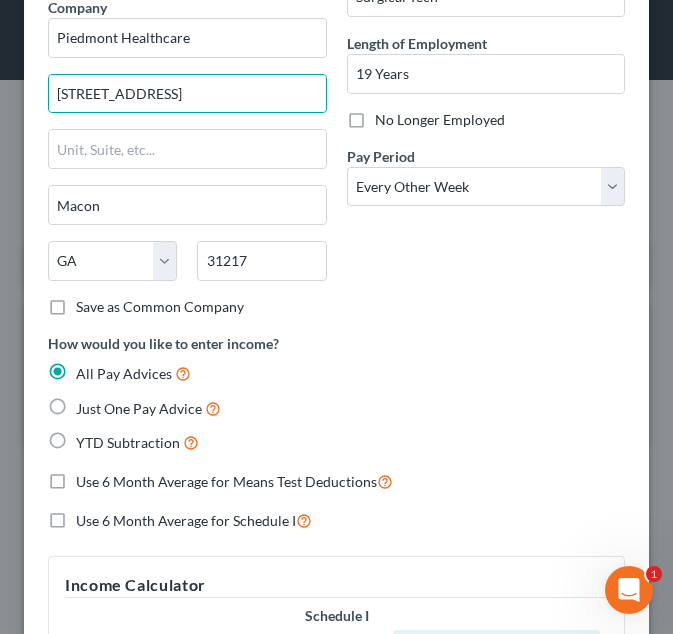 click on "YTD Subtraction" at bounding box center [128, 442] 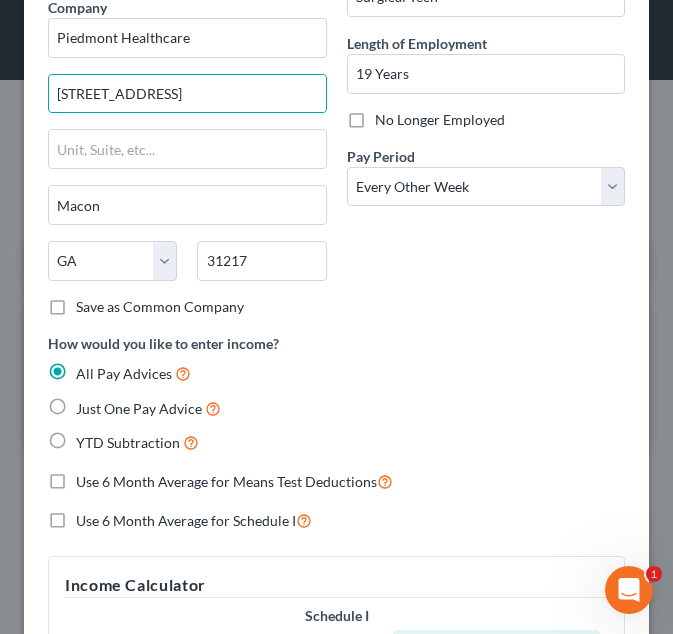 click on "YTD Subtraction" at bounding box center [90, 437] 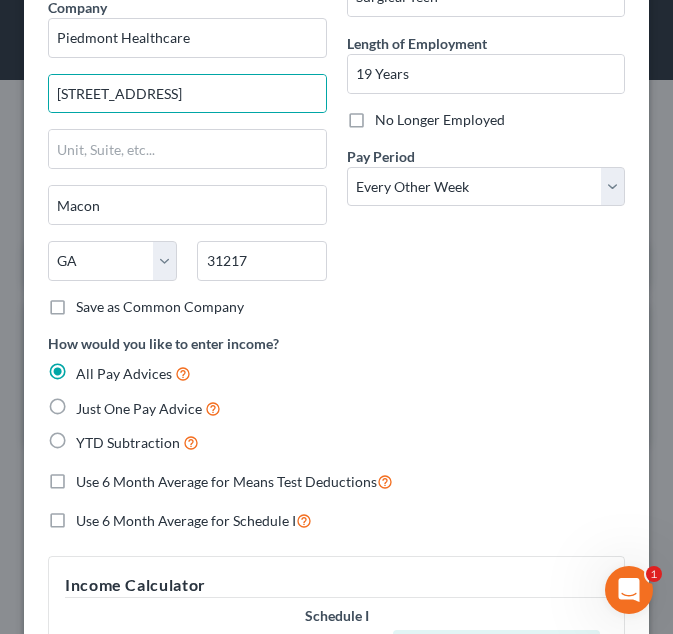radio on "true" 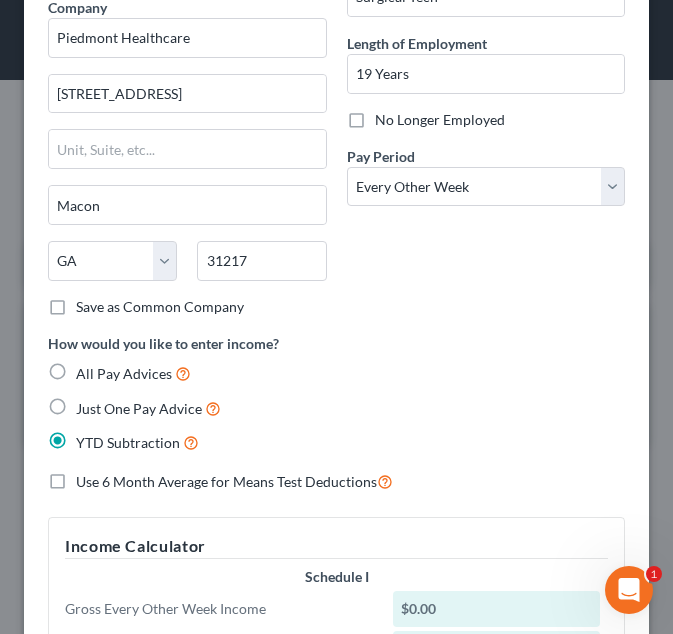 click on "Use 6 Month Average for Means Test Deductions" at bounding box center [226, 481] 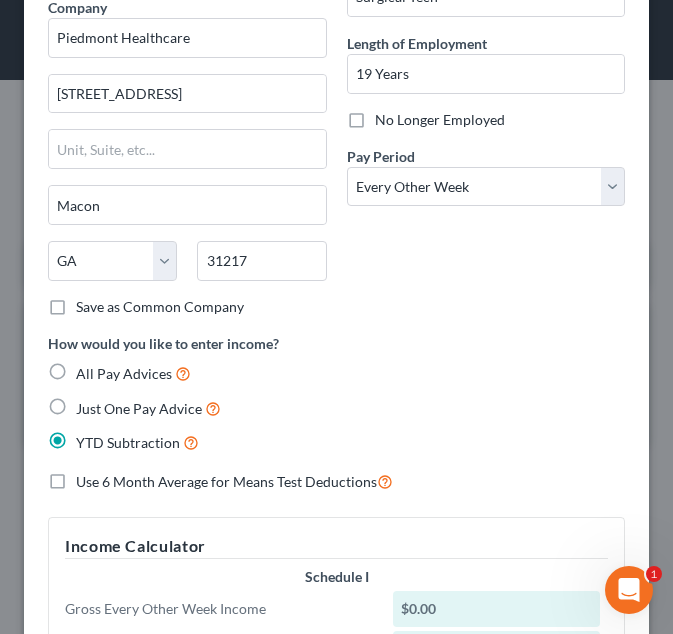 click on "Use 6 Month Average for Means Test Deductions" at bounding box center [90, 476] 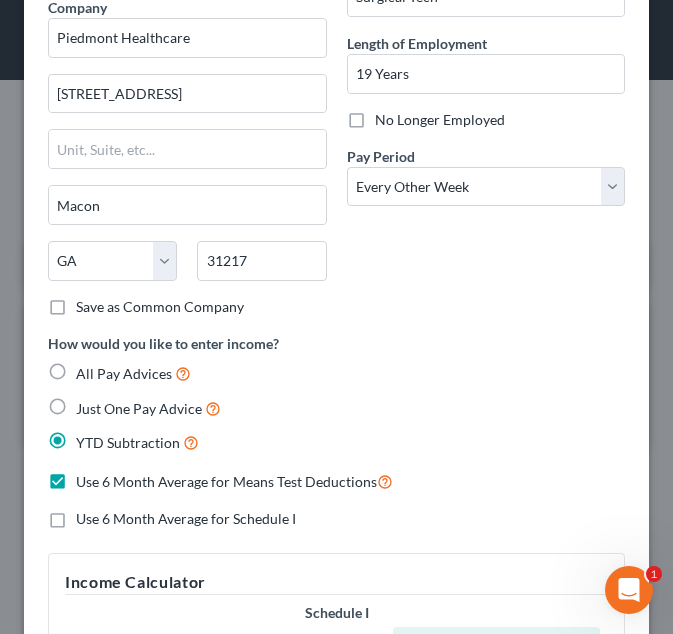 click on "Use 6 Month Average for Schedule I" at bounding box center (186, 518) 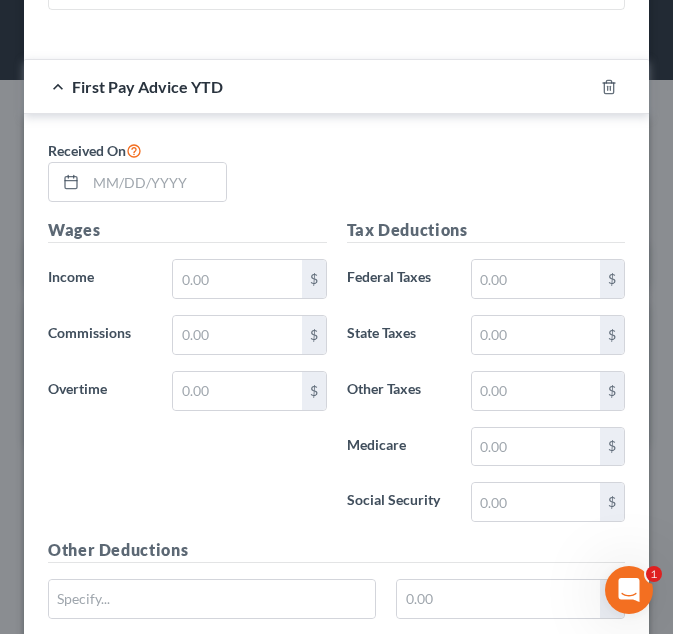 scroll, scrollTop: 1089, scrollLeft: 0, axis: vertical 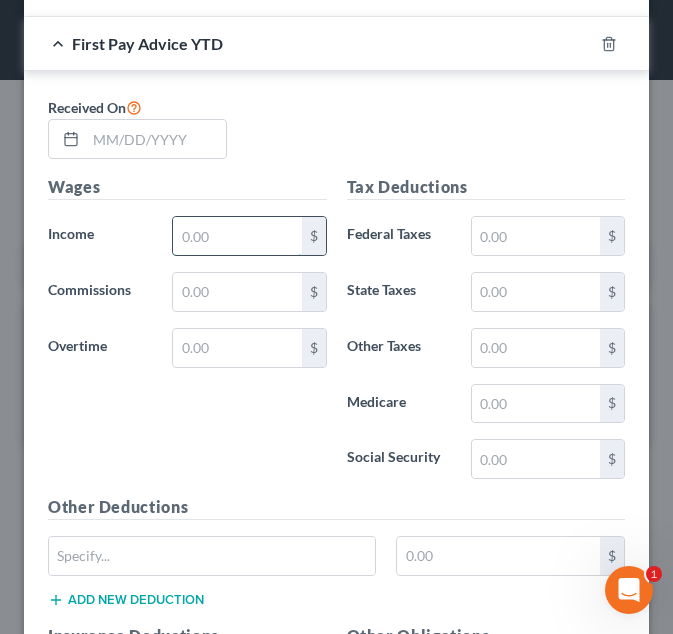 click at bounding box center (237, 236) 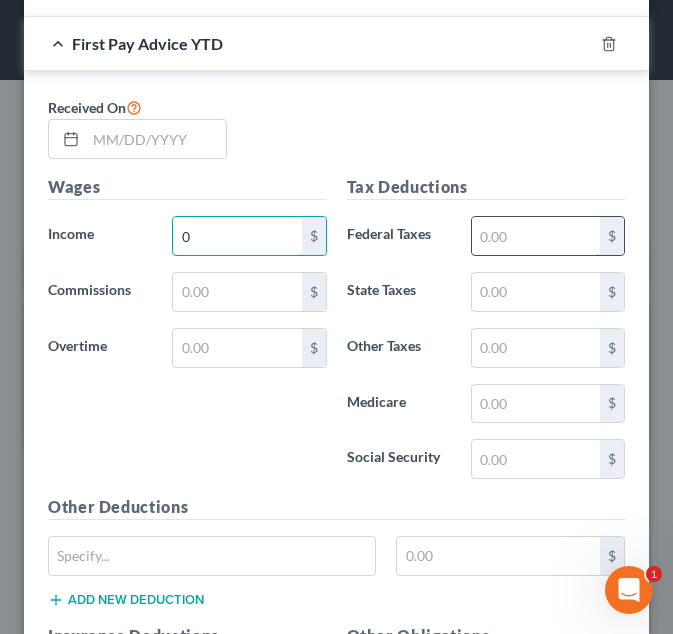 type on "0" 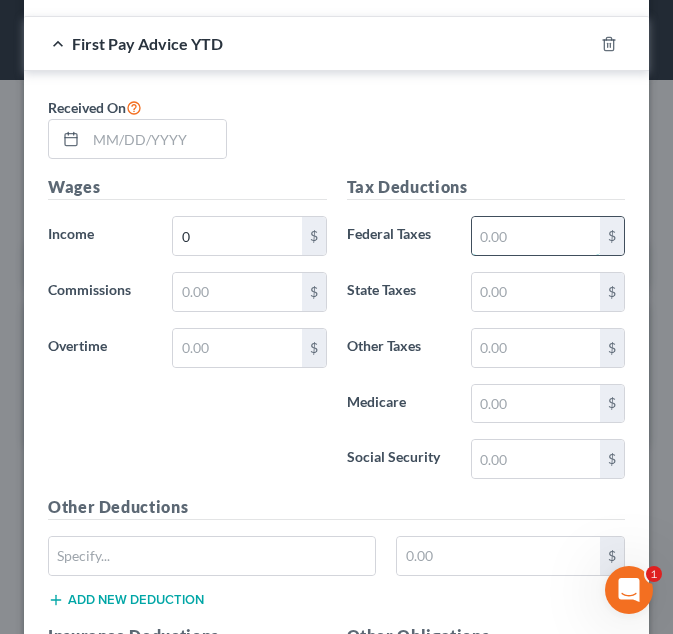 click at bounding box center [536, 236] 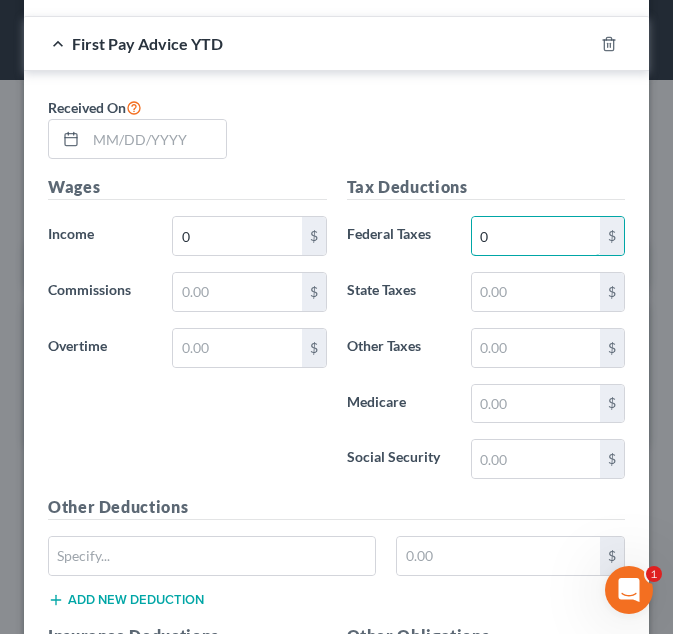 type on "0" 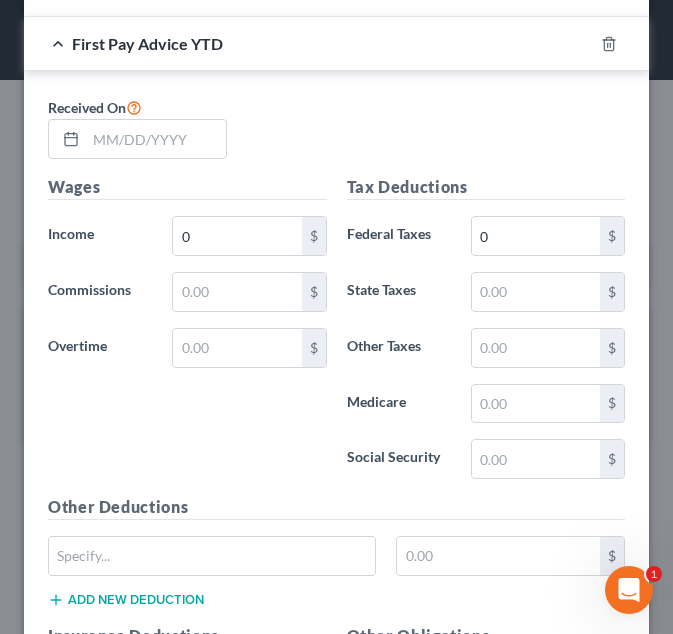 click on "Wages
Income
*
0 $ Commissions $ Overtime $" at bounding box center (187, 335) 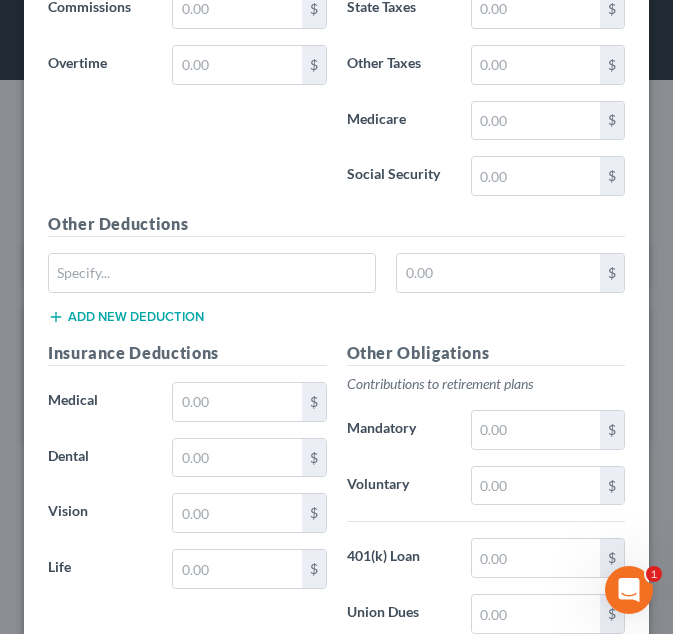 scroll, scrollTop: 1374, scrollLeft: 0, axis: vertical 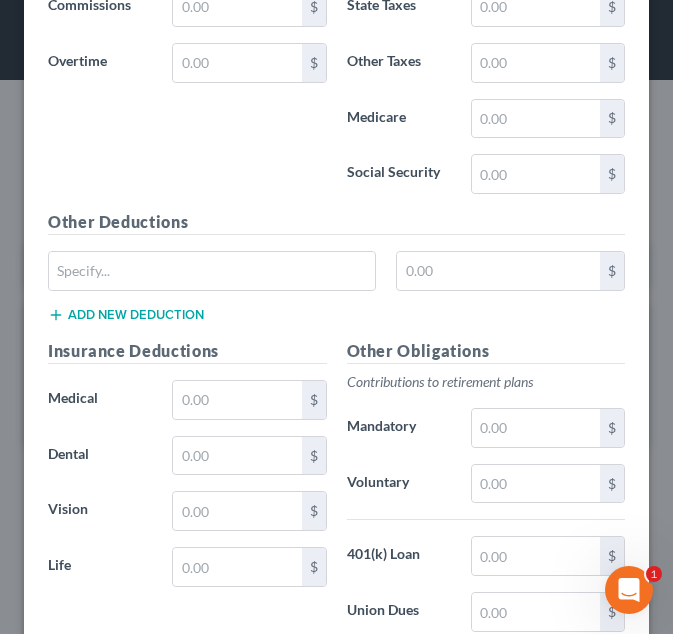 click on "Insurance Deductions Medical $ Dental $ Vision $ Life $" at bounding box center (187, 549) 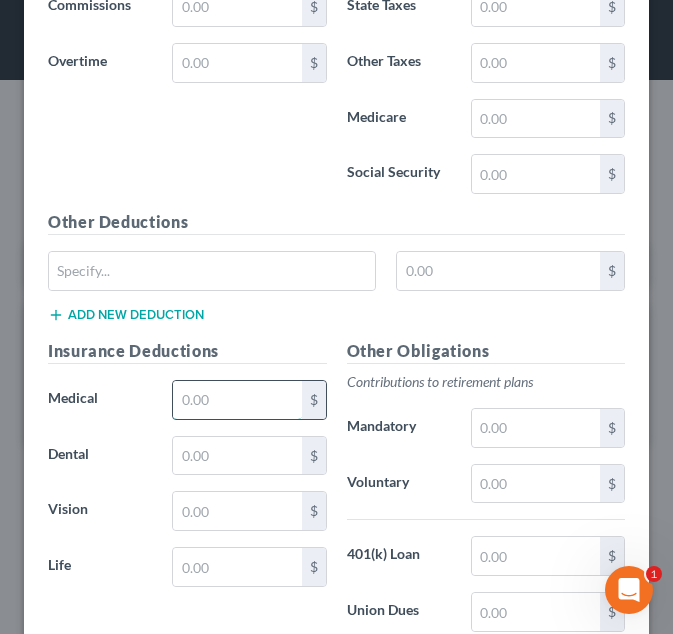click at bounding box center [237, 400] 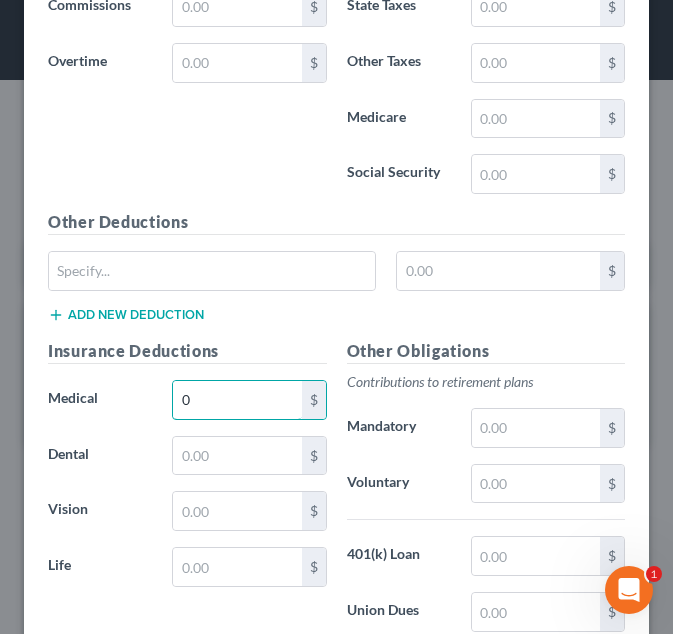 type on "0" 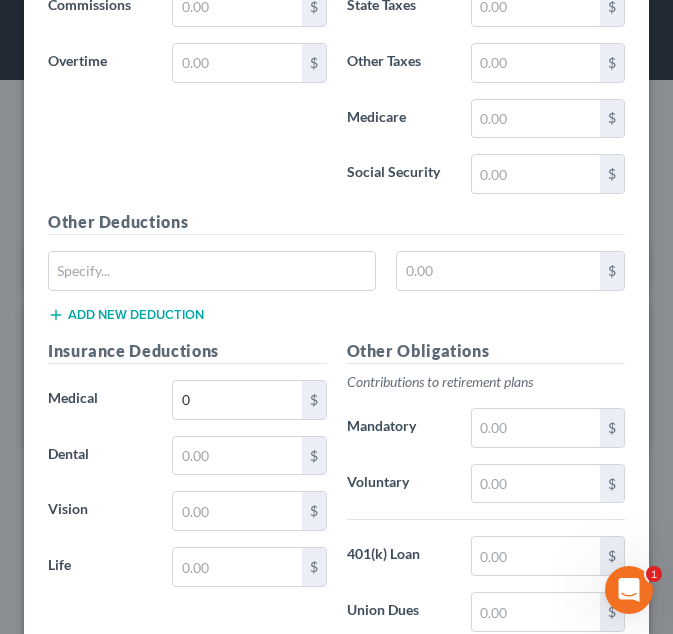 click on "Mandatory" at bounding box center (399, 428) 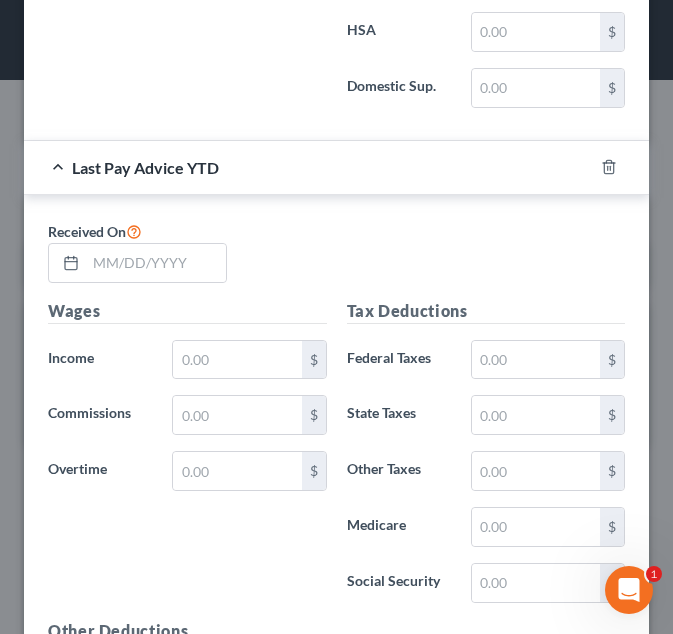 scroll, scrollTop: 2011, scrollLeft: 0, axis: vertical 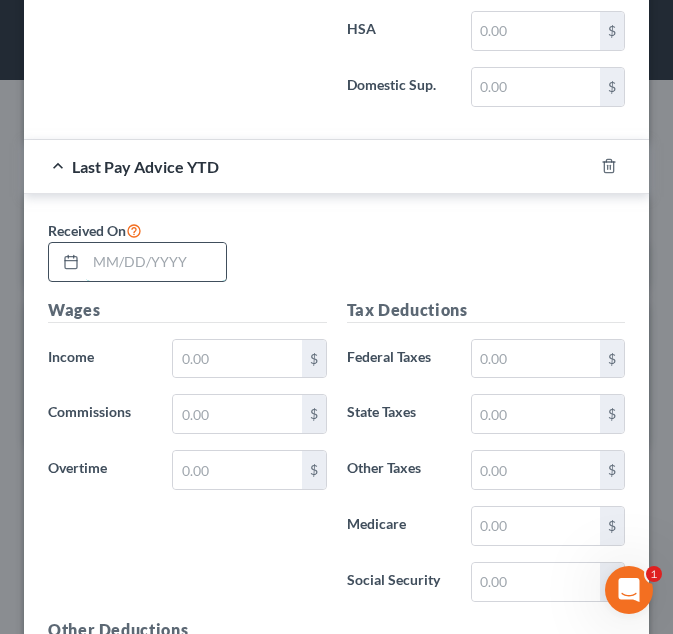 click at bounding box center [156, 262] 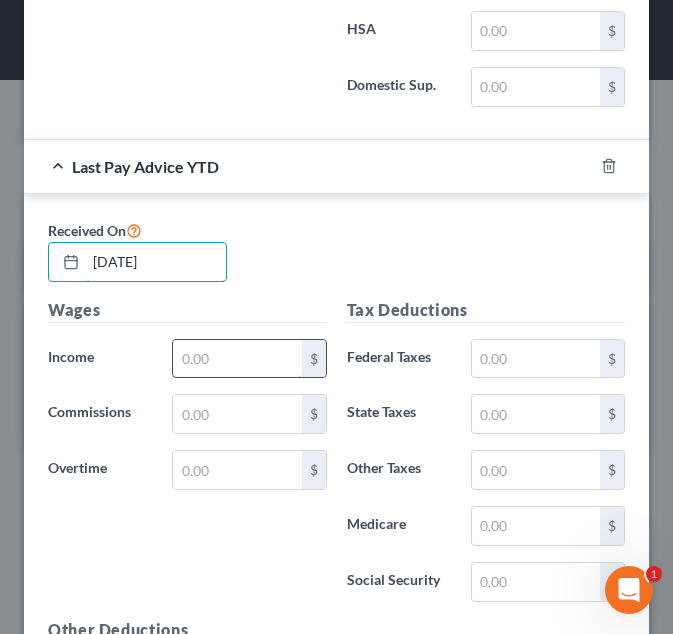 type on "[DATE]" 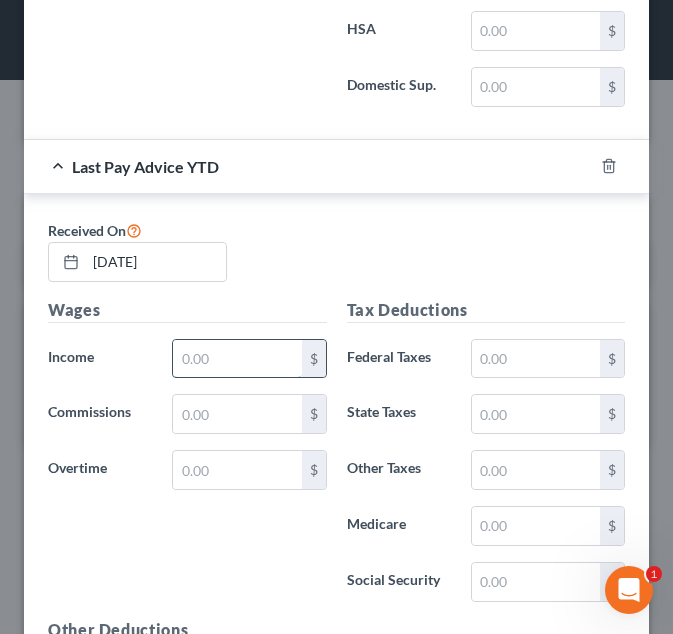 click at bounding box center (237, 359) 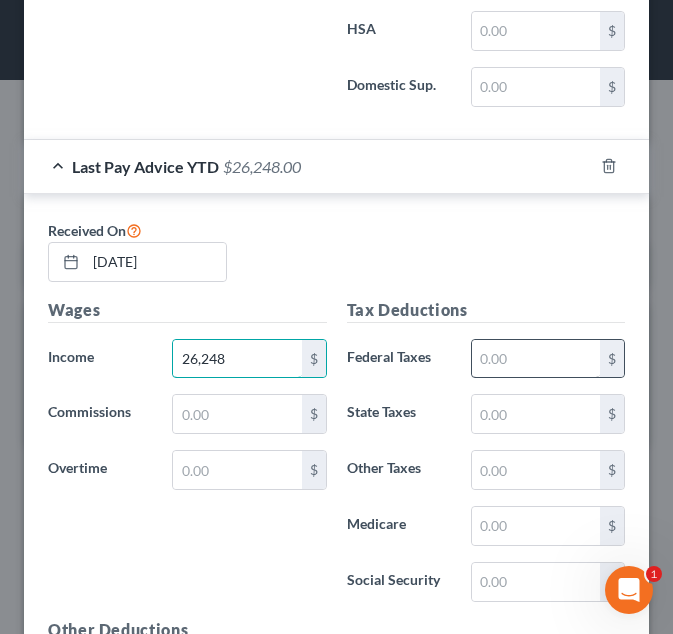 type on "26,248" 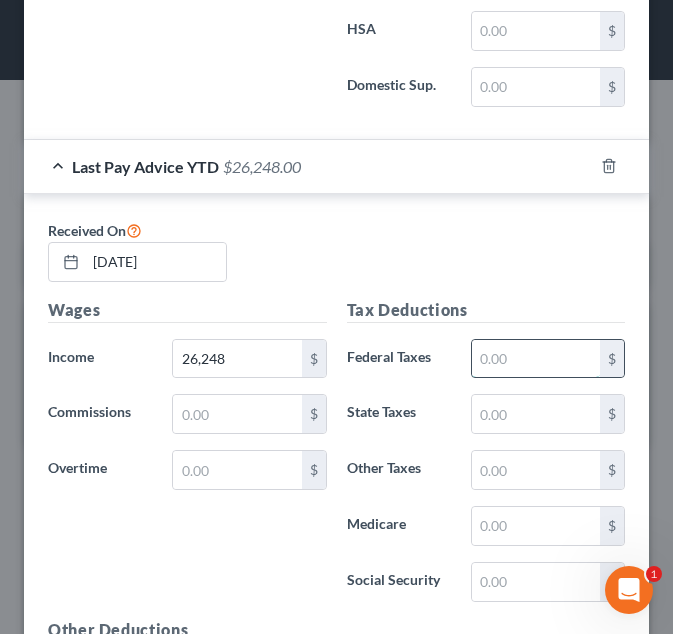 click at bounding box center [536, 359] 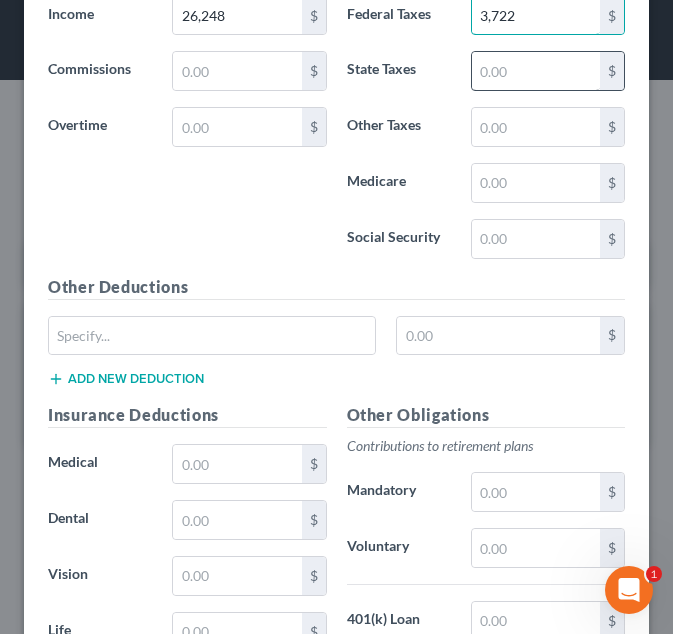scroll, scrollTop: 2451, scrollLeft: 0, axis: vertical 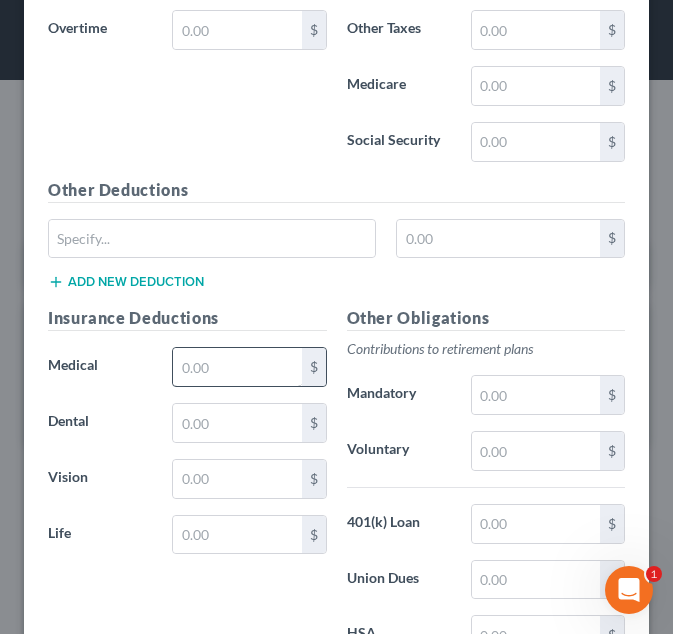 type on "3,722" 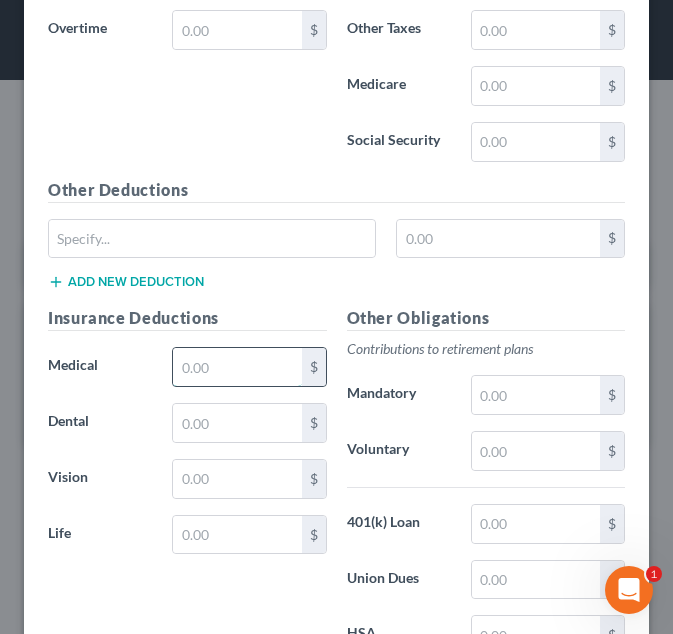 click at bounding box center [237, 367] 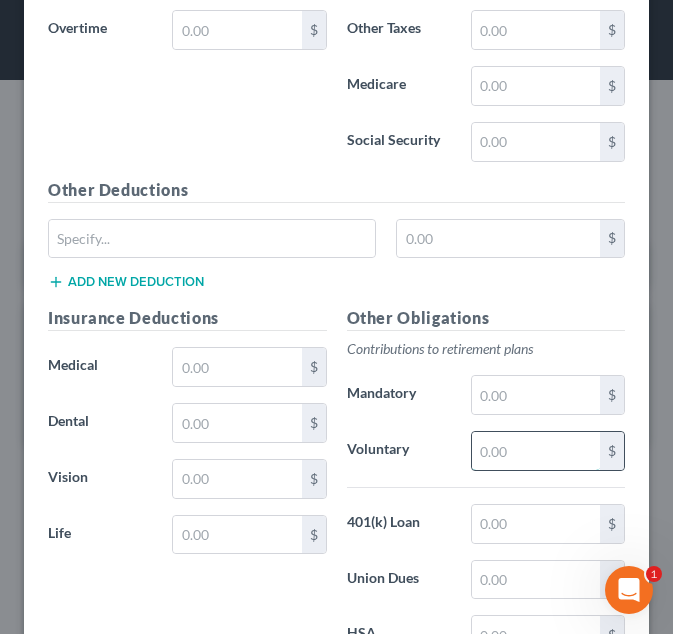 click at bounding box center [536, 451] 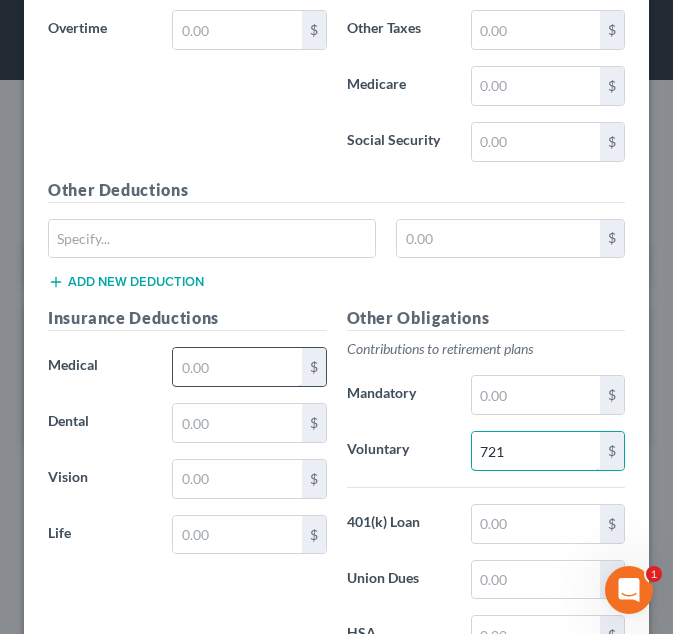 type on "721" 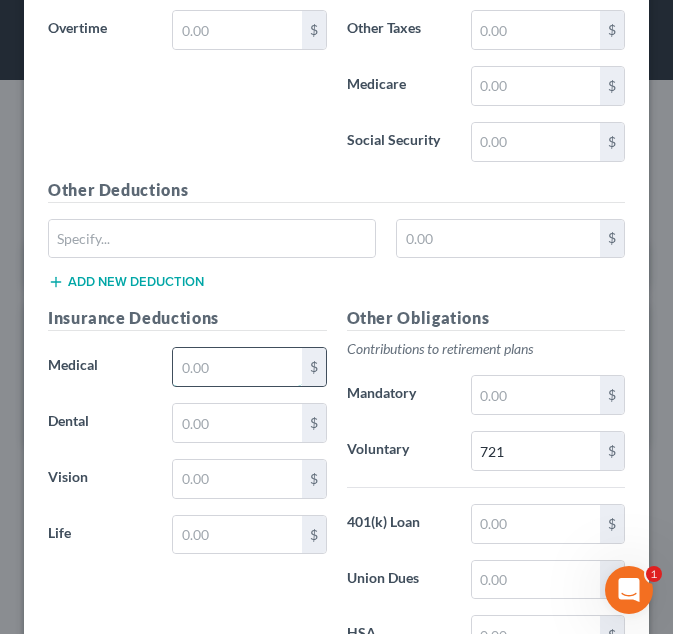 click at bounding box center [237, 367] 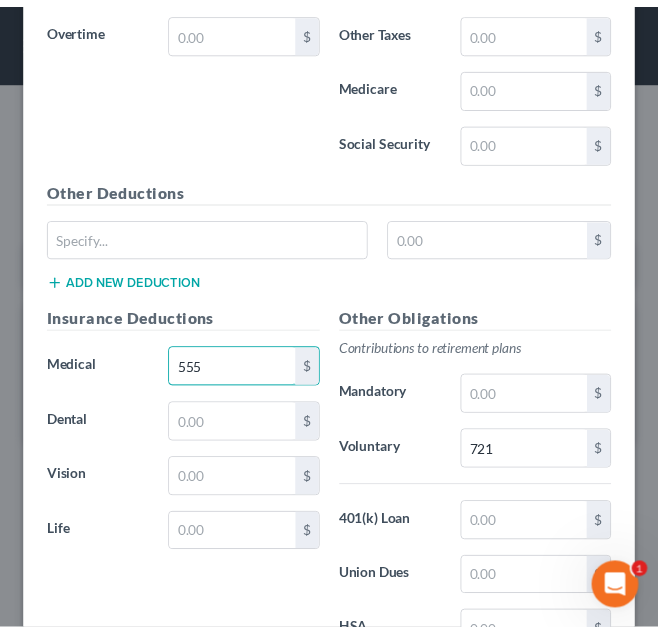 scroll, scrollTop: 2670, scrollLeft: 0, axis: vertical 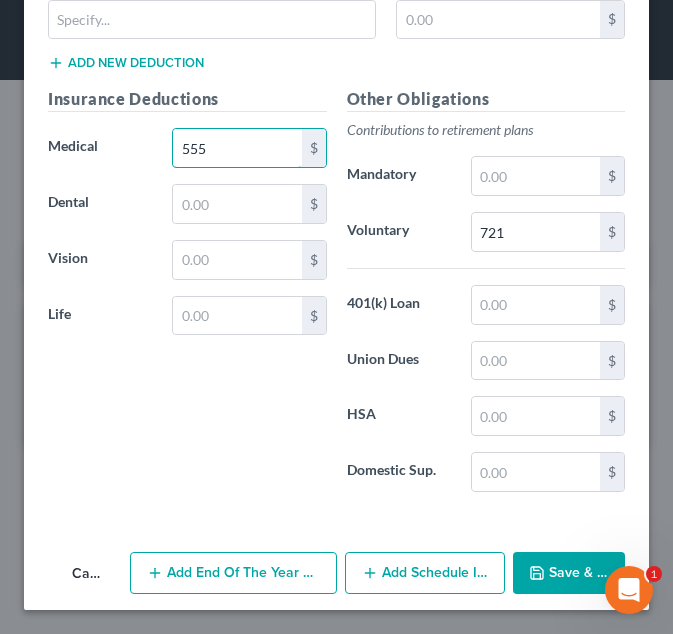 type on "555" 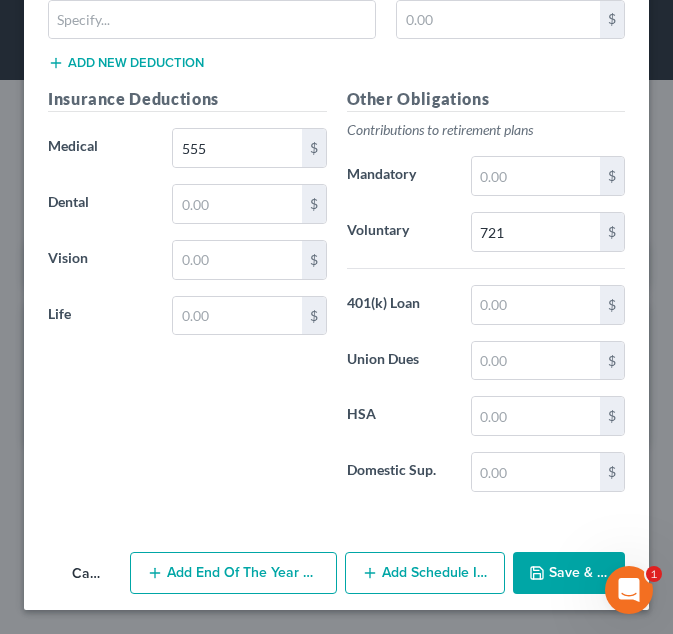click on "Save & Close" at bounding box center (569, 573) 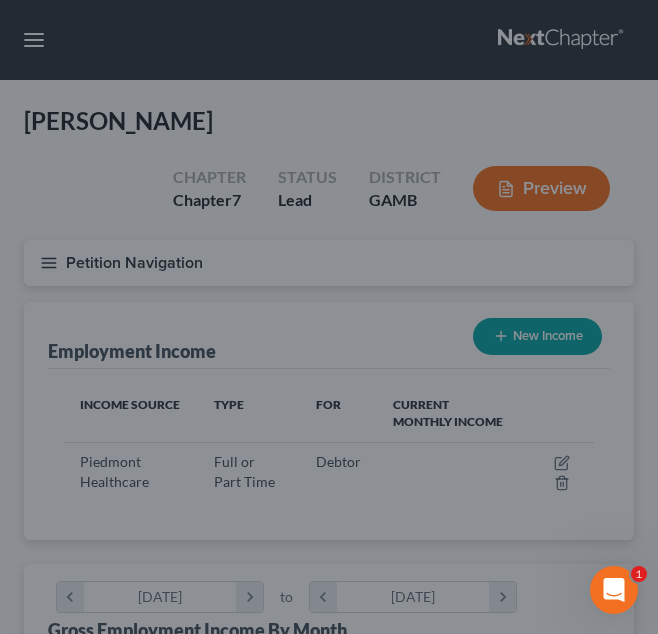 scroll, scrollTop: 999728, scrollLeft: 999430, axis: both 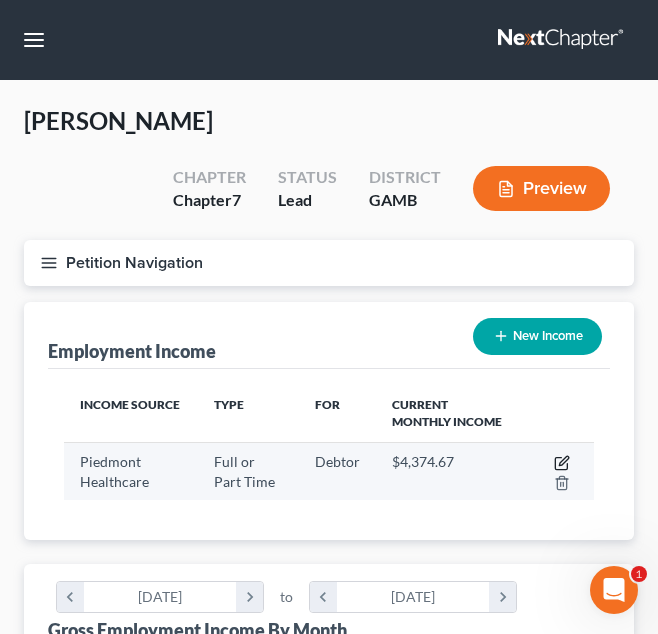 click 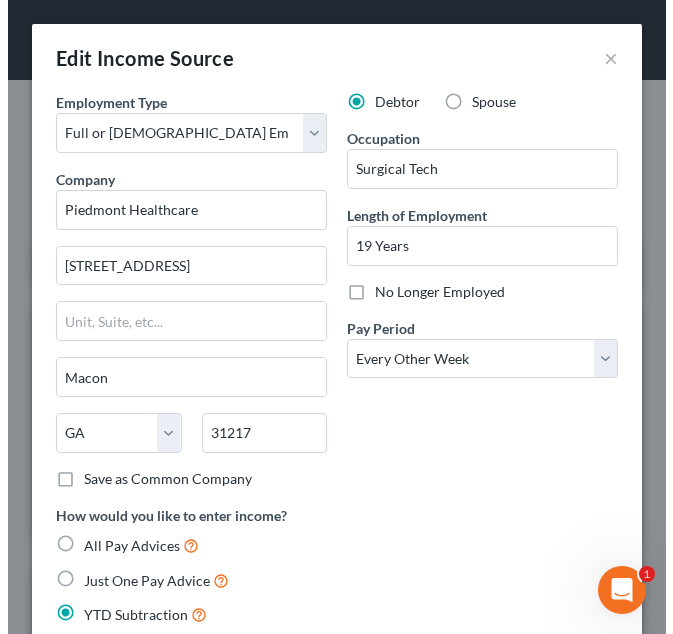 scroll, scrollTop: 999728, scrollLeft: 999415, axis: both 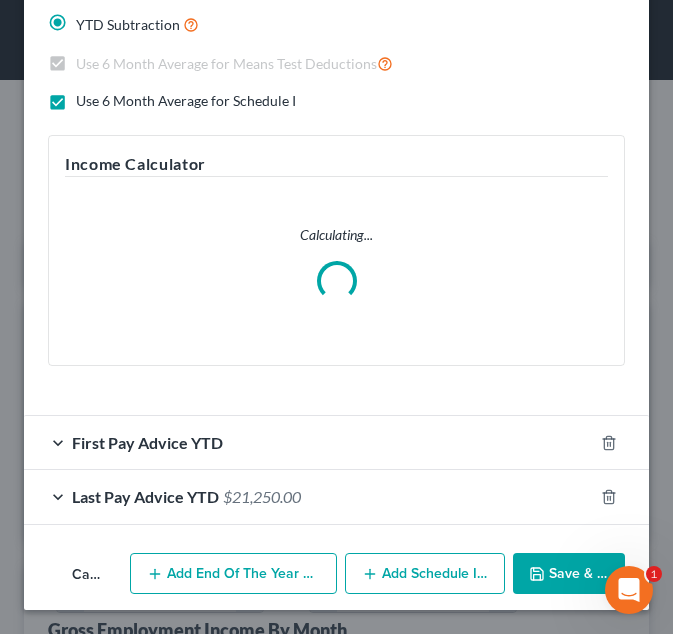 click on "Last Pay Advice YTD $21,250.00" at bounding box center [308, 496] 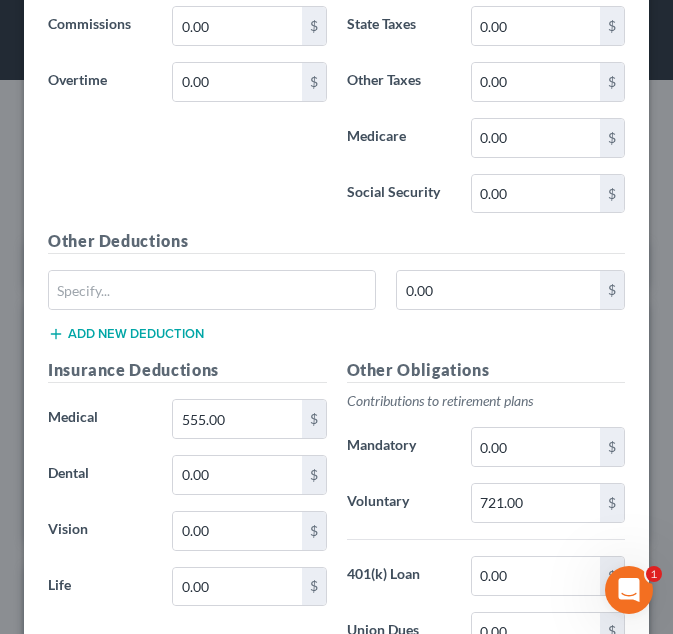 scroll, scrollTop: 1311, scrollLeft: 0, axis: vertical 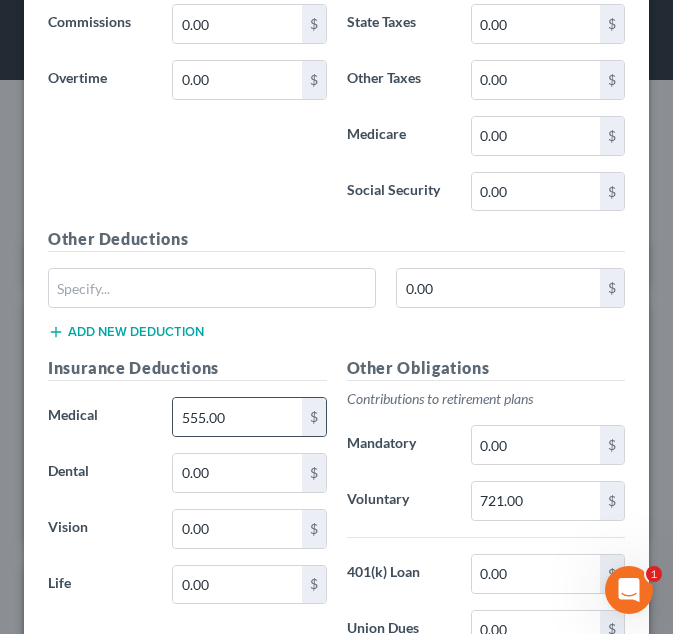 click on "555.00 $" at bounding box center (249, 417) 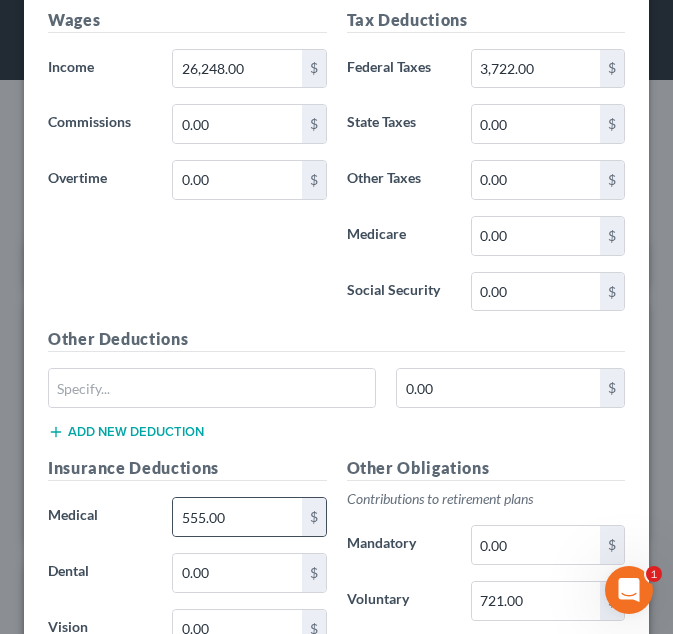 scroll, scrollTop: 1411, scrollLeft: 0, axis: vertical 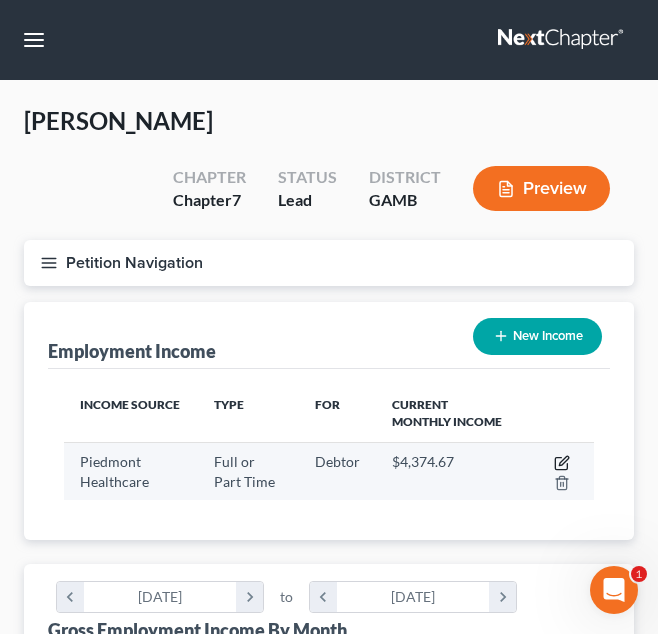 click 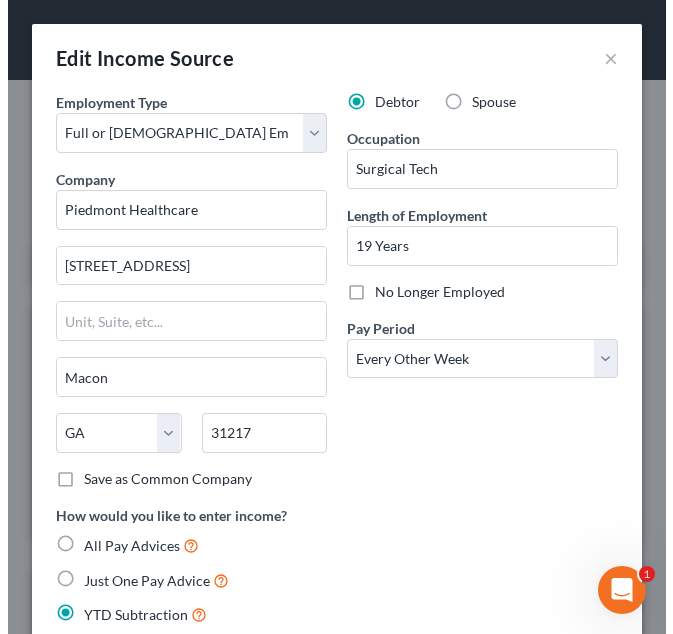 scroll, scrollTop: 999728, scrollLeft: 999415, axis: both 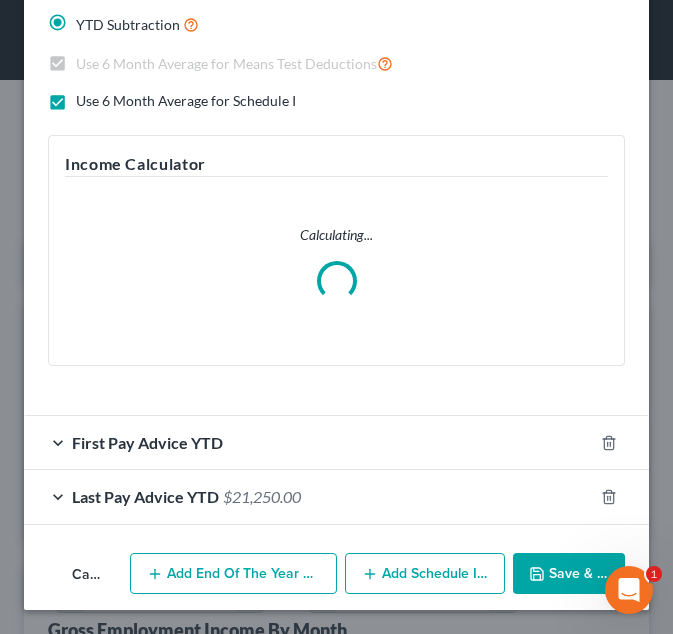drag, startPoint x: 299, startPoint y: 500, endPoint x: 222, endPoint y: 498, distance: 77.02597 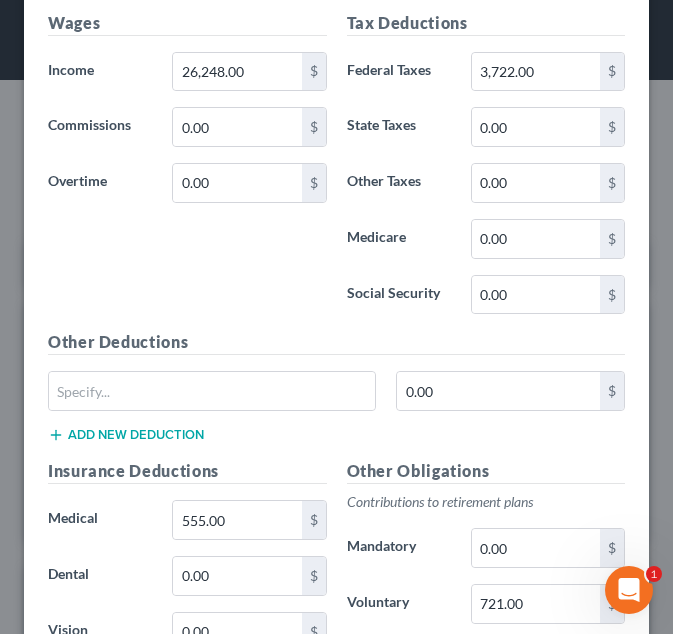 scroll, scrollTop: 1244, scrollLeft: 0, axis: vertical 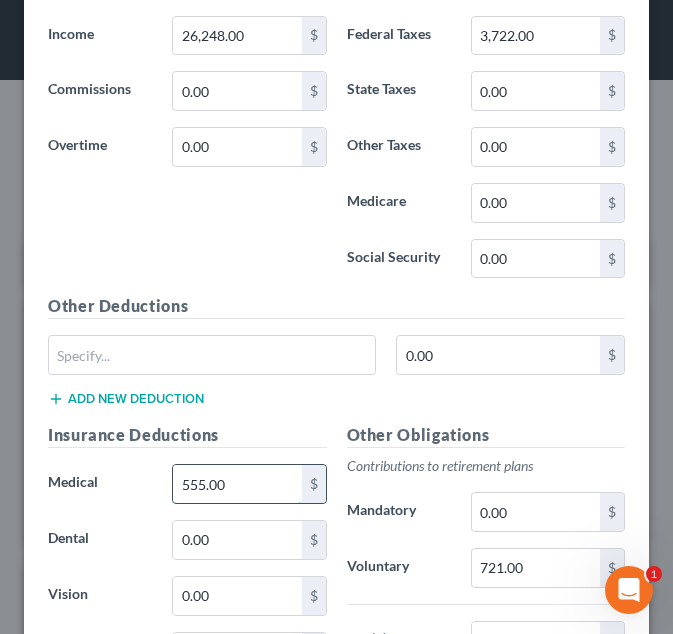click on "555.00" at bounding box center (237, 484) 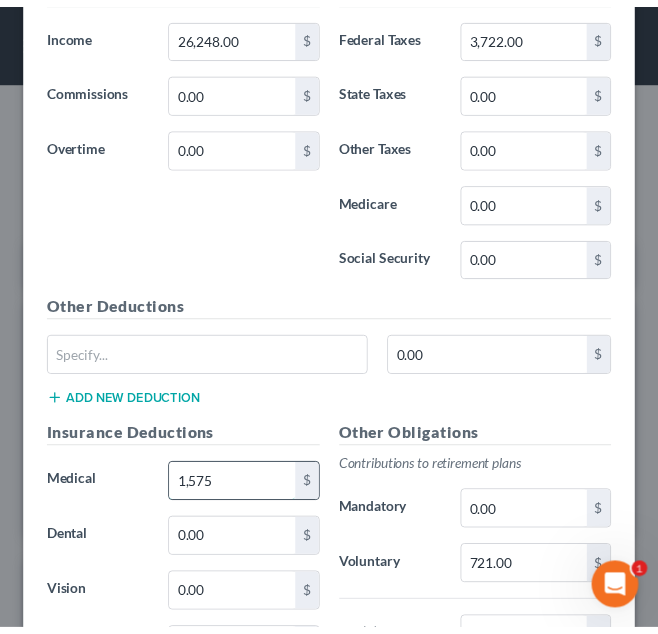 scroll, scrollTop: 1579, scrollLeft: 0, axis: vertical 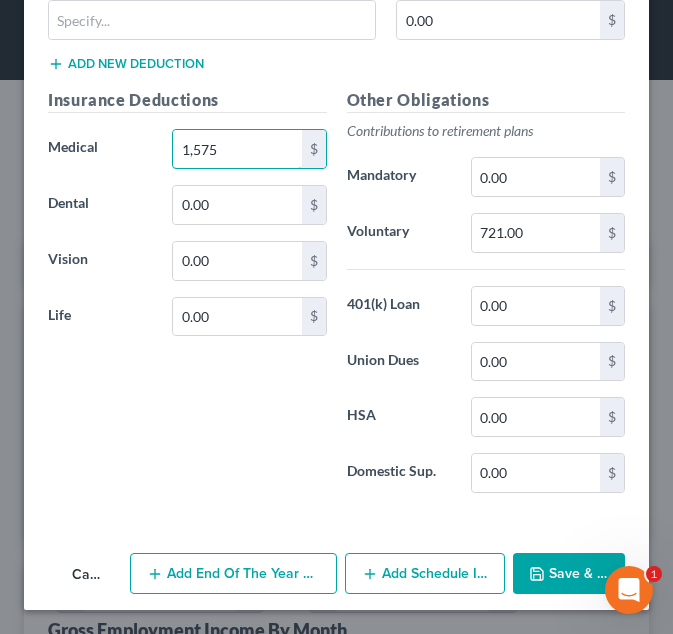 type on "1,575" 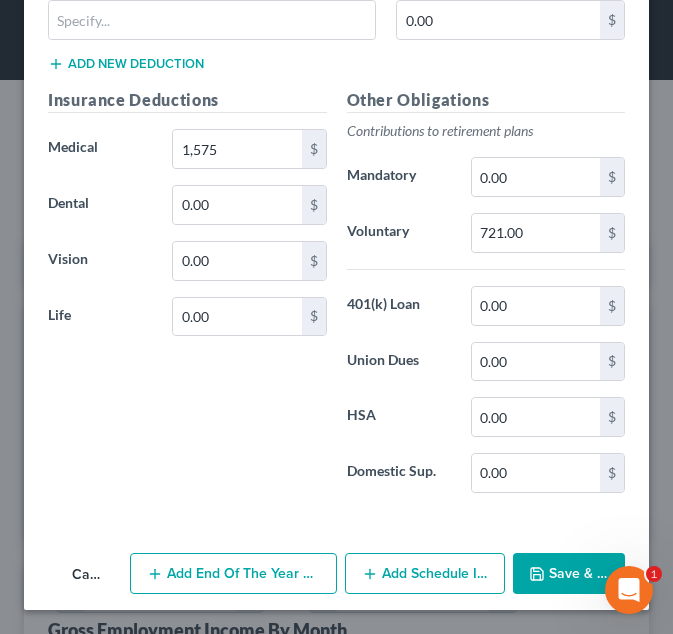 click on "Save & Close" at bounding box center [569, 574] 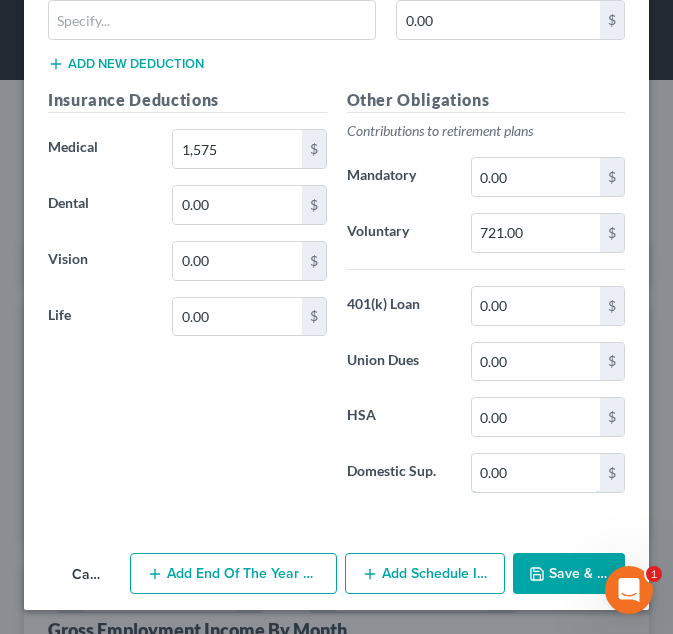 click on "0.00" at bounding box center [536, 473] 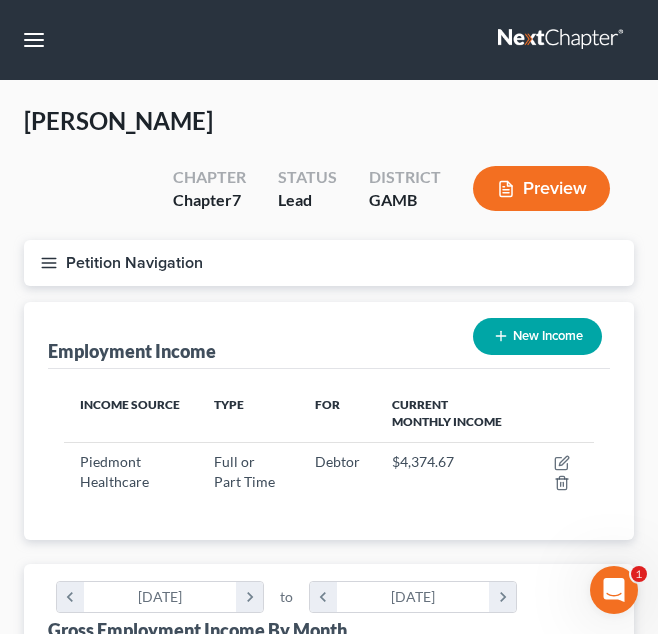 scroll, scrollTop: 265, scrollLeft: 570, axis: both 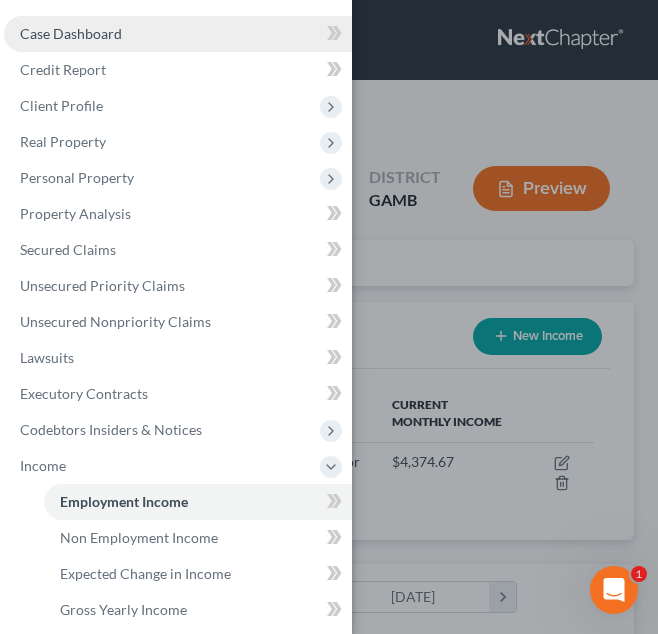click on "Case Dashboard" at bounding box center [178, 34] 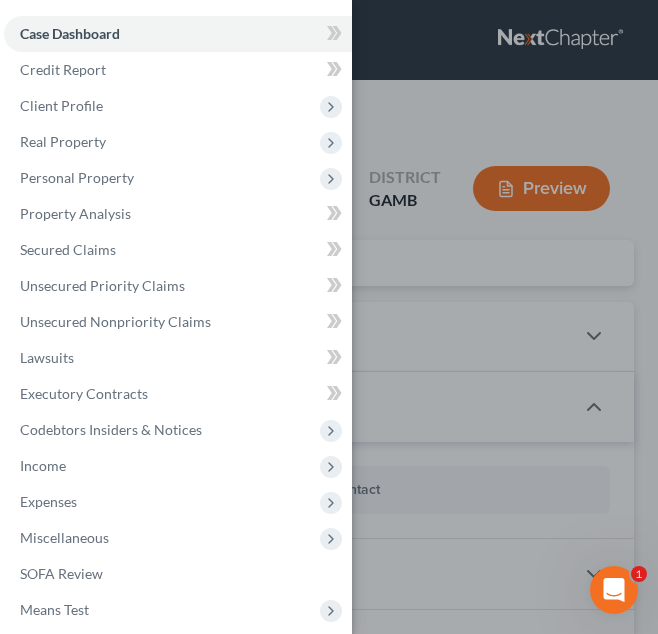 click on "Case Dashboard
Payments
Invoices
Payments
Payments
Credit Report
Client Profile" at bounding box center [329, 317] 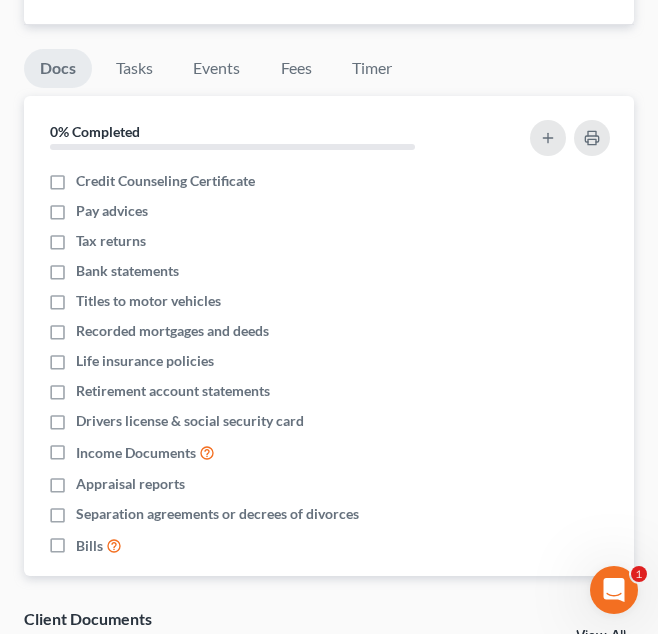 scroll, scrollTop: 880, scrollLeft: 0, axis: vertical 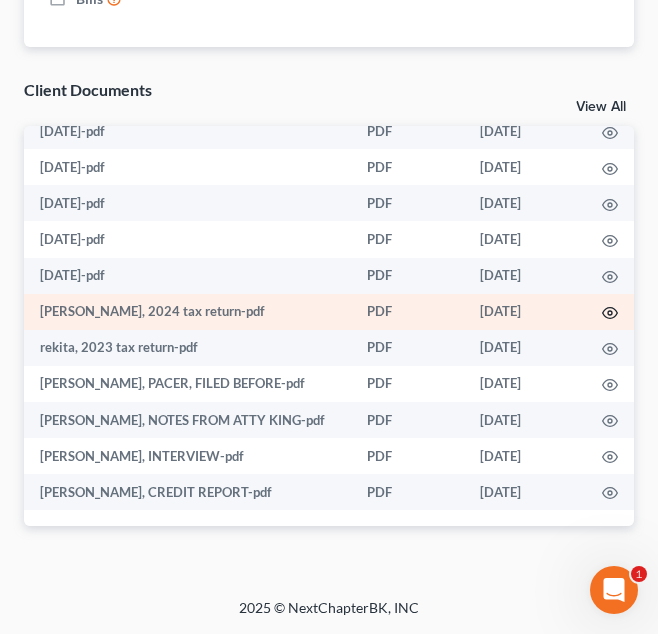 click 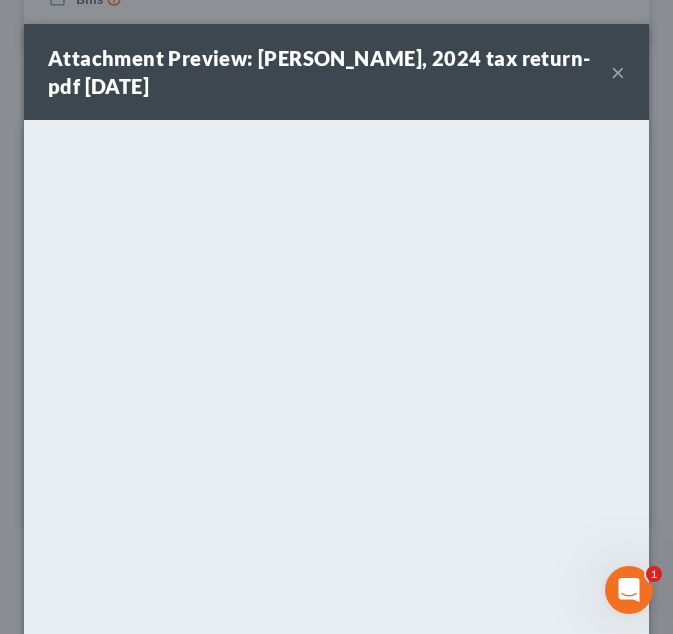 click on "Attachment Preview: [PERSON_NAME], 2024 tax return-pdf [DATE]" at bounding box center [329, 72] 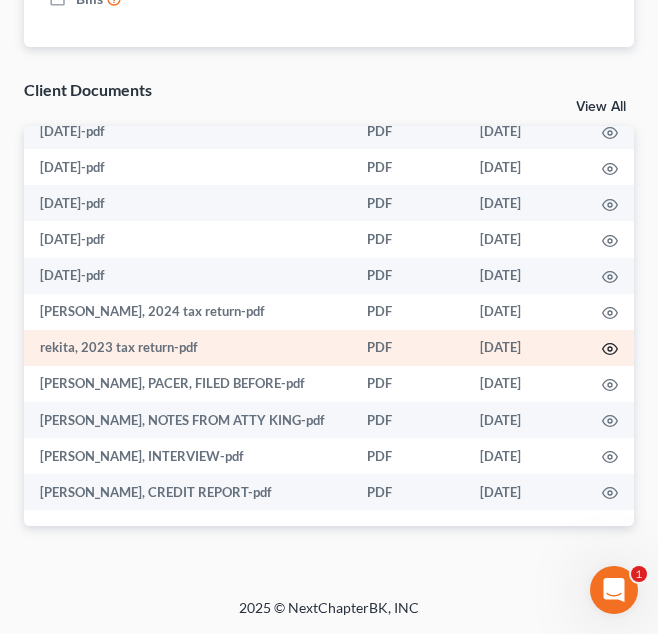 click 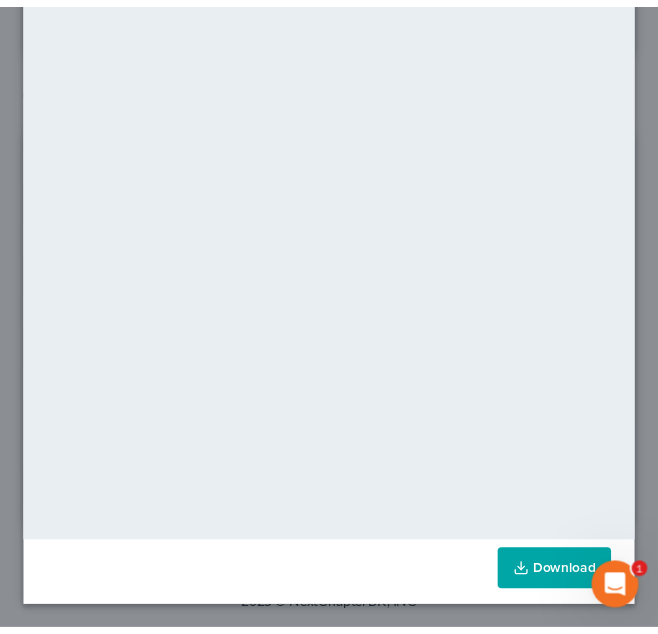 scroll, scrollTop: 210, scrollLeft: 0, axis: vertical 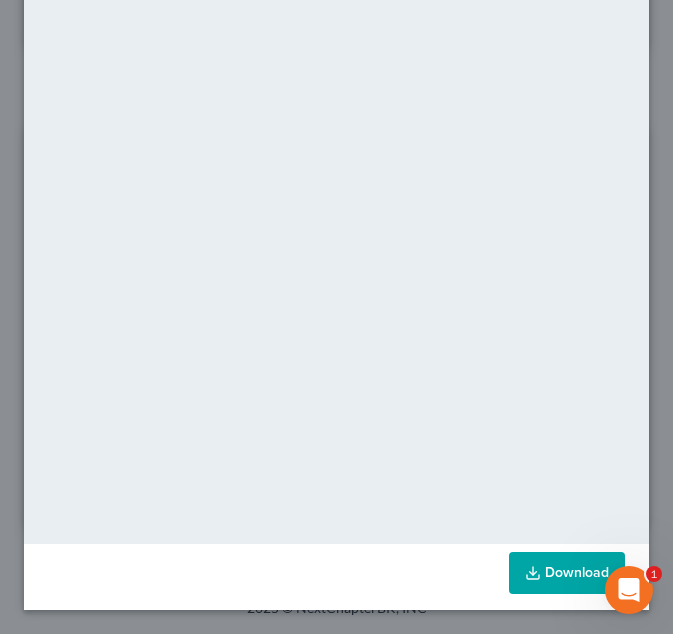 click on "Attachment Preview: rekita, 2023 tax return-pdf [DATE] ×
<object ng-attr-data='[URL][DOMAIN_NAME]' type='application/pdf' width='100%' height='650px'></object>
<p><a href='[URL][DOMAIN_NAME]' target='_blank'>Click here</a> to open in a new window.</p>
Download" at bounding box center (336, 317) 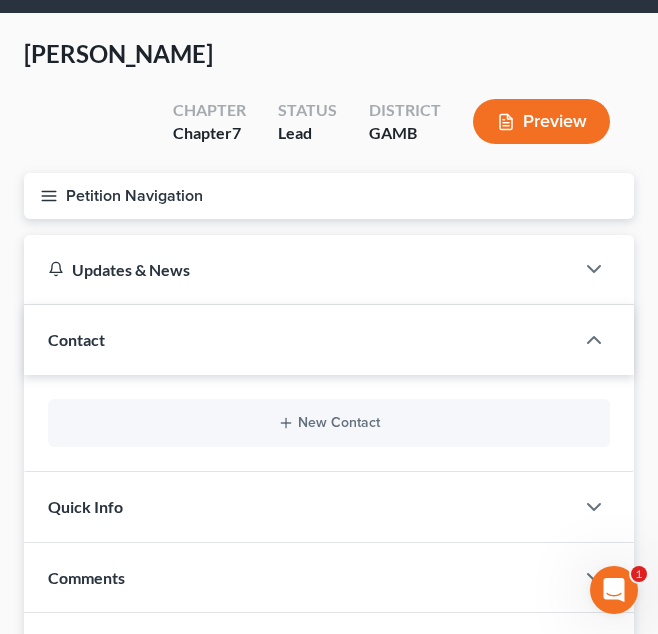 scroll, scrollTop: 0, scrollLeft: 0, axis: both 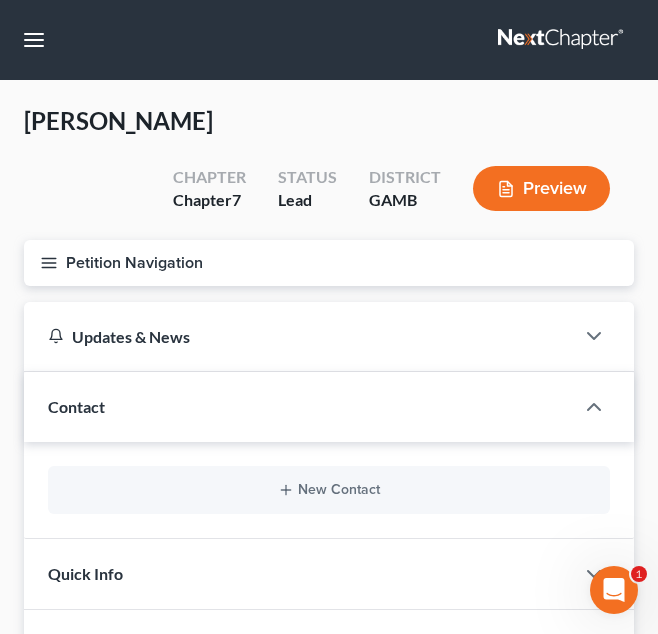 click on "Petition Navigation" at bounding box center [329, 263] 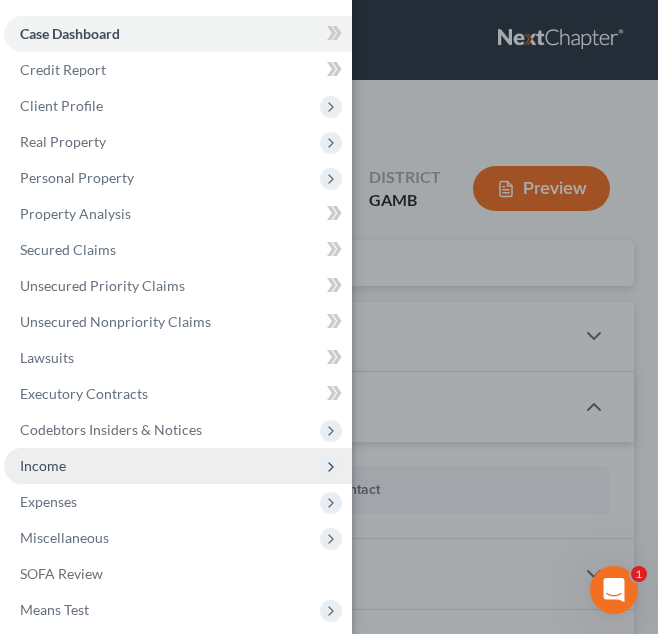 click on "Income" at bounding box center (178, 466) 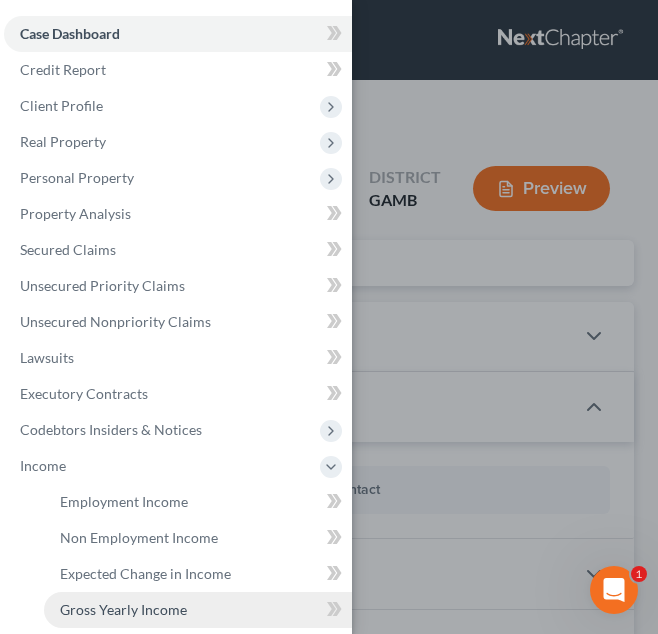 click on "Gross Yearly Income" at bounding box center [198, 610] 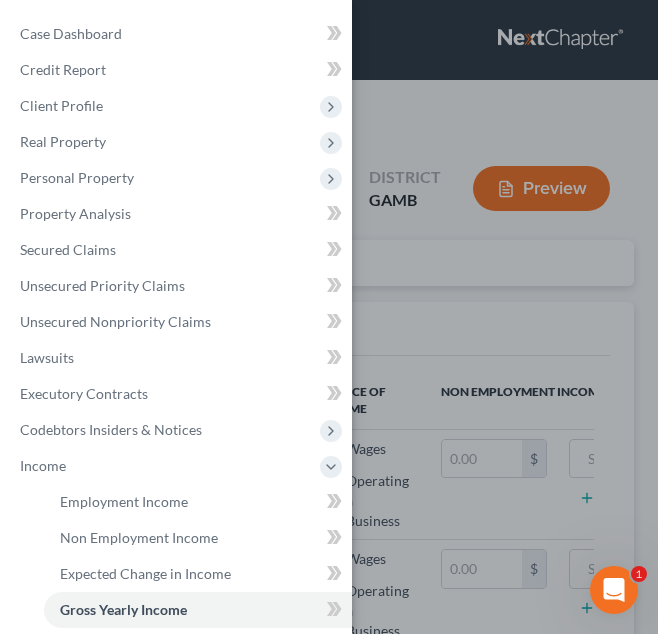 click on "Case Dashboard
Payments
Invoices
Payments
Payments
Credit Report
Client Profile" at bounding box center [329, 317] 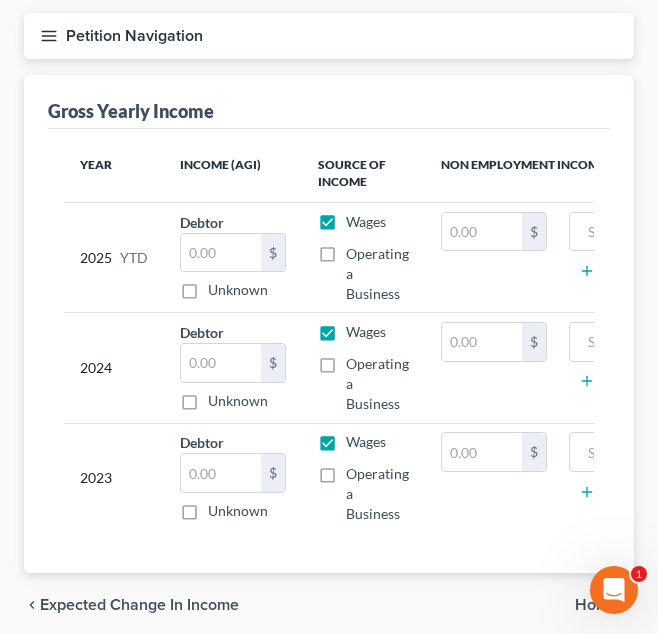 scroll, scrollTop: 228, scrollLeft: 0, axis: vertical 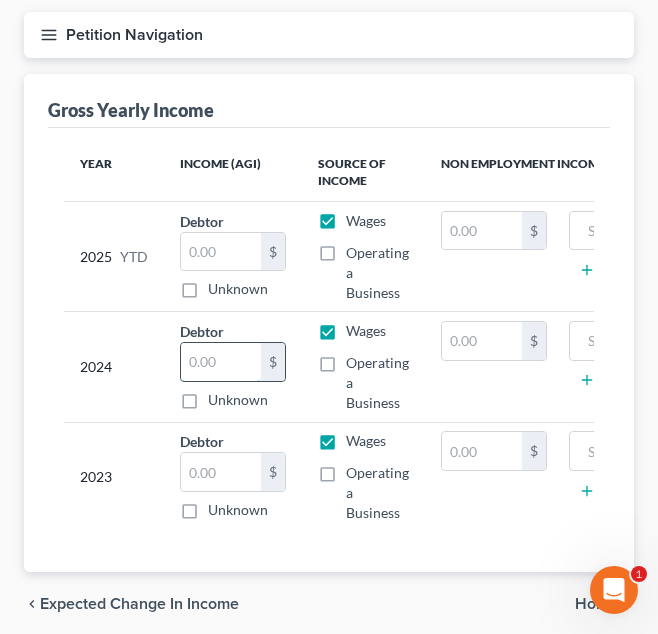 click at bounding box center [221, 362] 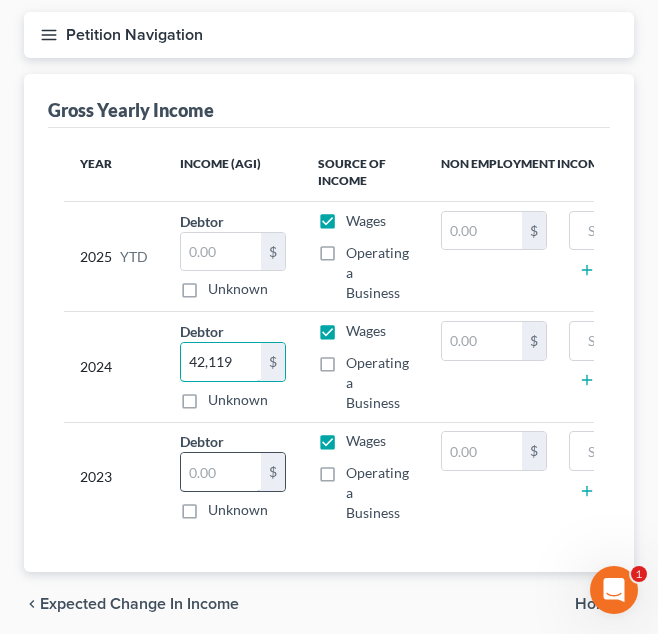type on "42,119" 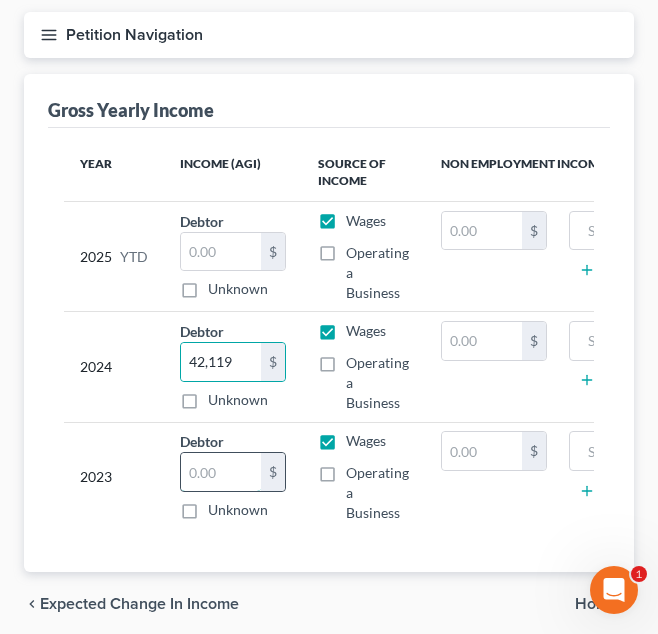 click at bounding box center [221, 472] 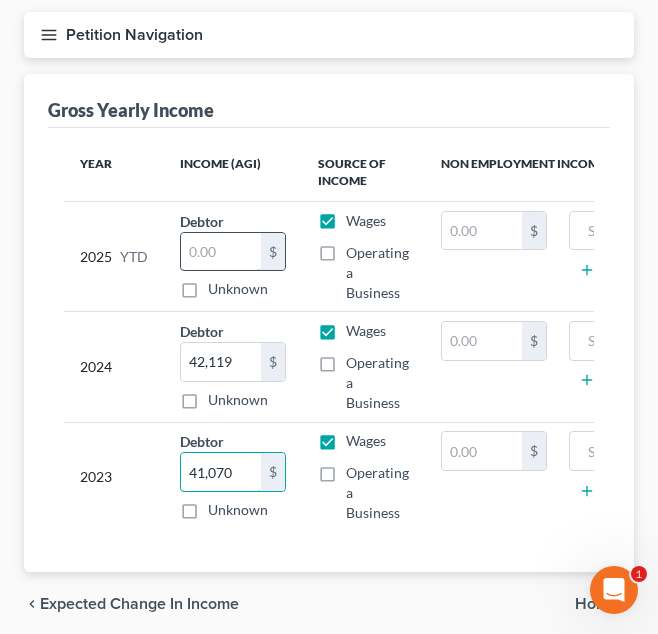 type on "41,070" 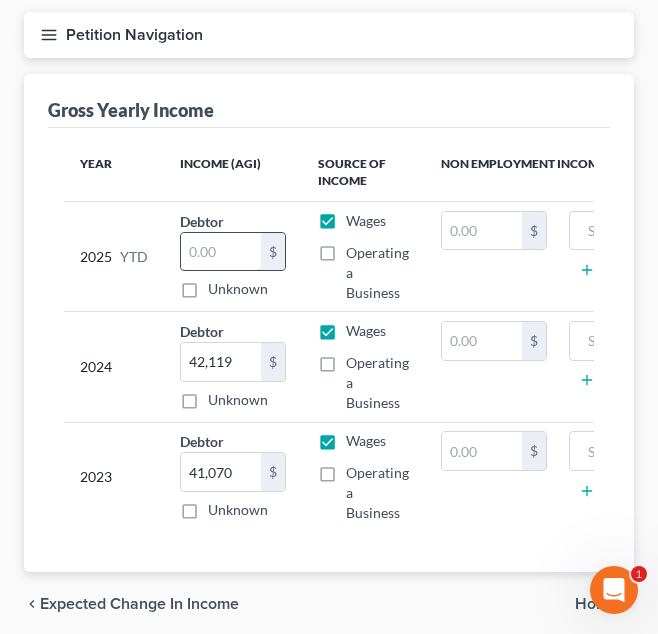 click at bounding box center (221, 252) 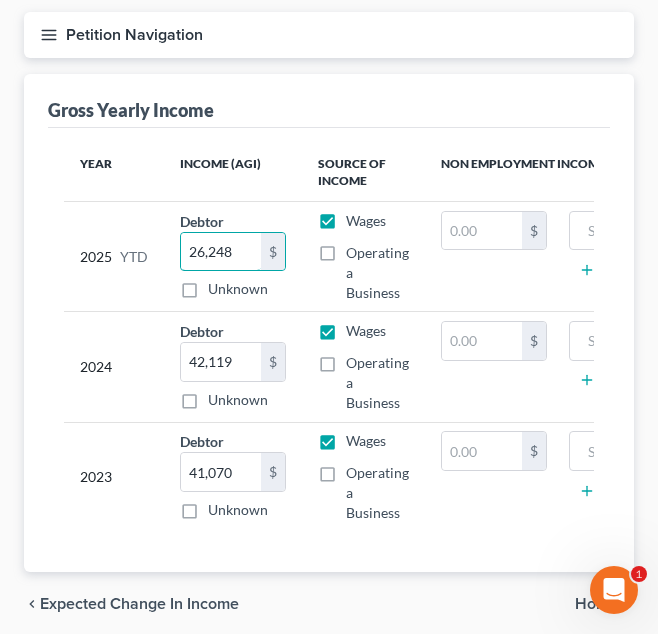 scroll, scrollTop: 0, scrollLeft: 0, axis: both 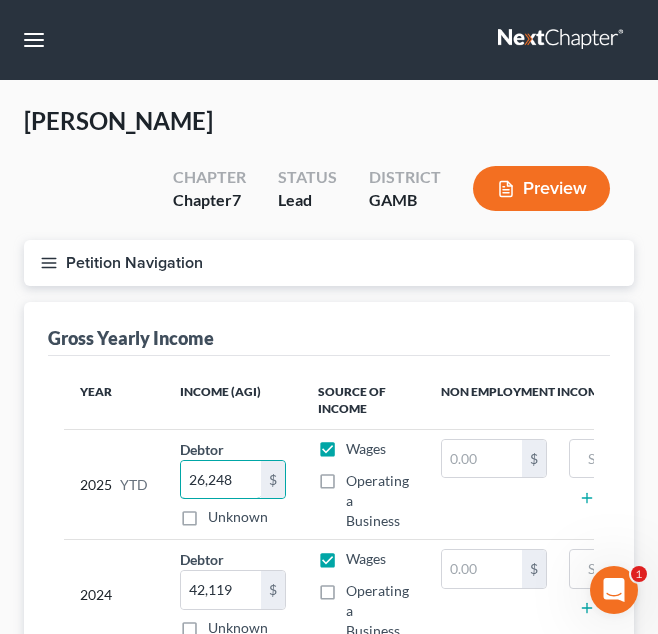 type on "26,248" 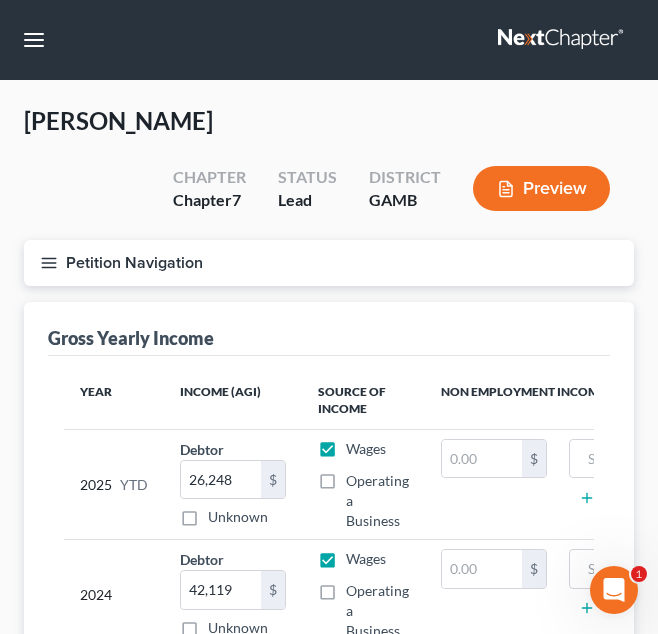 click on "Petition Navigation" at bounding box center (329, 263) 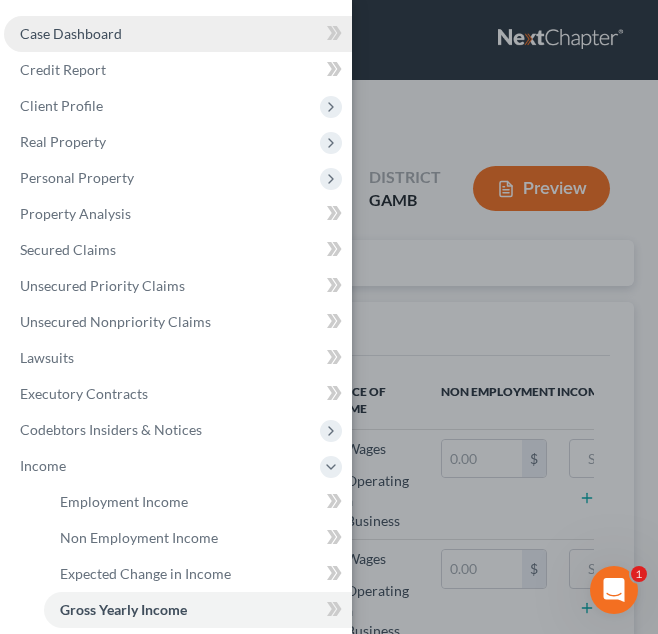 click on "Case Dashboard" at bounding box center [178, 34] 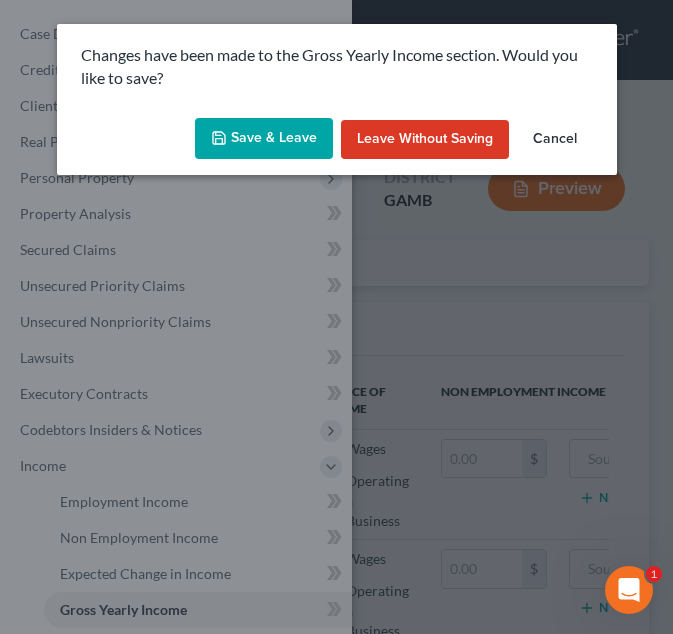 click on "Save & Leave" at bounding box center [264, 139] 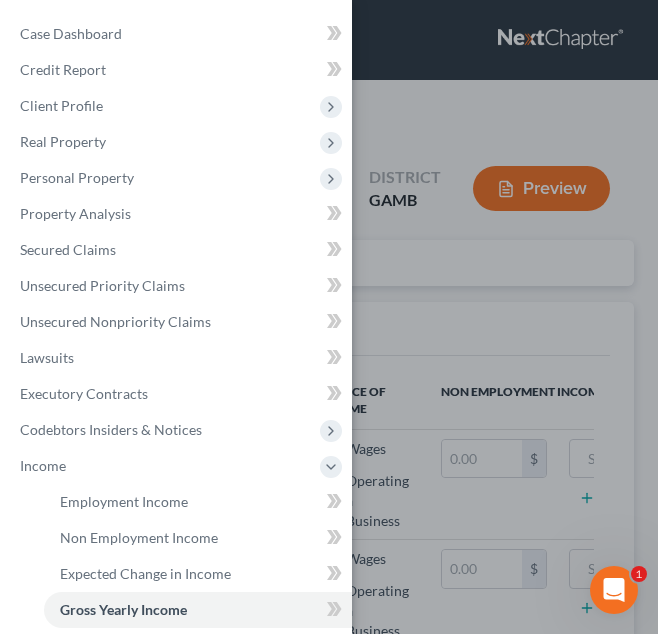 click at bounding box center (329, 317) 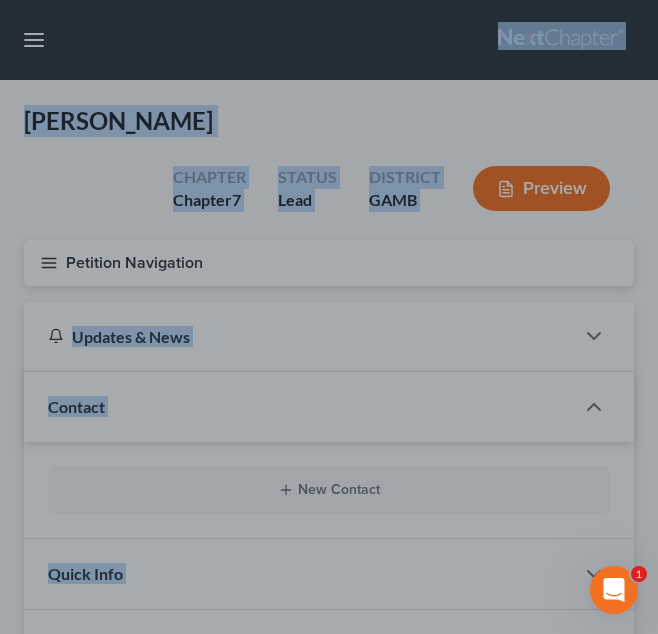 drag, startPoint x: 29, startPoint y: 36, endPoint x: 64, endPoint y: -23, distance: 68.60029 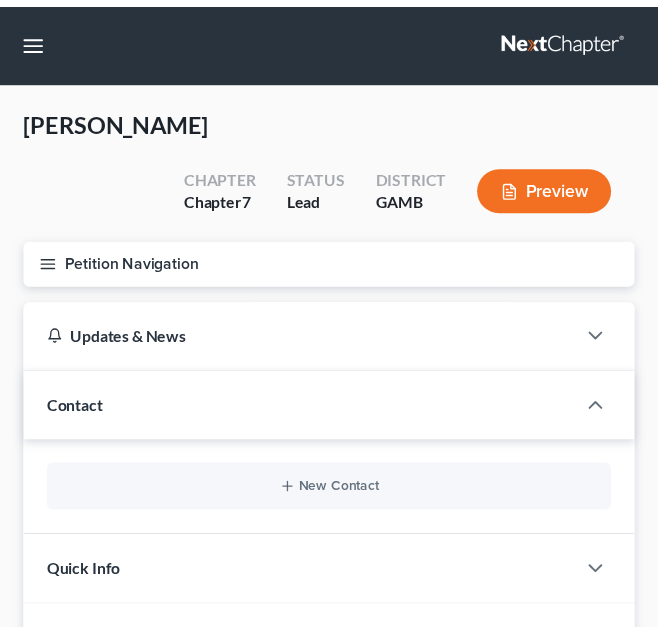 scroll, scrollTop: 0, scrollLeft: 0, axis: both 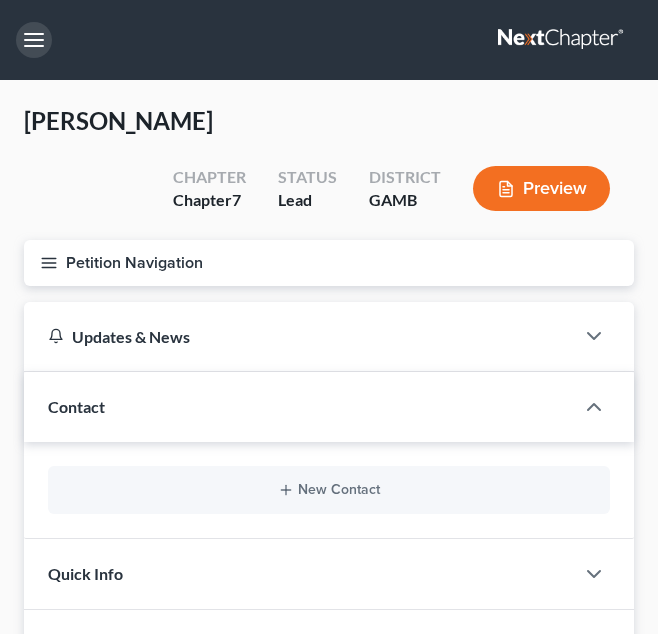 click at bounding box center [34, 40] 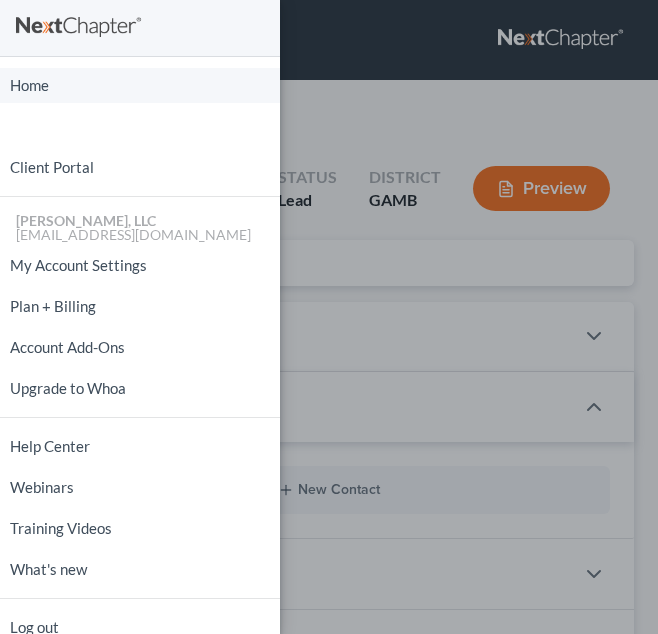 click on "Home" at bounding box center [140, 85] 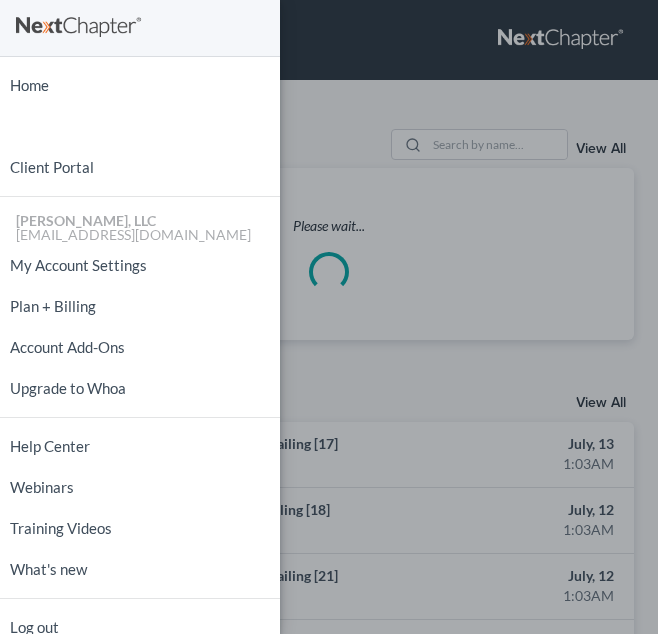 click on "Home New Case Client Portal [PERSON_NAME], LLC [EMAIL_ADDRESS][DOMAIN_NAME] My Account Settings Plan + Billing Account Add-Ons Upgrade to Whoa Help Center Webinars Training Videos What's new Log out" at bounding box center (329, 317) 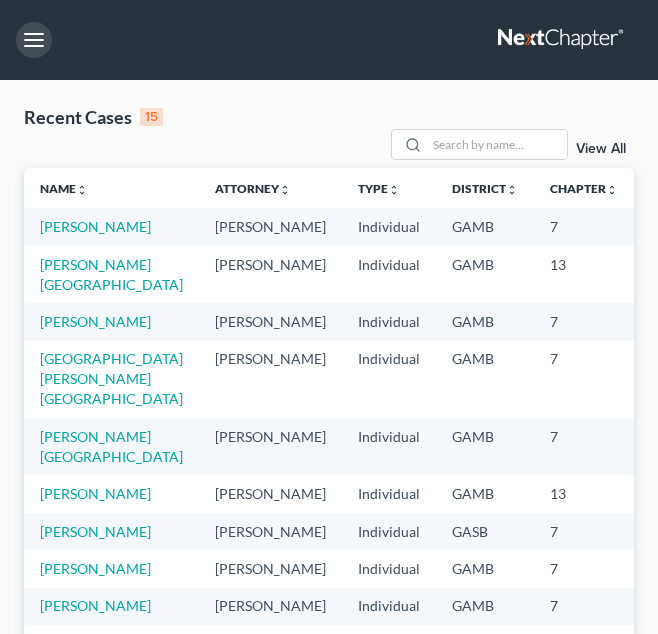 scroll, scrollTop: 286, scrollLeft: 0, axis: vertical 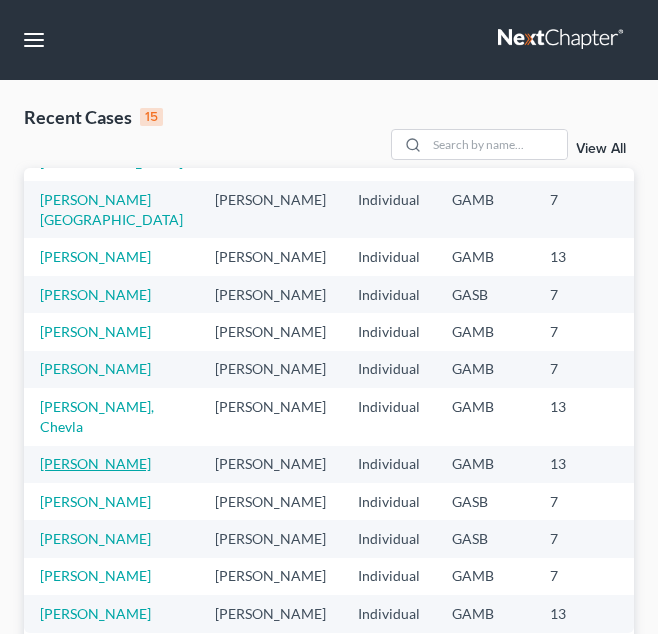 click on "[PERSON_NAME]" at bounding box center [95, 463] 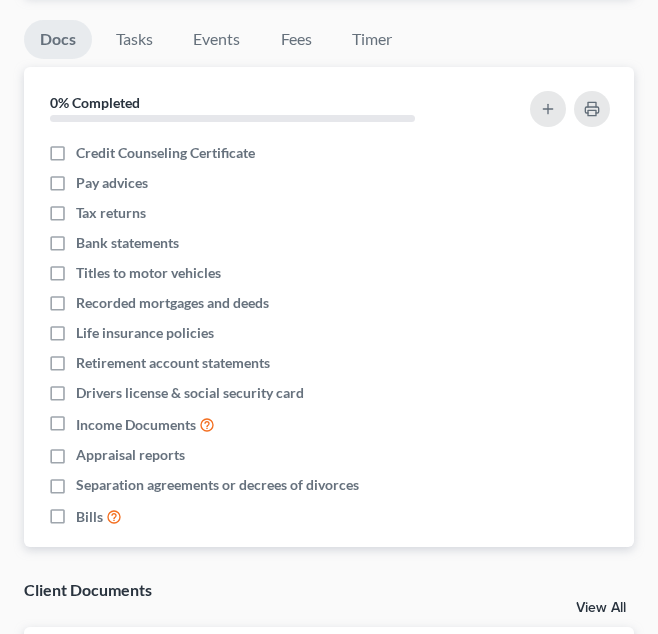 scroll, scrollTop: 1021, scrollLeft: 0, axis: vertical 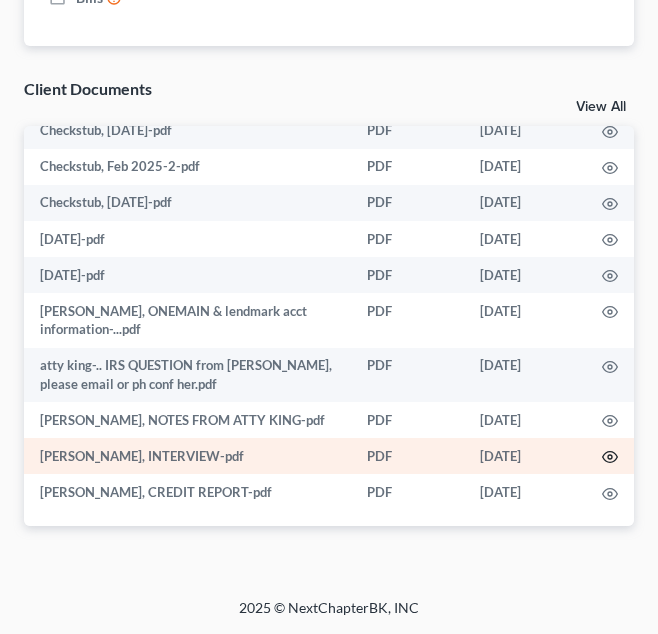 click 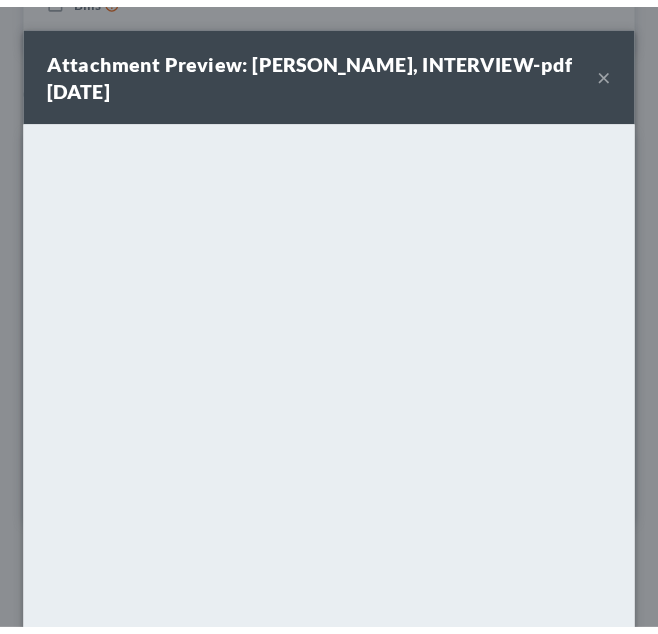 scroll, scrollTop: 231, scrollLeft: 0, axis: vertical 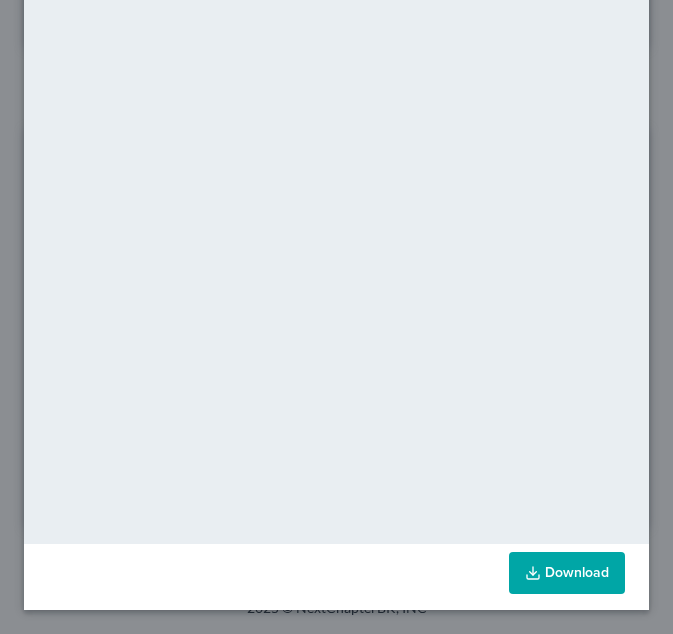 click on "Download" at bounding box center [567, 573] 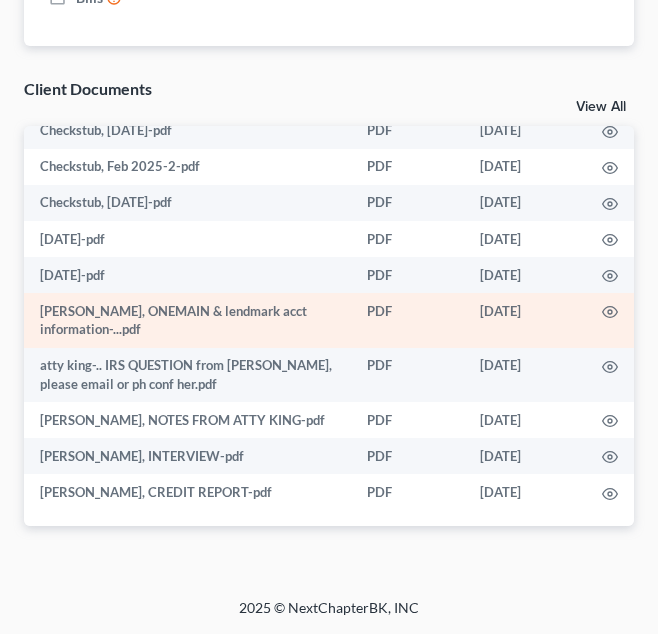 click on "[DATE]" at bounding box center (525, 320) 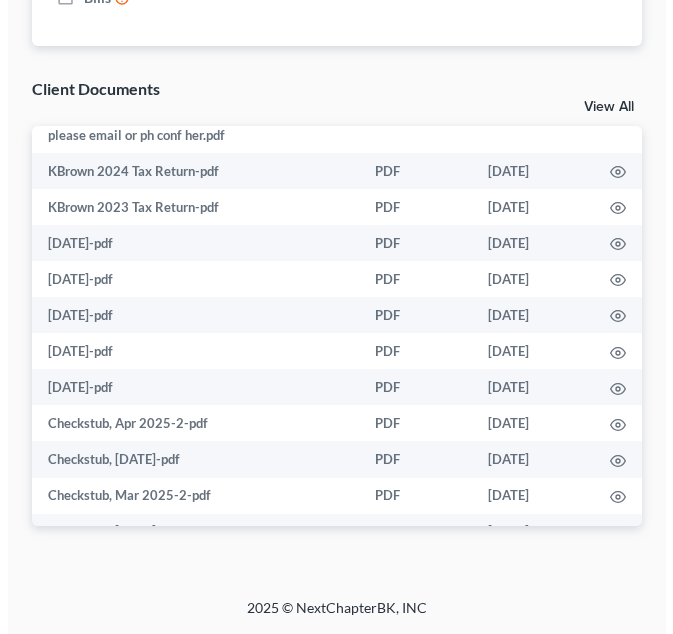 scroll, scrollTop: 191, scrollLeft: 0, axis: vertical 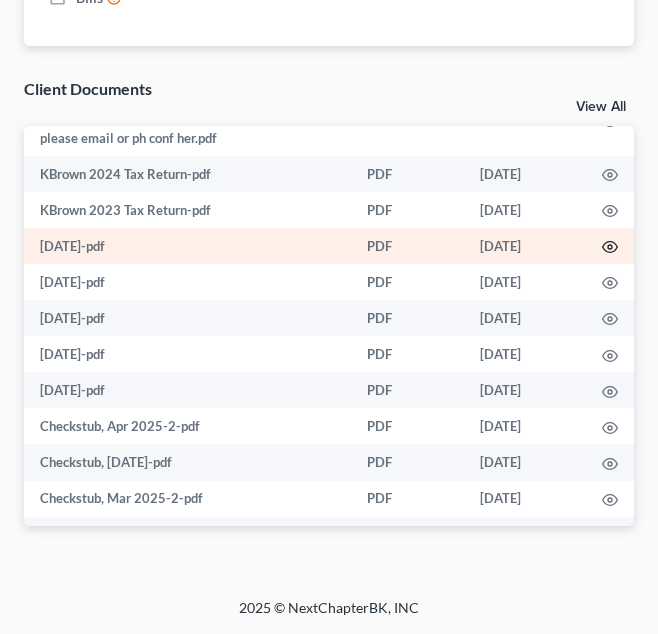 click 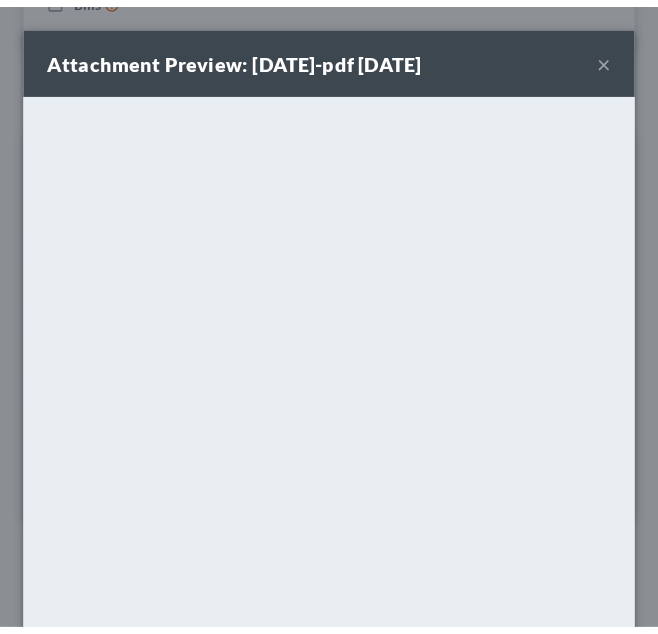 scroll, scrollTop: 203, scrollLeft: 0, axis: vertical 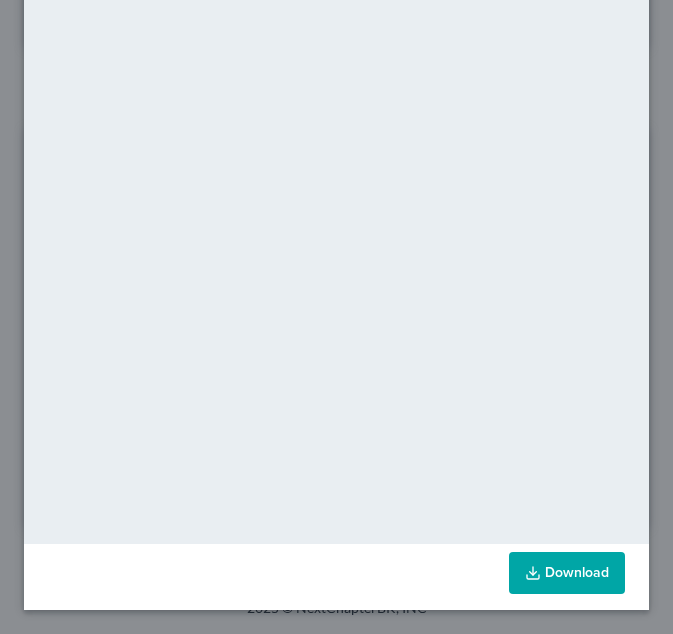 click on "Download" at bounding box center [567, 573] 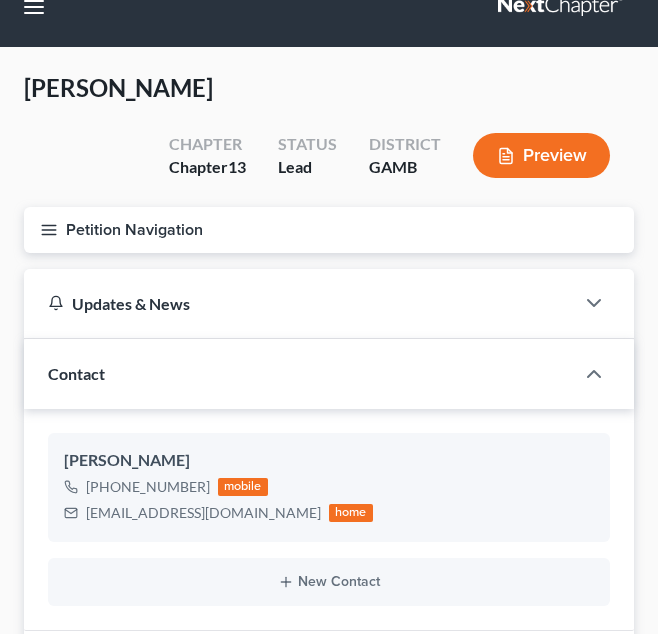 scroll, scrollTop: 0, scrollLeft: 0, axis: both 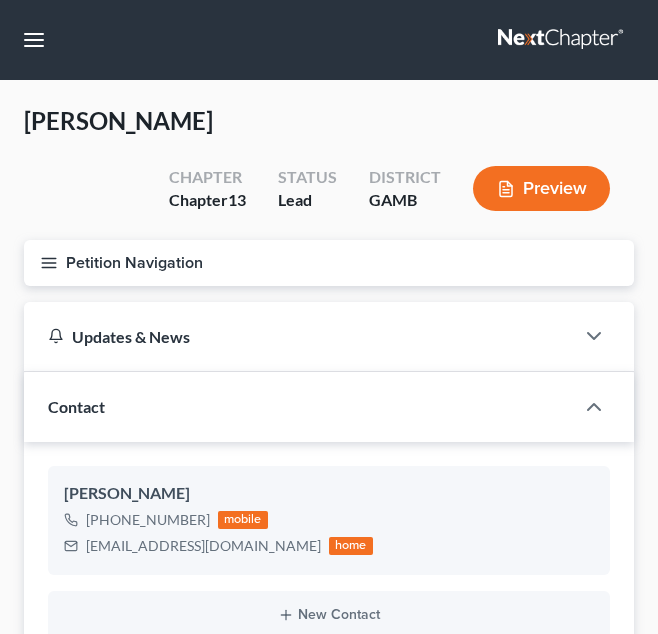 click on "Petition Navigation" at bounding box center [329, 263] 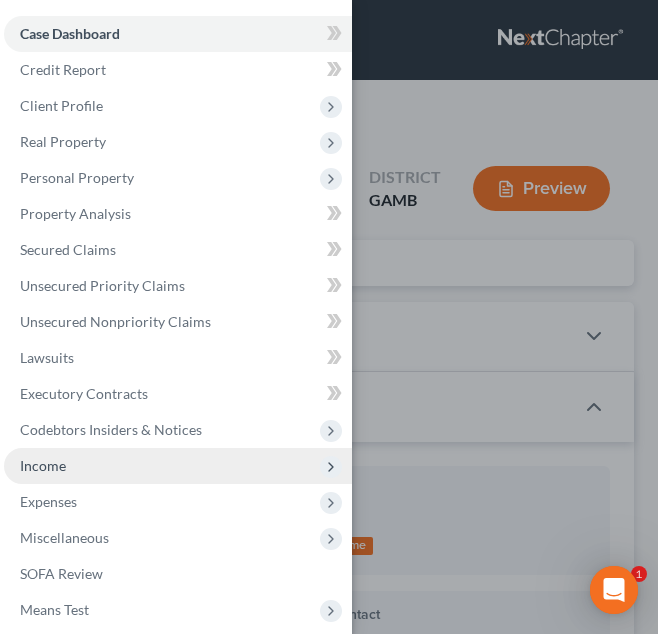 scroll, scrollTop: 0, scrollLeft: 0, axis: both 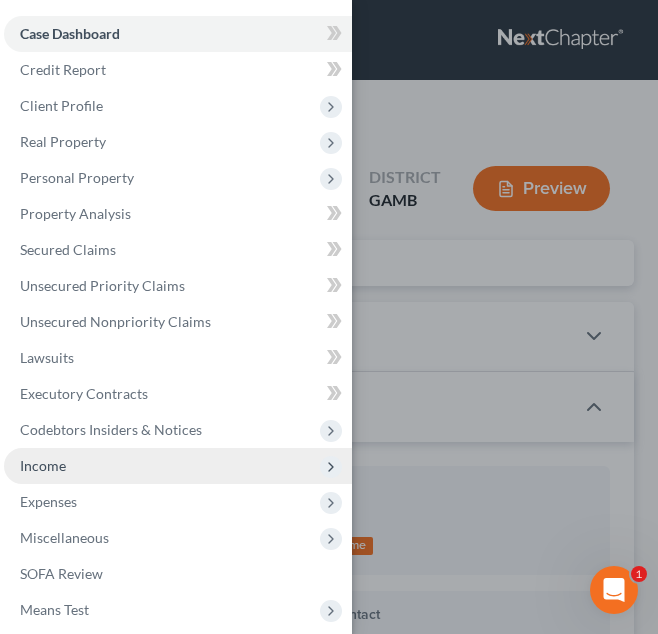 click on "Income" at bounding box center [178, 466] 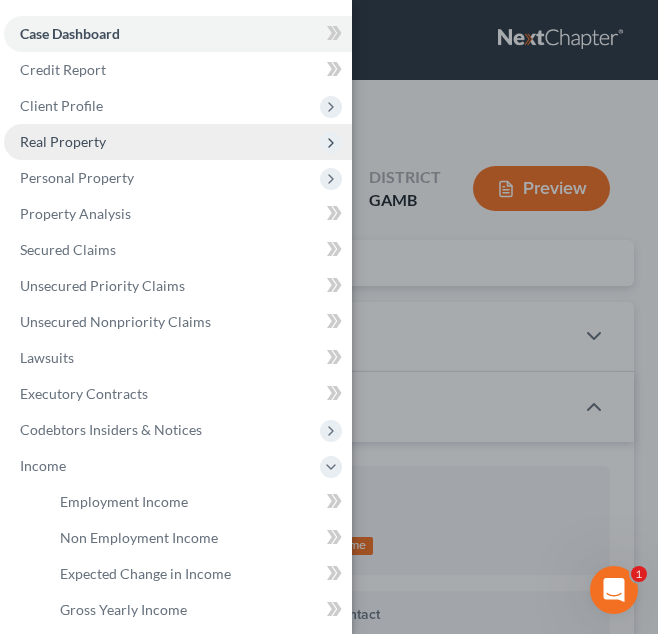 scroll, scrollTop: 0, scrollLeft: 0, axis: both 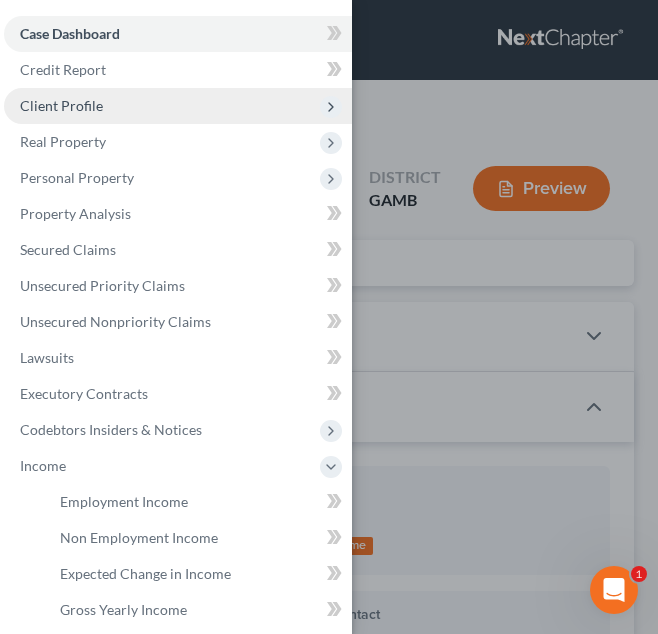 click on "Client Profile" at bounding box center [178, 106] 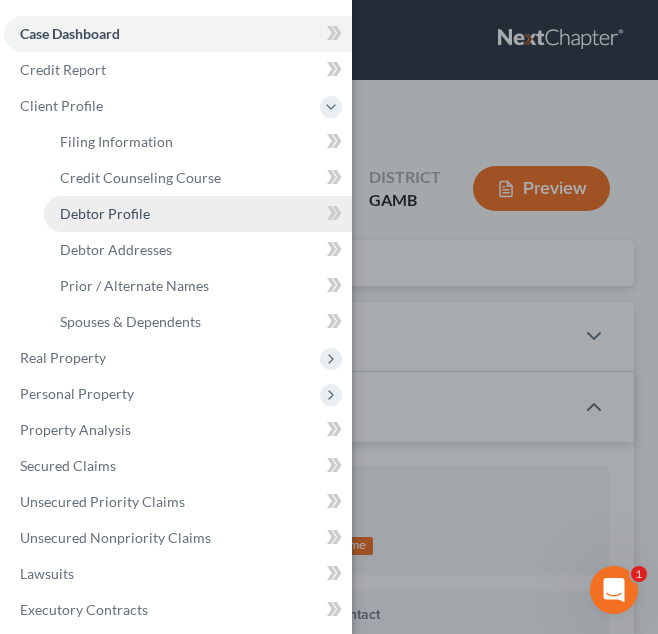 click on "Debtor Profile" at bounding box center (198, 214) 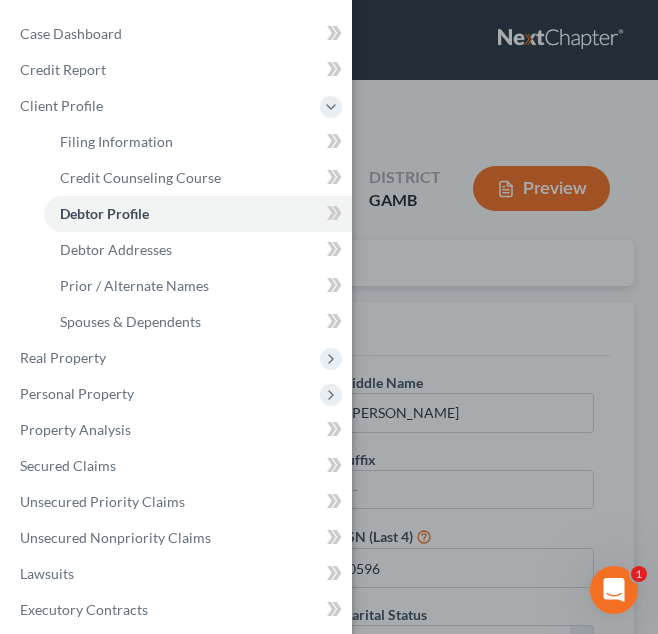 click on "Case Dashboard
Payments
Invoices
Payments
Payments
Credit Report
Client Profile" at bounding box center (329, 317) 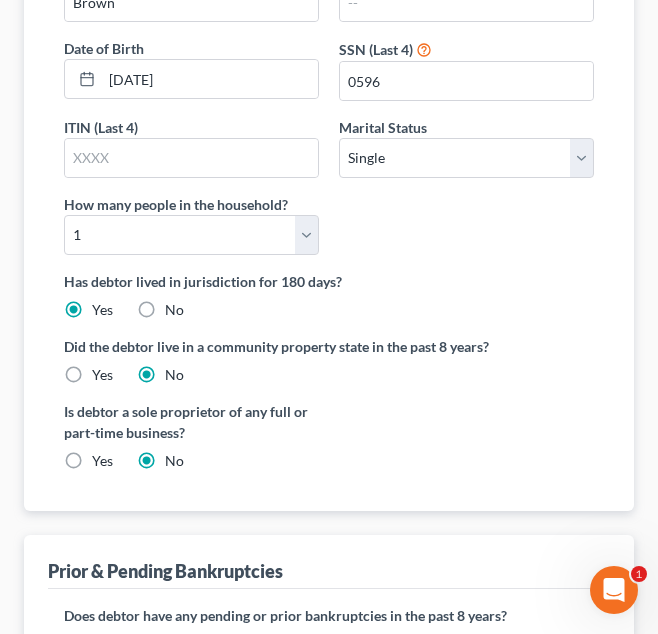 scroll, scrollTop: 493, scrollLeft: 0, axis: vertical 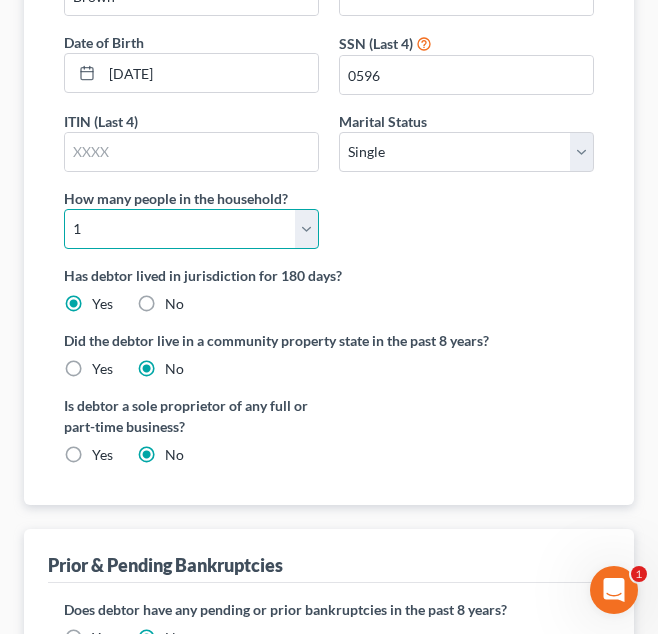 click on "Select 1 2 3 4 5 6 7 8 9 10 11 12 13 14 15 16 17 18 19 20" at bounding box center [191, 229] 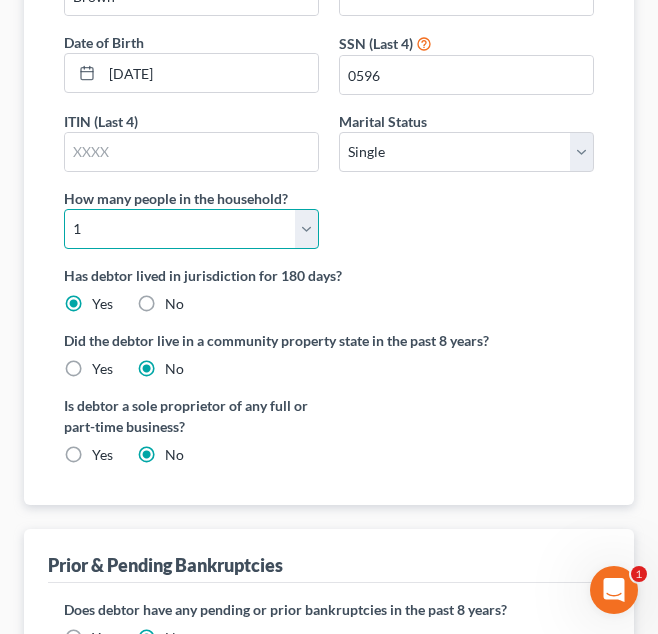 select on "1" 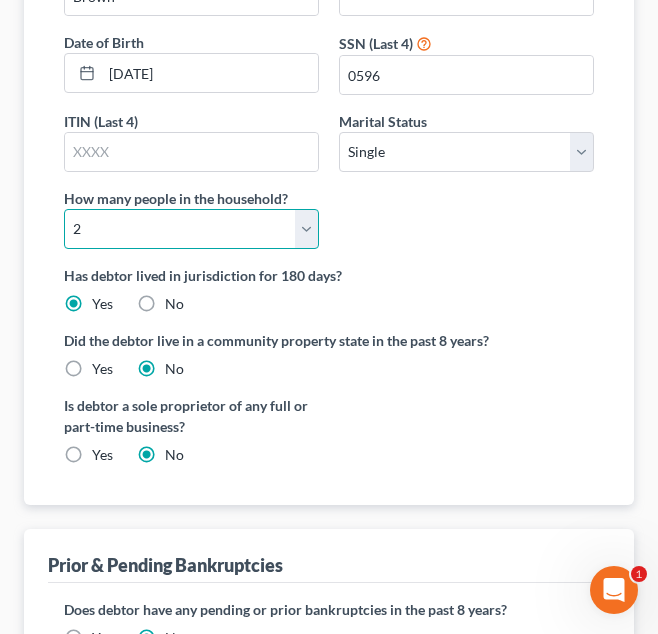 click on "Select 1 2 3 4 5 6 7 8 9 10 11 12 13 14 15 16 17 18 19 20" at bounding box center (191, 229) 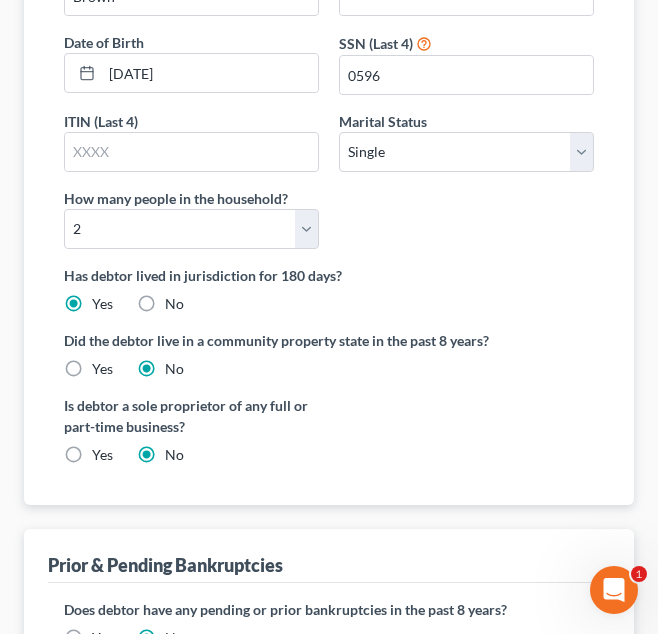 click on "First Name Kristie Middle Name Monique Last Name Brown Suffix Date of Birth         07/10/1973 SSN (Last 4)   0596 ITIN (Last 4) Marital Status Select Single Married Separated Divorced Widowed How many people in the household? Select 1 2 3 4 5 6 7 8 9 10 11 12 13 14 15 16 17 18 19 20" at bounding box center [329, 72] 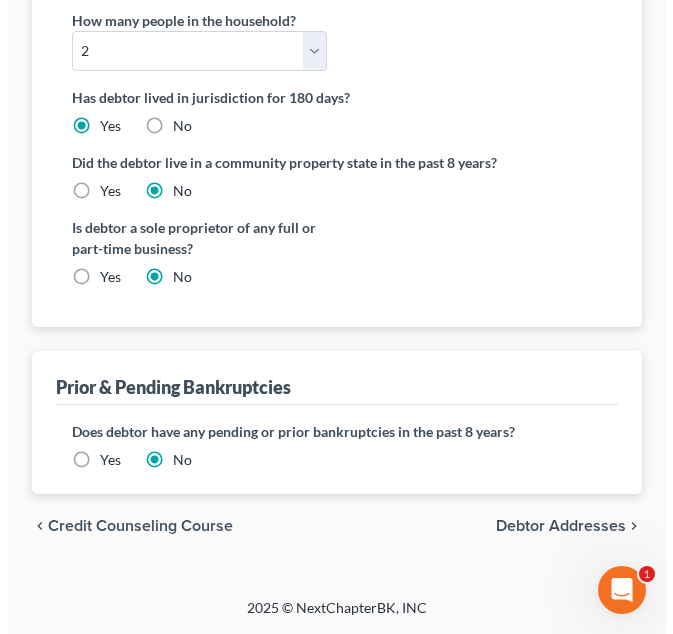 scroll, scrollTop: 0, scrollLeft: 0, axis: both 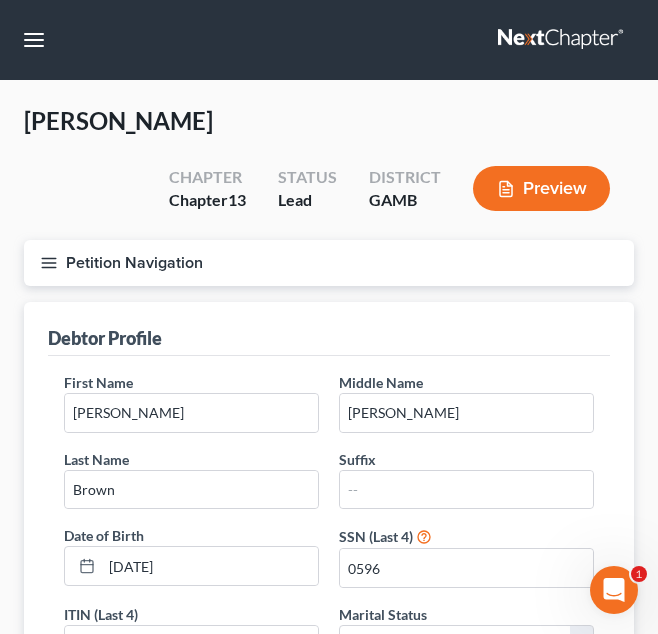 click on "Petition Navigation" at bounding box center (329, 263) 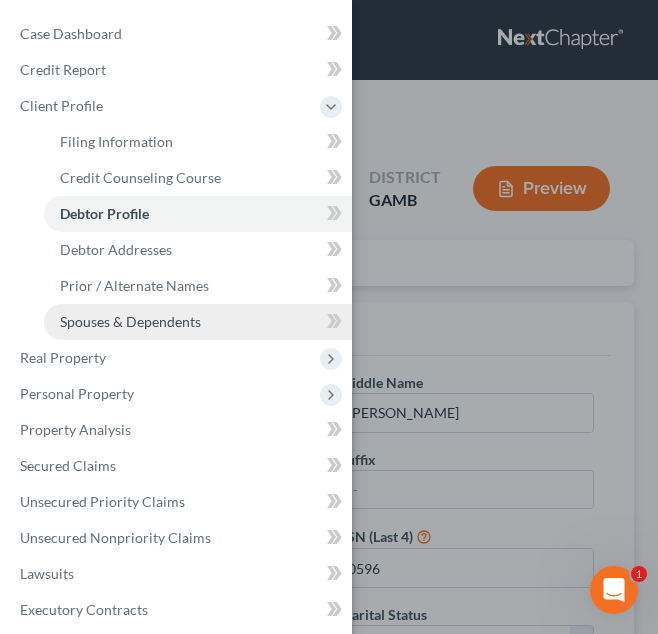 click on "Spouses & Dependents" at bounding box center [198, 322] 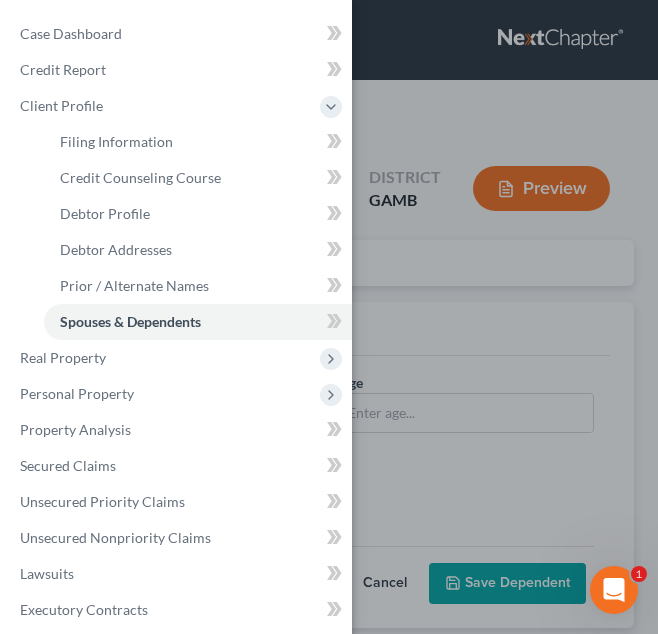 click on "Case Dashboard
Payments
Invoices
Payments
Payments
Credit Report
Client Profile" at bounding box center (329, 317) 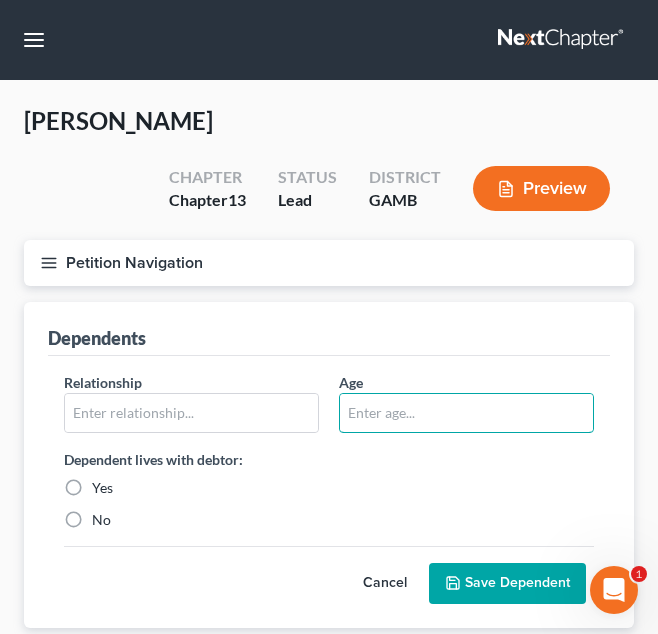 click at bounding box center (466, 413) 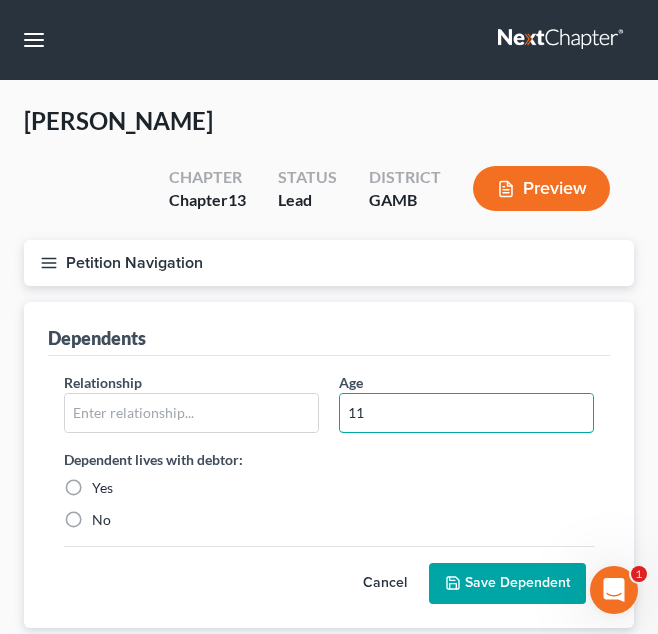 type on "11" 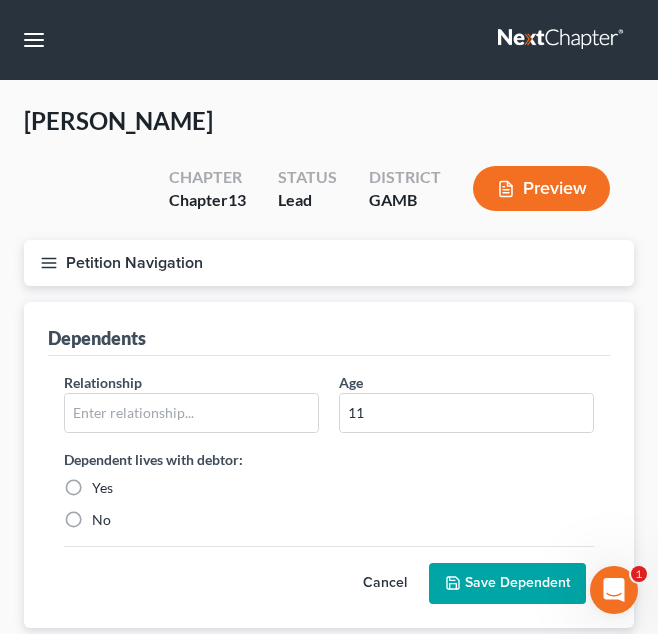 click on "Yes" at bounding box center (102, 488) 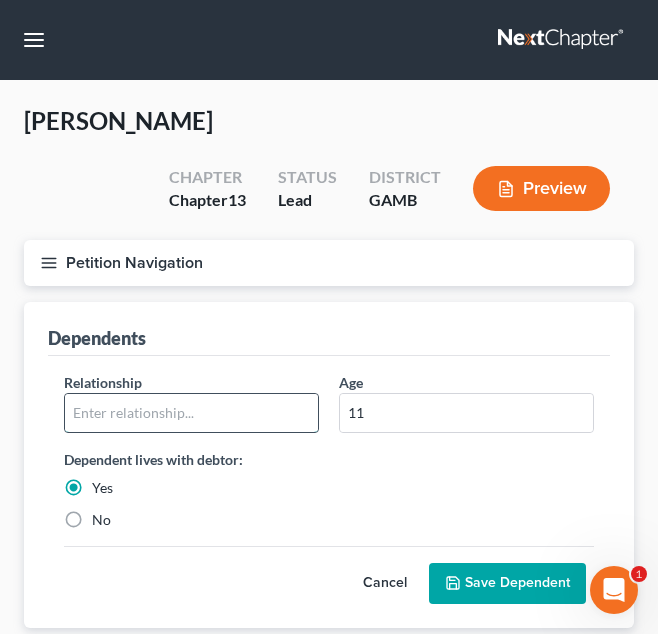 click at bounding box center [191, 413] 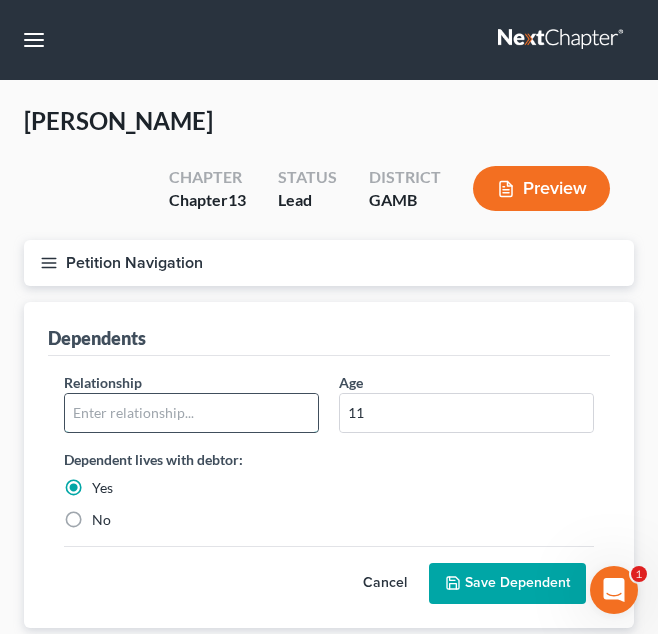 type on "Grandson" 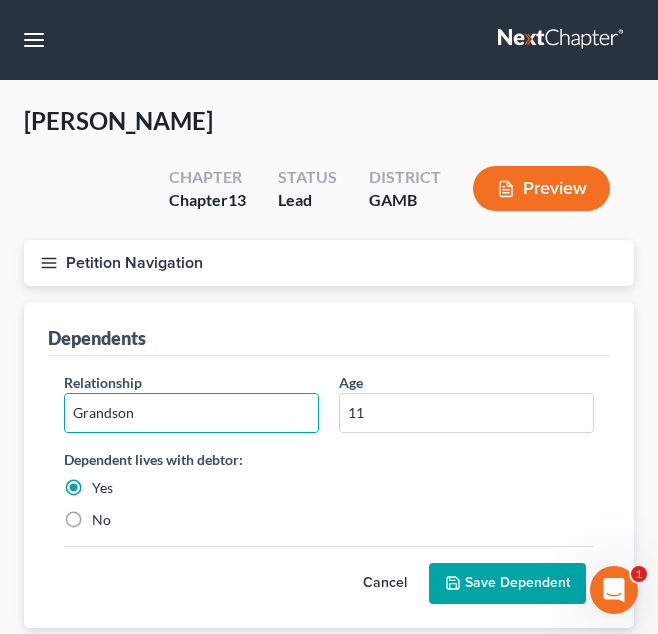 click on "Save Dependent" at bounding box center (507, 584) 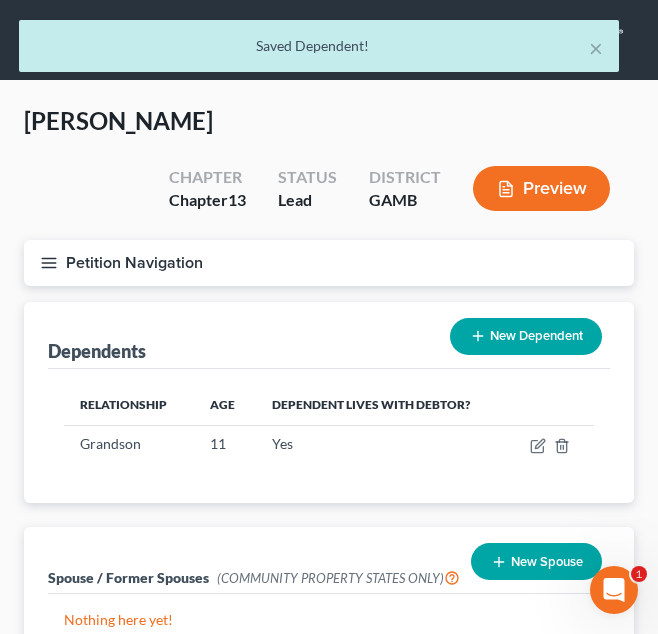 click on "Petition Navigation" at bounding box center (329, 263) 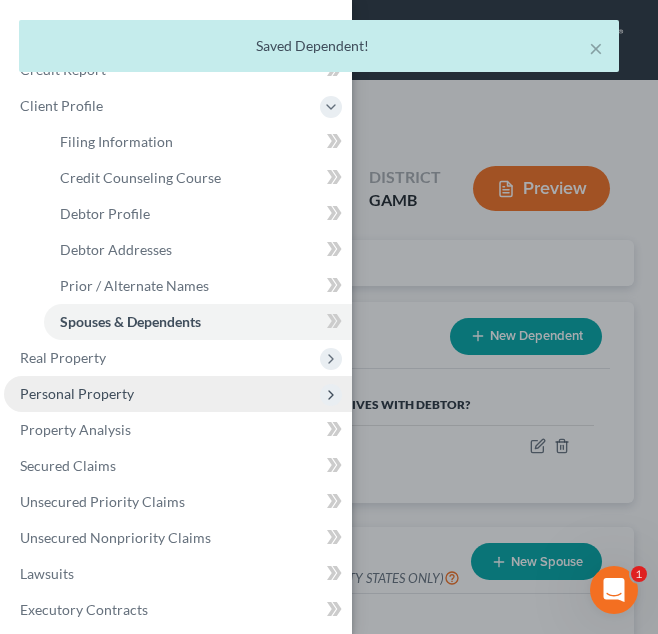 click on "Personal Property" at bounding box center [178, 394] 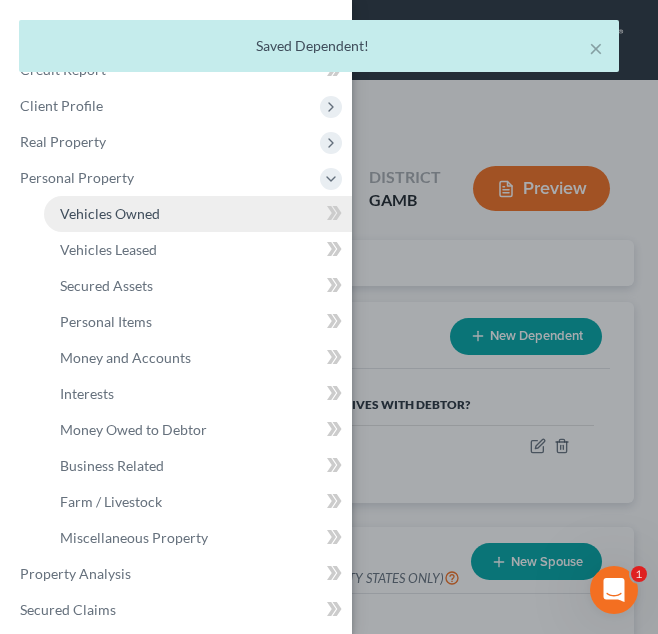 click on "Vehicles Owned" at bounding box center [198, 214] 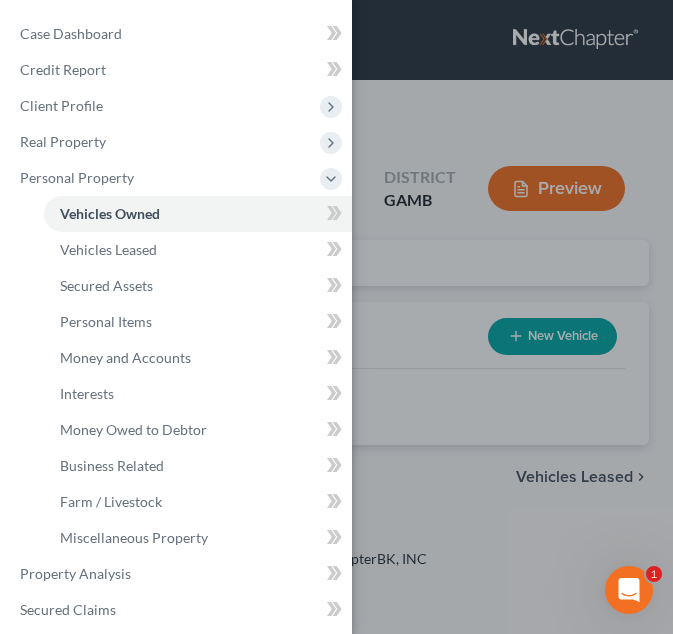 click on "Case Dashboard
Payments
Invoices
Payments
Payments
Credit Report
Client Profile" at bounding box center (336, 317) 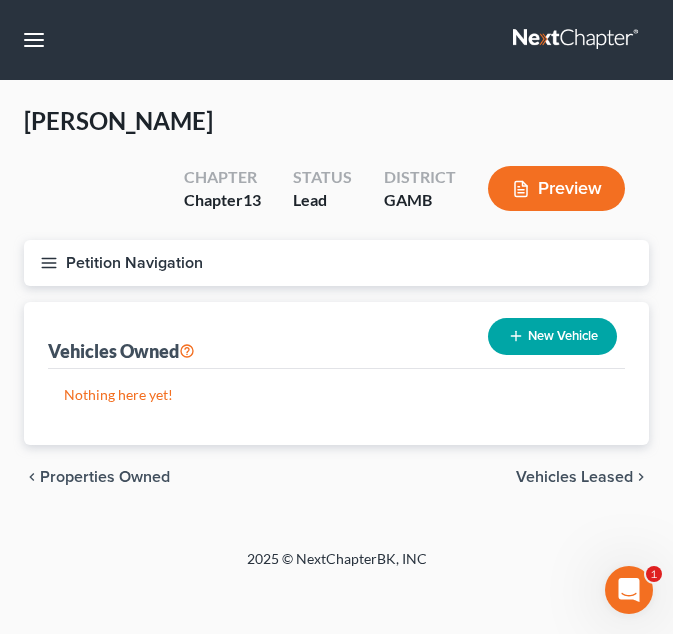 click on "New Vehicle" at bounding box center [552, 336] 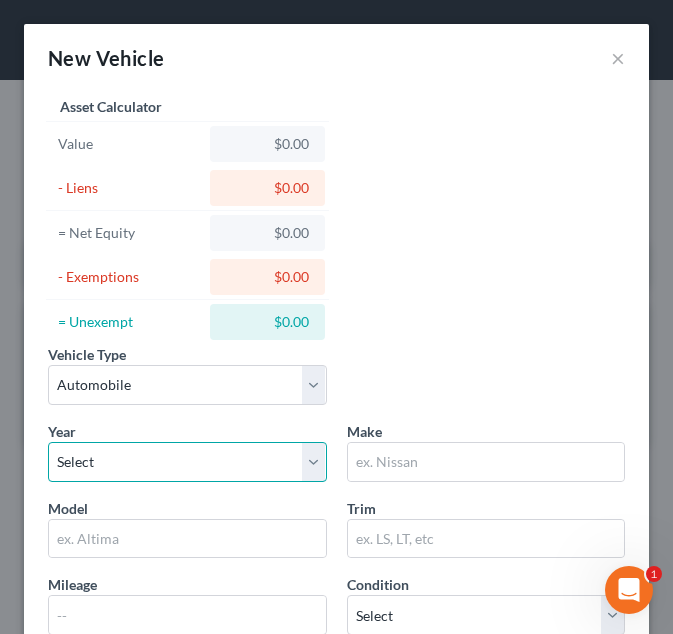 click on "Select 2026 2025 2024 2023 2022 2021 2020 2019 2018 2017 2016 2015 2014 2013 2012 2011 2010 2009 2008 2007 2006 2005 2004 2003 2002 2001 2000 1999 1998 1997 1996 1995 1994 1993 1992 1991 1990 1989 1988 1987 1986 1985 1984 1983 1982 1981 1980 1979 1978 1977 1976 1975 1974 1973 1972 1971 1970 1969 1968 1967 1966 1965 1964 1963 1962 1961 1960 1959 1958 1957 1956 1955 1954 1953 1952 1951 1950 1949 1948 1947 1946 1945 1944 1943 1942 1941 1940 1939 1938 1937 1936 1935 1934 1933 1932 1931 1930 1929 1928 1927 1926 1925 1924 1923 1922 1921 1920 1919 1918 1917 1916 1915 1914 1913 1912 1911 1910 1909 1908 1907 1906 1905 1904 1903 1902 1901" at bounding box center [187, 462] 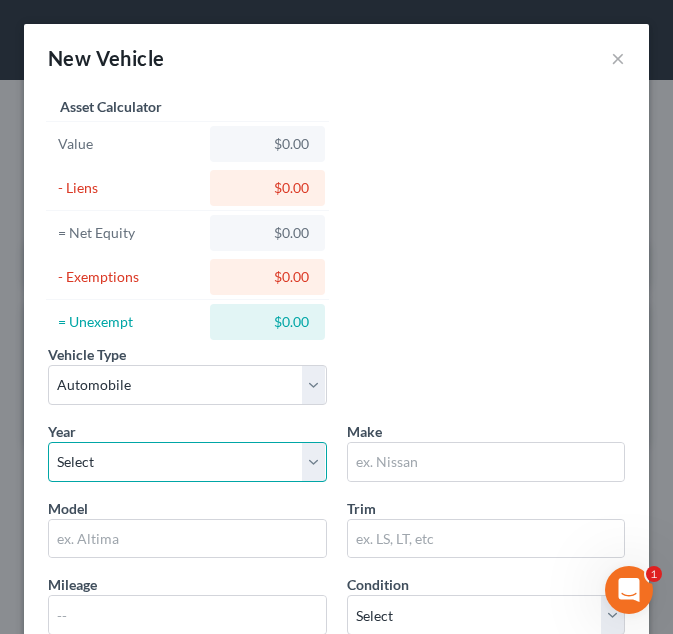 select on "7" 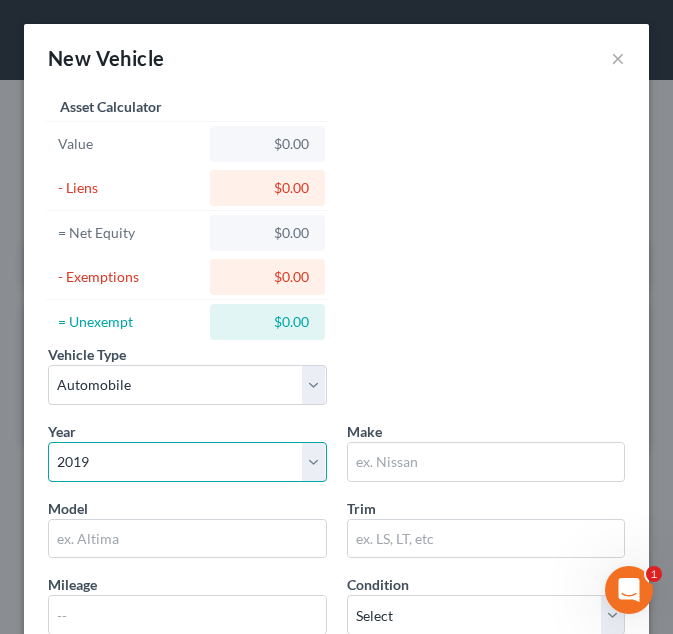 click on "Select 2026 2025 2024 2023 2022 2021 2020 2019 2018 2017 2016 2015 2014 2013 2012 2011 2010 2009 2008 2007 2006 2005 2004 2003 2002 2001 2000 1999 1998 1997 1996 1995 1994 1993 1992 1991 1990 1989 1988 1987 1986 1985 1984 1983 1982 1981 1980 1979 1978 1977 1976 1975 1974 1973 1972 1971 1970 1969 1968 1967 1966 1965 1964 1963 1962 1961 1960 1959 1958 1957 1956 1955 1954 1953 1952 1951 1950 1949 1948 1947 1946 1945 1944 1943 1942 1941 1940 1939 1938 1937 1936 1935 1934 1933 1932 1931 1930 1929 1928 1927 1926 1925 1924 1923 1922 1921 1920 1919 1918 1917 1916 1915 1914 1913 1912 1911 1910 1909 1908 1907 1906 1905 1904 1903 1902 1901" at bounding box center (187, 462) 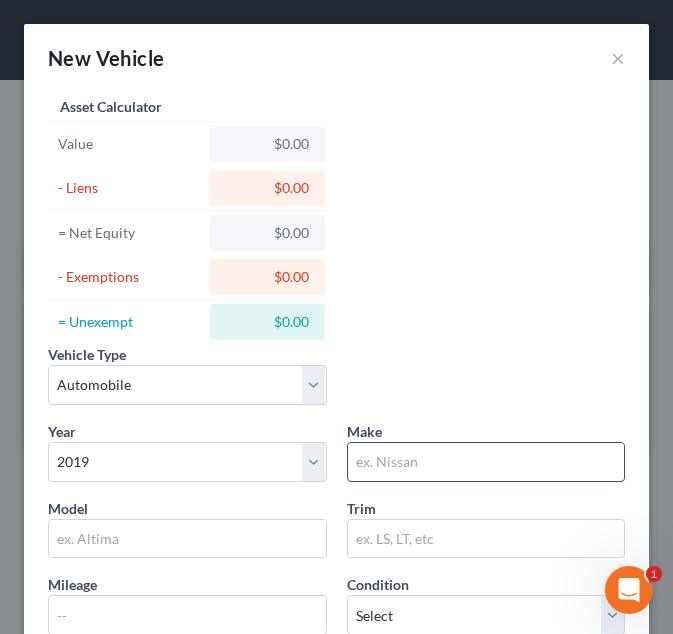 click at bounding box center (486, 462) 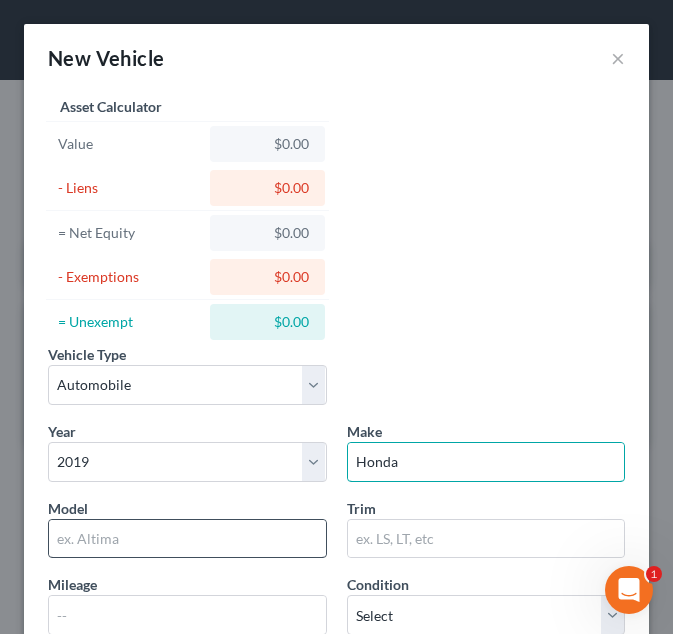 type on "Honda" 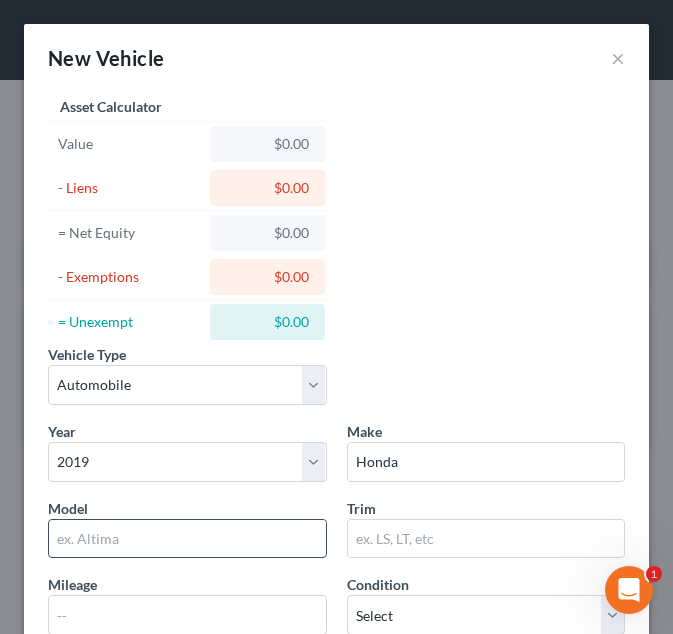 click at bounding box center (187, 539) 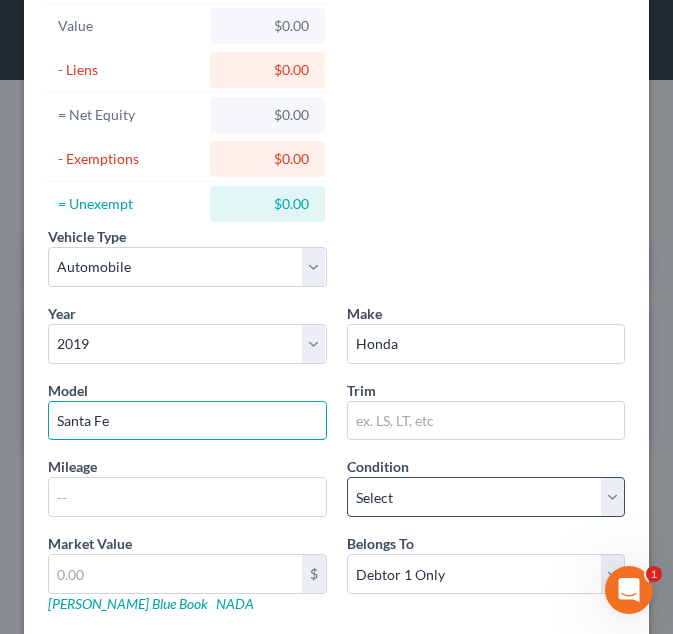 scroll, scrollTop: 119, scrollLeft: 0, axis: vertical 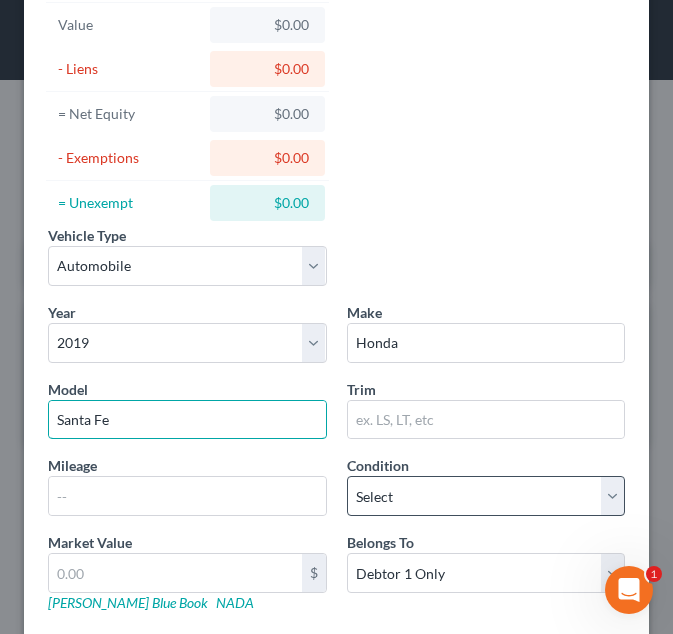 type on "Santa Fe" 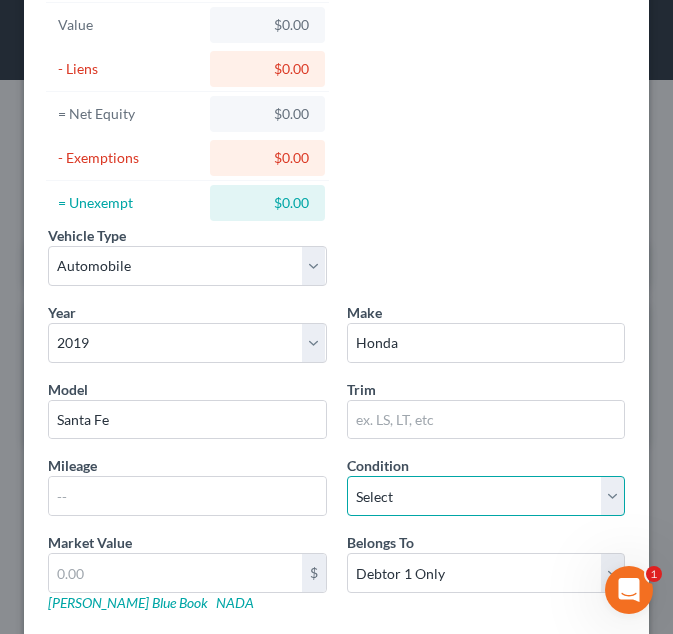 click on "Select Excellent Very Good Good Fair Poor" at bounding box center [486, 496] 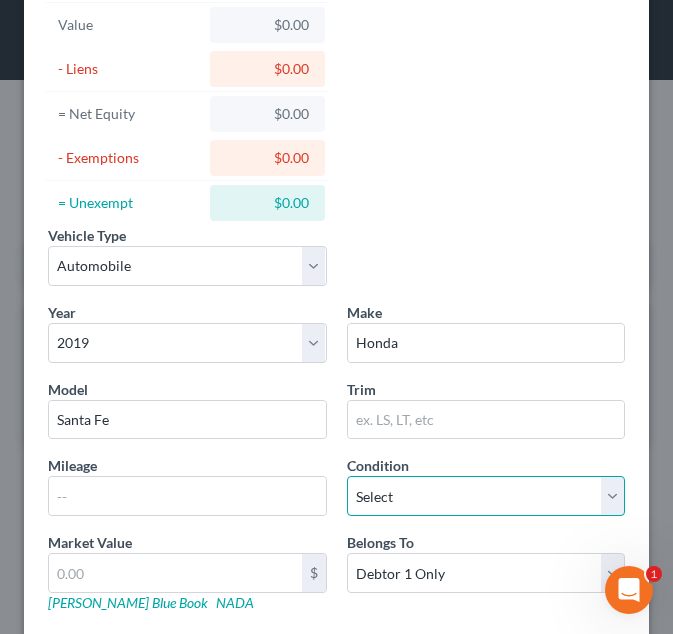 select on "3" 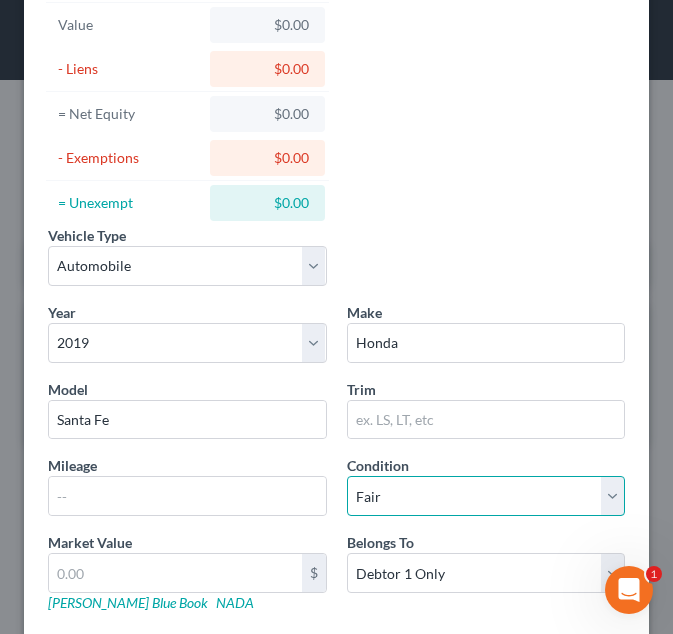 click on "Select Excellent Very Good Good Fair Poor" at bounding box center (486, 496) 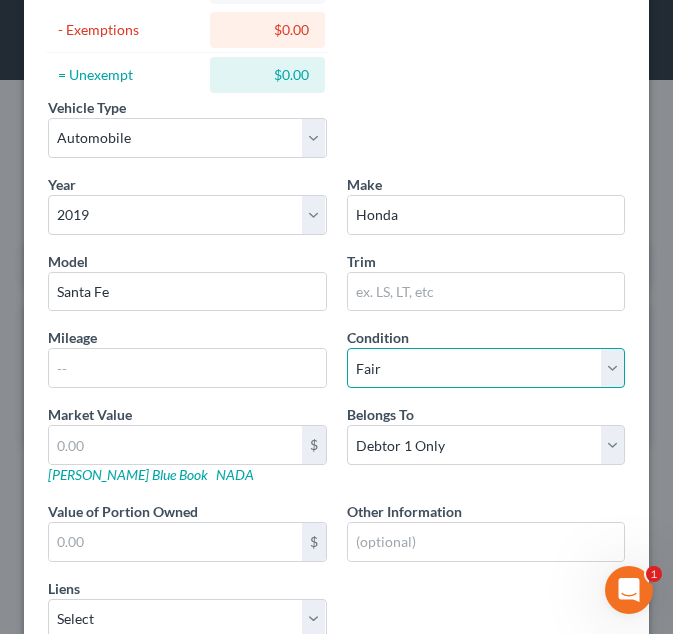 scroll, scrollTop: 393, scrollLeft: 0, axis: vertical 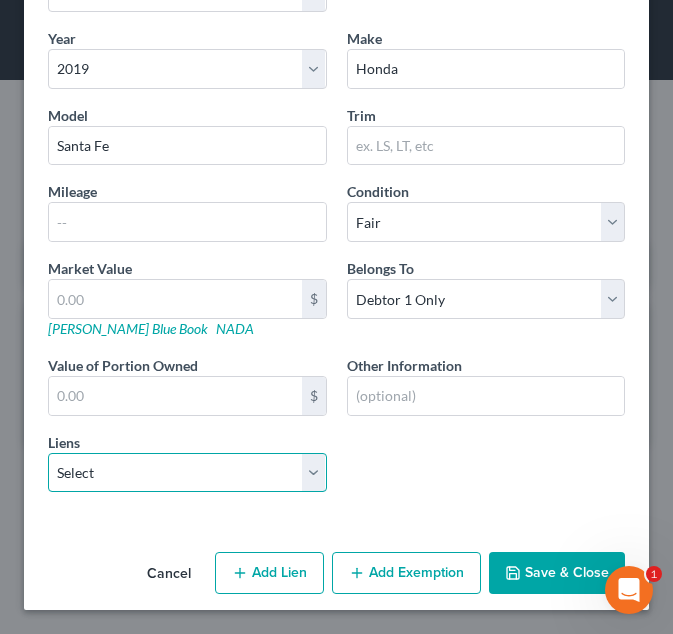 click on "Select Navy Fcu - $19,272.00 Onemain - $12,757.00" at bounding box center (187, 473) 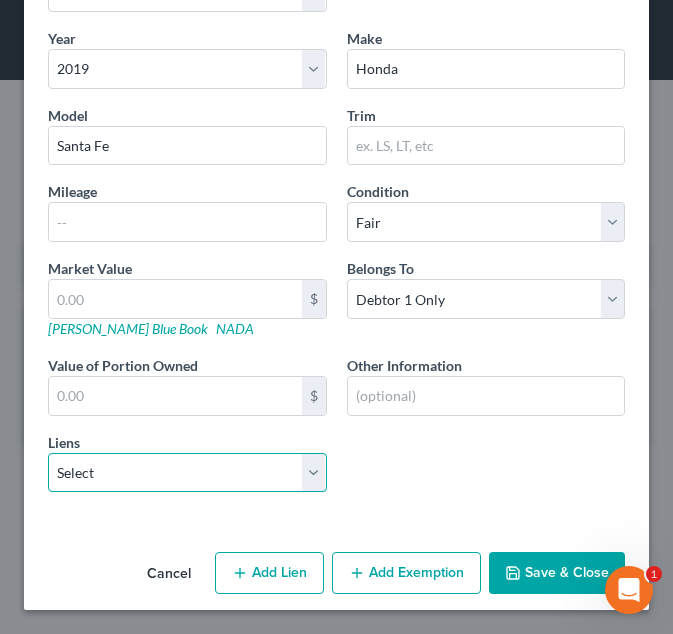 select on "0" 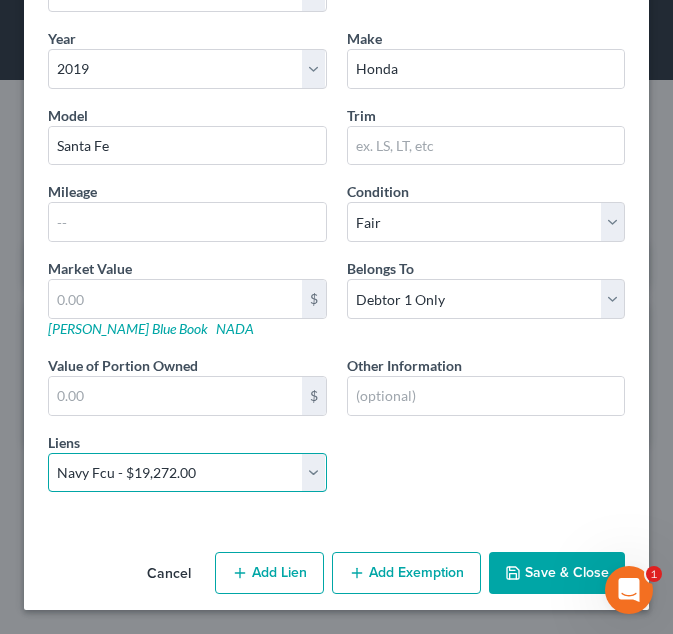 click on "Select Navy Fcu - $19,272.00 Onemain - $12,757.00" at bounding box center (187, 473) 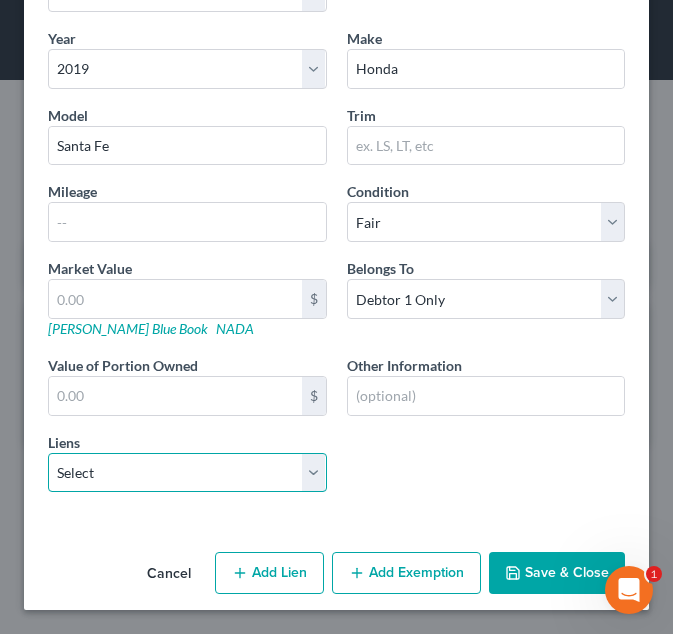 select on "48" 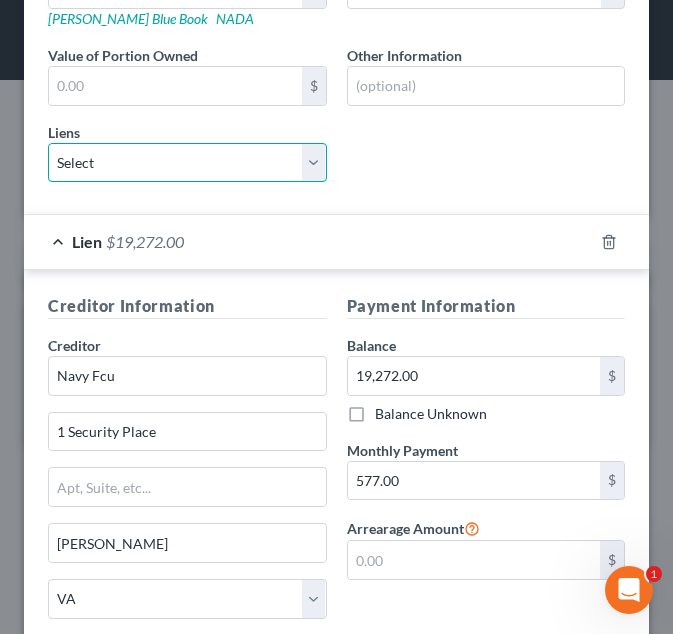 scroll, scrollTop: 1192, scrollLeft: 0, axis: vertical 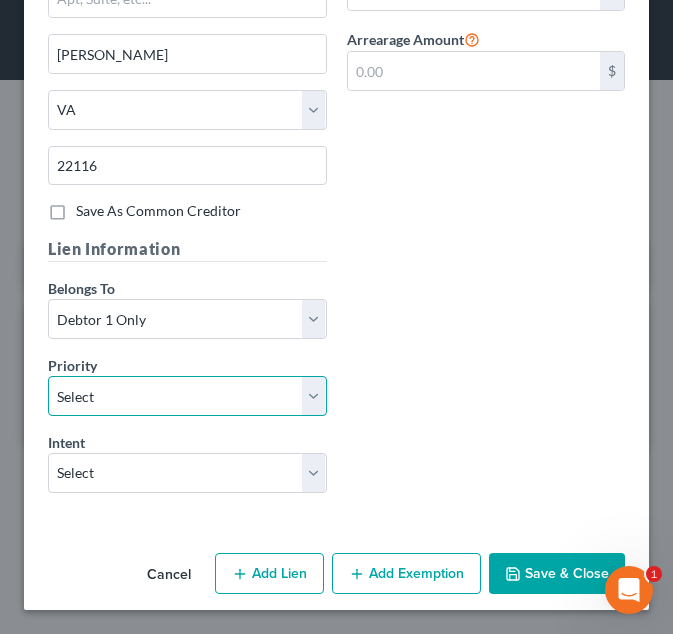 click on "Select 1st 2nd 3rd 4th 5th 6th 7th 8th 9th 10th 11th 12th 13th 14th 15th 16th 17th 18th 19th 20th 21th 22th 23th 24th 25th 26th 27th 28th 29th 30th" at bounding box center [187, 396] 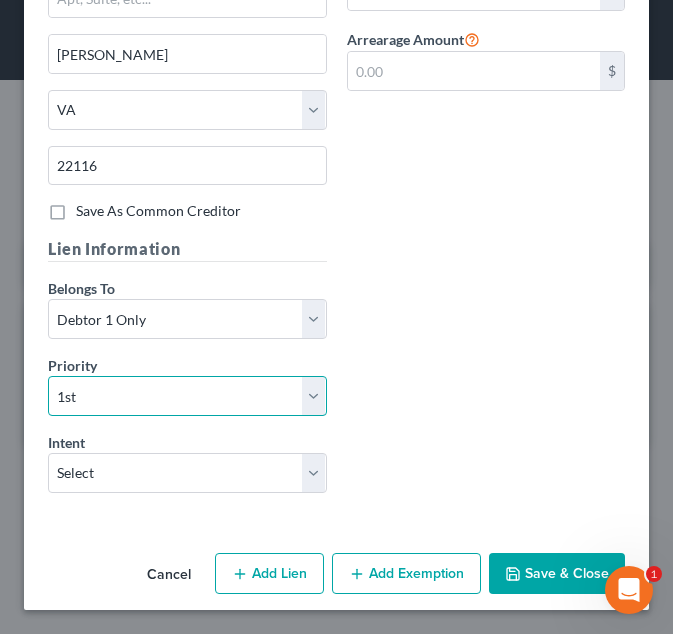 click on "Select 1st 2nd 3rd 4th 5th 6th 7th 8th 9th 10th 11th 12th 13th 14th 15th 16th 17th 18th 19th 20th 21th 22th 23th 24th 25th 26th 27th 28th 29th 30th" at bounding box center [187, 396] 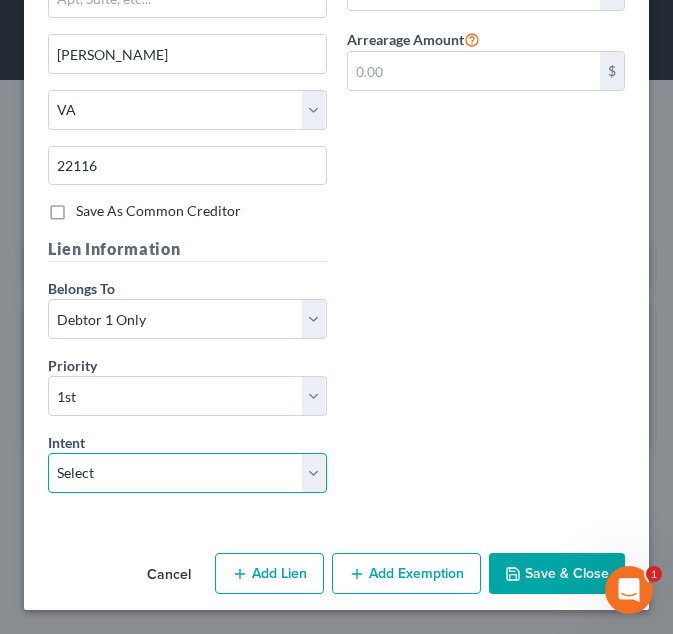 click on "Select Surrender Redeem Reaffirm Avoid Other" at bounding box center (187, 473) 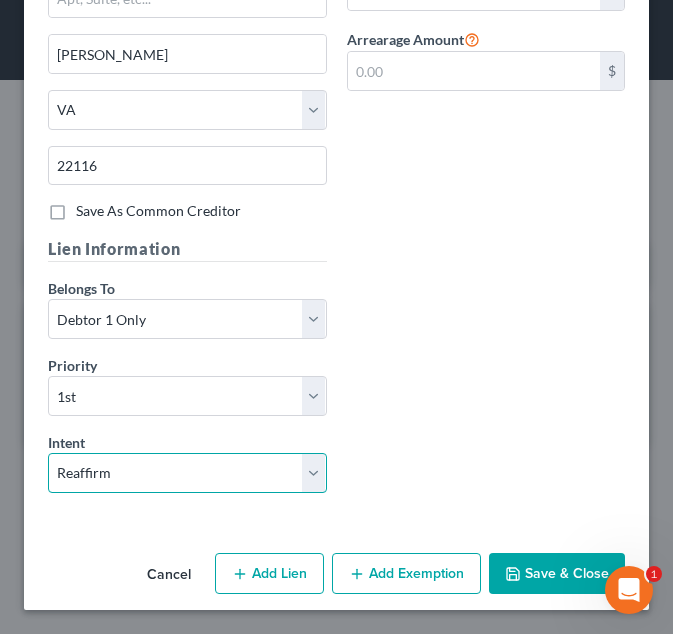 click on "Select Surrender Redeem Reaffirm Avoid Other" at bounding box center [187, 473] 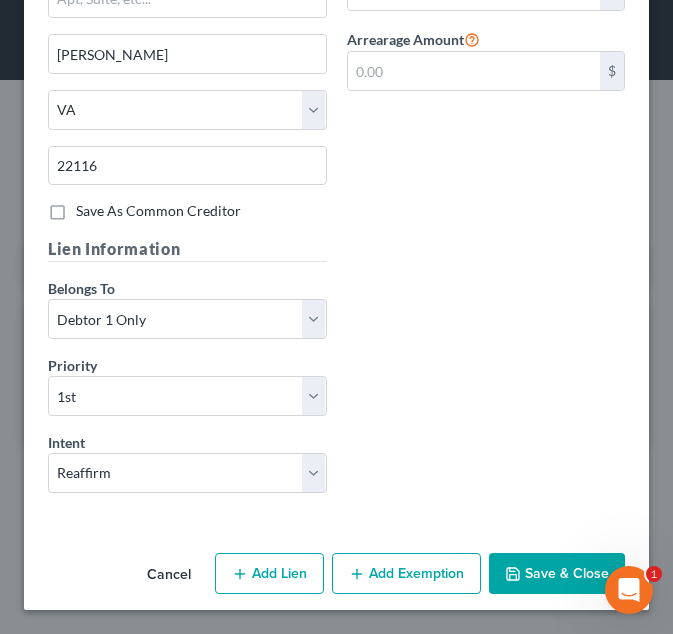 click on "Save & Close" at bounding box center (557, 574) 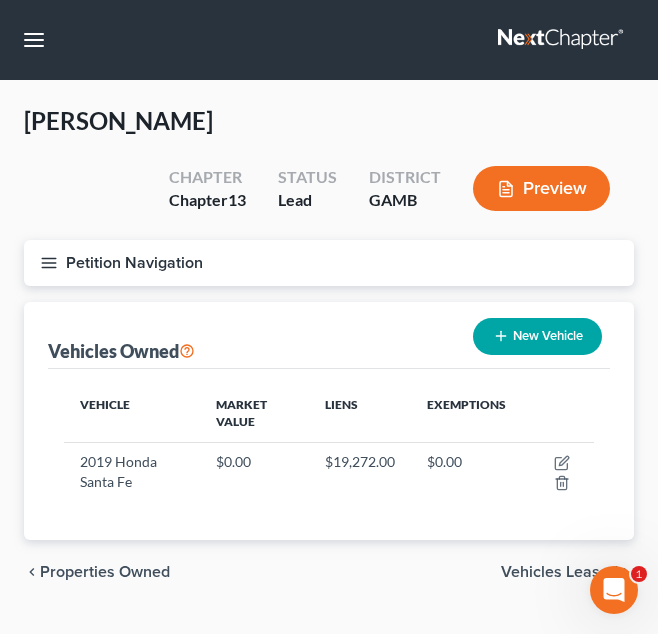 click on "Vehicles Leased" at bounding box center [559, 572] 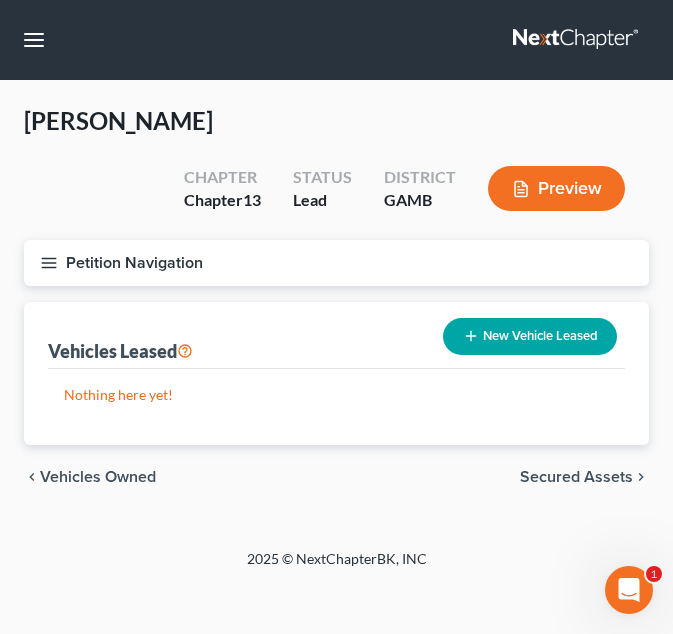 click on "Secured Assets" at bounding box center [576, 477] 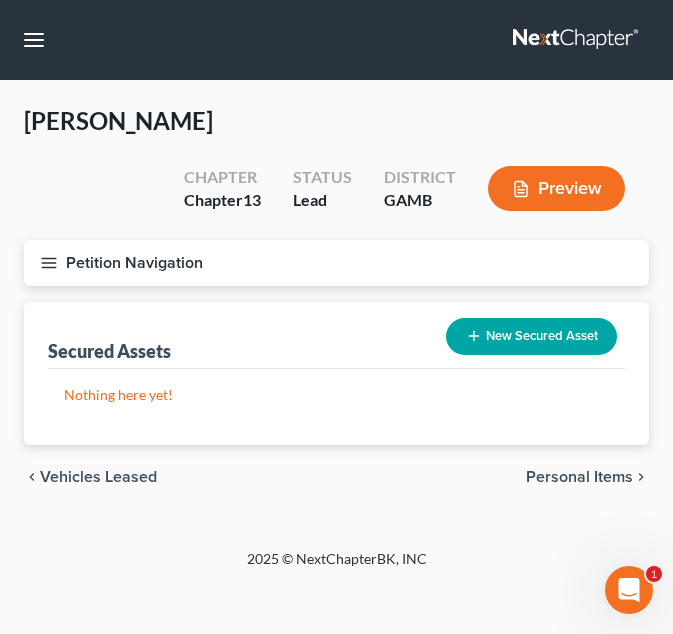 click on "Personal Items" at bounding box center [579, 477] 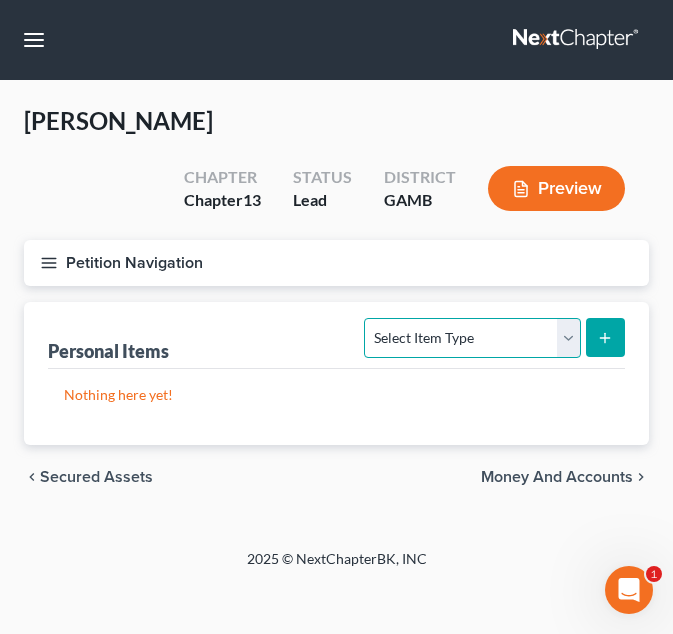 click on "Select Item Type Clothing Collectibles Of Value Electronics Firearms Household Goods Jewelry Other Pet(s) Sports & Hobby Equipment" at bounding box center [472, 338] 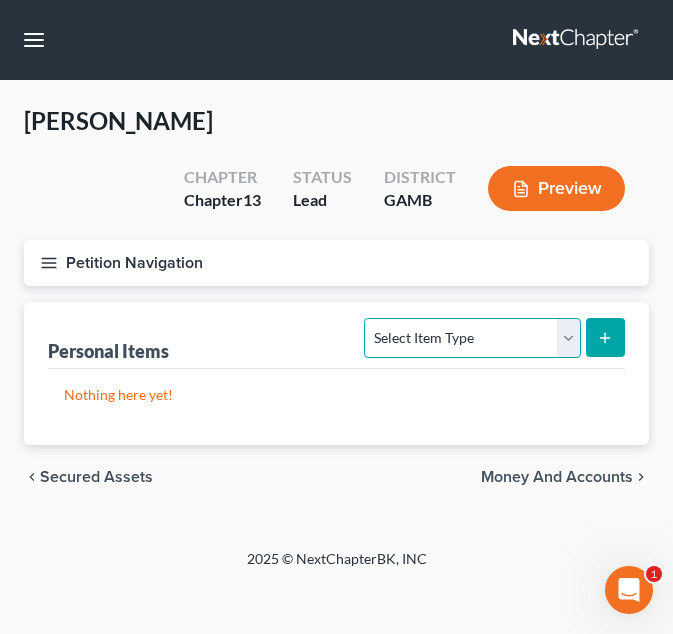select on "clothing" 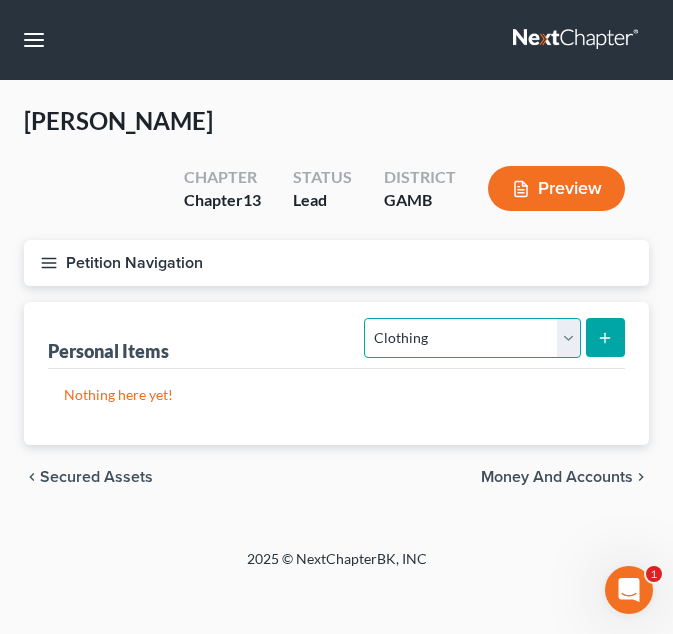 click on "Select Item Type Clothing Collectibles Of Value Electronics Firearms Household Goods Jewelry Other Pet(s) Sports & Hobby Equipment" at bounding box center [472, 338] 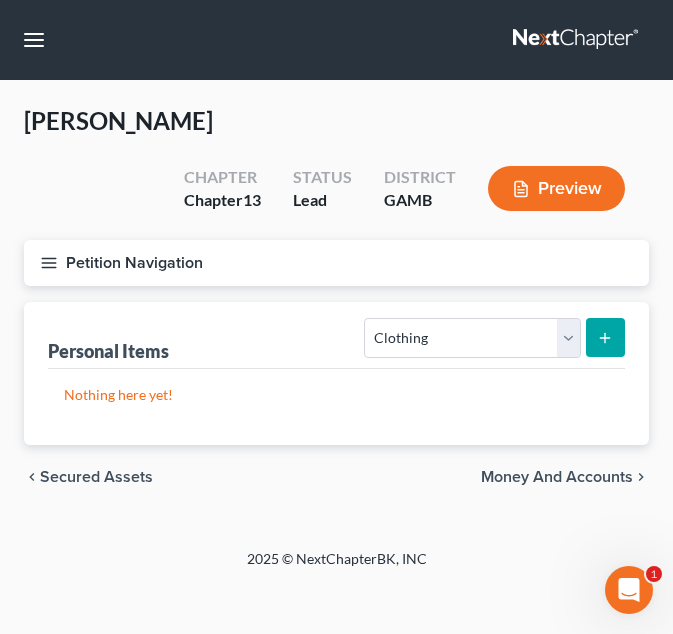 click 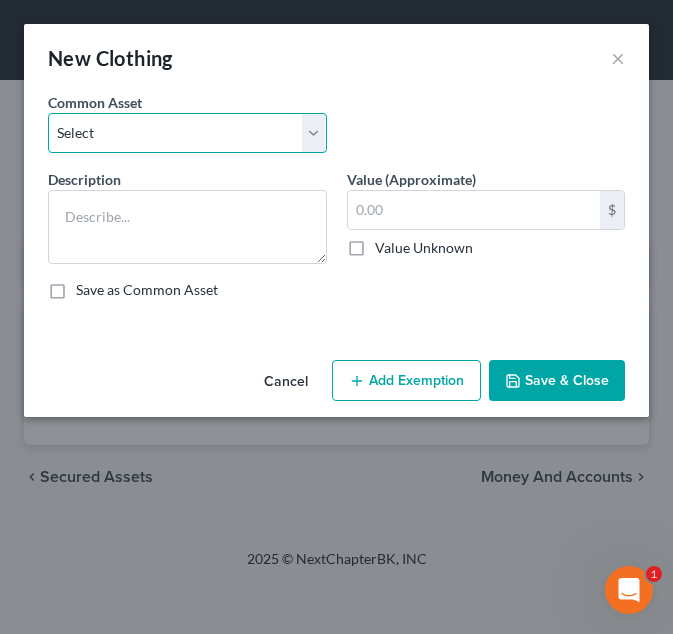click on "Select Debtor's Clothing Debtor's Clothing" at bounding box center [187, 133] 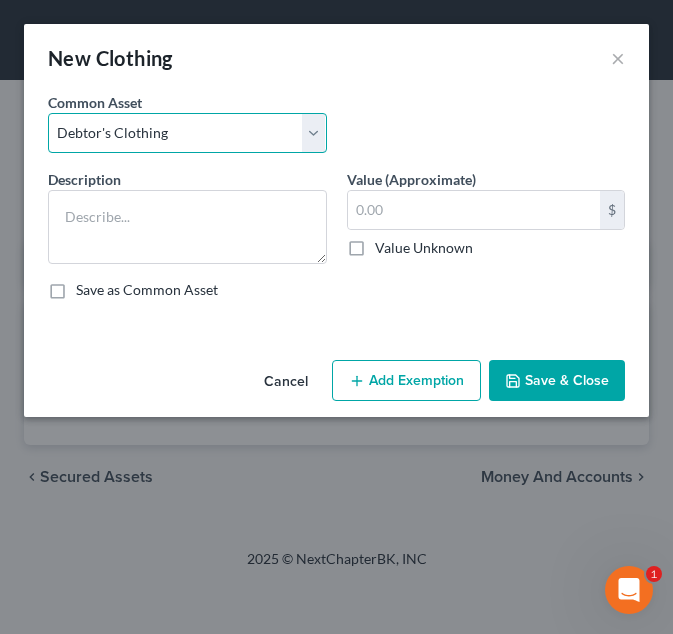 click on "Select Debtor's Clothing Debtor's Clothing" at bounding box center [187, 133] 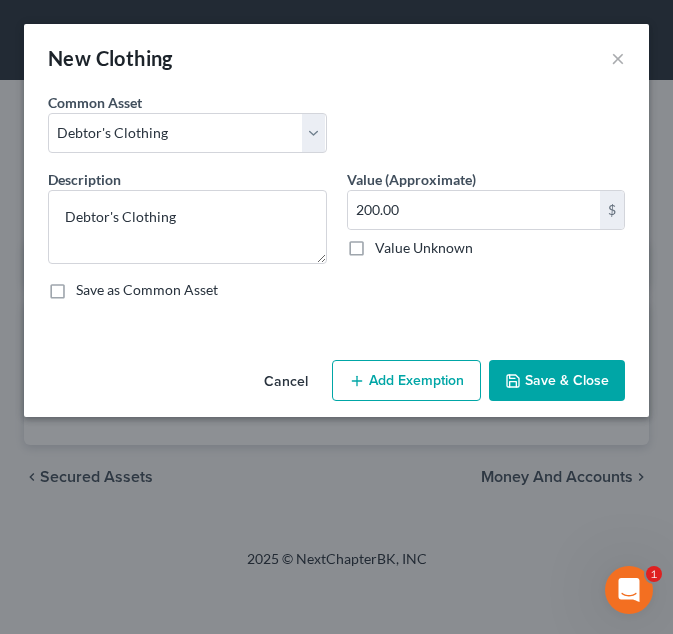 click on "Add Exemption" at bounding box center (406, 381) 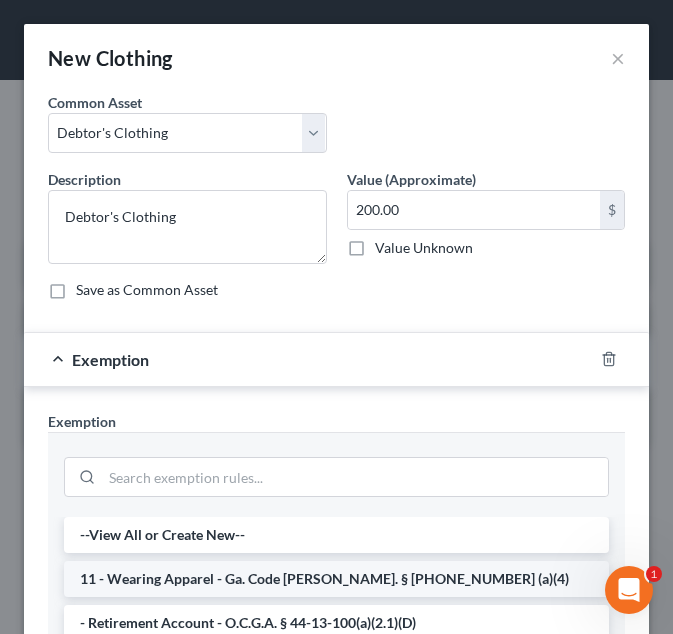 click on "11 - Wearing Apparel - Ga. Code Ann. § 44-13-100 (a)(4)" at bounding box center [336, 579] 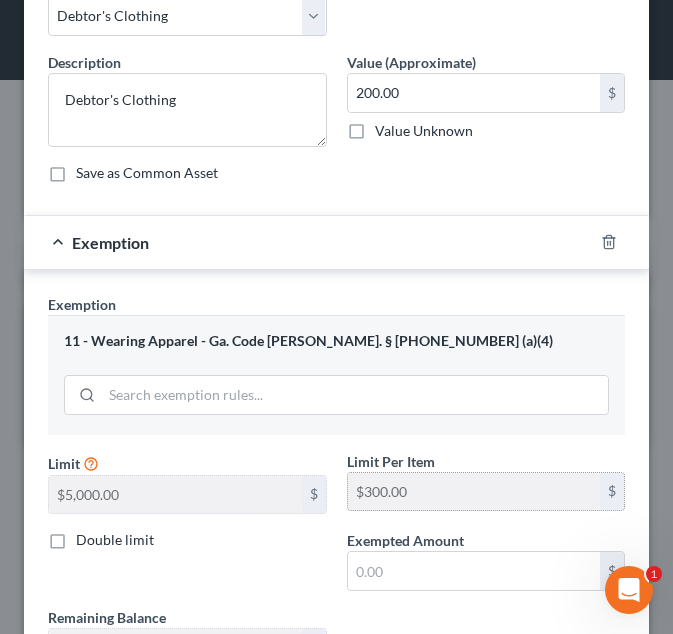 scroll, scrollTop: 118, scrollLeft: 0, axis: vertical 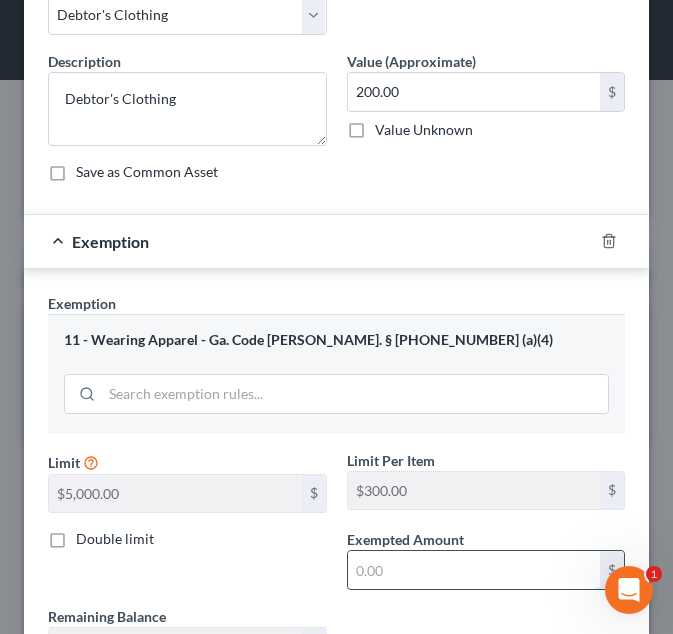 click at bounding box center (474, 570) 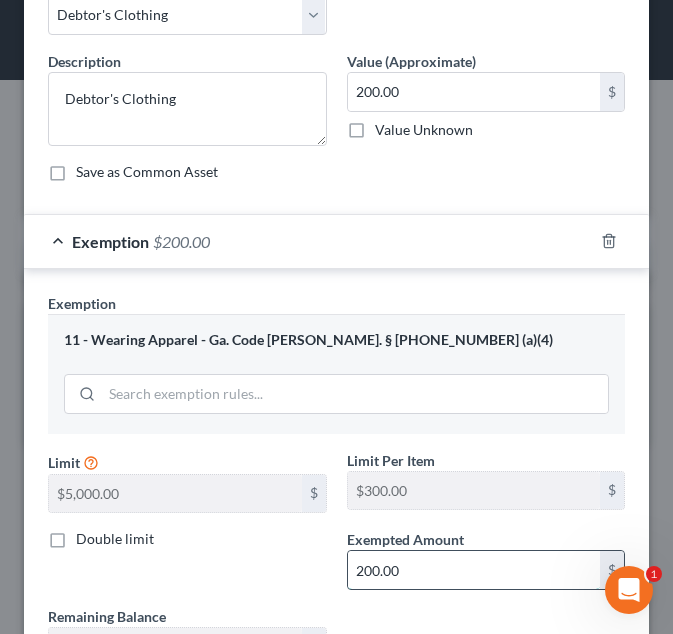 scroll, scrollTop: 293, scrollLeft: 0, axis: vertical 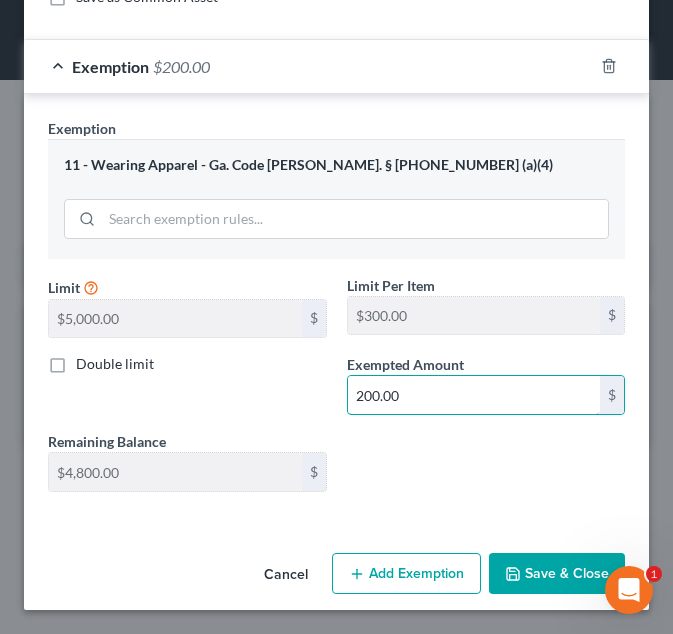 type on "200.00" 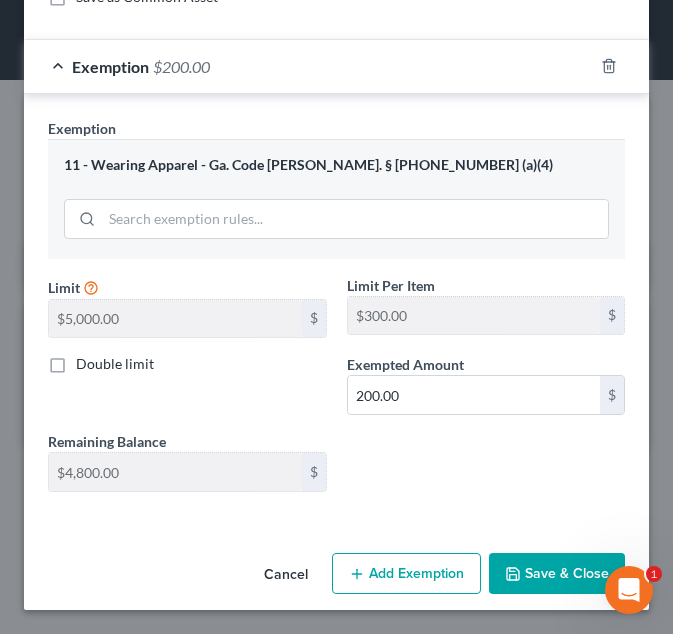 click on "Save & Close" at bounding box center [557, 574] 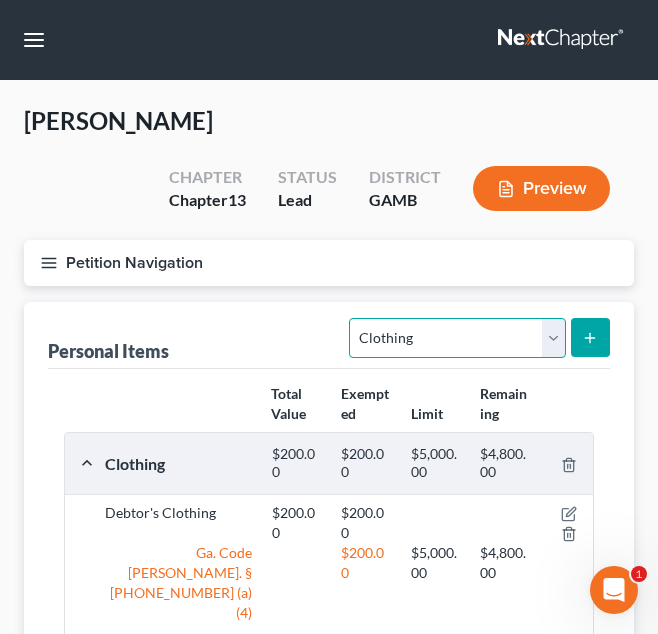 click on "Select Item Type Clothing Collectibles Of Value Electronics Firearms Household Goods Jewelry Other Pet(s) Sports & Hobby Equipment" at bounding box center (457, 338) 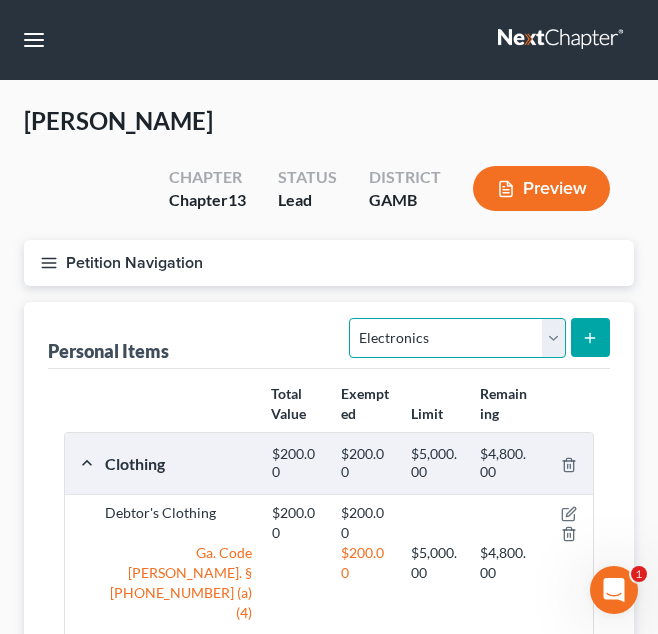 click on "Select Item Type Clothing Collectibles Of Value Electronics Firearms Household Goods Jewelry Other Pet(s) Sports & Hobby Equipment" at bounding box center (457, 338) 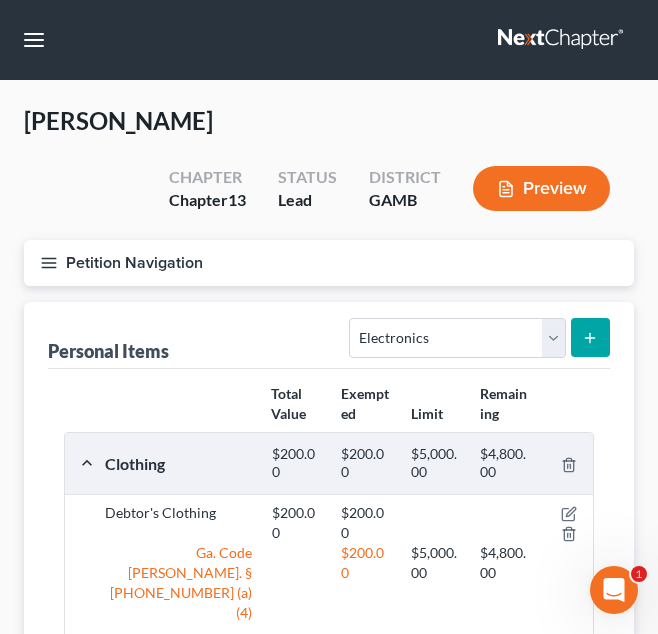 click at bounding box center [590, 337] 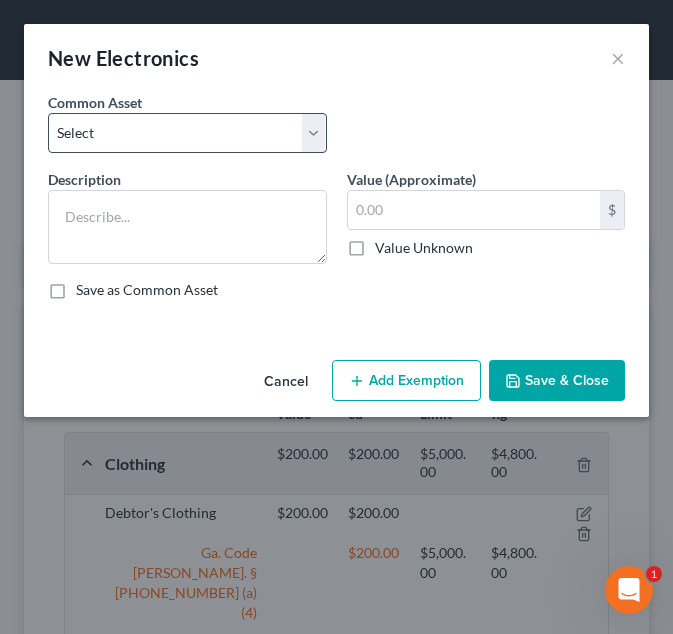 drag, startPoint x: 286, startPoint y: 161, endPoint x: 269, endPoint y: 126, distance: 38.910152 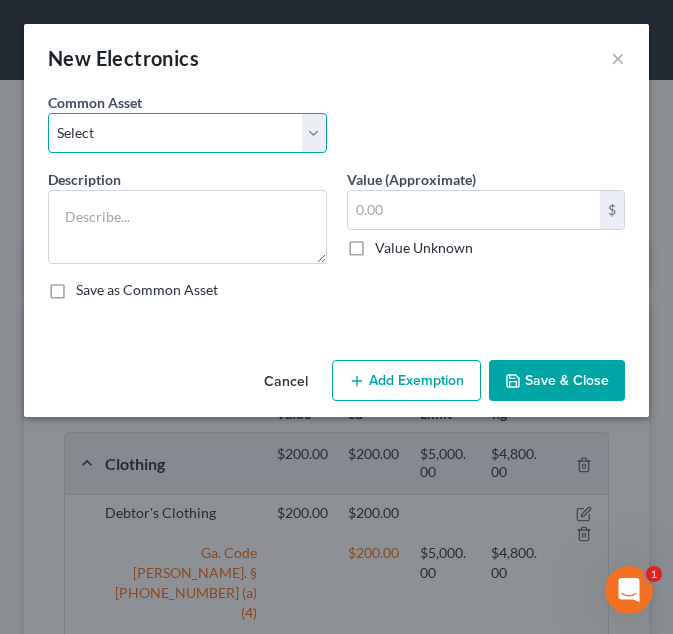 click on "Select Debtor's TV and Computer Debtor's TV and Computer Debtor's TV and Computer" at bounding box center [187, 133] 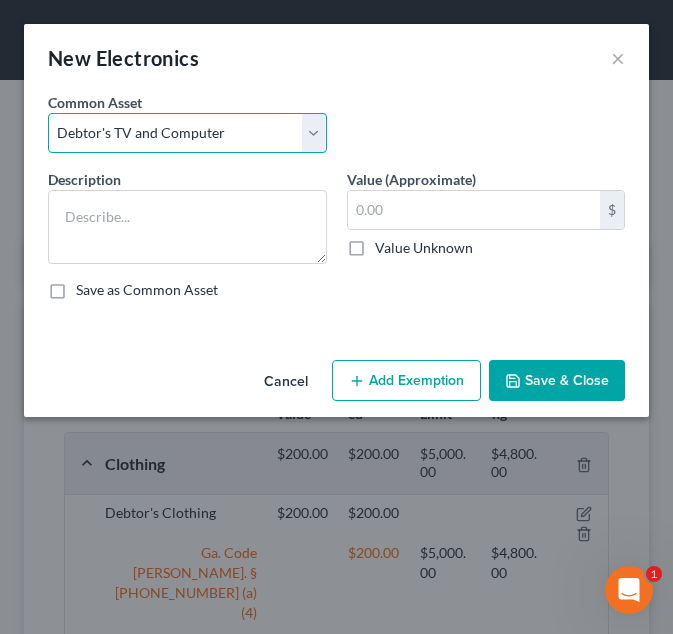 click on "Select Debtor's TV and Computer Debtor's TV and Computer Debtor's TV and Computer" at bounding box center [187, 133] 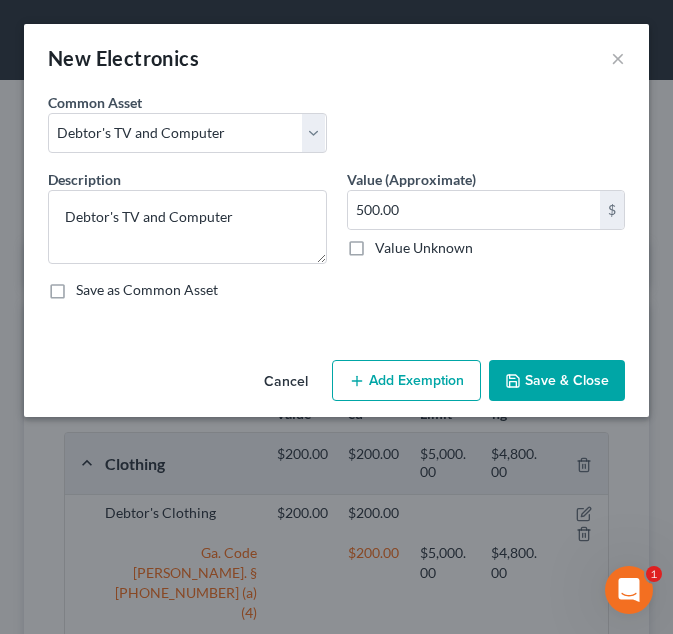 click on "Add Exemption" at bounding box center (406, 381) 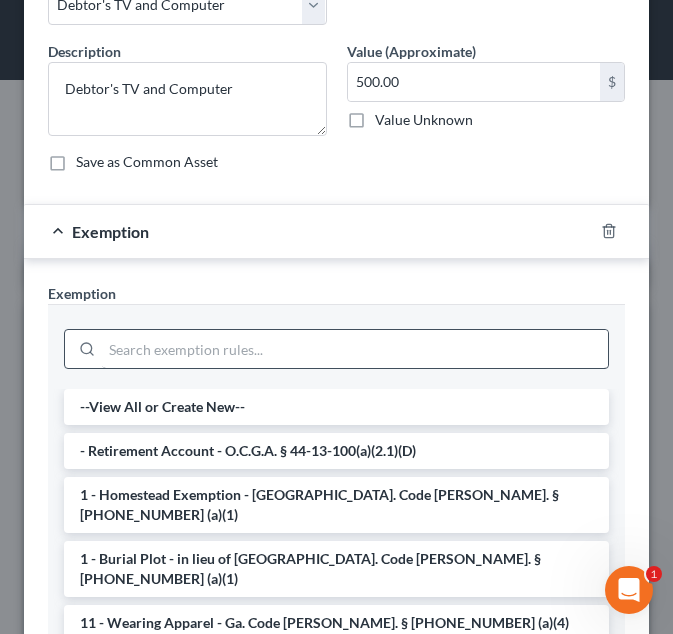 scroll, scrollTop: 129, scrollLeft: 0, axis: vertical 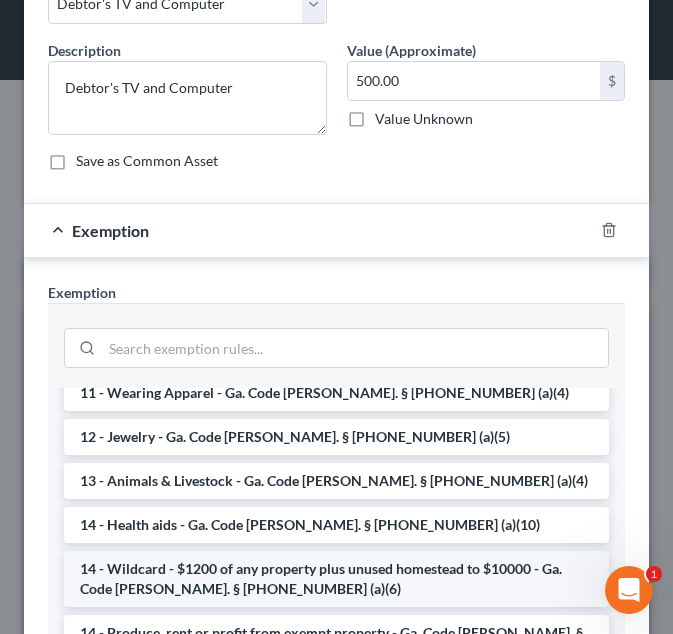 click on "14 - Wildcard -  $1200 of any property plus unused homestead to $10000 - Ga. Code Ann. § 44-13-100 (a)(6)" at bounding box center (336, 579) 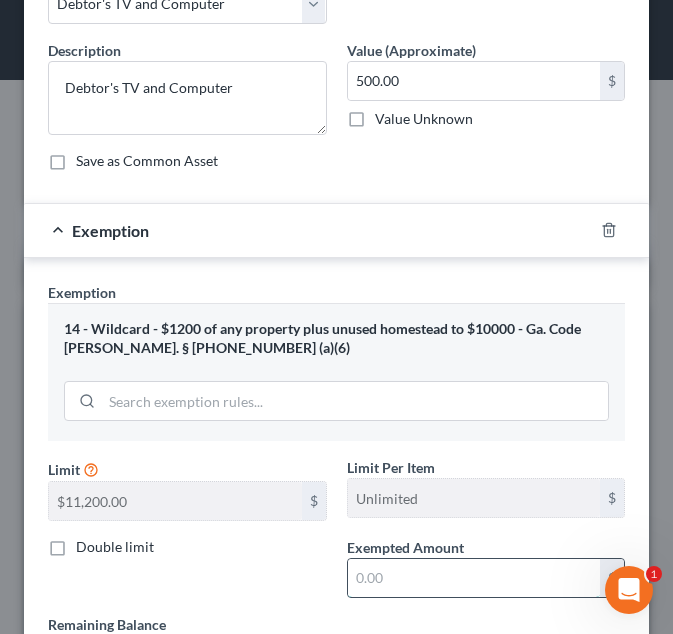 click at bounding box center (474, 578) 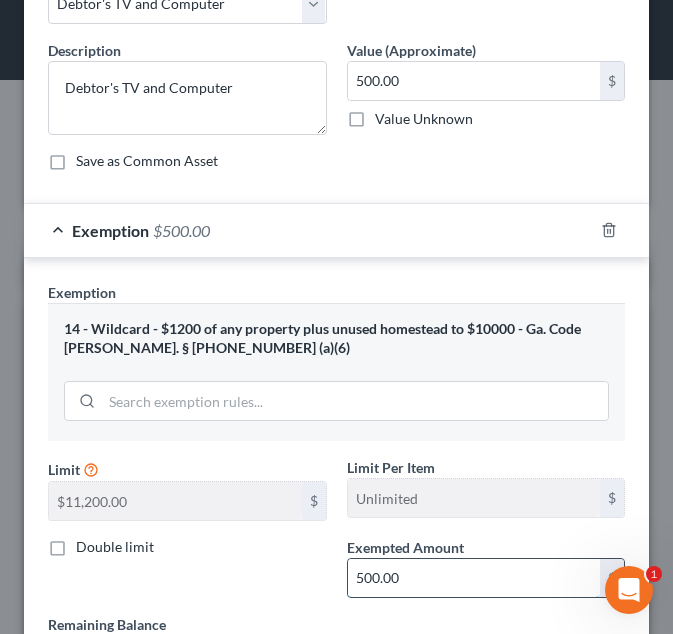 scroll, scrollTop: 312, scrollLeft: 0, axis: vertical 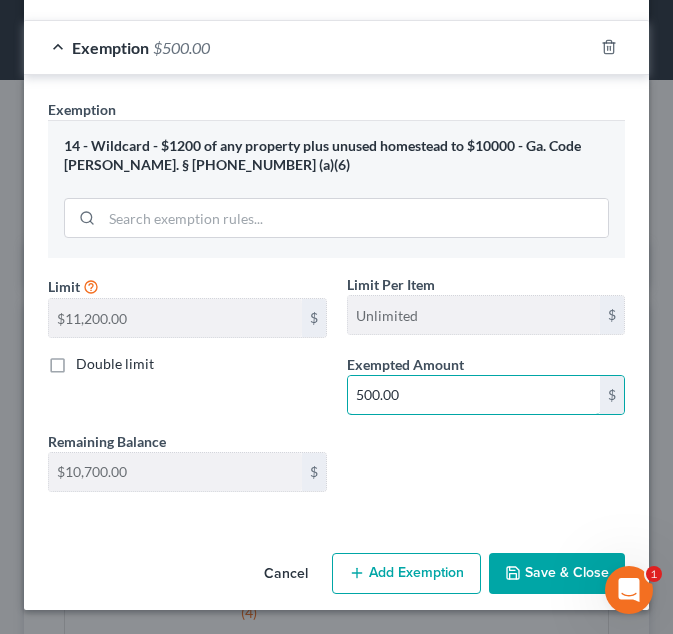 type on "500.00" 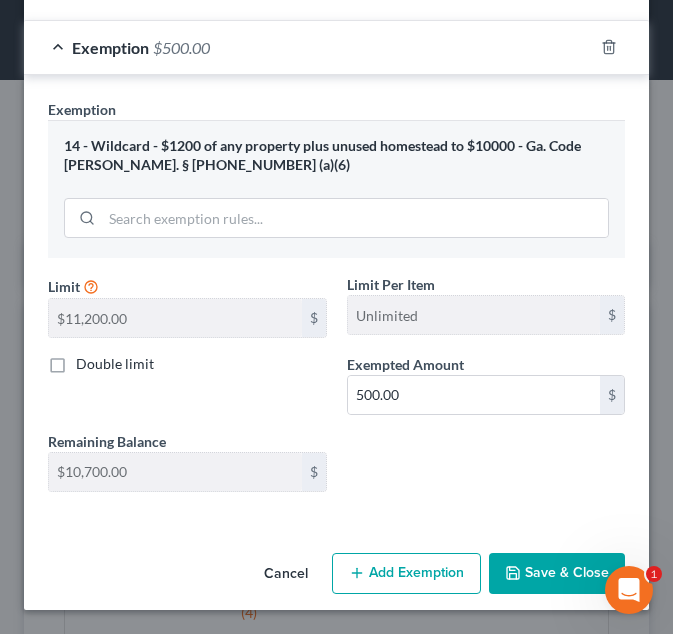 click on "Save & Close" at bounding box center [557, 574] 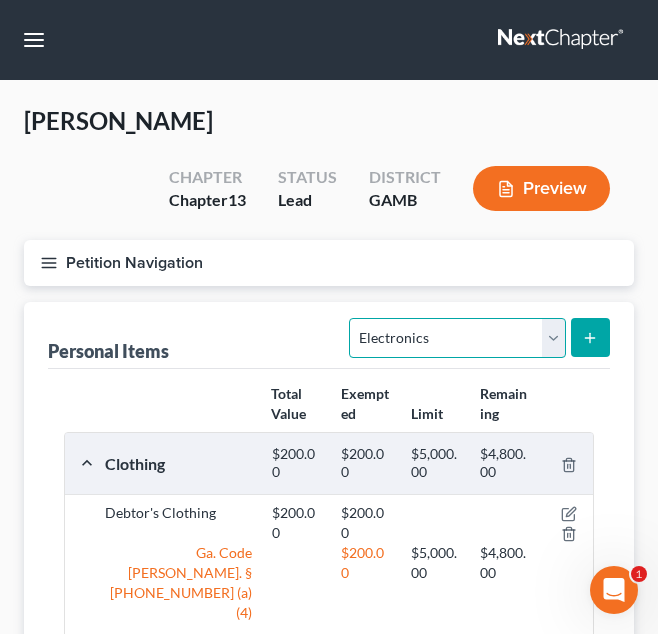 click on "Select Item Type Clothing Collectibles Of Value Electronics Firearms Household Goods Jewelry Other Pet(s) Sports & Hobby Equipment" at bounding box center (457, 338) 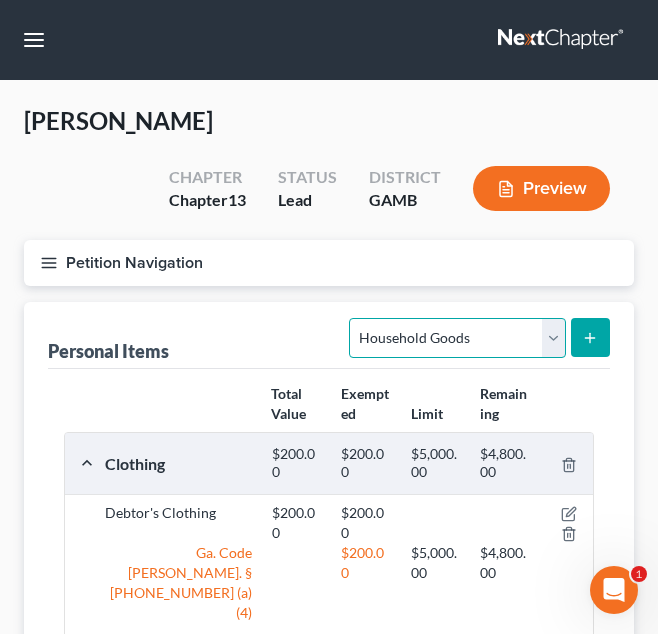 click on "Select Item Type Clothing Collectibles Of Value Electronics Firearms Household Goods Jewelry Other Pet(s) Sports & Hobby Equipment" at bounding box center [457, 338] 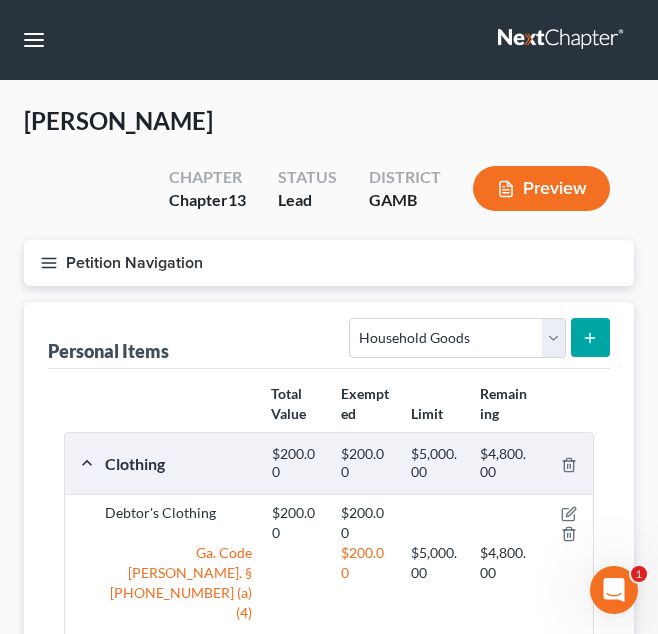 click at bounding box center (590, 337) 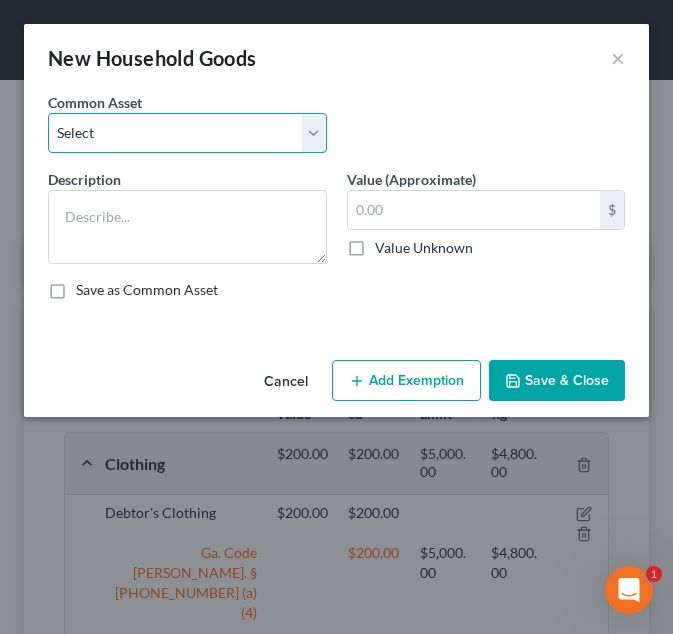 click on "Select Debtor's Furniture Debtor's Furniture" at bounding box center (187, 133) 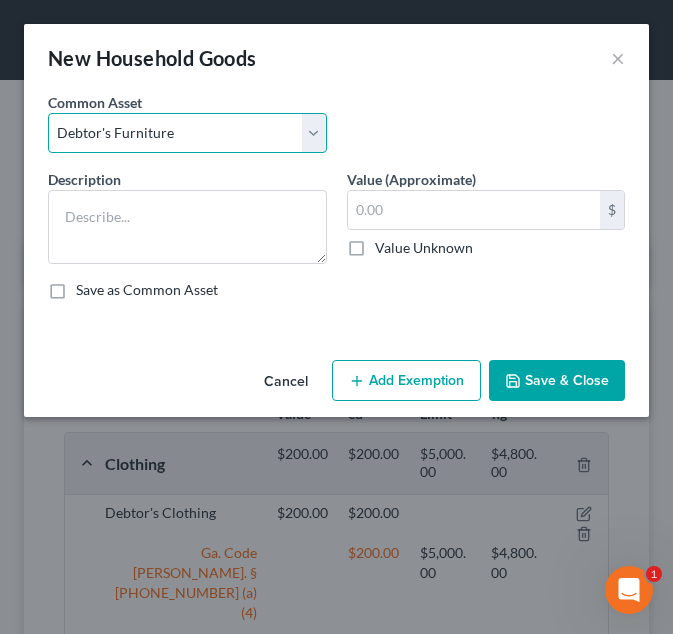 click on "Select Debtor's Furniture Debtor's Furniture" at bounding box center (187, 133) 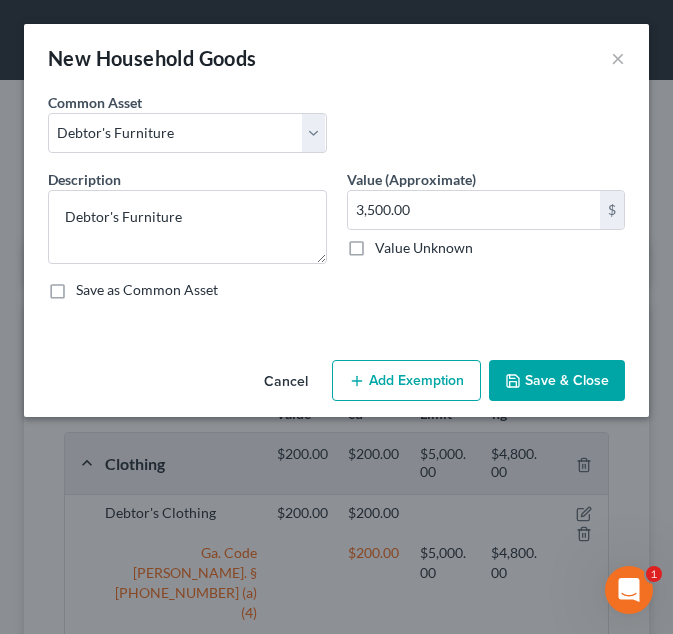 click on "Add Exemption" at bounding box center [406, 381] 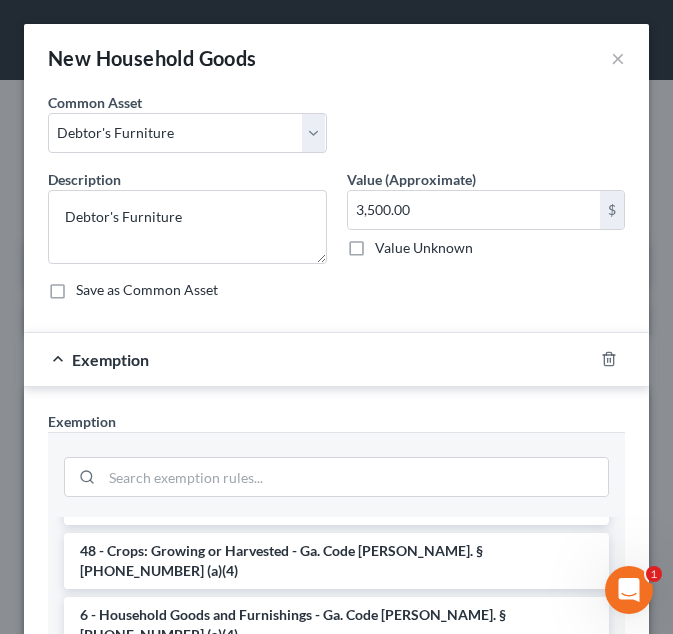 scroll, scrollTop: 181, scrollLeft: 0, axis: vertical 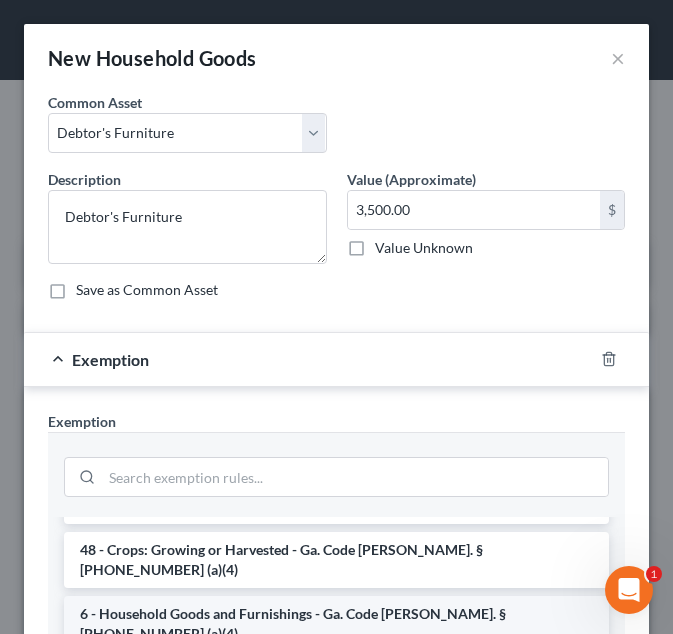 click on "6 - Household Goods and Furnishings - Ga. Code Ann. § 44-13-100 (a)(4)" at bounding box center (336, 624) 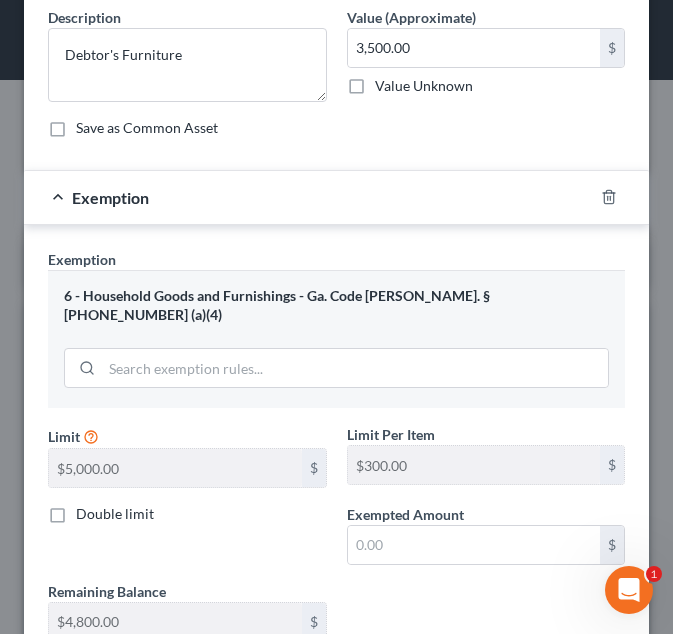 scroll, scrollTop: 178, scrollLeft: 0, axis: vertical 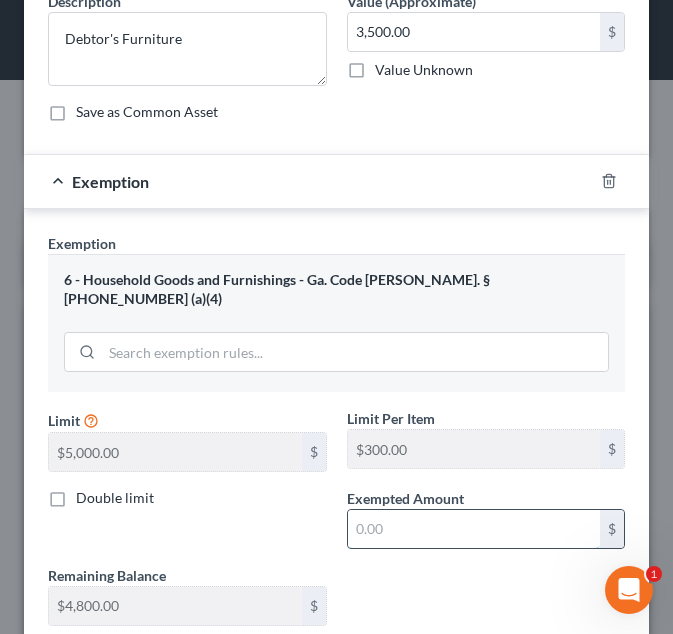 click at bounding box center (474, 529) 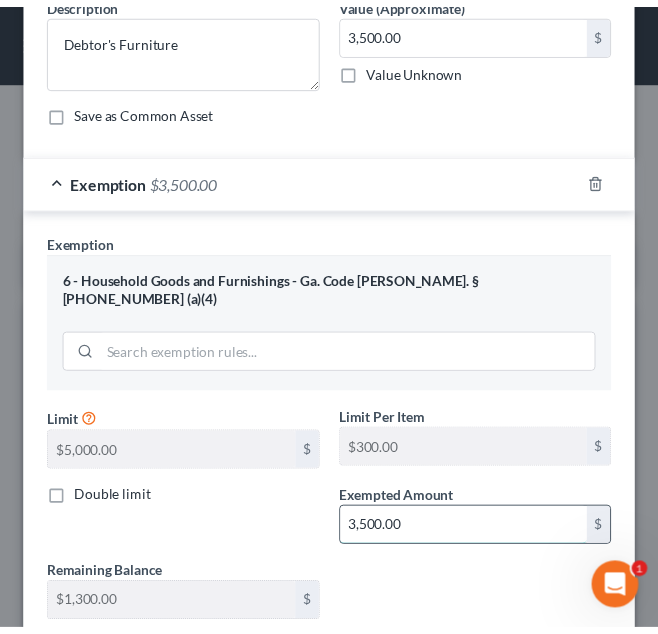 scroll, scrollTop: 293, scrollLeft: 0, axis: vertical 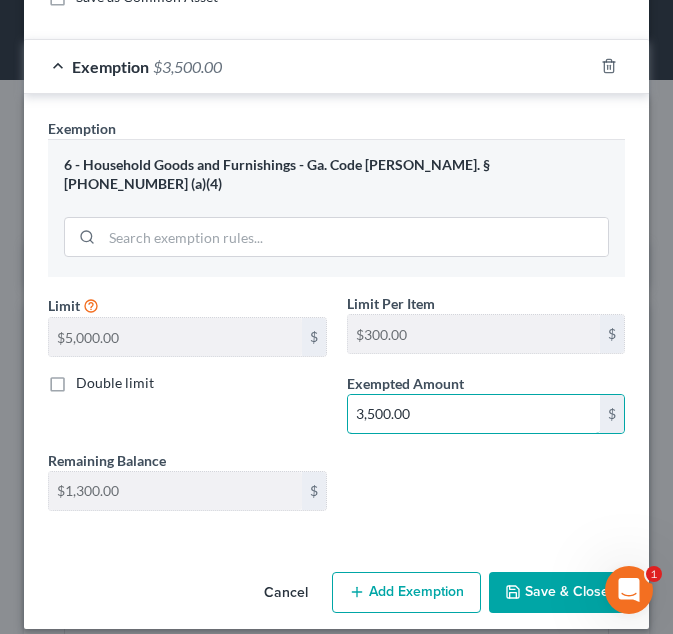 type on "3,500.00" 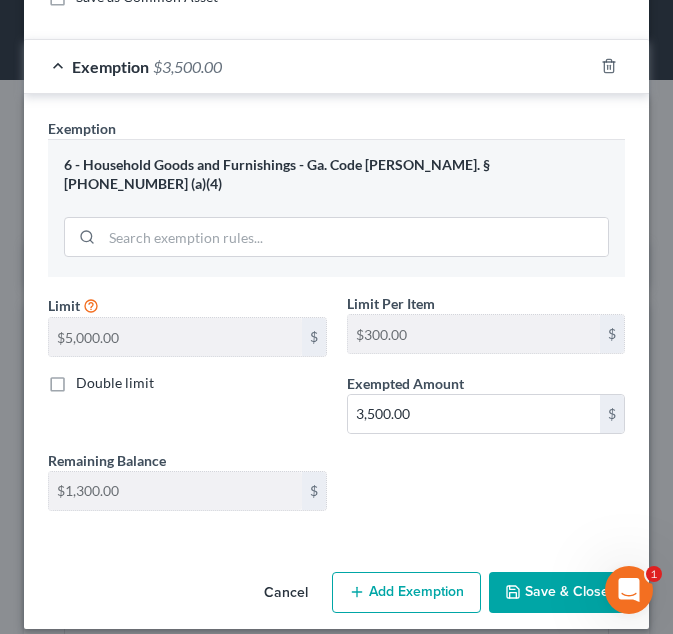 click on "Save & Close" at bounding box center (557, 593) 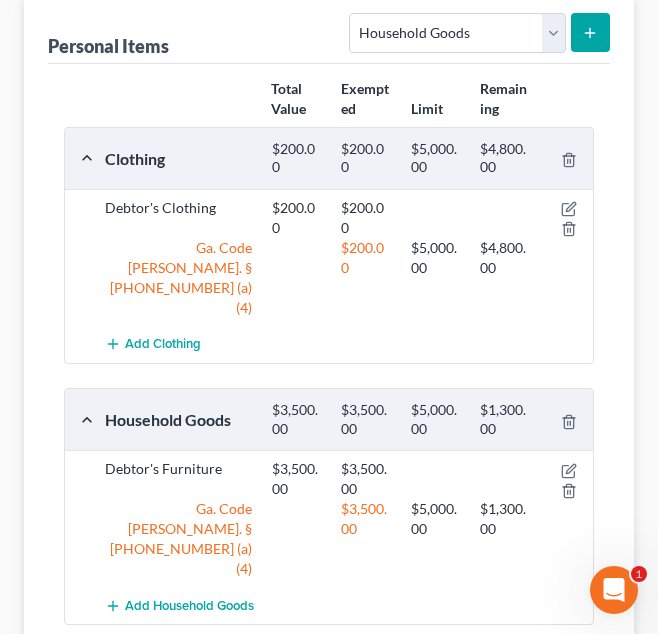scroll, scrollTop: 404, scrollLeft: 0, axis: vertical 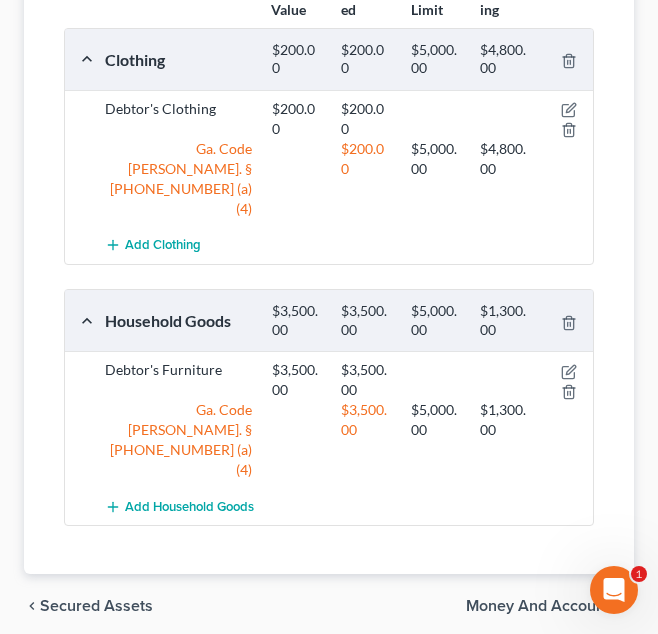click on "Money and Accounts" at bounding box center (542, 606) 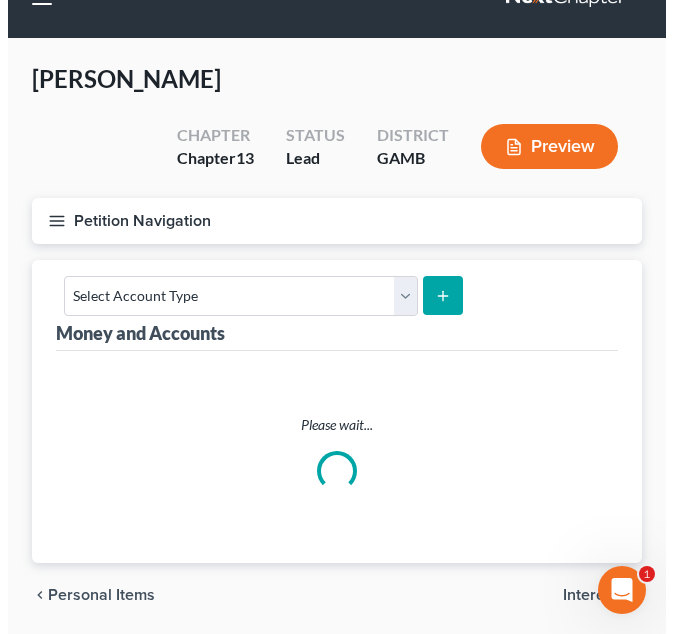 scroll, scrollTop: 0, scrollLeft: 0, axis: both 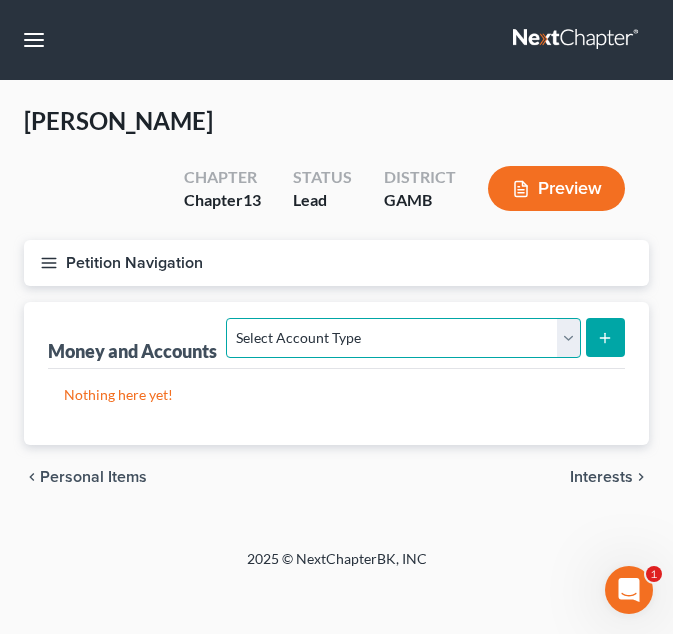 click on "Select Account Type Brokerage Cash on Hand Certificates of Deposit Checking Account Money Market Other (Credit Union, Health Savings Account, etc) Safe Deposit Box Savings Account Security Deposits or Prepayments" at bounding box center (403, 338) 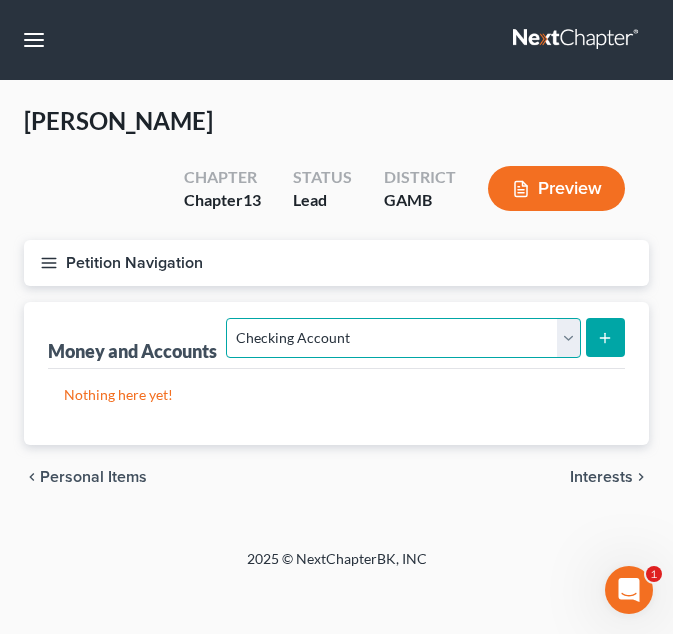 click on "Select Account Type Brokerage Cash on Hand Certificates of Deposit Checking Account Money Market Other (Credit Union, Health Savings Account, etc) Safe Deposit Box Savings Account Security Deposits or Prepayments" at bounding box center [403, 338] 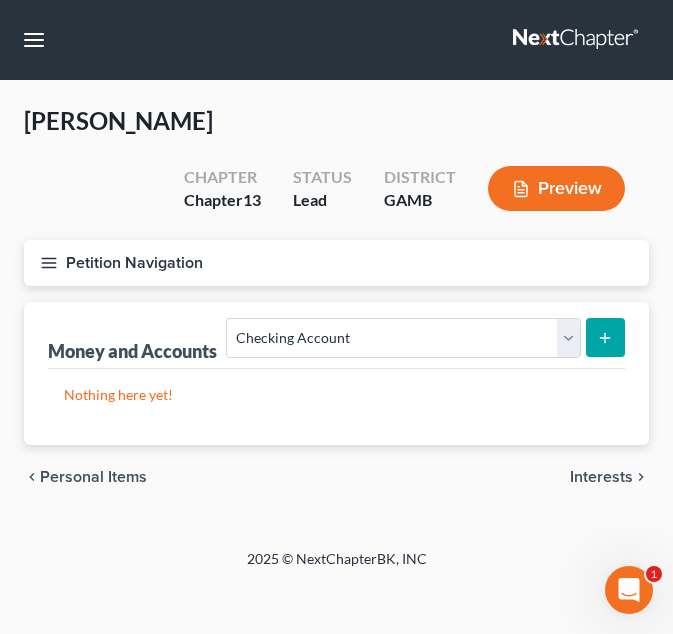 click 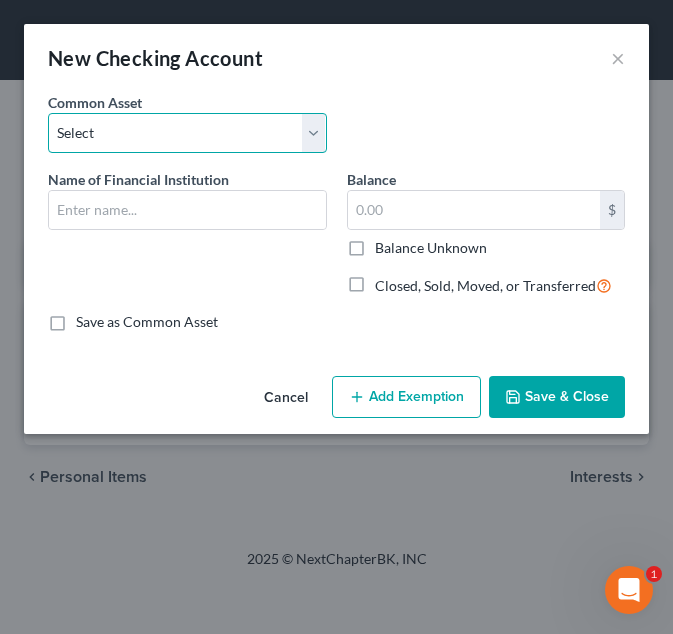 click on "Select Cadence Bank Colony Bank Chase Bank Georgia’s Own Credit Union Georgia’s Own Credit Union CGR Credit Union Morris State Bank Robins Federal Credit Union Navy Federal Credit Union SRP Federal Credit Union SRP Credit Union Wells Fargo Bank of America Delta Community Credit Union Truist Bank Ozark Bank Chime Bank Renesant Bank Mid south FCU United Bank Capital One Bank USA Bank Congressional Federal Union" at bounding box center [187, 133] 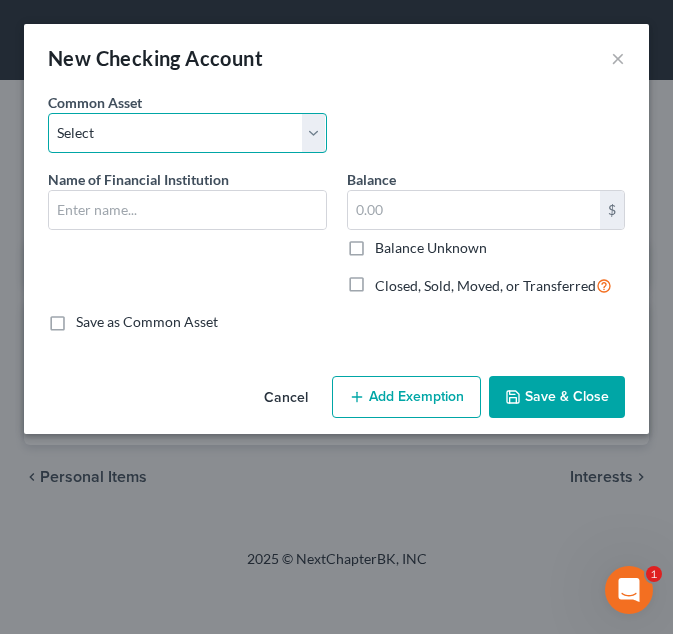 select on "11" 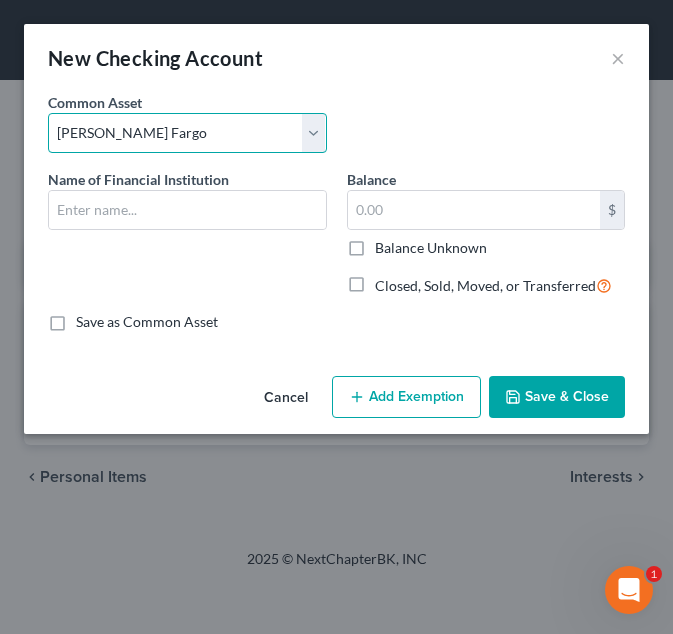 click on "Select Cadence Bank Colony Bank Chase Bank Georgia’s Own Credit Union Georgia’s Own Credit Union CGR Credit Union Morris State Bank Robins Federal Credit Union Navy Federal Credit Union SRP Federal Credit Union SRP Credit Union Wells Fargo Bank of America Delta Community Credit Union Truist Bank Ozark Bank Chime Bank Renesant Bank Mid south FCU United Bank Capital One Bank USA Bank Congressional Federal Union" at bounding box center (187, 133) 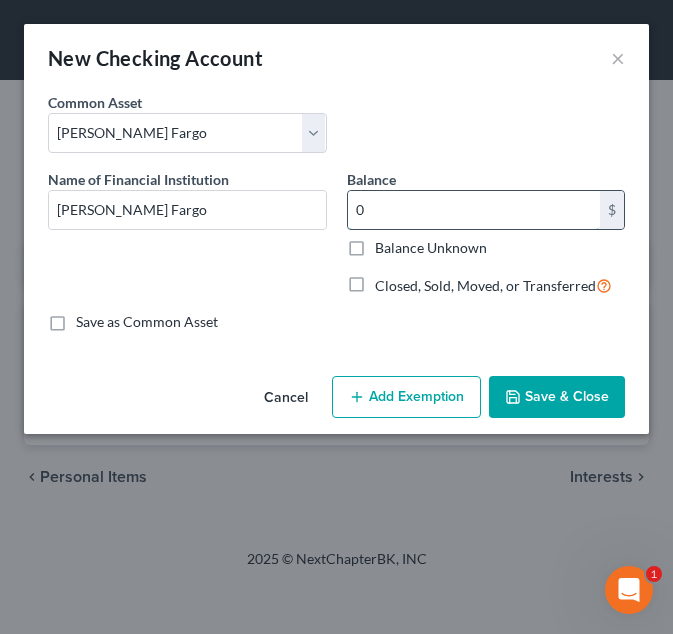 click on "0" at bounding box center [474, 210] 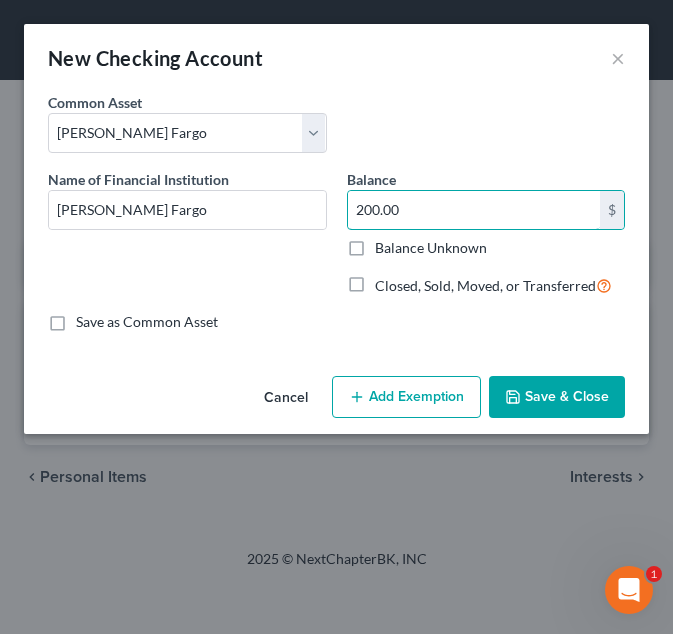 type on "200.00" 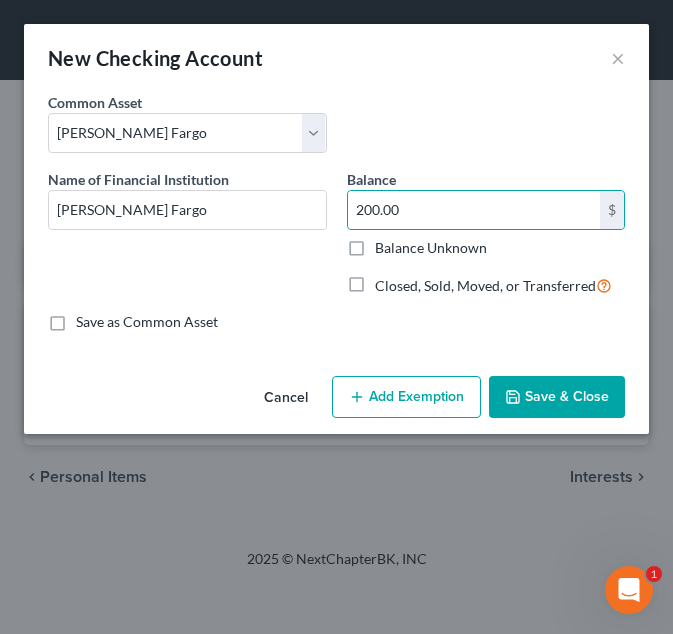 click on "Add Exemption" at bounding box center (406, 397) 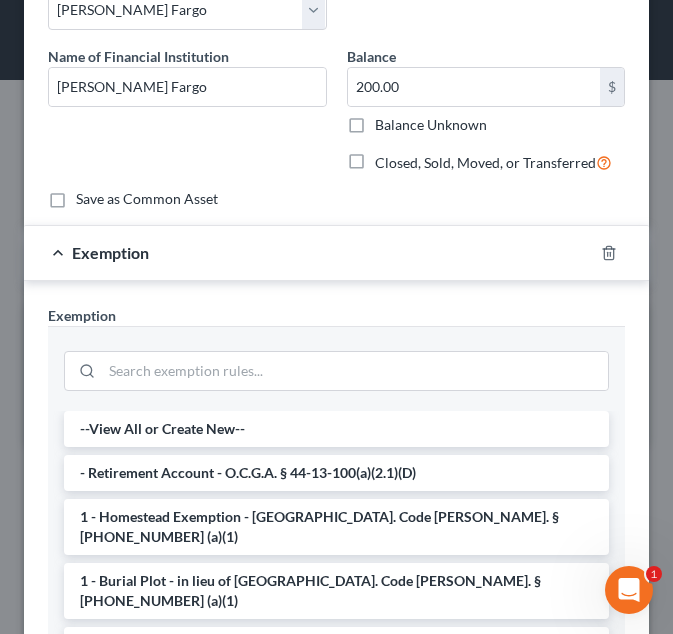 scroll, scrollTop: 188, scrollLeft: 0, axis: vertical 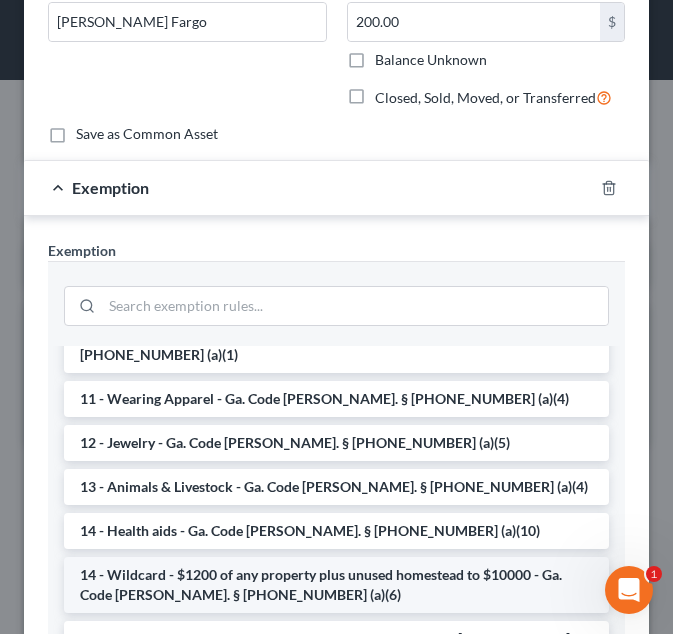 click on "14 - Wildcard -  $1200 of any property plus unused homestead to $10000 - Ga. Code Ann. § 44-13-100 (a)(6)" at bounding box center (336, 585) 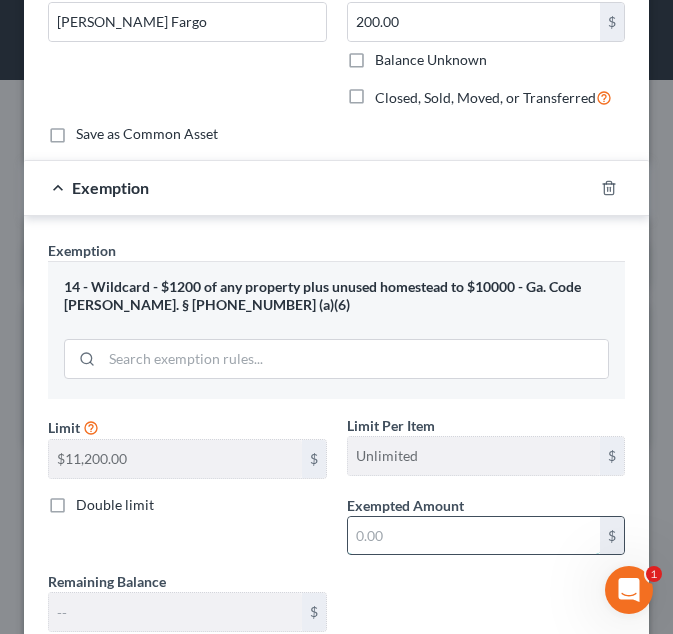 click at bounding box center (474, 536) 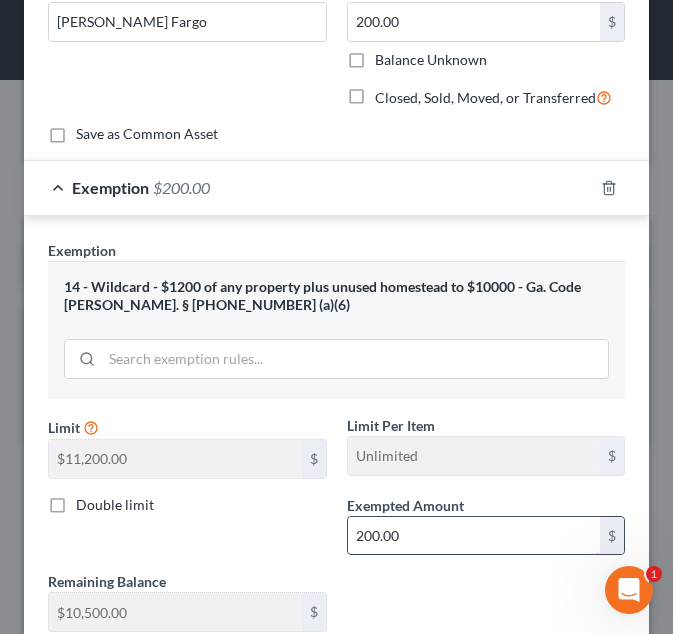 scroll, scrollTop: 329, scrollLeft: 0, axis: vertical 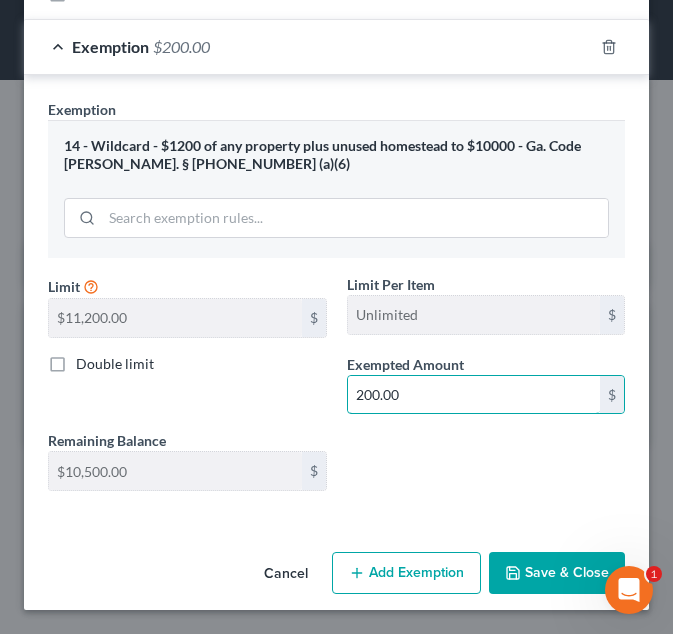 type on "200.00" 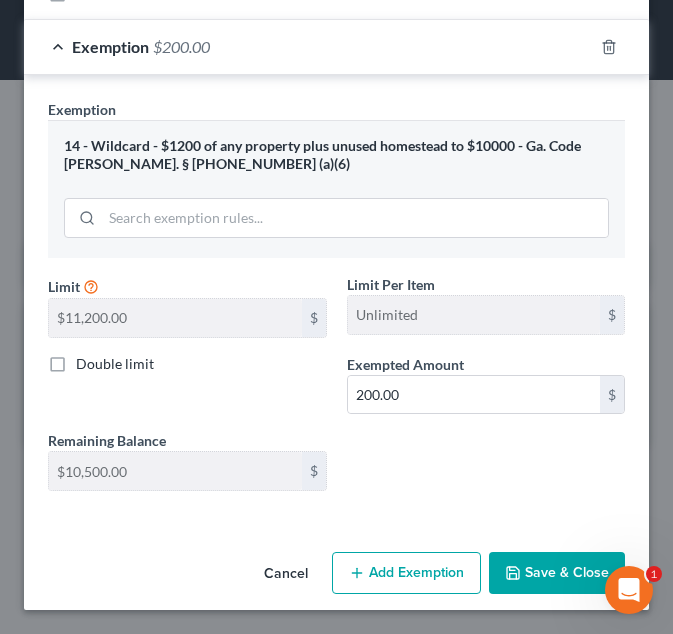 click on "Save & Close" at bounding box center (557, 573) 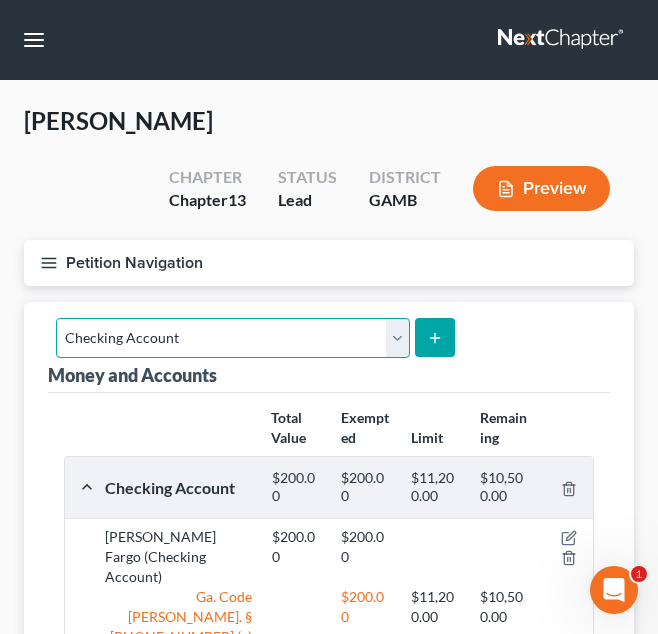 click on "Select Account Type Brokerage Cash on Hand Certificates of Deposit Checking Account Money Market Other (Credit Union, Health Savings Account, etc) Safe Deposit Box Savings Account Security Deposits or Prepayments" at bounding box center (233, 338) 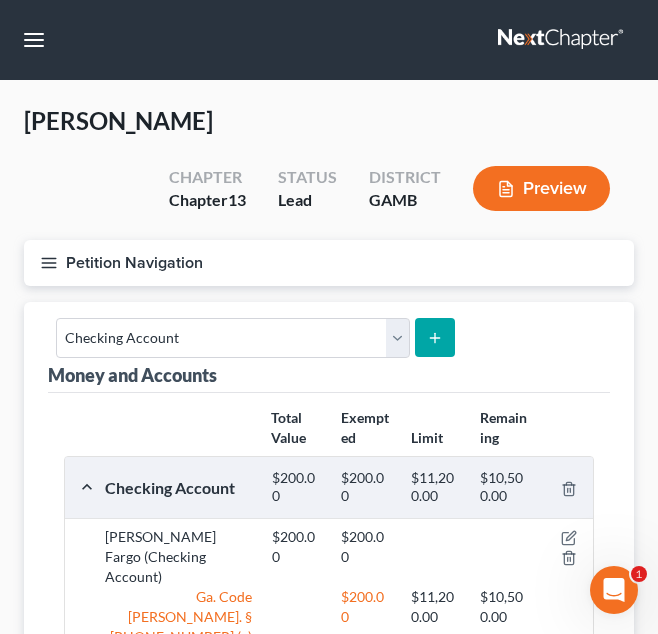 drag, startPoint x: 455, startPoint y: 329, endPoint x: 429, endPoint y: 329, distance: 26 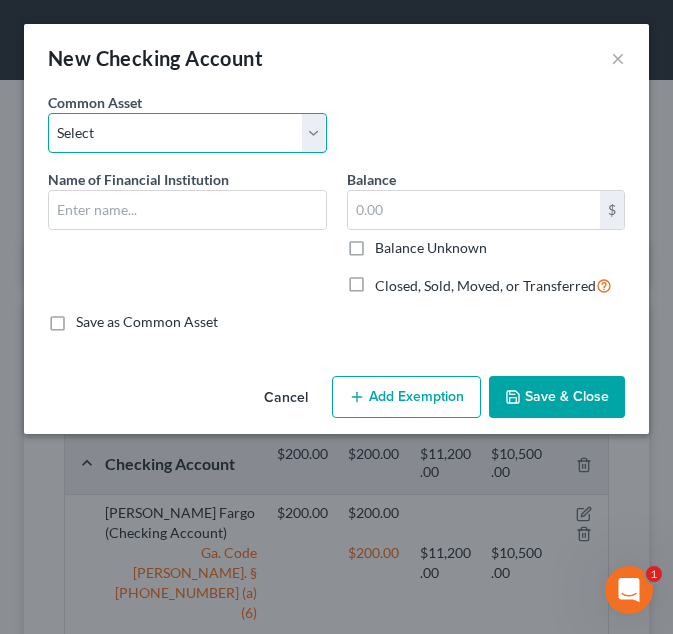 click on "Select Cadence Bank Colony Bank Chase Bank Georgia’s Own Credit Union Georgia’s Own Credit Union CGR Credit Union Morris State Bank Robins Federal Credit Union Navy Federal Credit Union SRP Federal Credit Union SRP Credit Union Wells Fargo Bank of America Delta Community Credit Union Truist Bank Ozark Bank Chime Bank Renesant Bank Mid south FCU United Bank Capital One Bank USA Bank Congressional Federal Union" at bounding box center [187, 133] 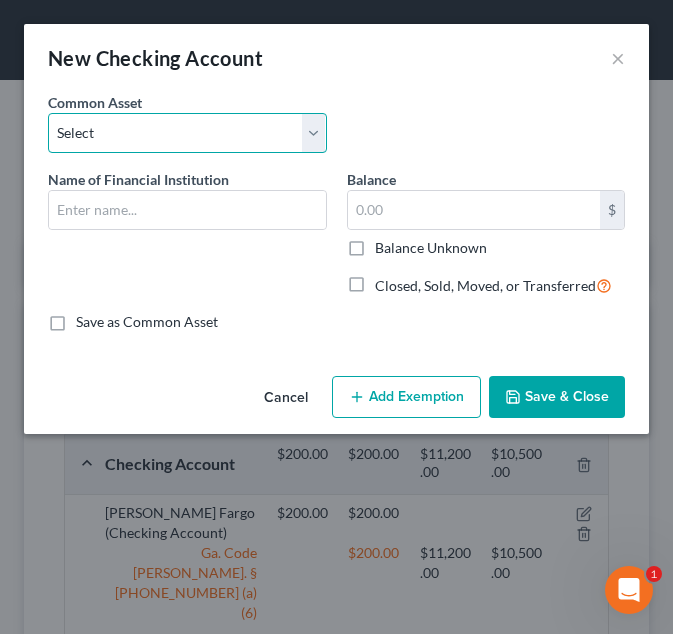 select on "8" 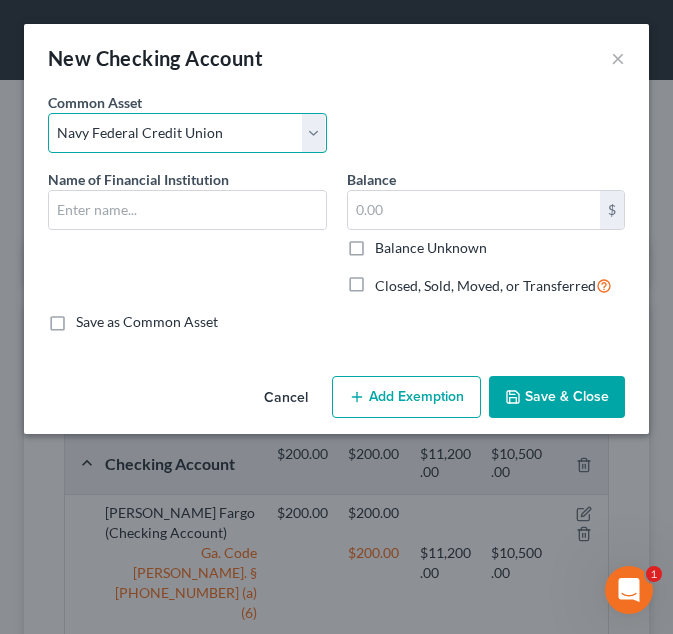 click on "Select Cadence Bank Colony Bank Chase Bank Georgia’s Own Credit Union Georgia’s Own Credit Union CGR Credit Union Morris State Bank Robins Federal Credit Union Navy Federal Credit Union SRP Federal Credit Union SRP Credit Union Wells Fargo Bank of America Delta Community Credit Union Truist Bank Ozark Bank Chime Bank Renesant Bank Mid south FCU United Bank Capital One Bank USA Bank Congressional Federal Union" at bounding box center (187, 133) 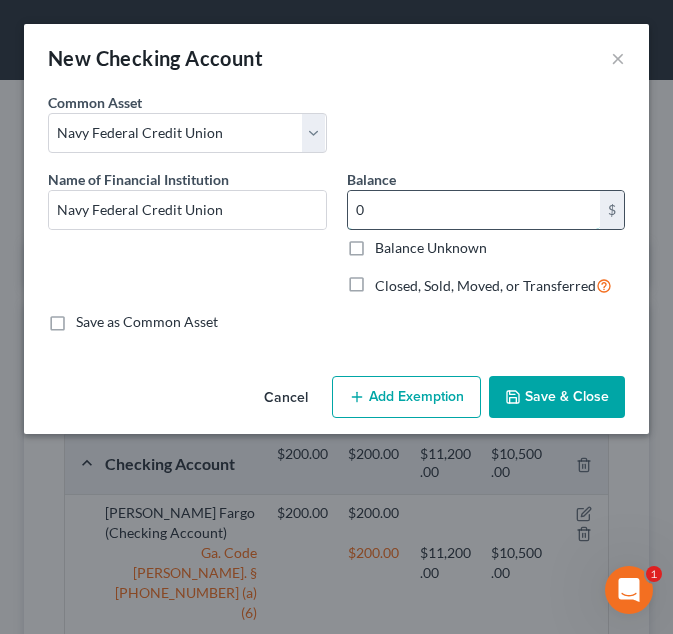 click on "0" at bounding box center (474, 210) 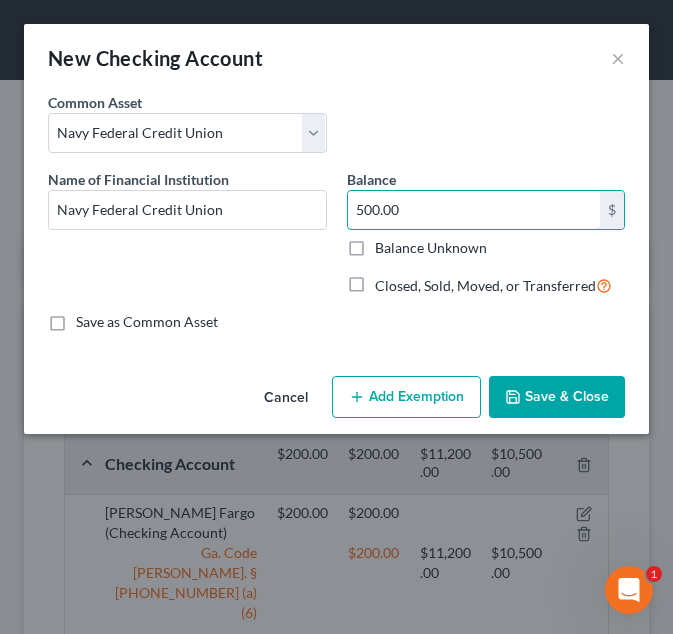 type on "500.00" 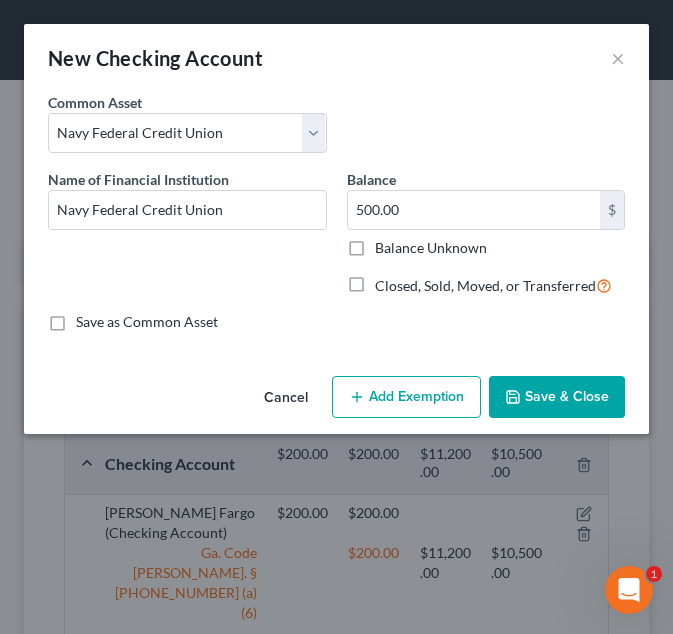 click on "Add Exemption" at bounding box center [406, 397] 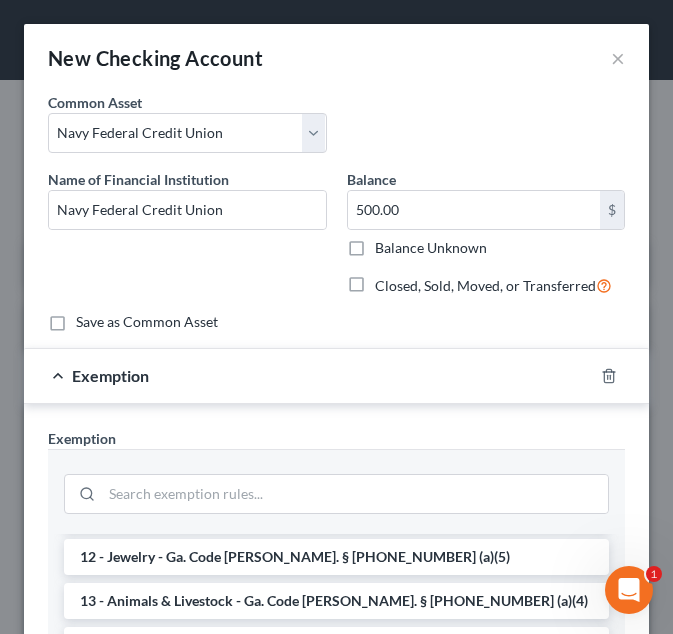 scroll, scrollTop: 257, scrollLeft: 0, axis: vertical 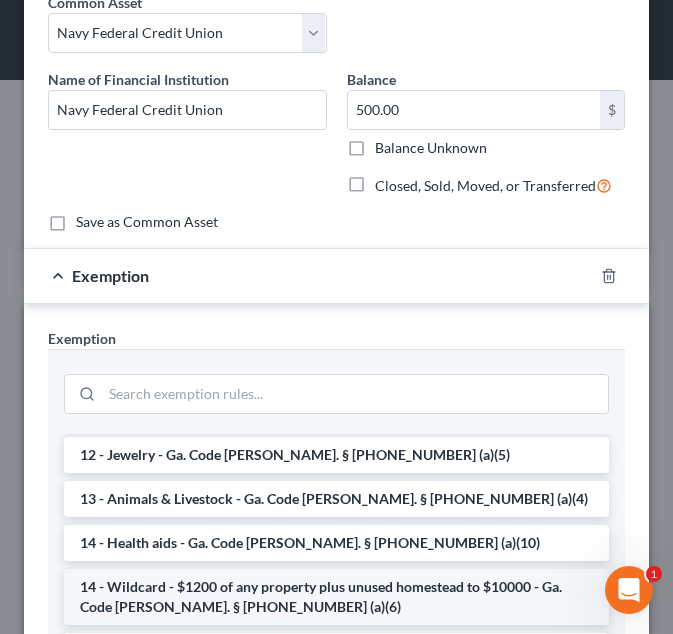 click on "14 - Wildcard -  $1200 of any property plus unused homestead to $10000 - Ga. Code Ann. § 44-13-100 (a)(6)" at bounding box center (336, 597) 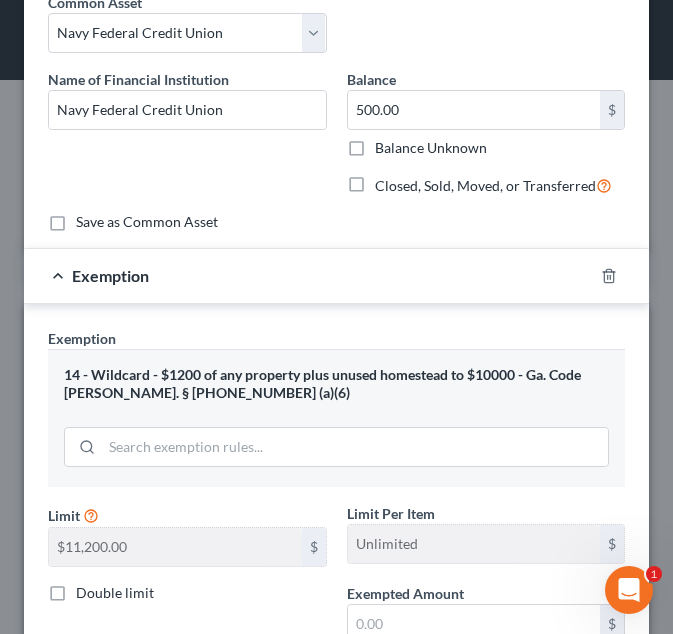 scroll, scrollTop: 268, scrollLeft: 0, axis: vertical 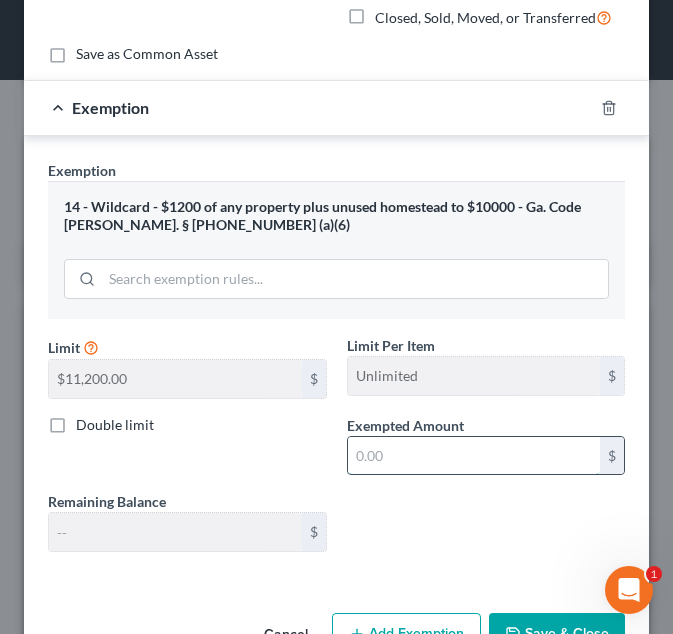 click at bounding box center [474, 456] 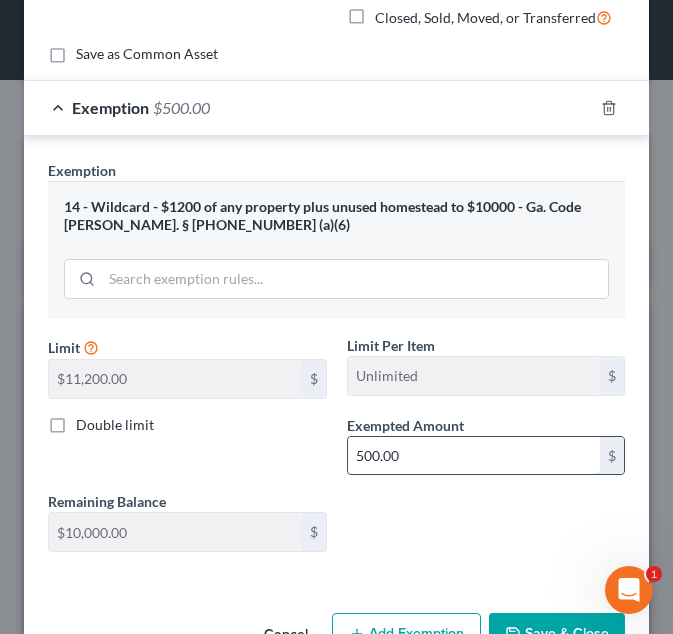 scroll, scrollTop: 329, scrollLeft: 0, axis: vertical 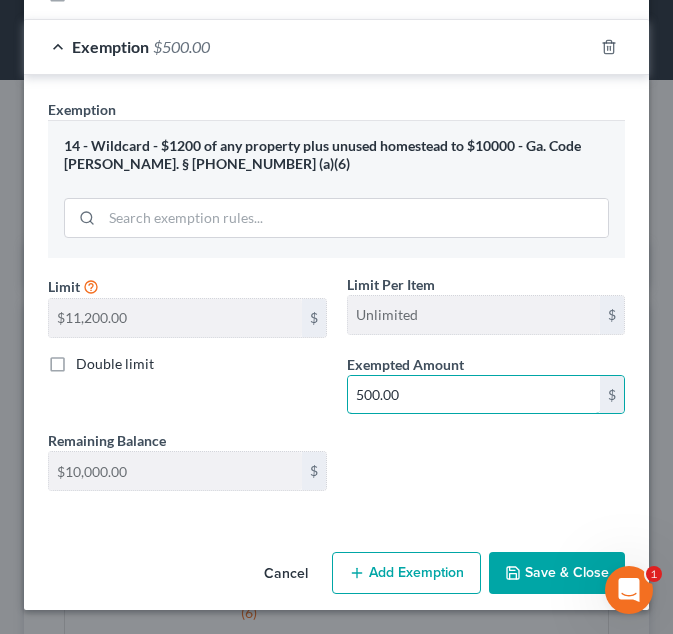 type on "500.00" 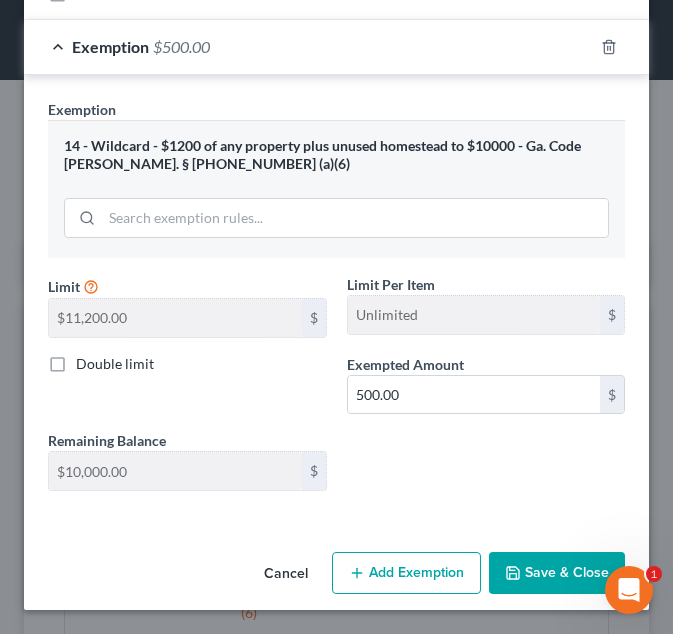 click on "Save & Close" at bounding box center [557, 573] 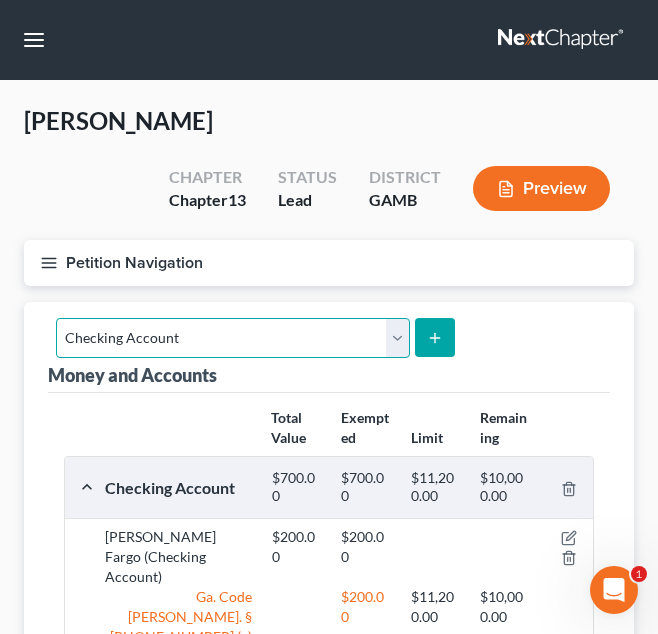 click on "Select Account Type Brokerage Cash on Hand Certificates of Deposit Checking Account Money Market Other (Credit Union, Health Savings Account, etc) Safe Deposit Box Savings Account Security Deposits or Prepayments" at bounding box center (233, 338) 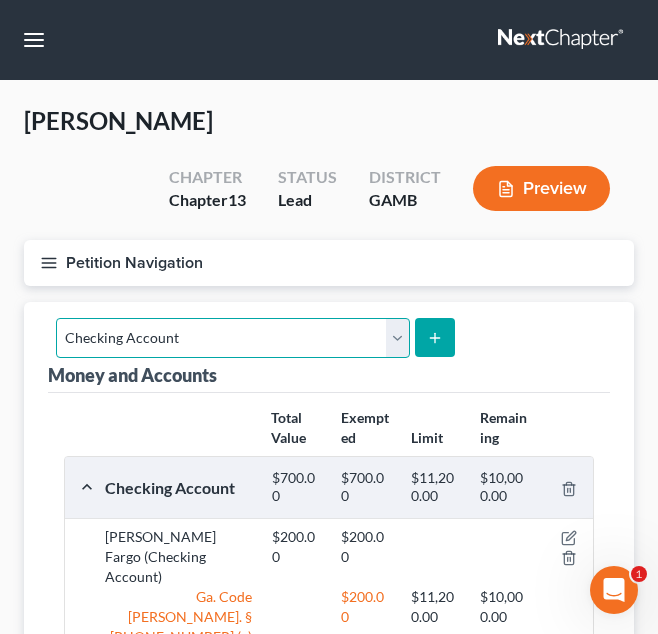 drag, startPoint x: 315, startPoint y: 341, endPoint x: 463, endPoint y: 331, distance: 148.33745 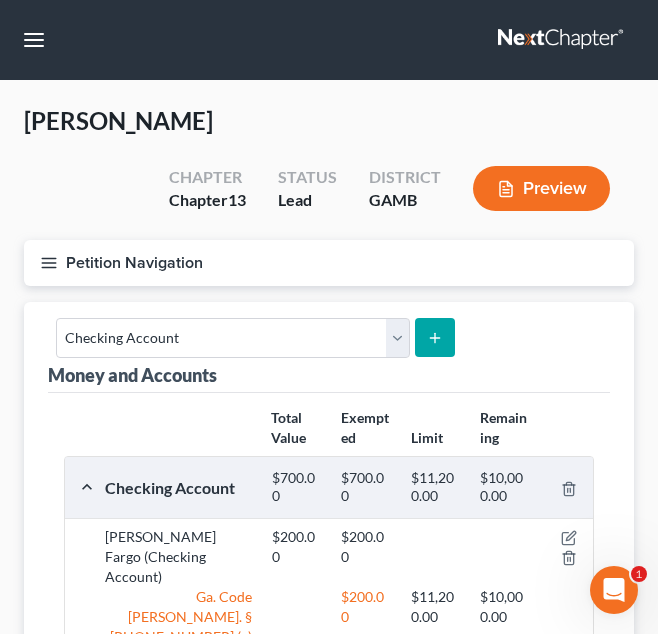 click 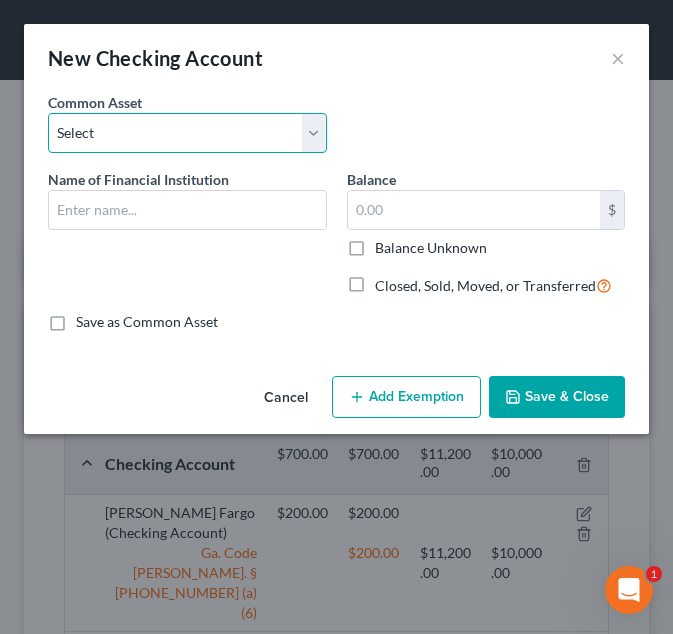 click on "Select Cadence Bank Colony Bank Chase Bank Georgia’s Own Credit Union Georgia’s Own Credit Union CGR Credit Union Morris State Bank Robins Federal Credit Union Navy Federal Credit Union SRP Federal Credit Union SRP Credit Union Wells Fargo Bank of America Delta Community Credit Union Truist Bank Ozark Bank Chime Bank Renesant Bank Mid south FCU United Bank Capital One Bank USA Bank Congressional Federal Union" at bounding box center [187, 133] 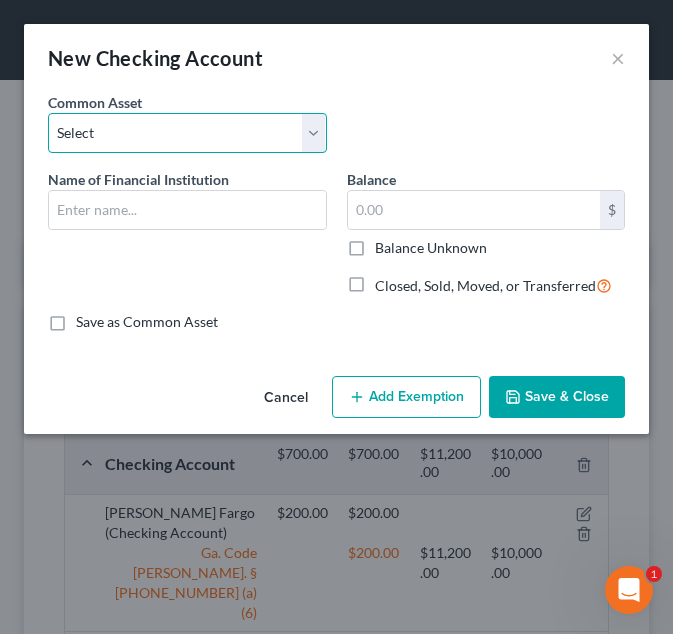 select on "7" 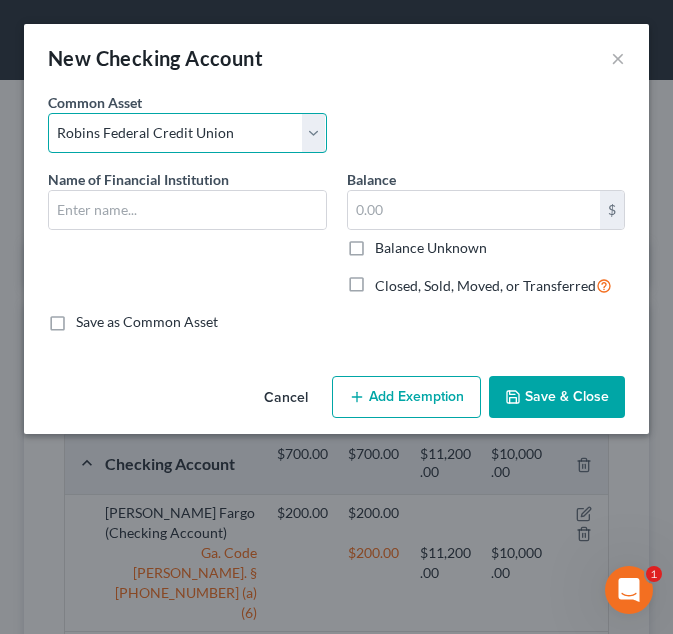 click on "Select Cadence Bank Colony Bank Chase Bank Georgia’s Own Credit Union Georgia’s Own Credit Union CGR Credit Union Morris State Bank Robins Federal Credit Union Navy Federal Credit Union SRP Federal Credit Union SRP Credit Union Wells Fargo Bank of America Delta Community Credit Union Truist Bank Ozark Bank Chime Bank Renesant Bank Mid south FCU United Bank Capital One Bank USA Bank Congressional Federal Union" at bounding box center (187, 133) 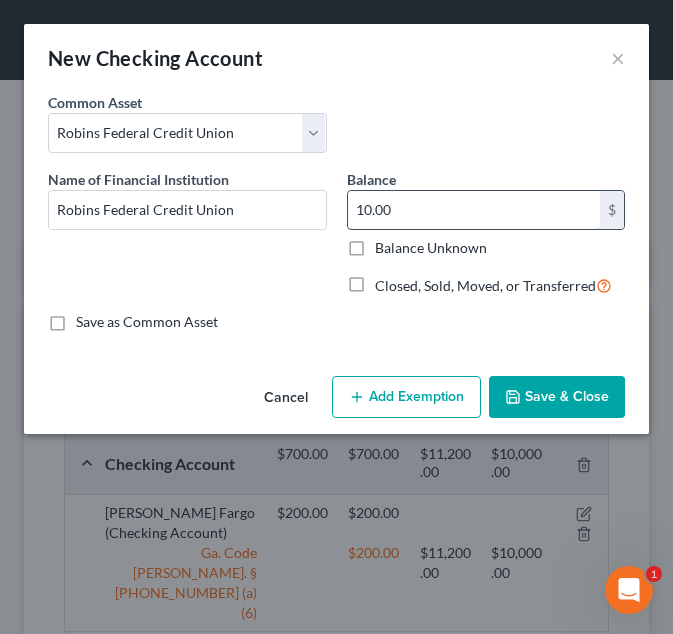 click on "10.00" at bounding box center [474, 210] 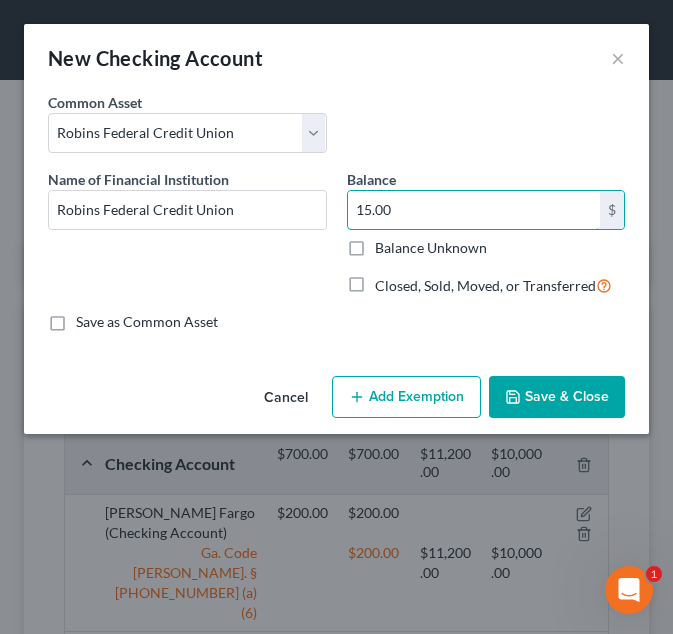 type on "15.00" 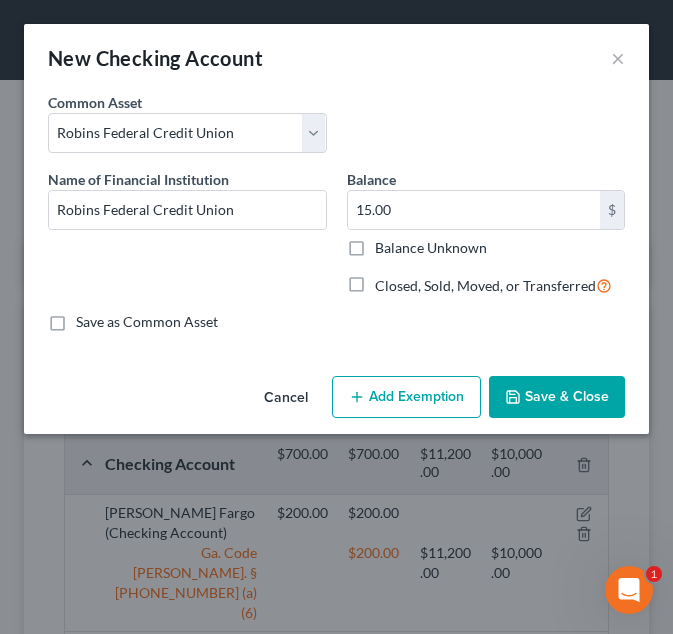 click on "Add Exemption" at bounding box center (406, 397) 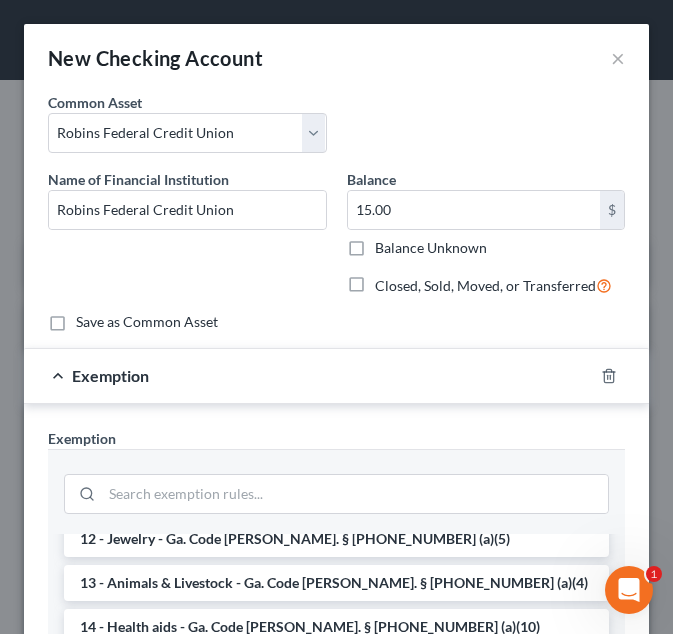 scroll, scrollTop: 274, scrollLeft: 0, axis: vertical 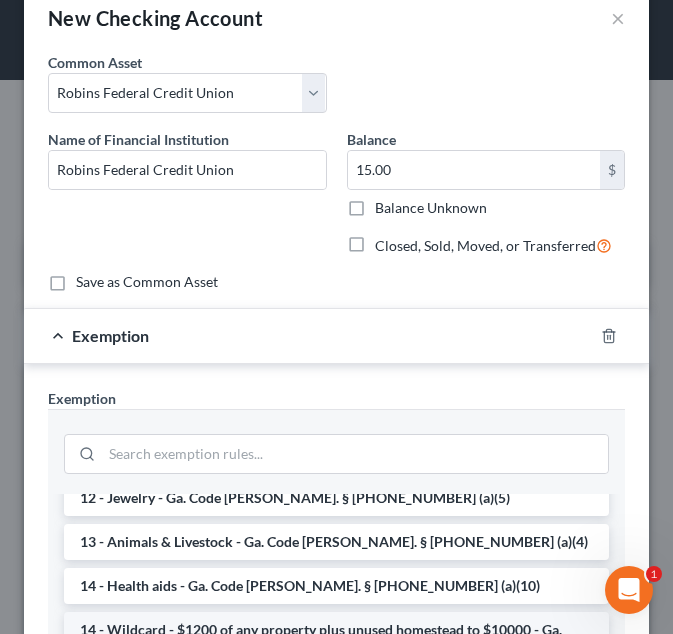 click on "14 - Wildcard -  $1200 of any property plus unused homestead to $10000 - Ga. Code Ann. § 44-13-100 (a)(6)" at bounding box center [336, 640] 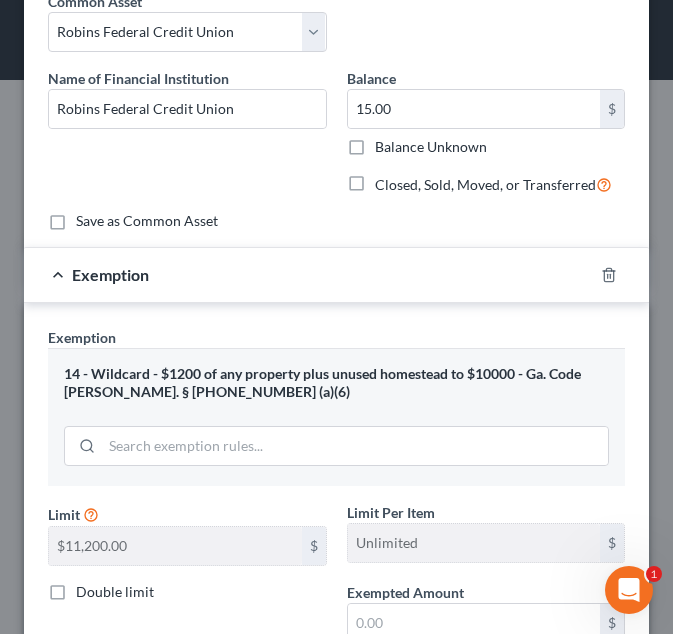 scroll, scrollTop: 102, scrollLeft: 0, axis: vertical 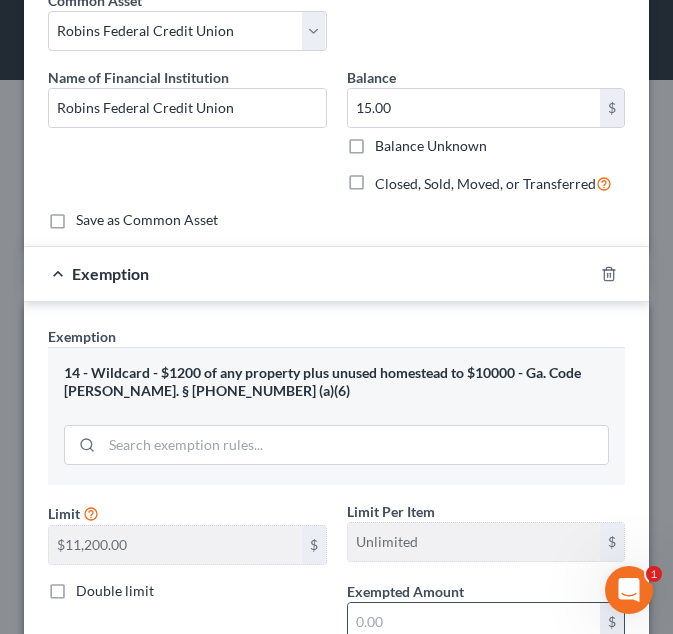 click at bounding box center [474, 622] 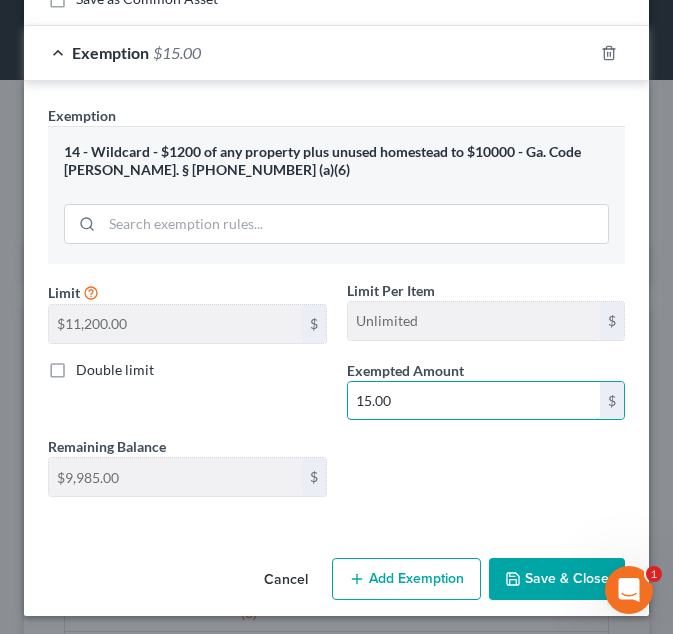 scroll, scrollTop: 324, scrollLeft: 0, axis: vertical 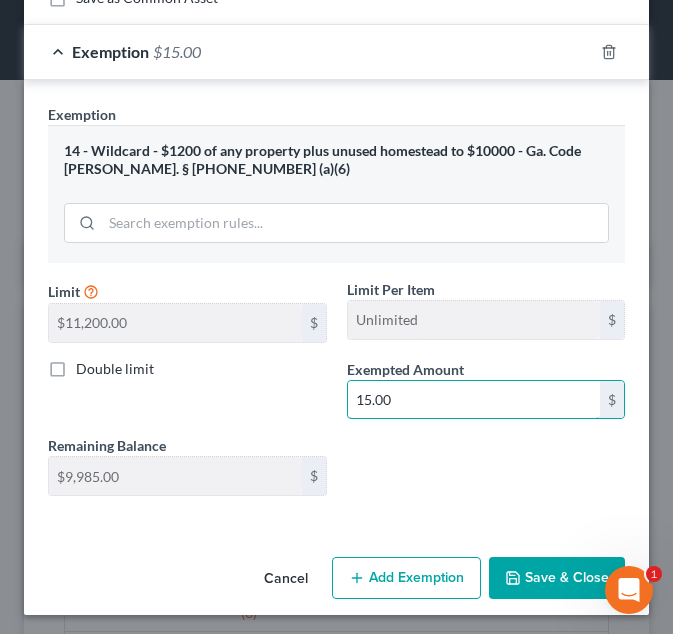 type on "15.00" 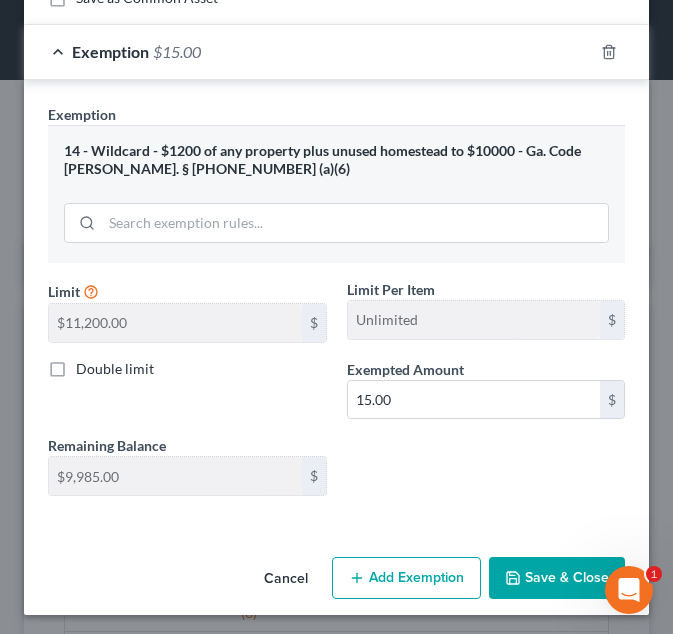 click on "Save & Close" at bounding box center [557, 578] 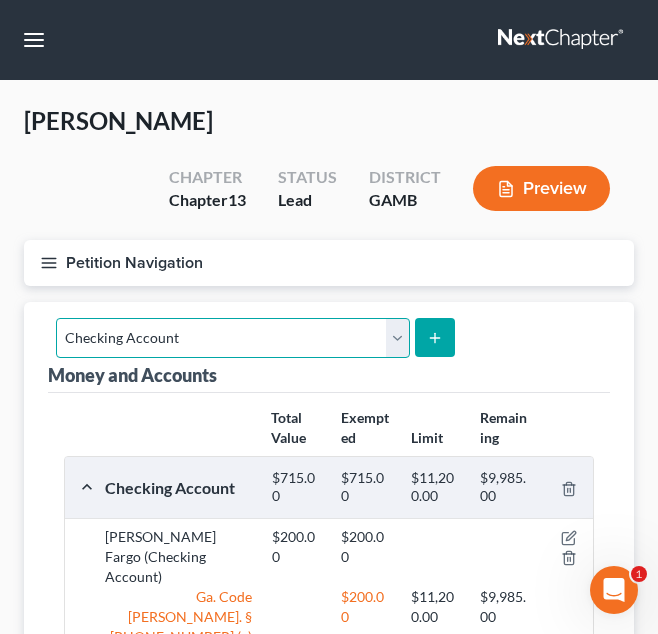 click on "Select Account Type Brokerage Cash on Hand Certificates of Deposit Checking Account Money Market Other (Credit Union, Health Savings Account, etc) Safe Deposit Box Savings Account Security Deposits or Prepayments" at bounding box center [233, 338] 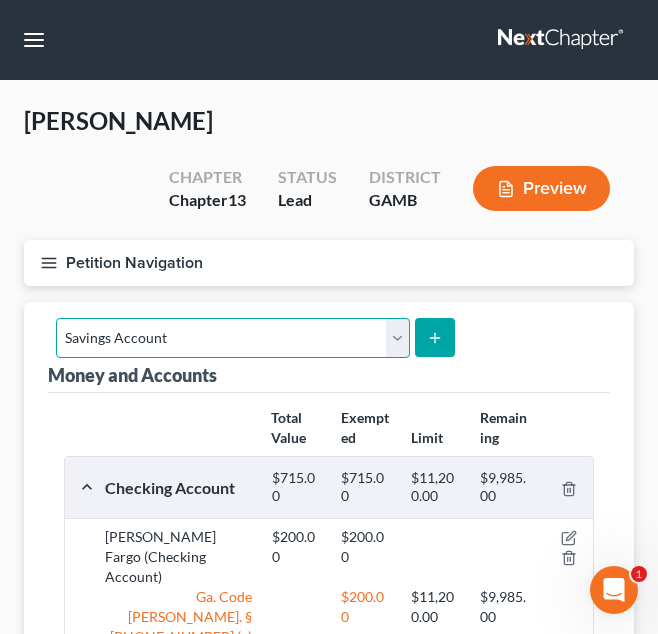 click on "Select Account Type Brokerage Cash on Hand Certificates of Deposit Checking Account Money Market Other (Credit Union, Health Savings Account, etc) Safe Deposit Box Savings Account Security Deposits or Prepayments" at bounding box center [233, 338] 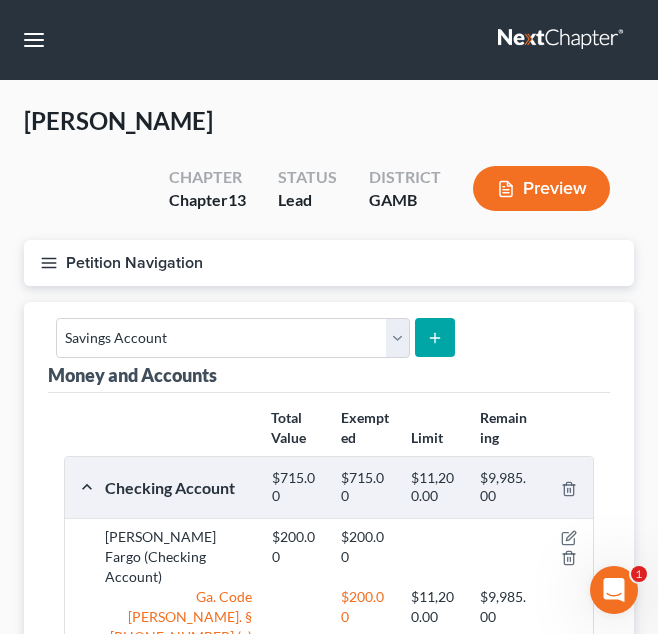 click at bounding box center [434, 337] 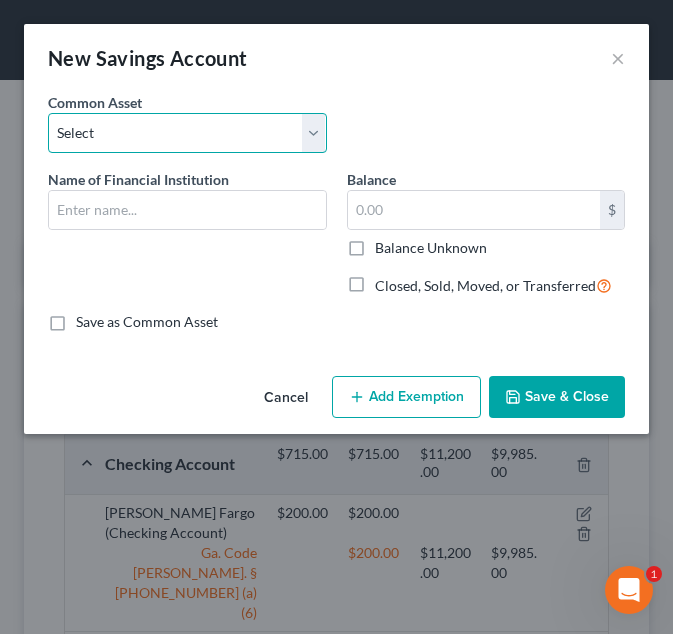 click on "Select Cadence Bank Chase Bank Bank of America Georgia’s Own Credit Union Georgia Power Valdosta Federal Credit Union Robins Federal Credit Union Synovus Bank Navy Federal Credit Union Wells Fargo Bank Mid south FCU United Bank Capital One Bank Truist Bank" at bounding box center (187, 133) 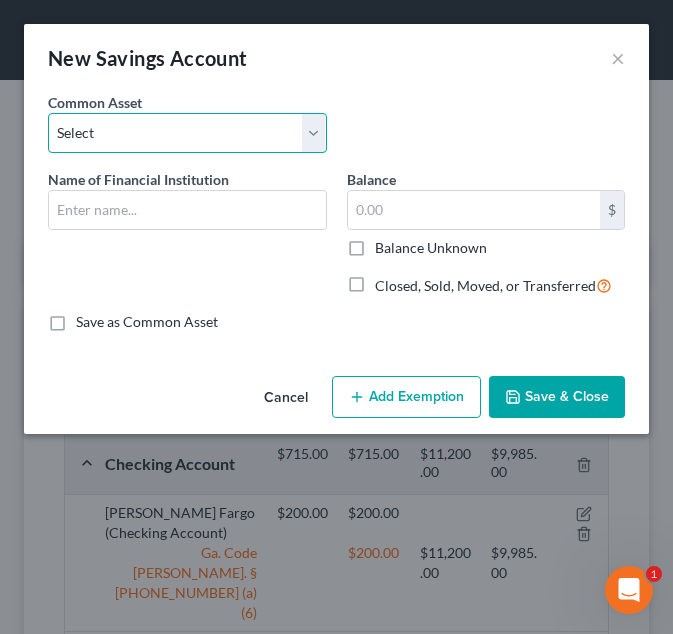 select on "7" 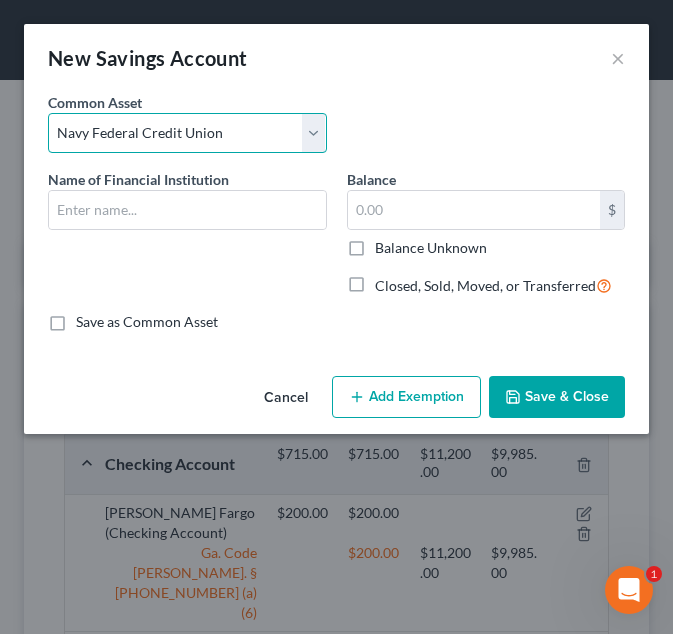 click on "Select Cadence Bank Chase Bank Bank of America Georgia’s Own Credit Union Georgia Power Valdosta Federal Credit Union Robins Federal Credit Union Synovus Bank Navy Federal Credit Union Wells Fargo Bank Mid south FCU United Bank Capital One Bank Truist Bank" at bounding box center (187, 133) 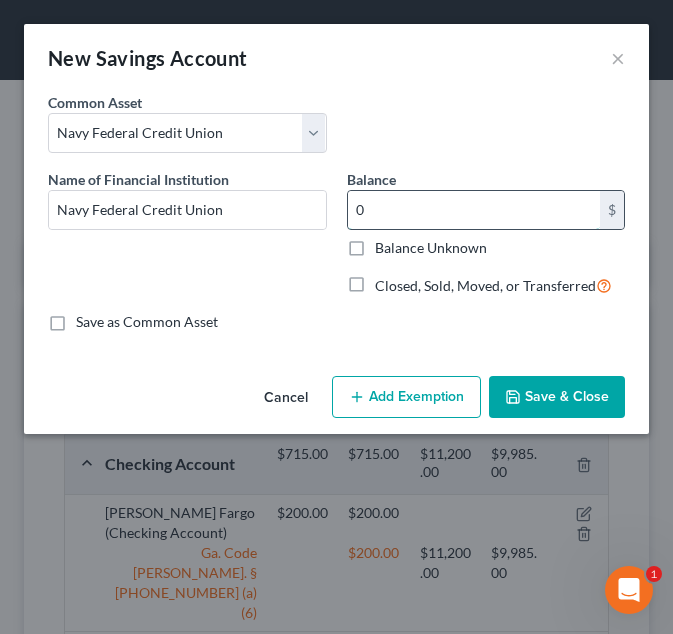 click on "0" at bounding box center (474, 210) 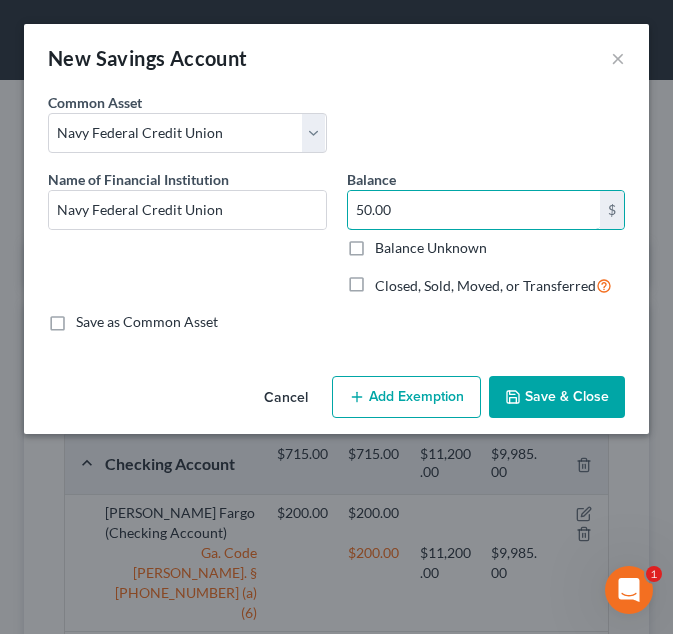 type on "50.00" 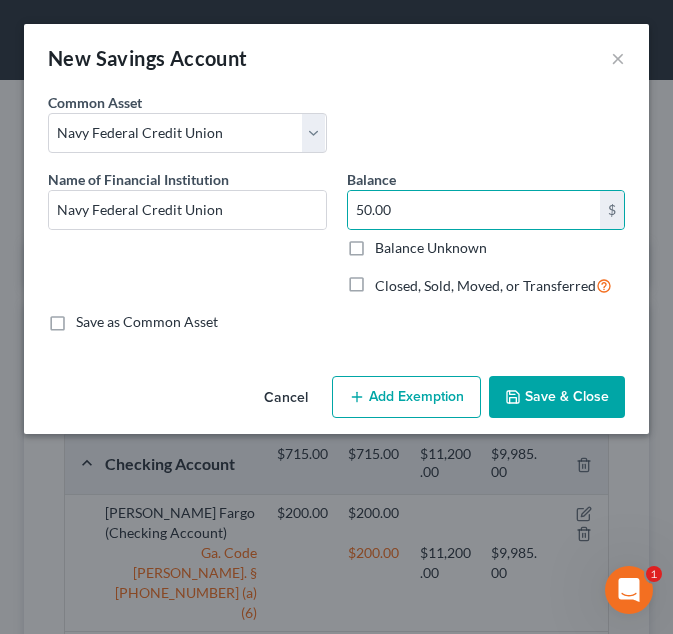 click on "Add Exemption" at bounding box center (406, 397) 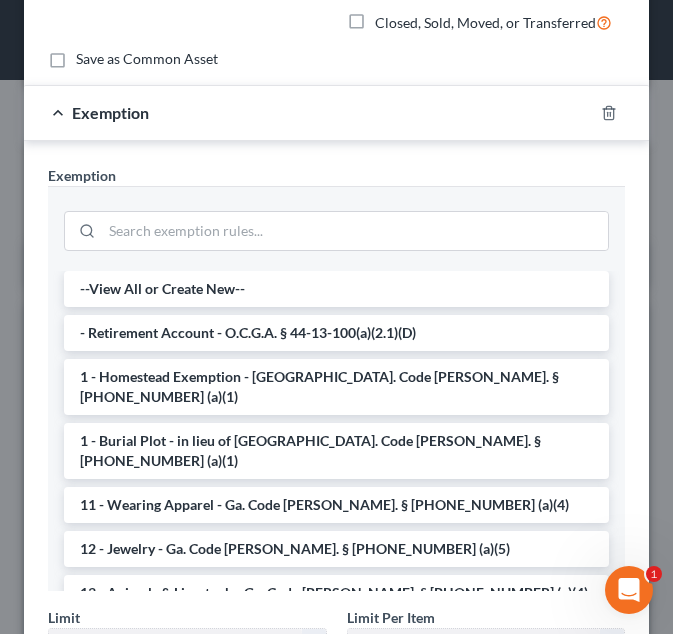 scroll, scrollTop: 264, scrollLeft: 0, axis: vertical 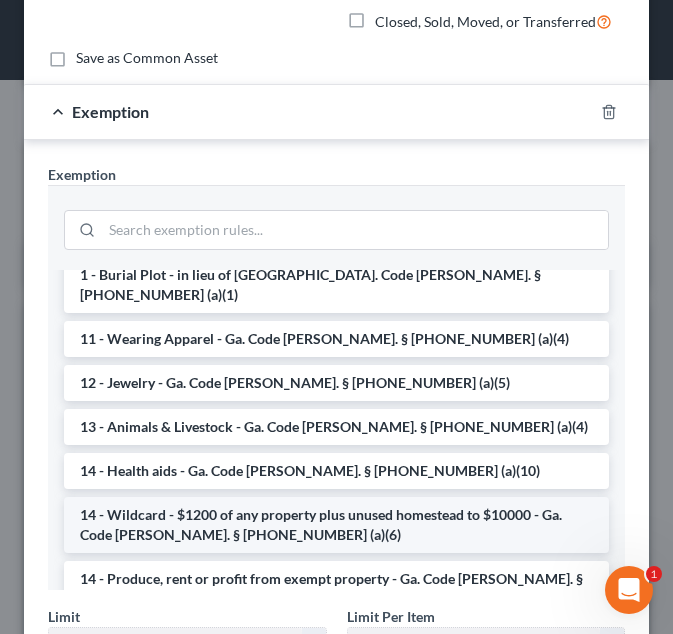 click on "14 - Wildcard -  $1200 of any property plus unused homestead to $10000 - Ga. Code Ann. § 44-13-100 (a)(6)" at bounding box center (336, 525) 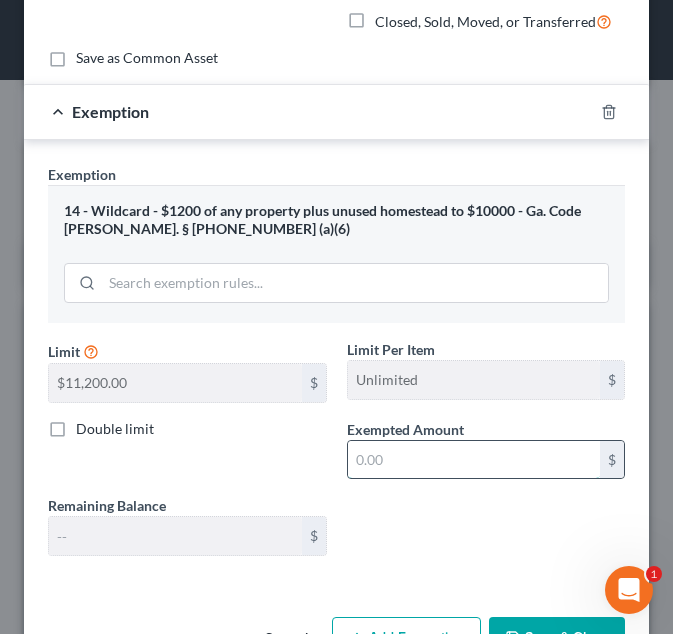 click at bounding box center [474, 460] 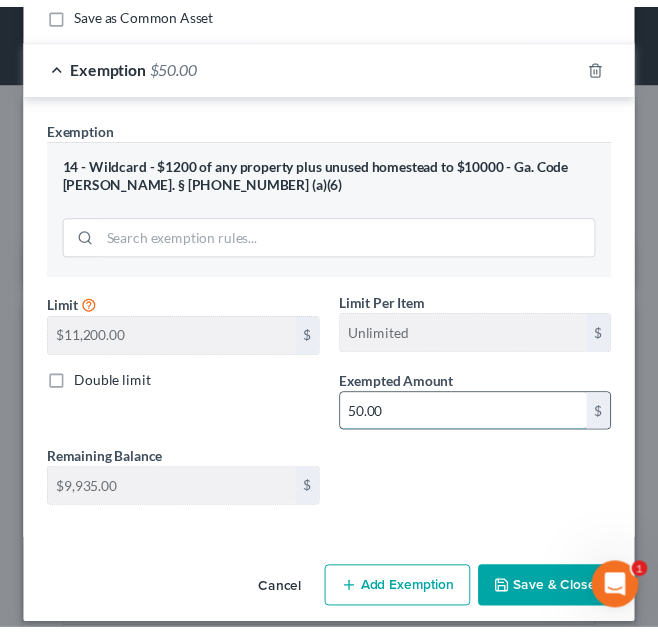 scroll, scrollTop: 313, scrollLeft: 0, axis: vertical 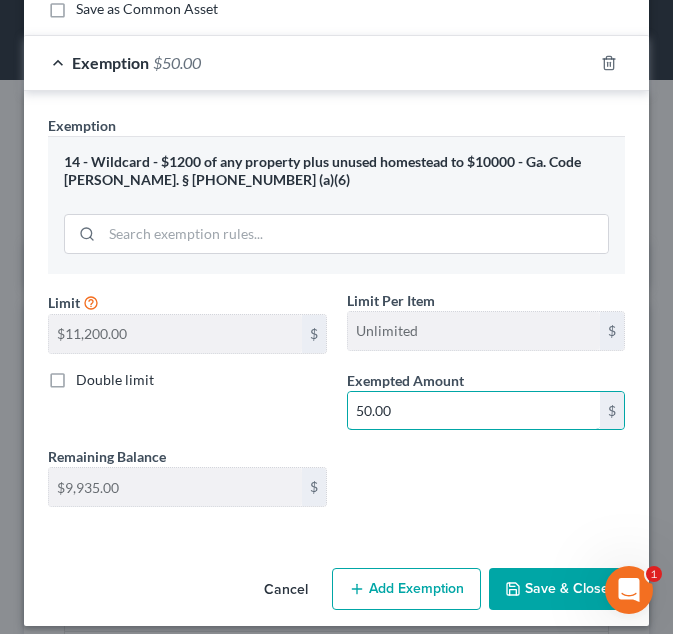 type on "50.00" 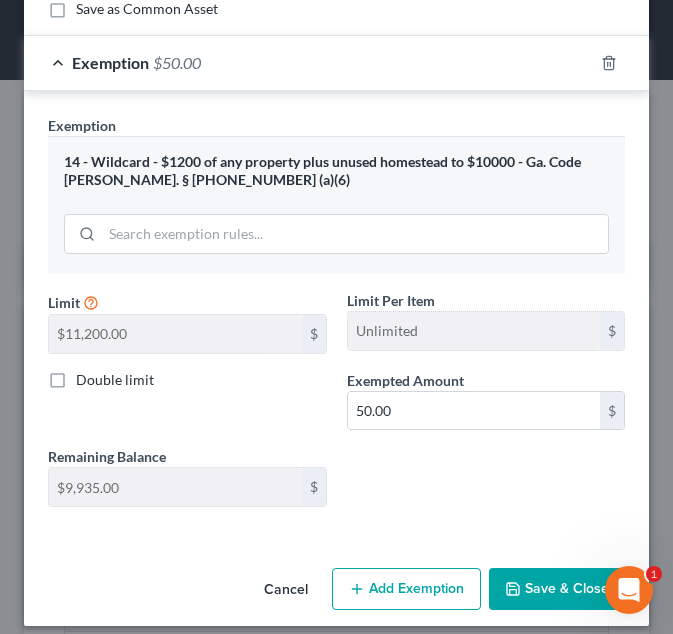 click on "Save & Close" at bounding box center [557, 589] 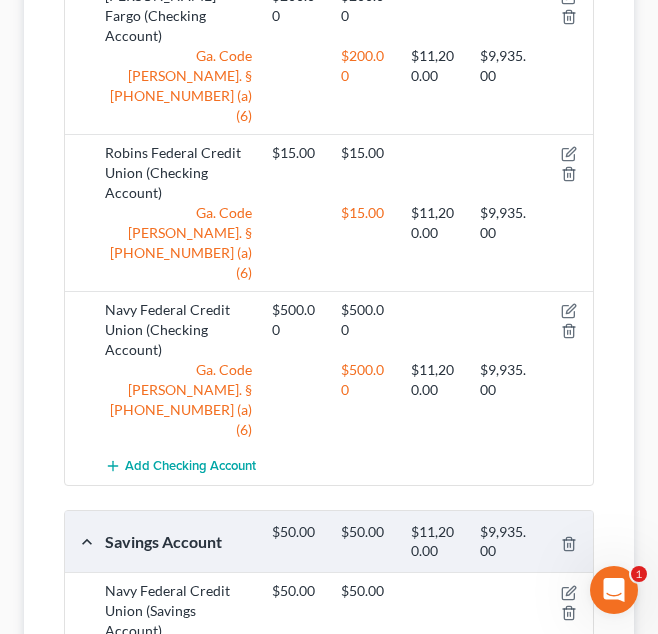 scroll, scrollTop: 682, scrollLeft: 0, axis: vertical 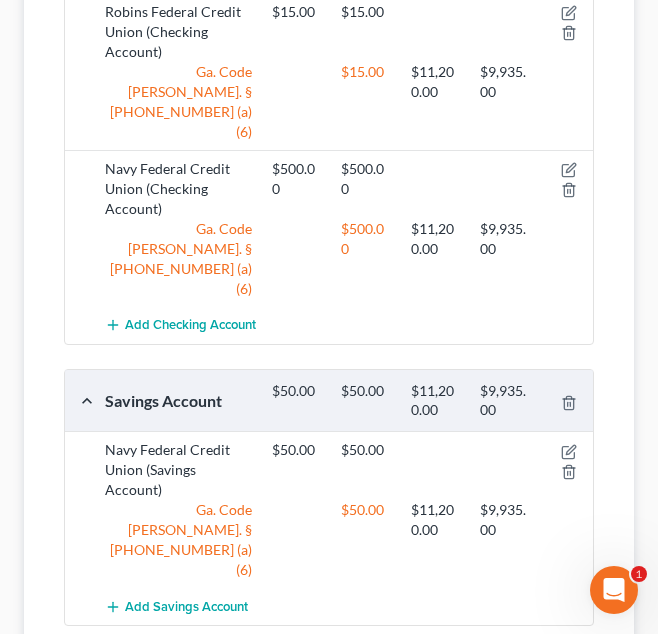 click on "Interests" at bounding box center (586, 706) 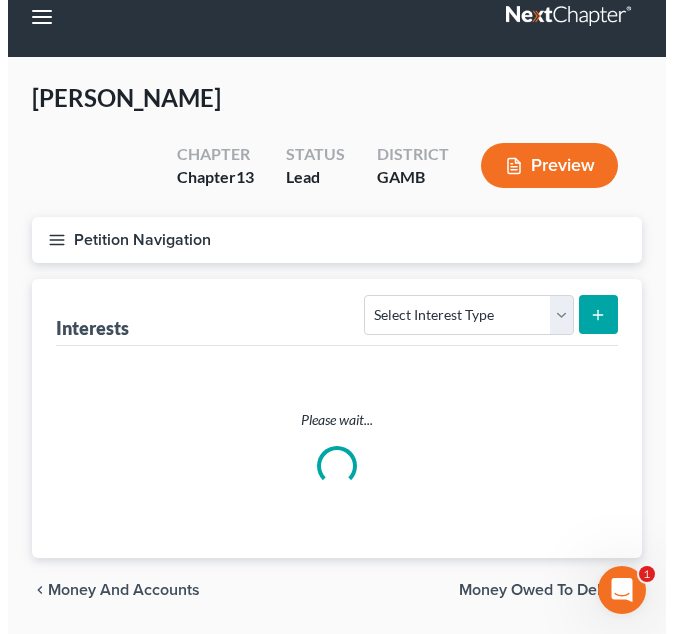 scroll, scrollTop: 0, scrollLeft: 0, axis: both 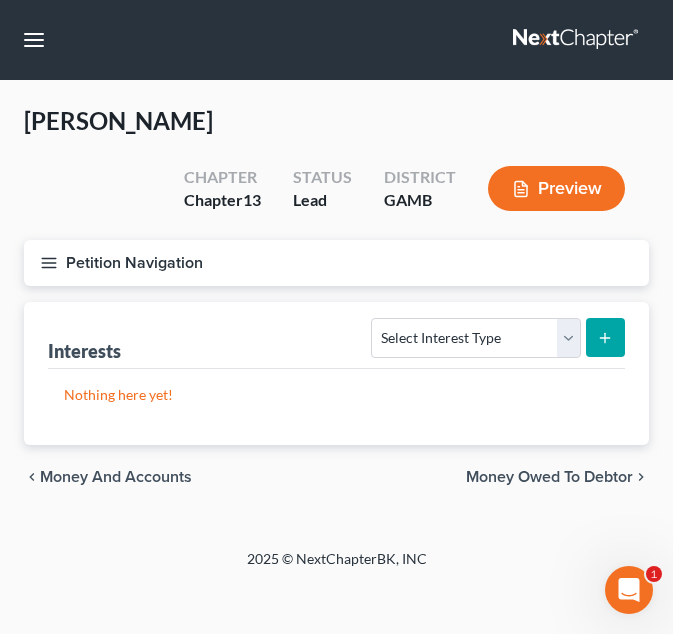 click on "Petition Navigation" at bounding box center (336, 263) 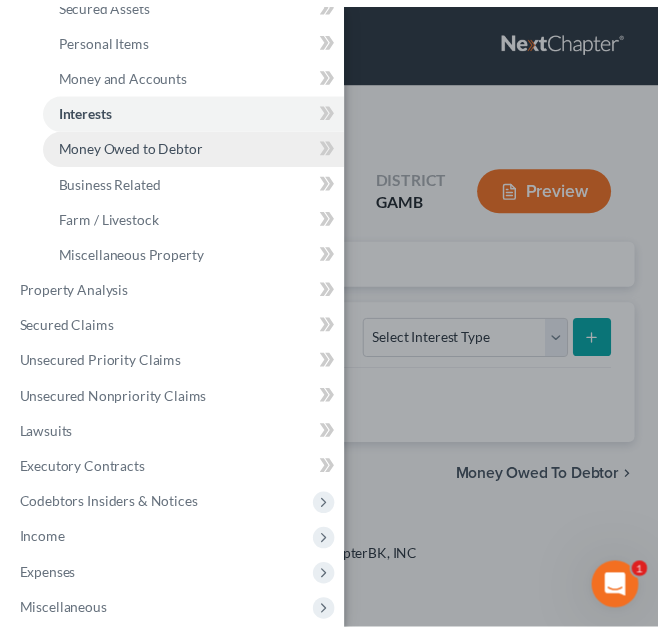 scroll, scrollTop: 302, scrollLeft: 0, axis: vertical 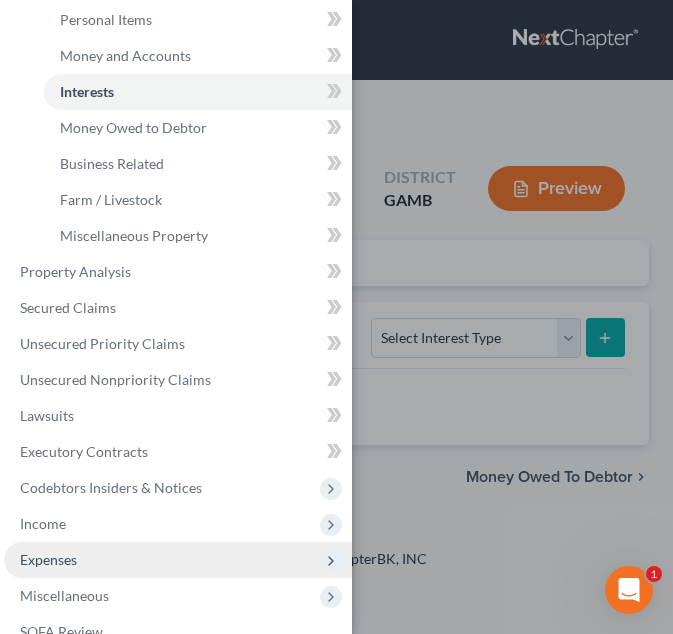 click on "Expenses" at bounding box center [178, 560] 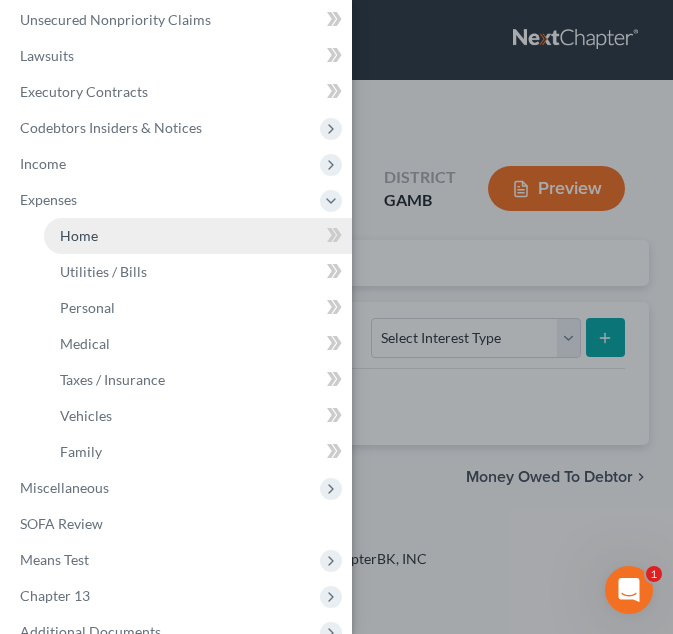 click on "Home" at bounding box center [198, 236] 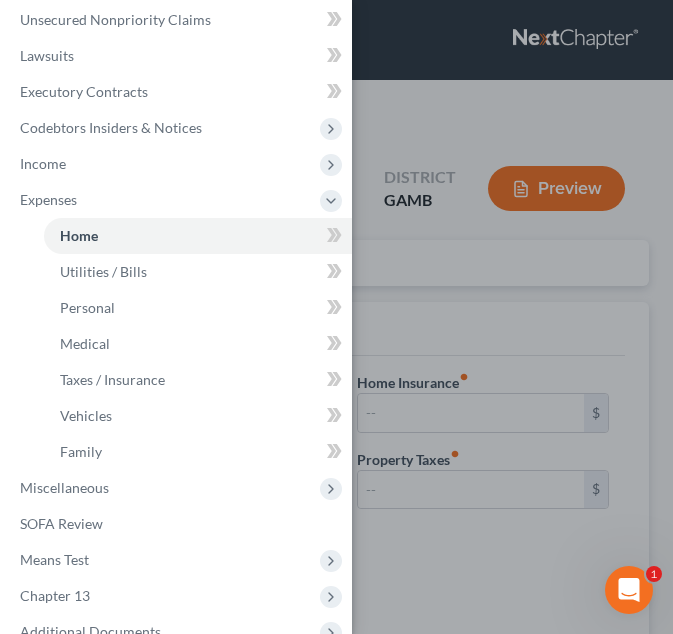 type on "0.00" 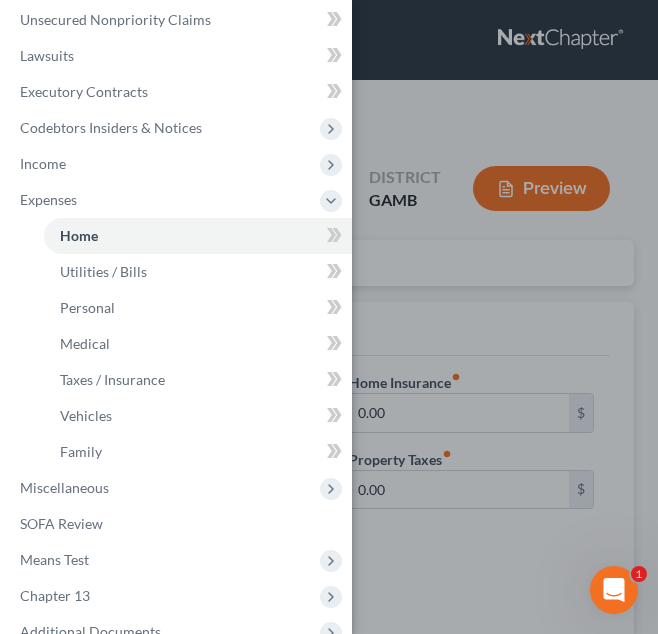 click on "Case Dashboard
Payments
Invoices
Payments
Payments
Credit Report
Client Profile" at bounding box center (329, 317) 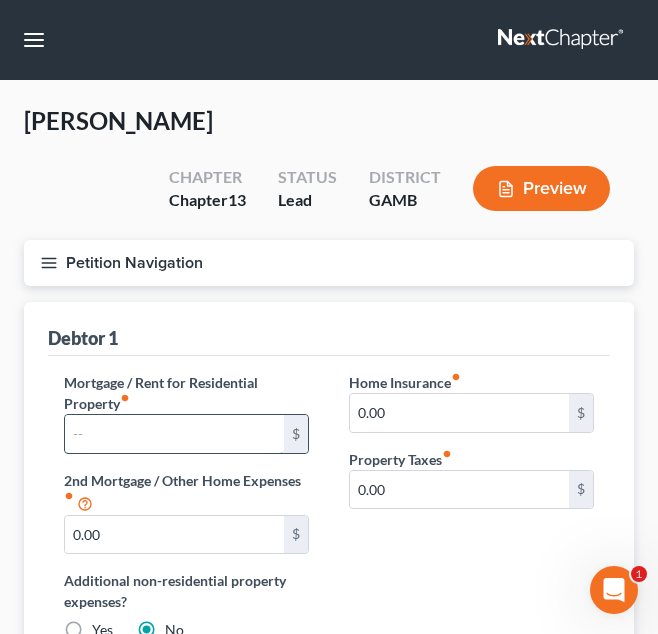 click at bounding box center (174, 434) 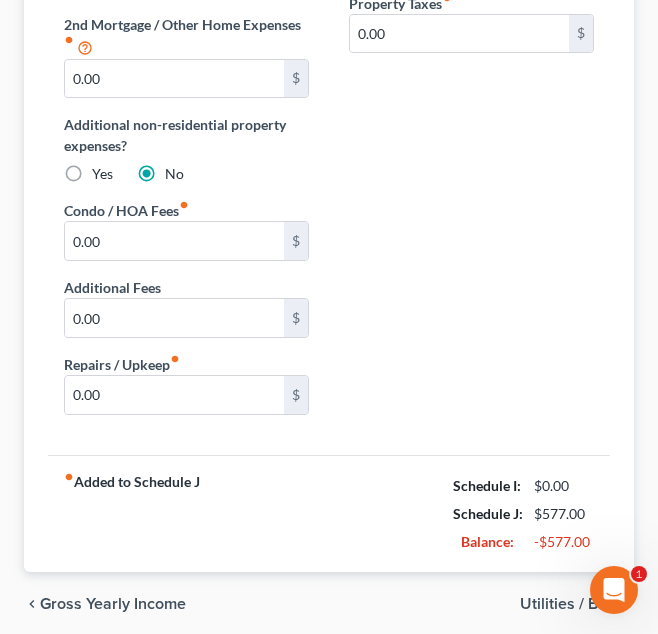 scroll, scrollTop: 534, scrollLeft: 0, axis: vertical 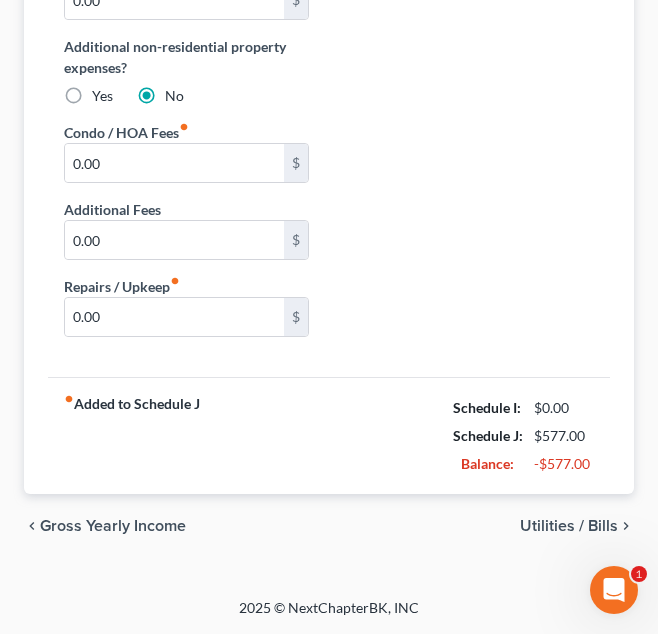 click on "Utilities / Bills" at bounding box center [569, 526] 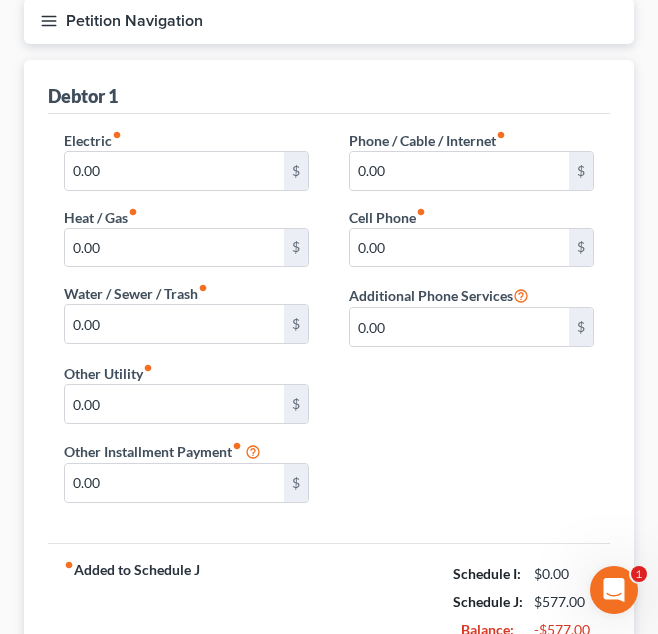 scroll, scrollTop: 0, scrollLeft: 0, axis: both 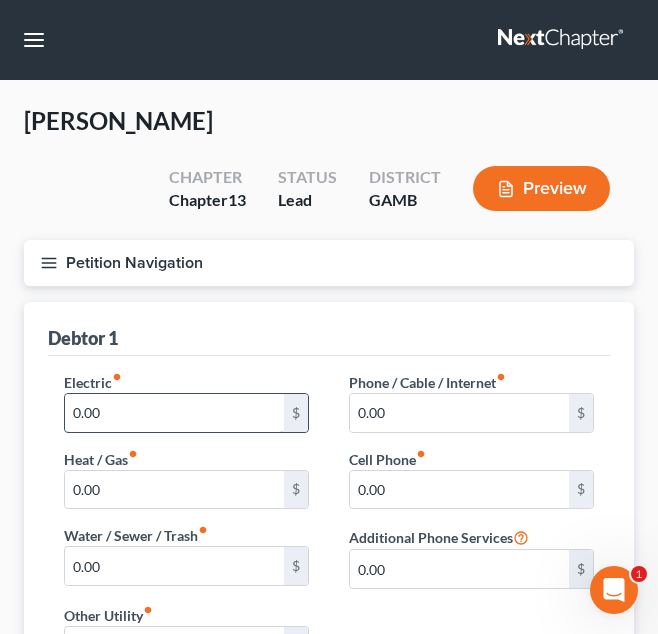 click on "0.00" at bounding box center [174, 413] 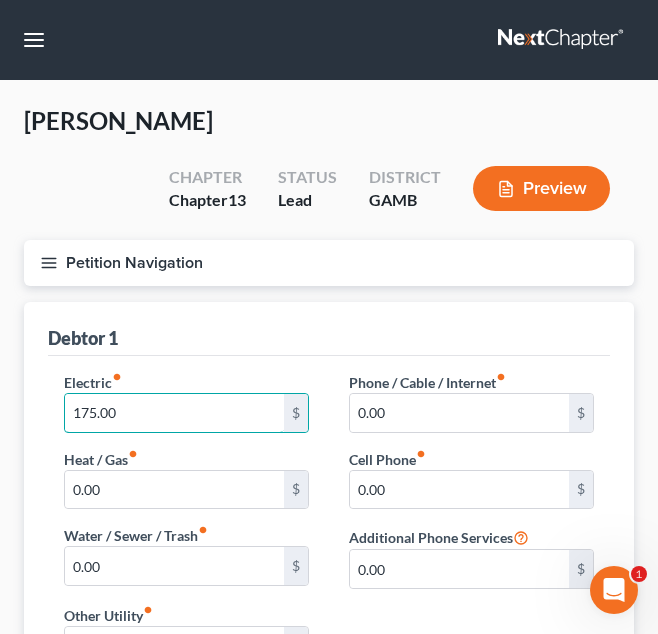 type on "175.00" 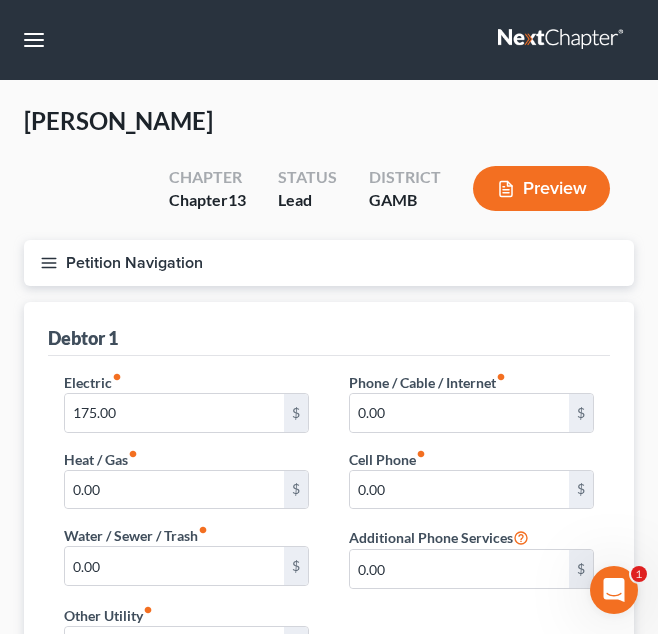 click on "Water / Sewer / Trash  fiber_manual_record" at bounding box center [136, 535] 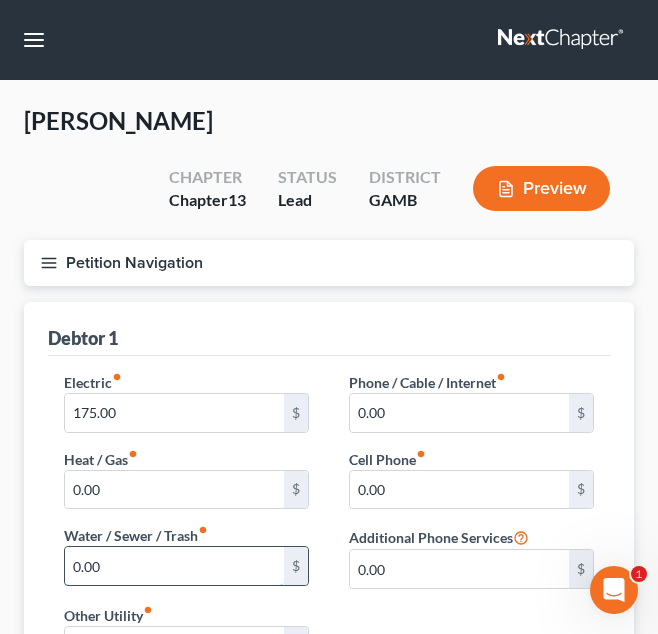 click on "0.00" at bounding box center [174, 566] 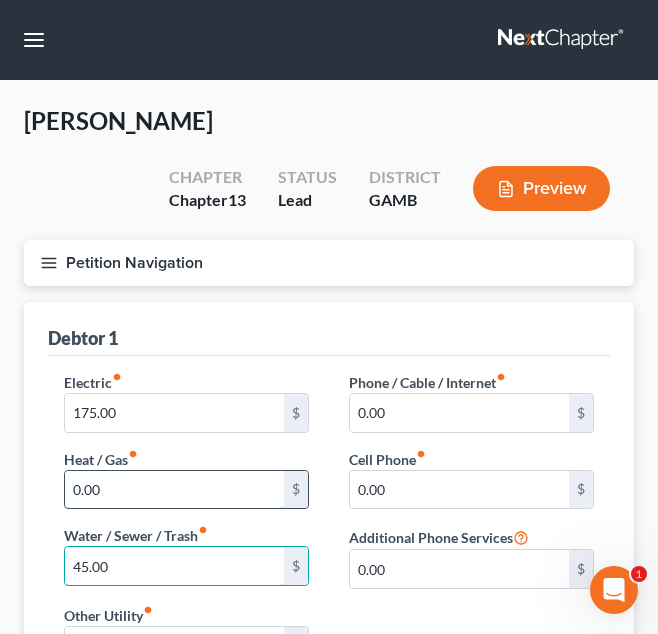 type on "45.00" 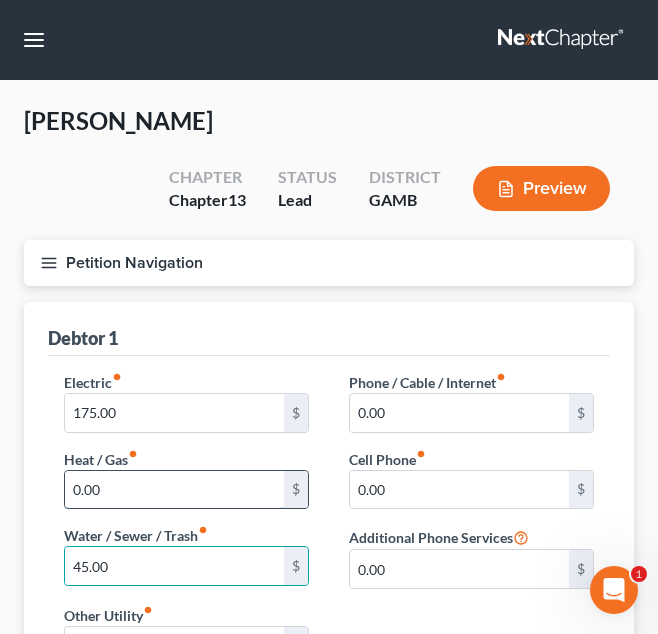 click on "0.00" at bounding box center [174, 490] 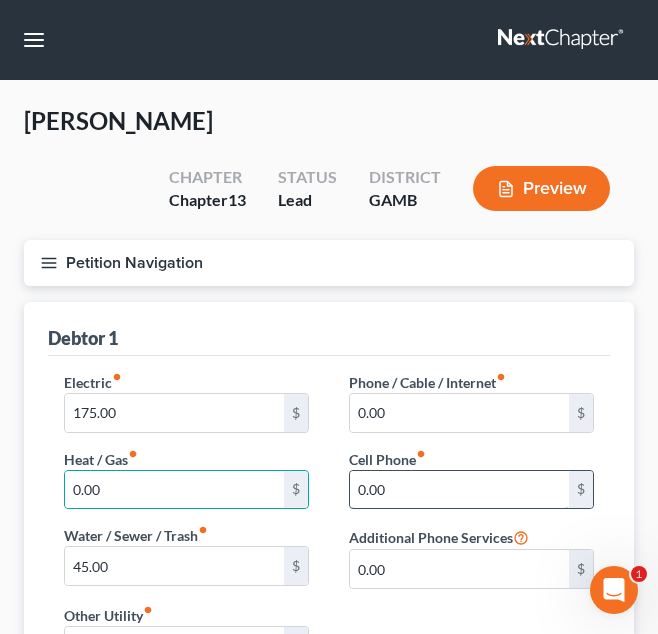 click on "0.00" at bounding box center [459, 490] 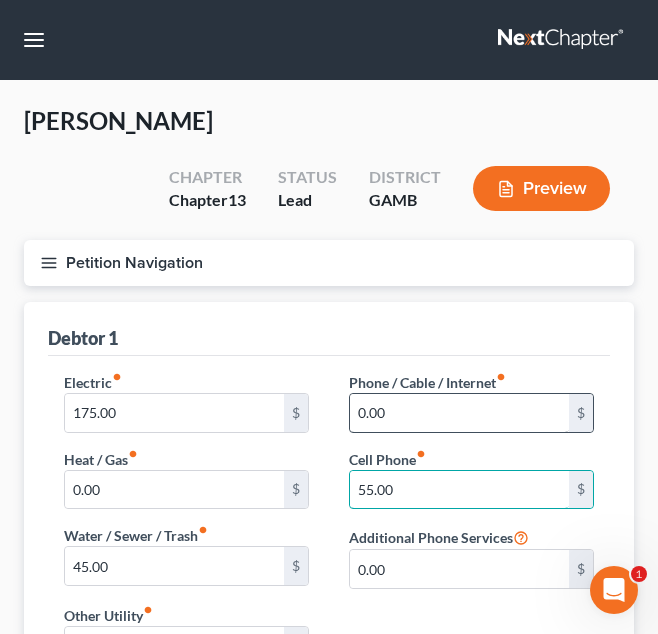 type on "55.00" 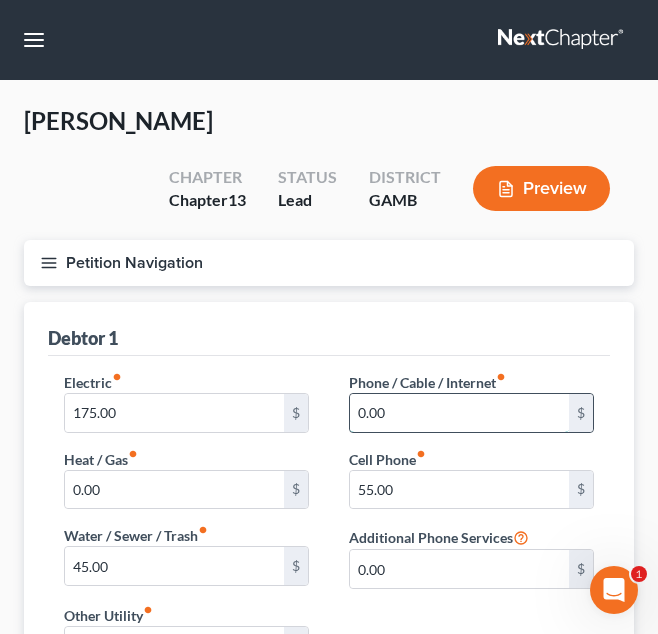 click on "0.00" at bounding box center [459, 413] 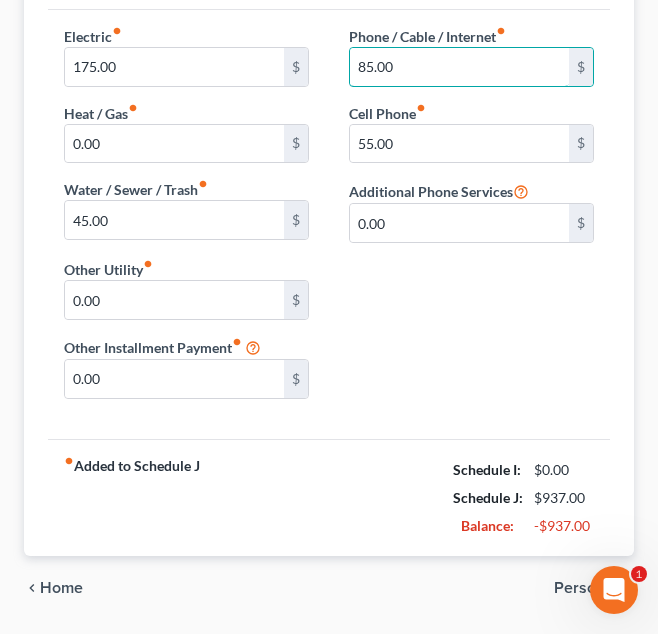 scroll, scrollTop: 408, scrollLeft: 0, axis: vertical 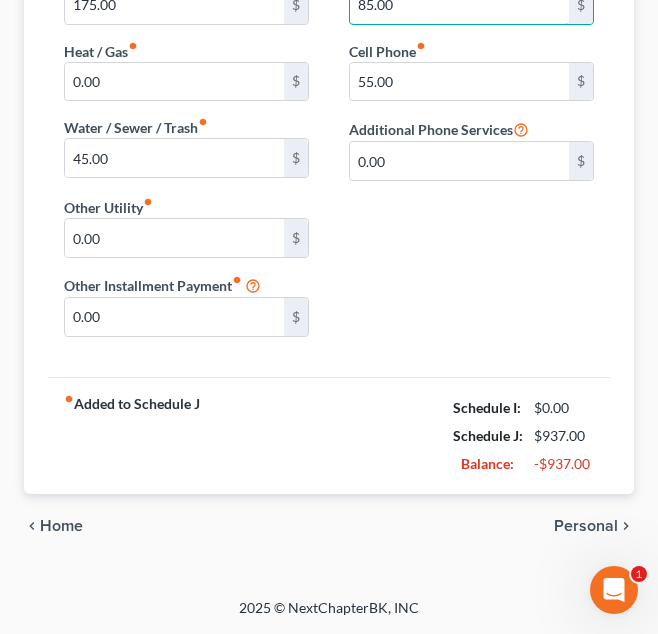 type on "85.00" 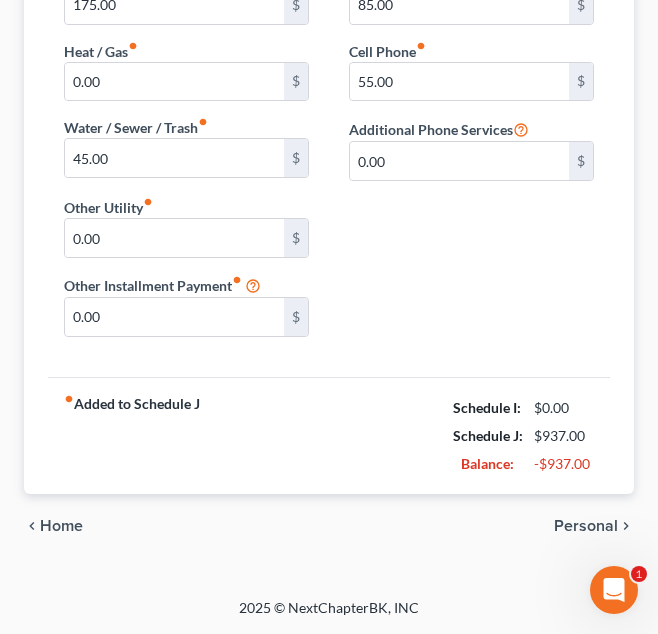 click on "Personal" at bounding box center (586, 526) 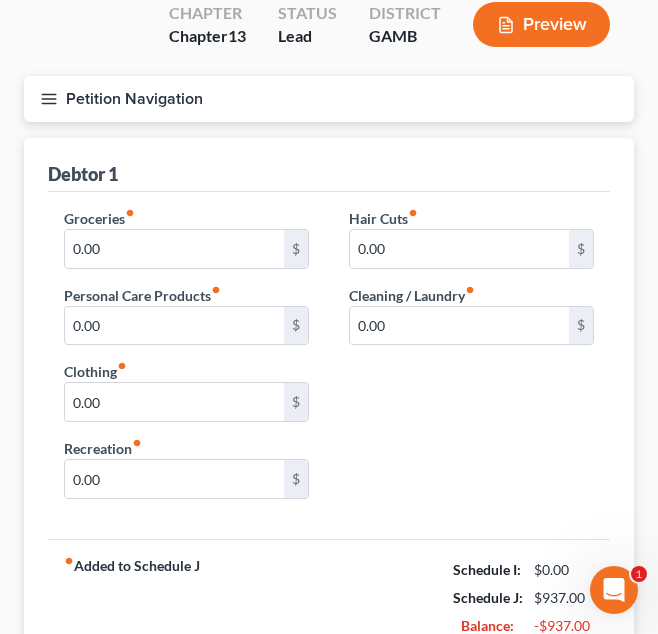 scroll, scrollTop: 0, scrollLeft: 0, axis: both 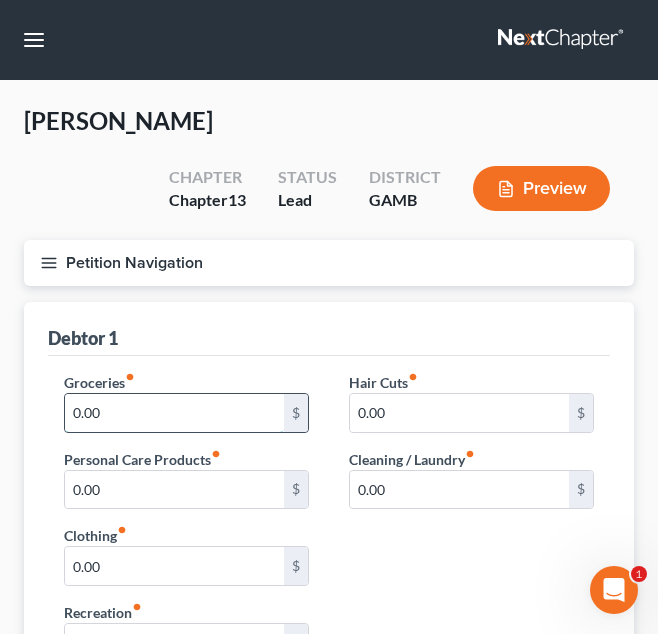click on "0.00" at bounding box center [174, 413] 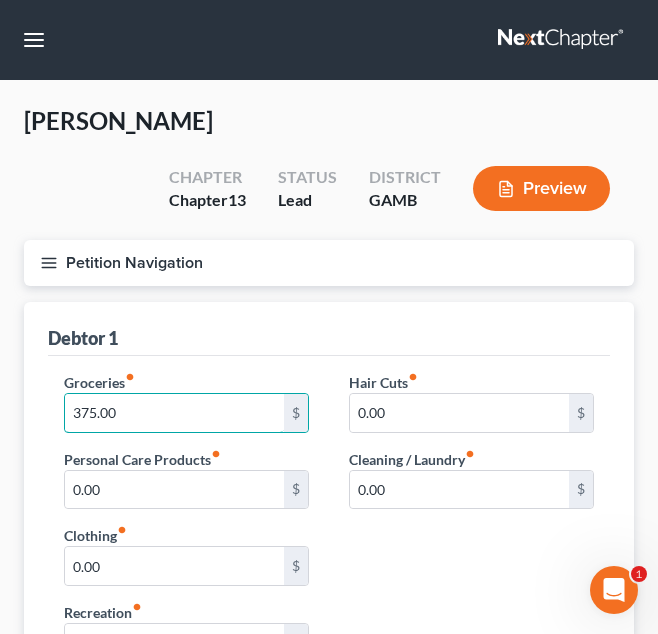 scroll, scrollTop: 326, scrollLeft: 0, axis: vertical 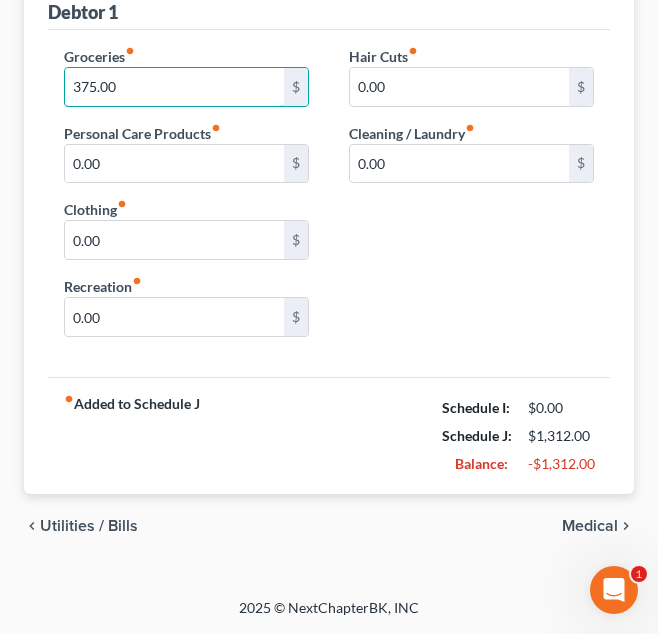 type on "375.00" 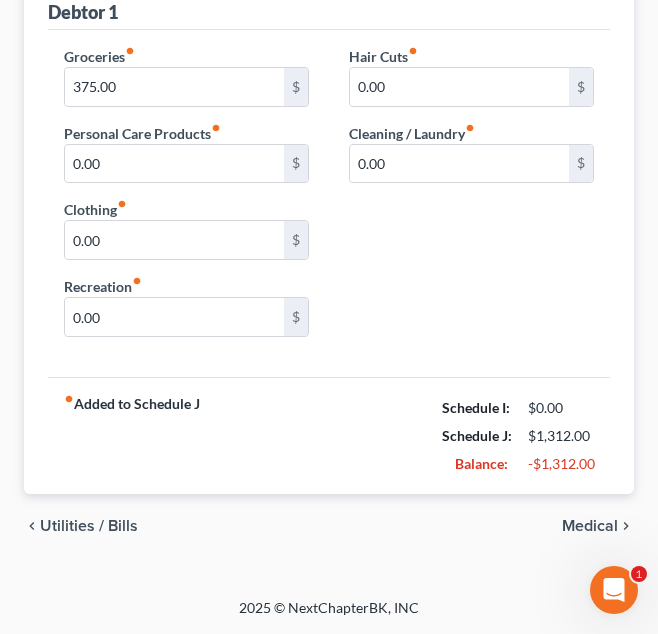click on "Medical" at bounding box center (590, 526) 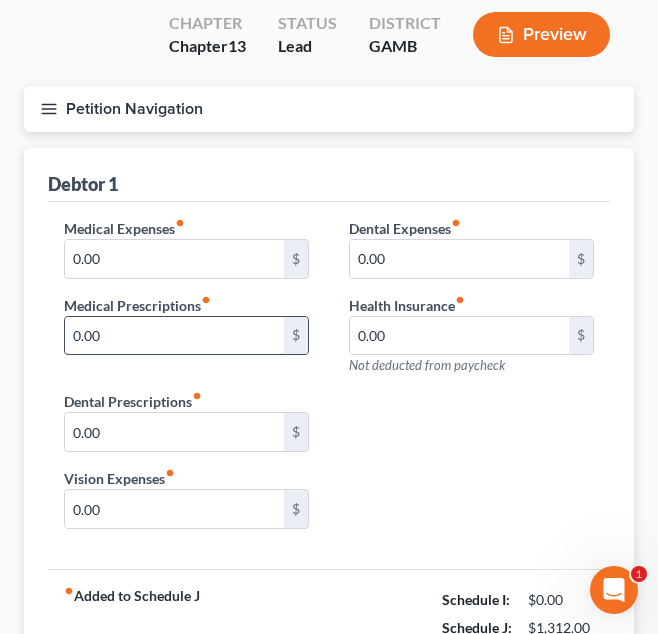 scroll, scrollTop: 153, scrollLeft: 0, axis: vertical 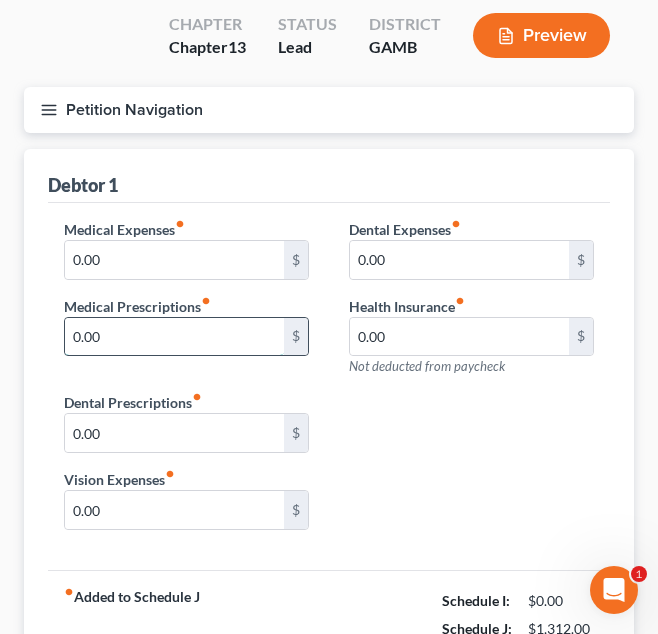 click on "0.00" at bounding box center (174, 337) 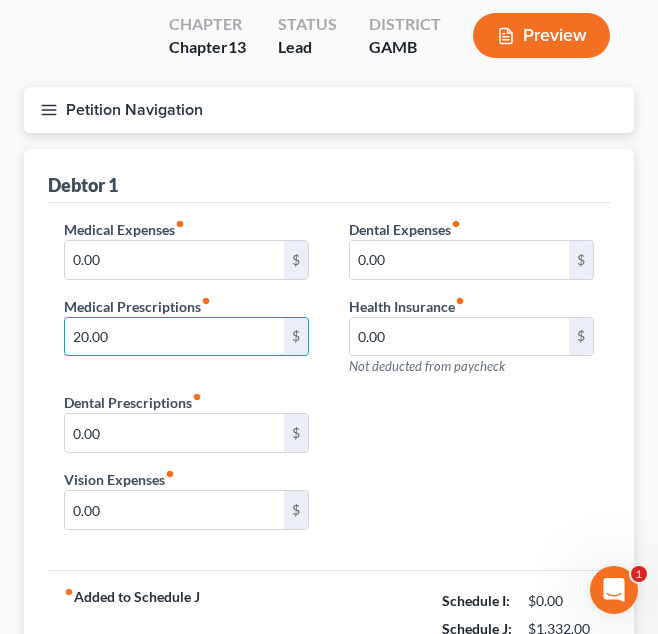 type on "20.00" 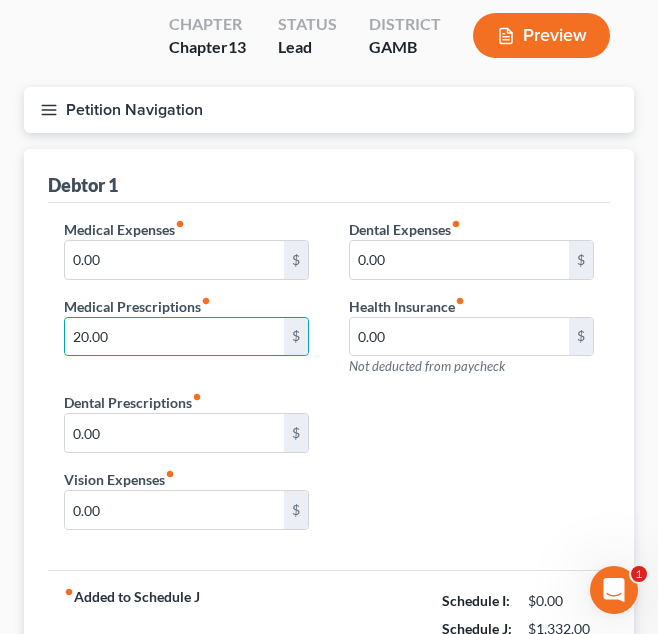 click on "Medical Expenses  fiber_manual_record 0.00 $ Medical Prescriptions  fiber_manual_record 20.00 $ Dental Expenses  fiber_manual_record 0.00 $ Health Insurance  fiber_manual_record 0.00 $ Not deducted from paycheck Dental Prescriptions  fiber_manual_record 0.00 $ Vision Expenses  fiber_manual_record 0.00 $" at bounding box center (329, 382) 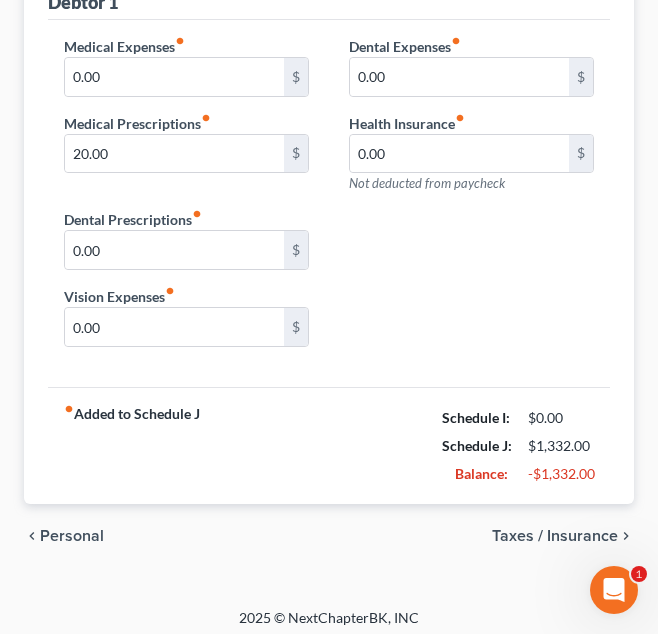 scroll, scrollTop: 337, scrollLeft: 0, axis: vertical 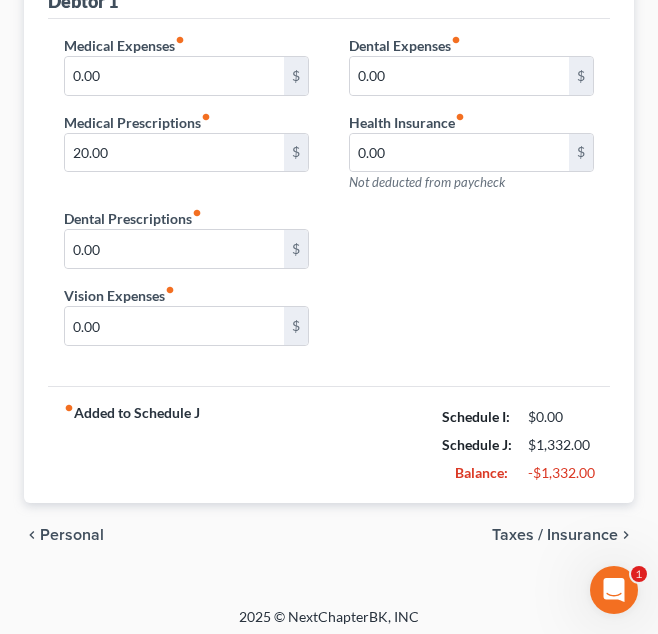 click on "Taxes / Insurance" at bounding box center [555, 535] 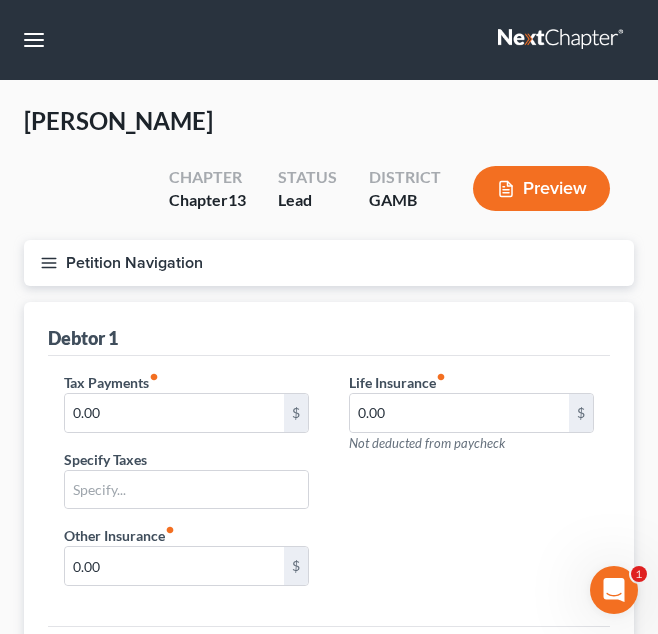 scroll, scrollTop: 249, scrollLeft: 0, axis: vertical 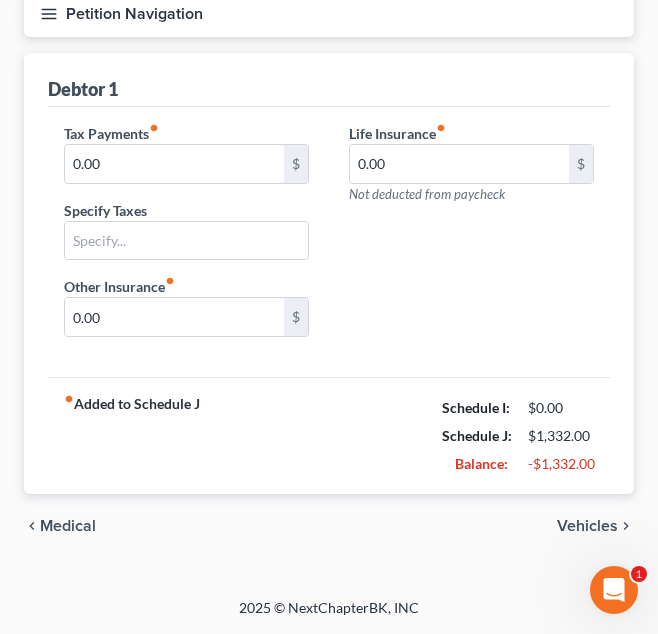 click on "Vehicles" at bounding box center (587, 526) 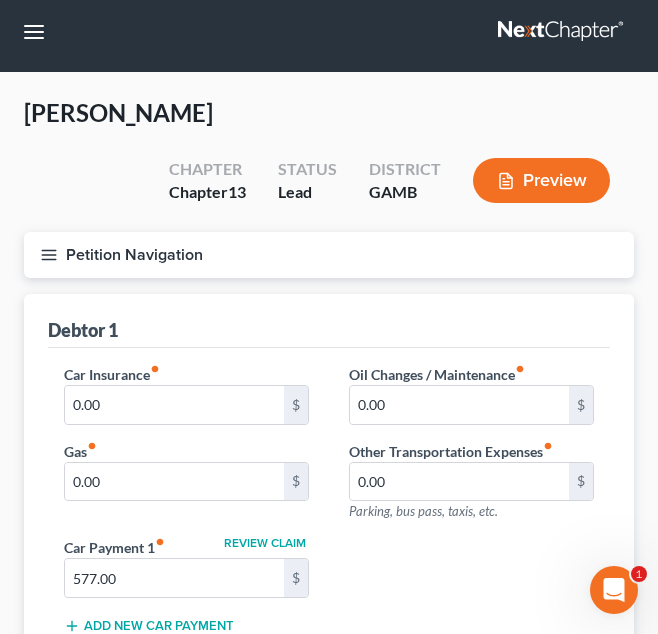 scroll, scrollTop: 0, scrollLeft: 0, axis: both 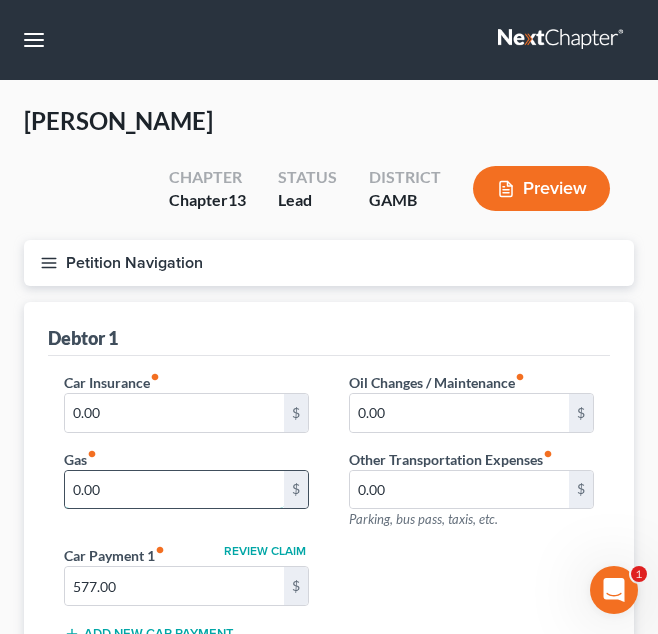 click on "0.00" at bounding box center [174, 490] 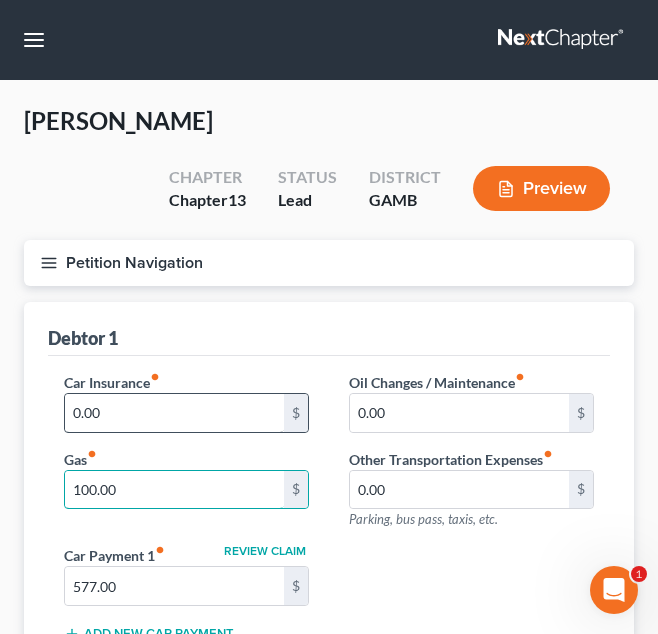 type on "100.00" 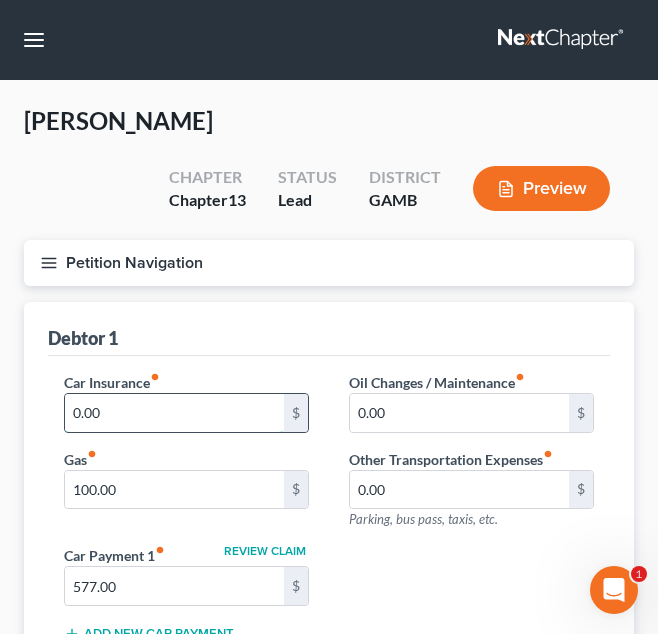 click on "0.00" at bounding box center (174, 413) 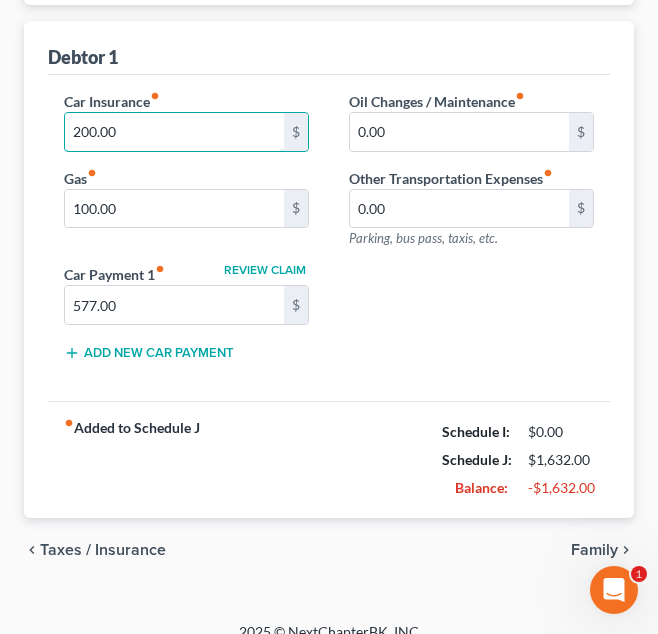 scroll, scrollTop: 282, scrollLeft: 0, axis: vertical 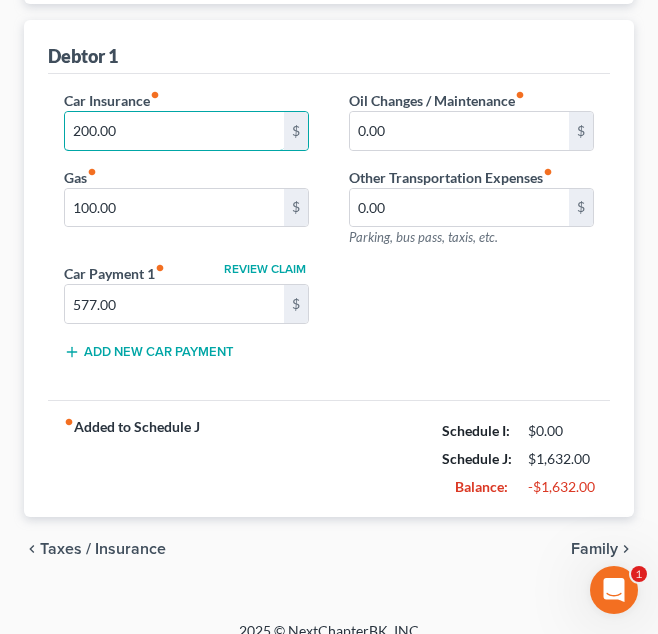 type on "200.00" 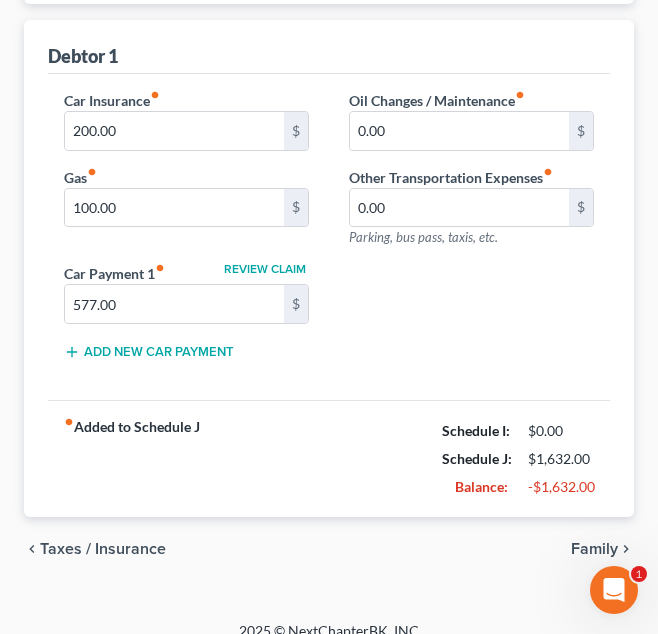 click on "Taxes / Insurance" at bounding box center (103, 549) 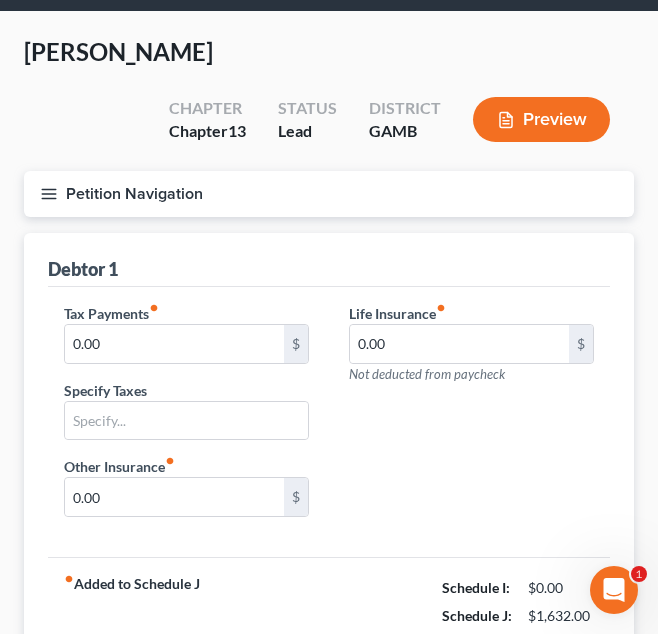 scroll, scrollTop: 0, scrollLeft: 0, axis: both 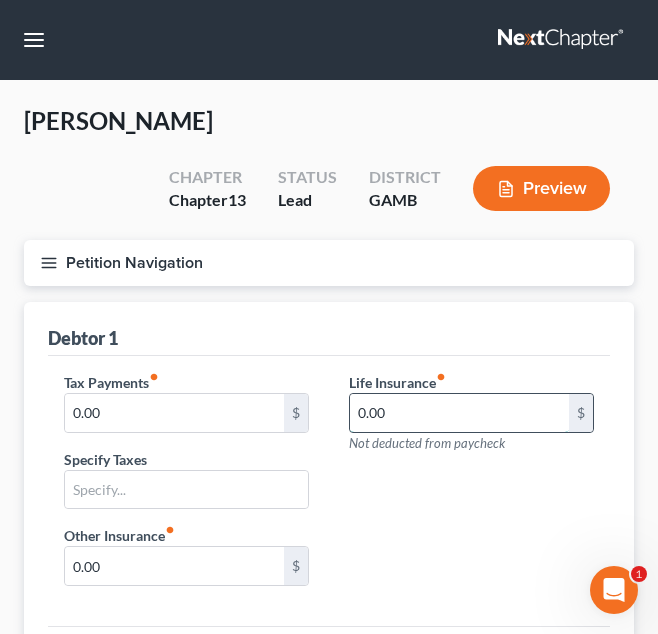 click on "0.00" at bounding box center [459, 413] 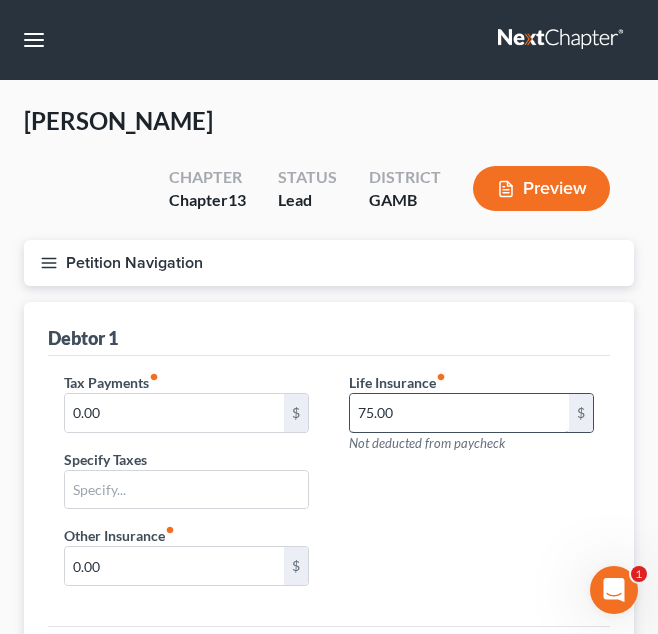 scroll, scrollTop: 249, scrollLeft: 0, axis: vertical 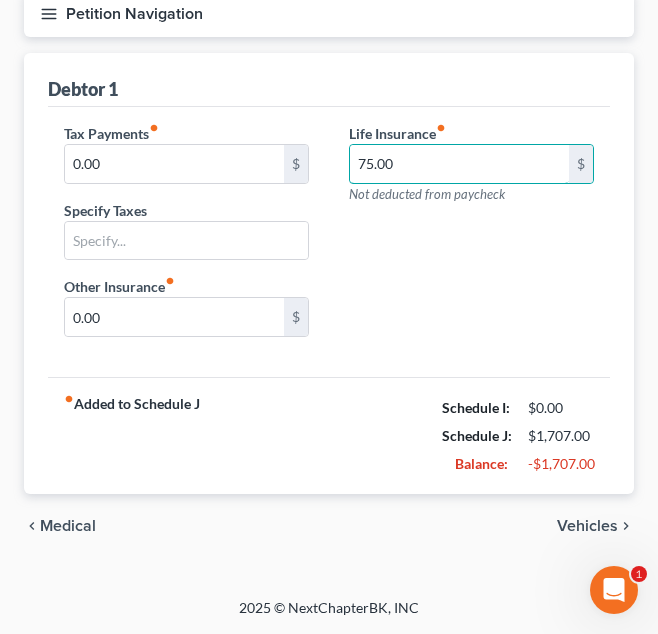 type on "75.00" 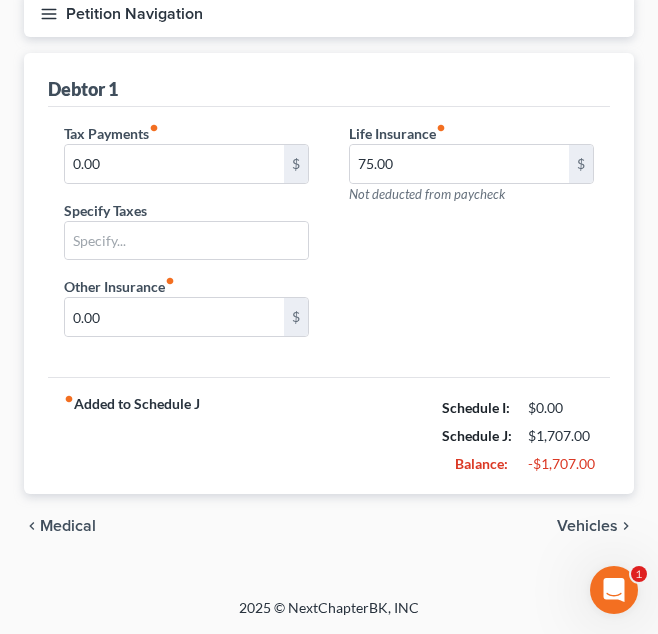click on "Vehicles" at bounding box center [587, 526] 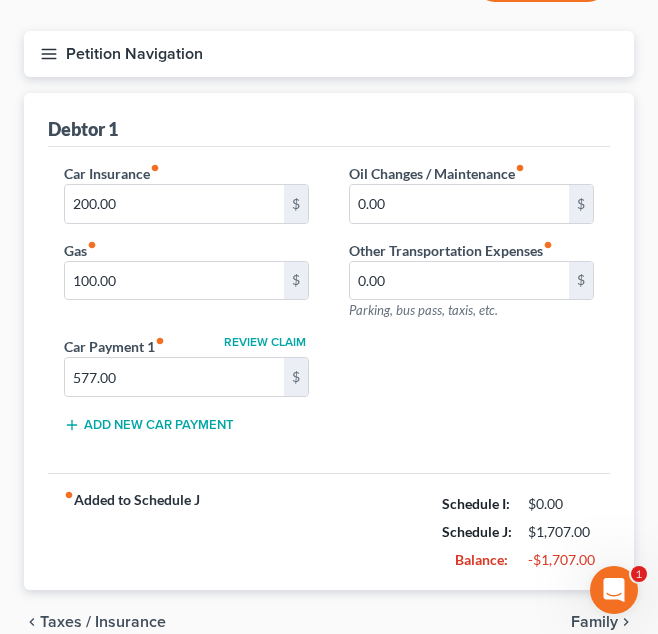 scroll, scrollTop: 305, scrollLeft: 0, axis: vertical 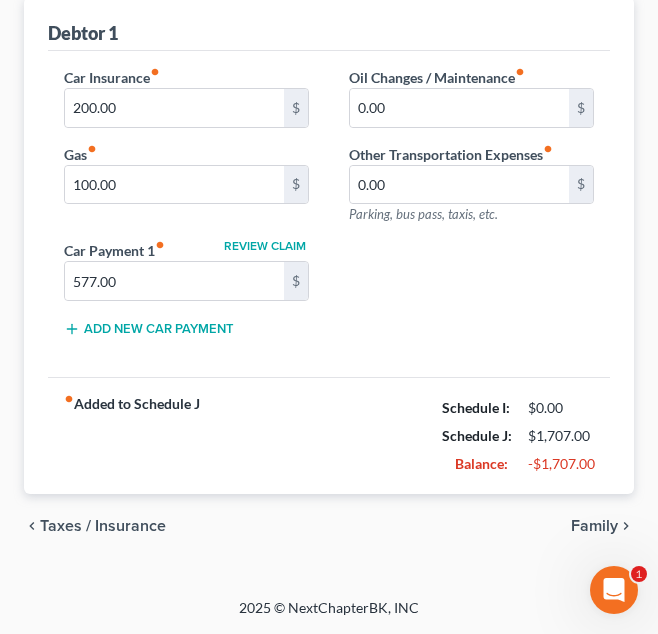 click on "Family" at bounding box center (594, 526) 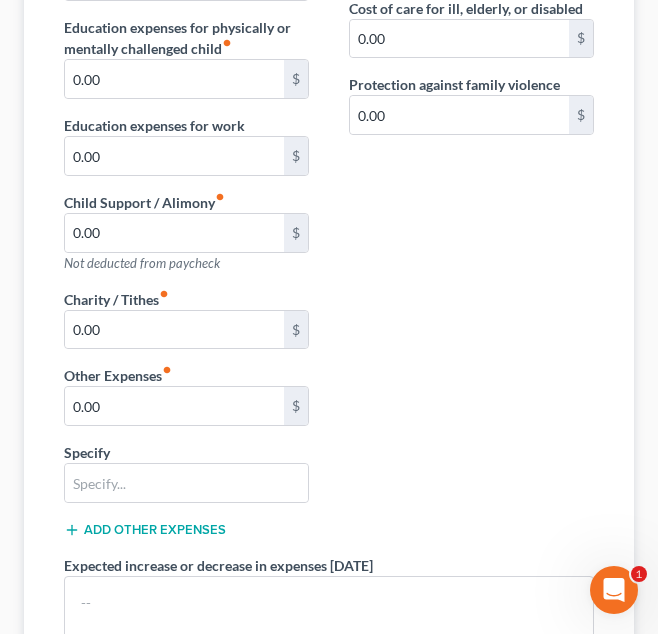 scroll, scrollTop: 513, scrollLeft: 0, axis: vertical 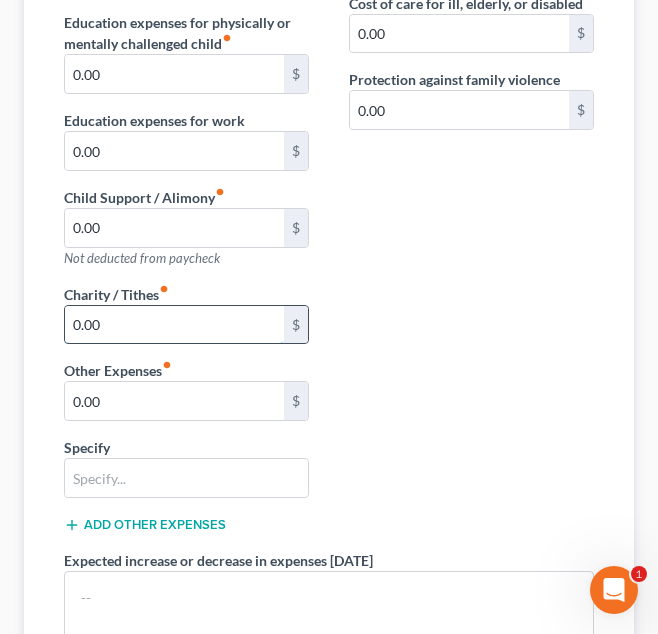 click on "0.00" at bounding box center [174, 325] 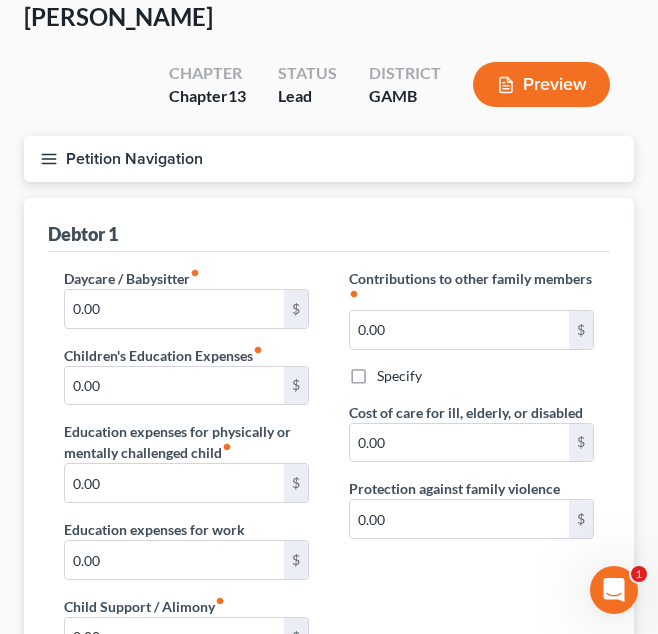 scroll, scrollTop: 0, scrollLeft: 0, axis: both 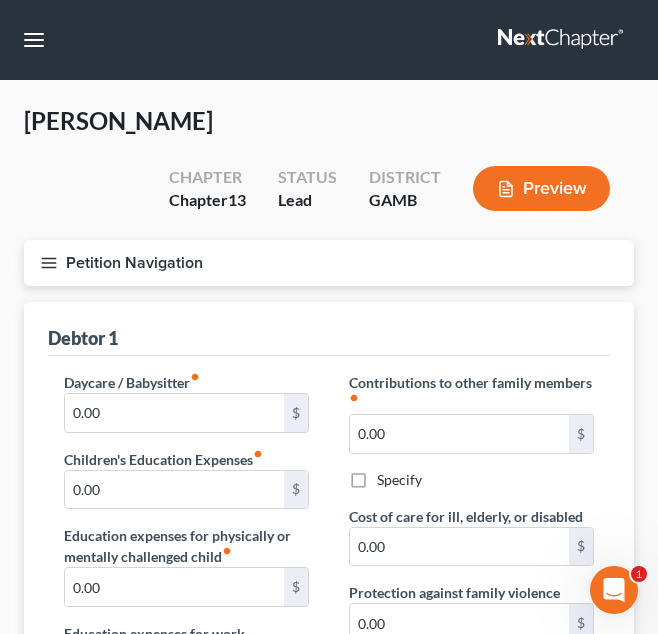 type on "120.00" 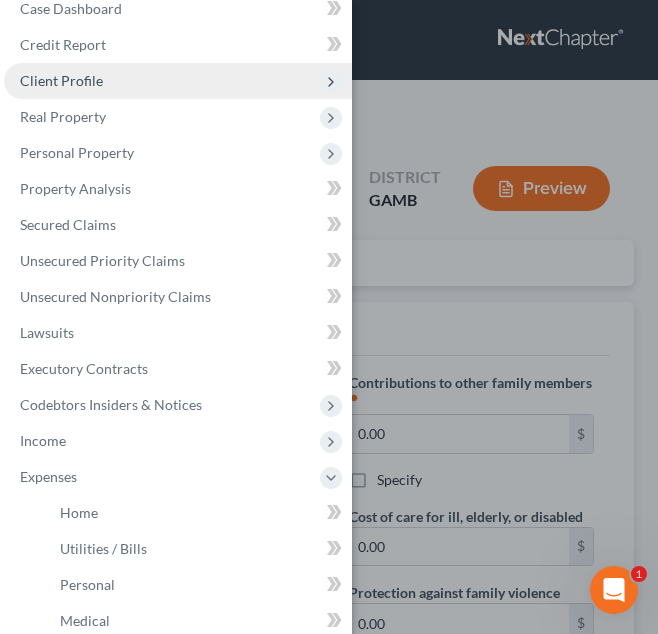 scroll, scrollTop: 0, scrollLeft: 0, axis: both 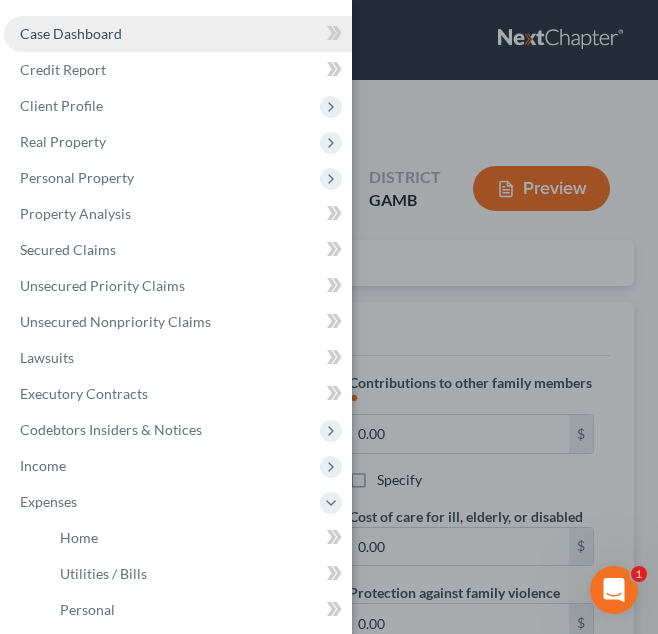 click on "Case Dashboard" at bounding box center [178, 34] 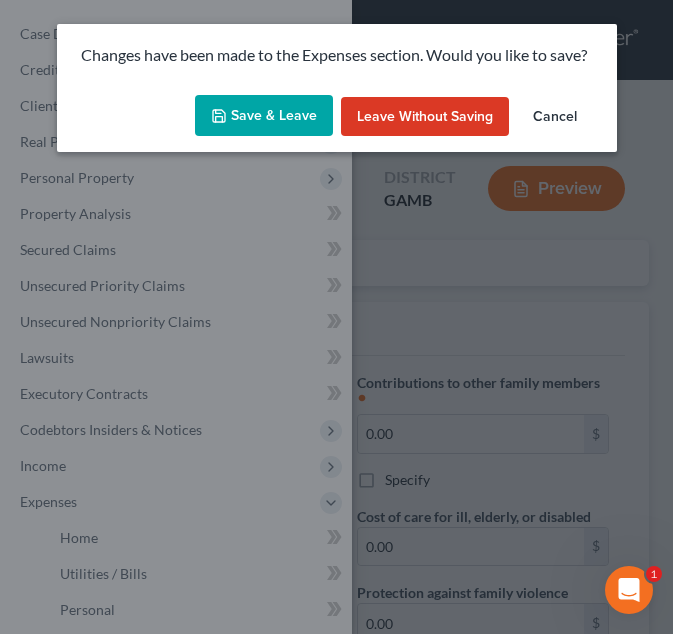 click on "Save & Leave" at bounding box center (264, 116) 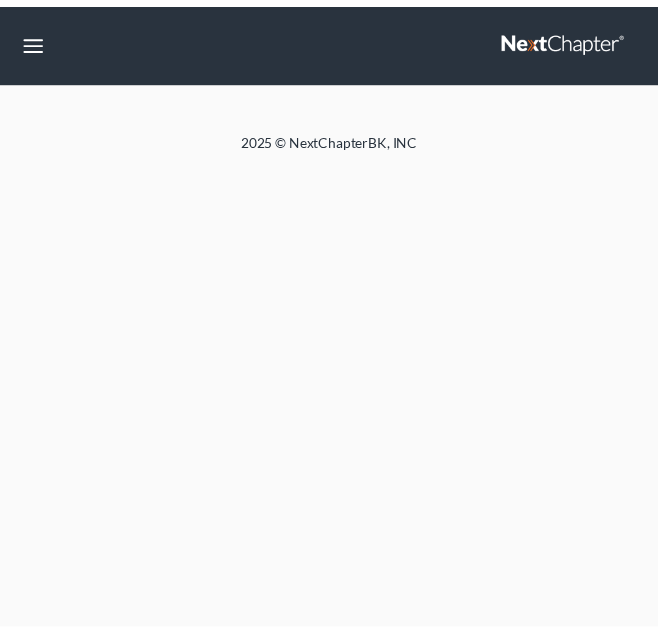 scroll, scrollTop: 0, scrollLeft: 0, axis: both 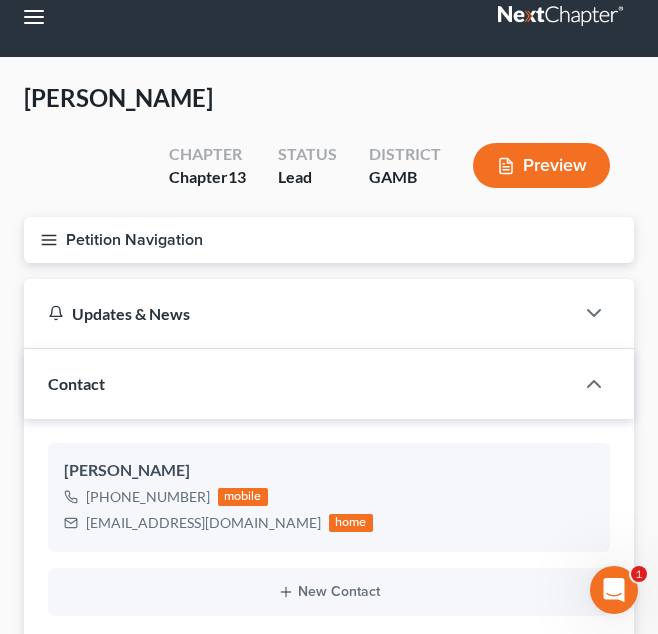click on "Petition Navigation" at bounding box center (329, 240) 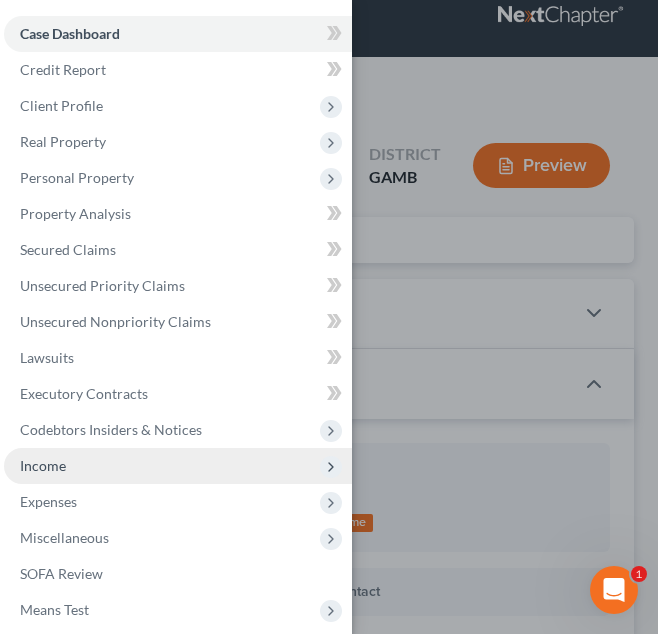 click on "Income" at bounding box center [178, 466] 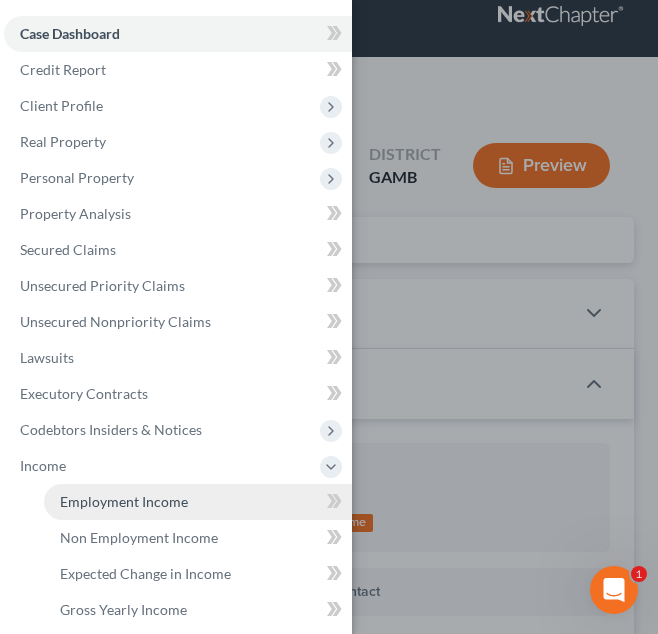 click on "Employment Income" at bounding box center (198, 502) 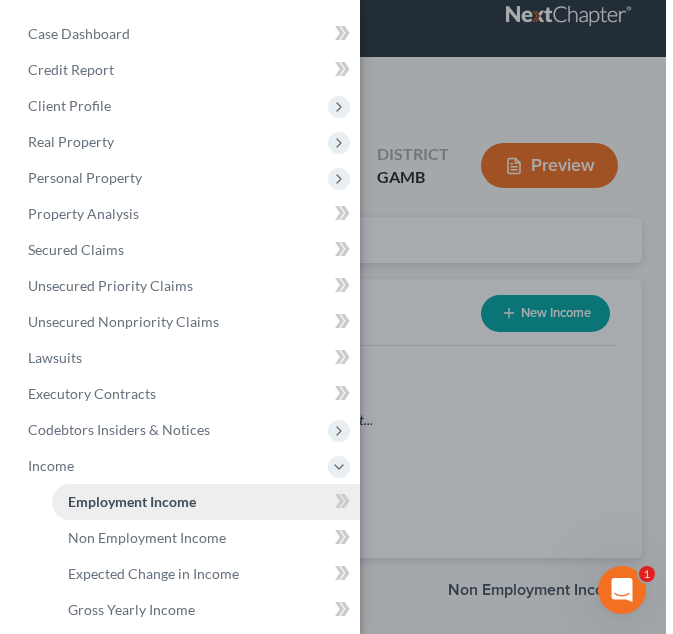 scroll, scrollTop: 0, scrollLeft: 0, axis: both 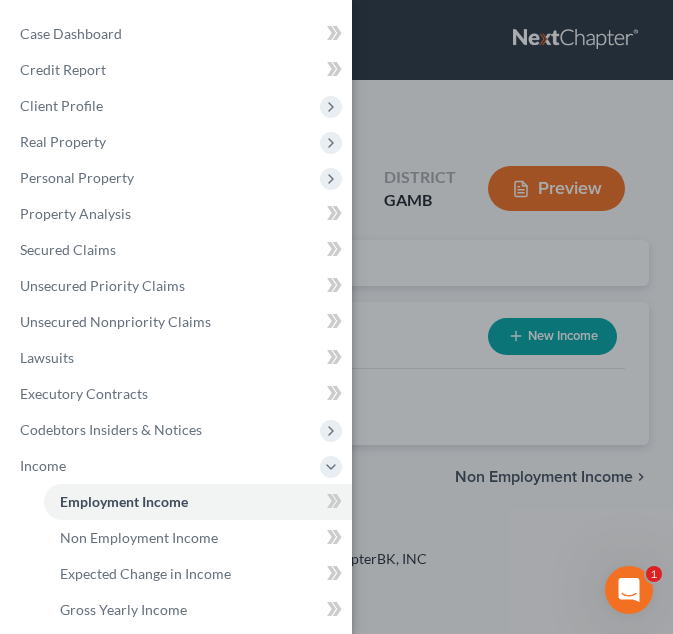 click on "Case Dashboard
Payments
Invoices
Payments
Payments
Credit Report
Client Profile" at bounding box center [336, 317] 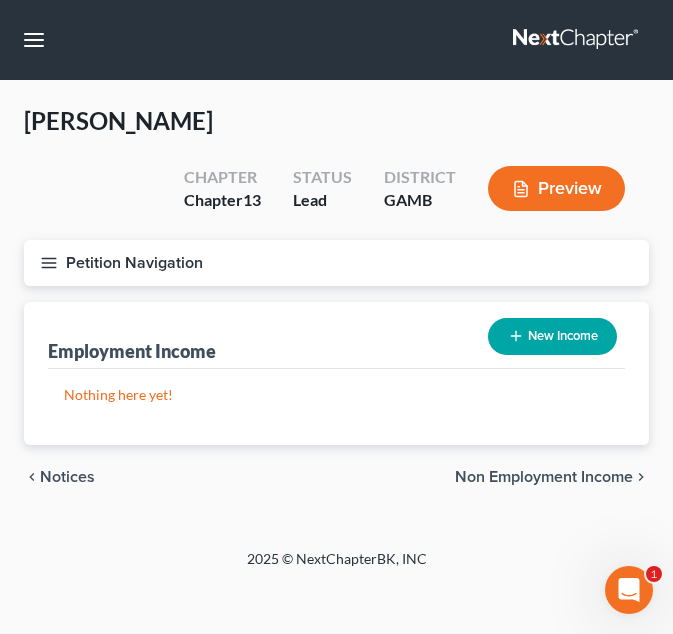 click on "New Income" at bounding box center (552, 336) 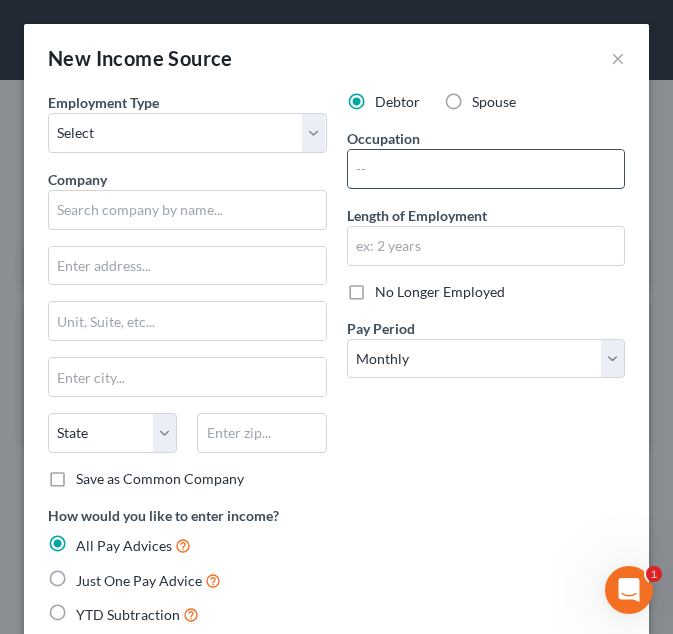 click at bounding box center (486, 169) 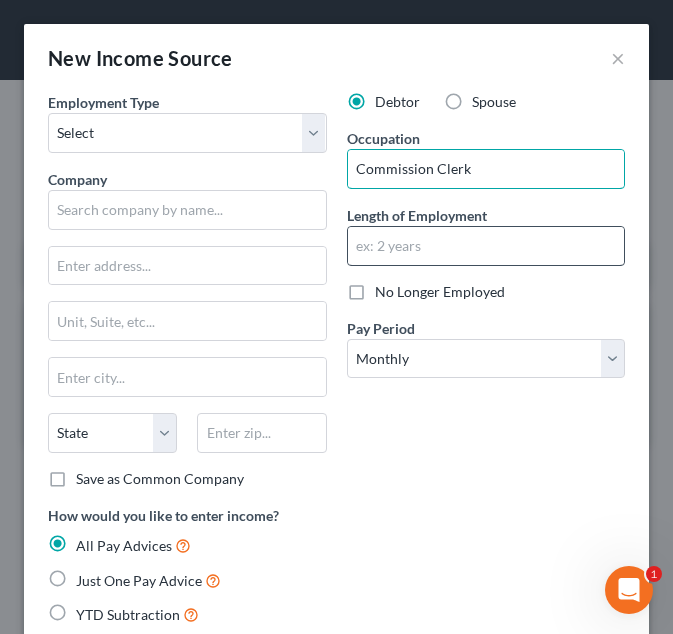 type on "Commission Clerk" 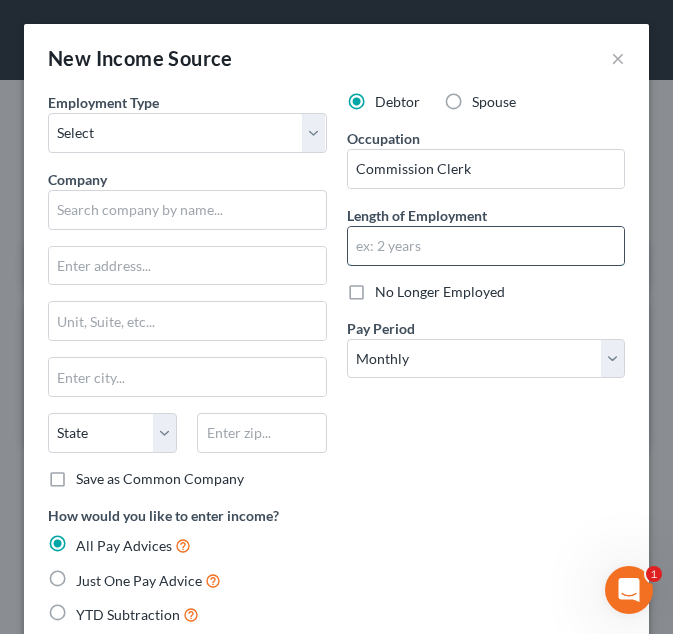 click at bounding box center (486, 246) 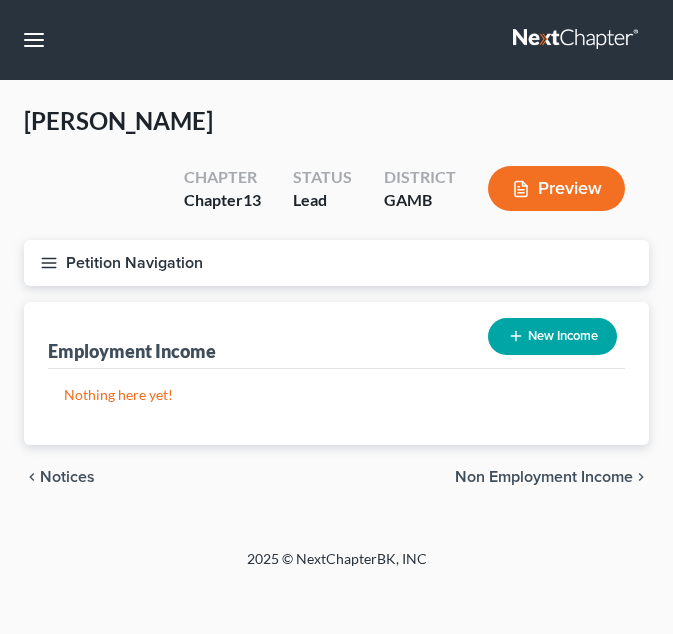 scroll, scrollTop: 0, scrollLeft: 0, axis: both 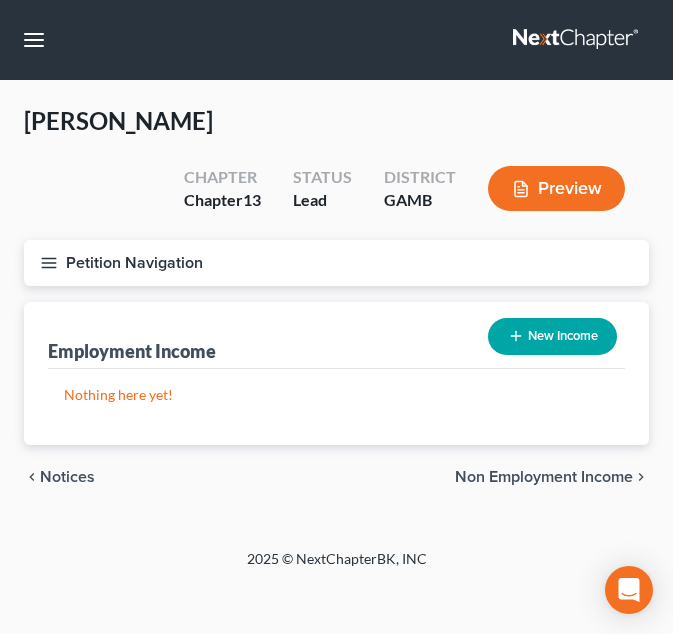 click on "New Income" at bounding box center [552, 336] 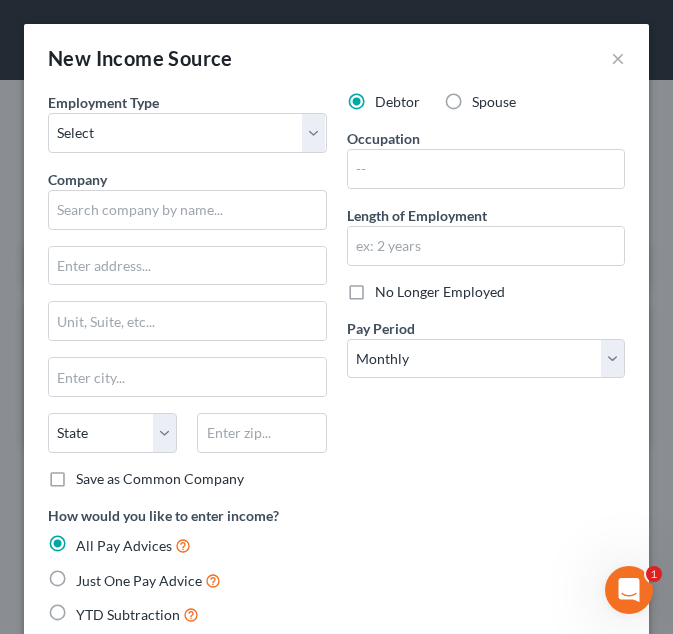 scroll, scrollTop: 0, scrollLeft: 0, axis: both 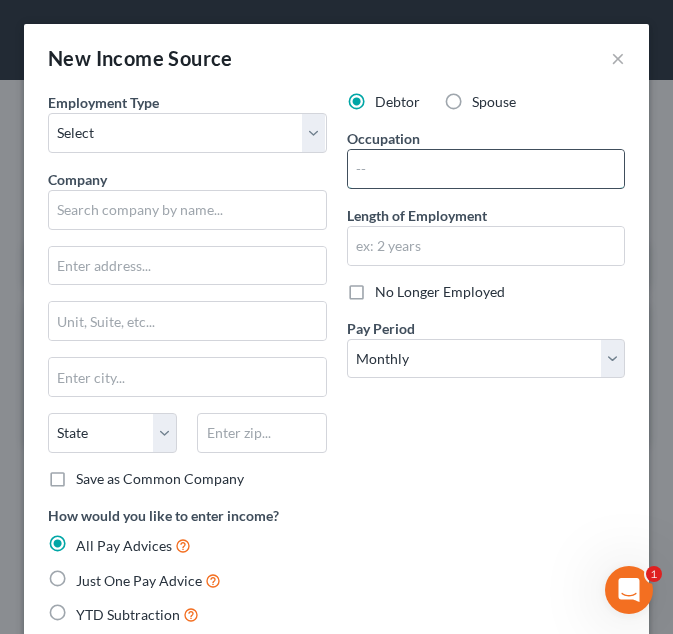 click at bounding box center (486, 169) 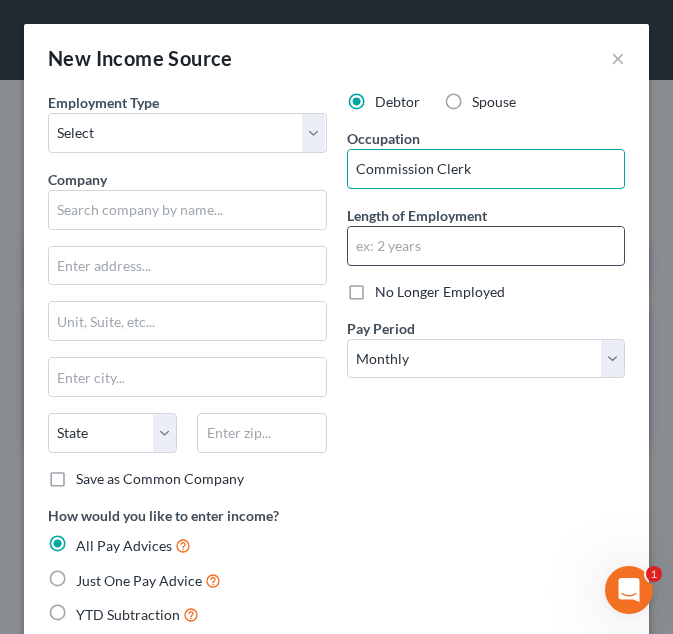 type on "Commission Clerk" 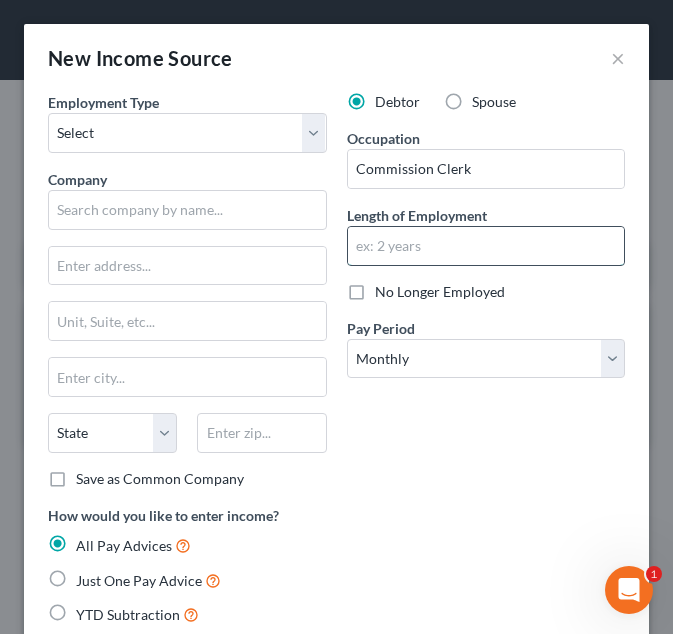 click at bounding box center (486, 246) 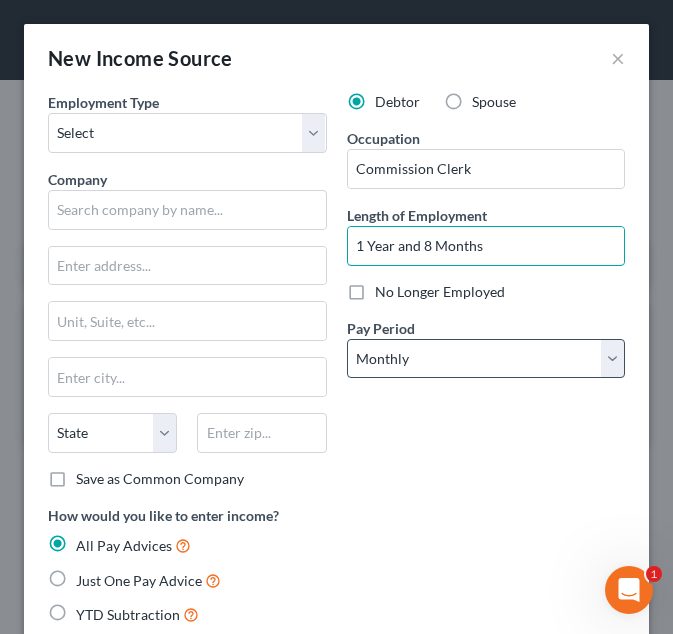 type on "1 Year and 8 Months" 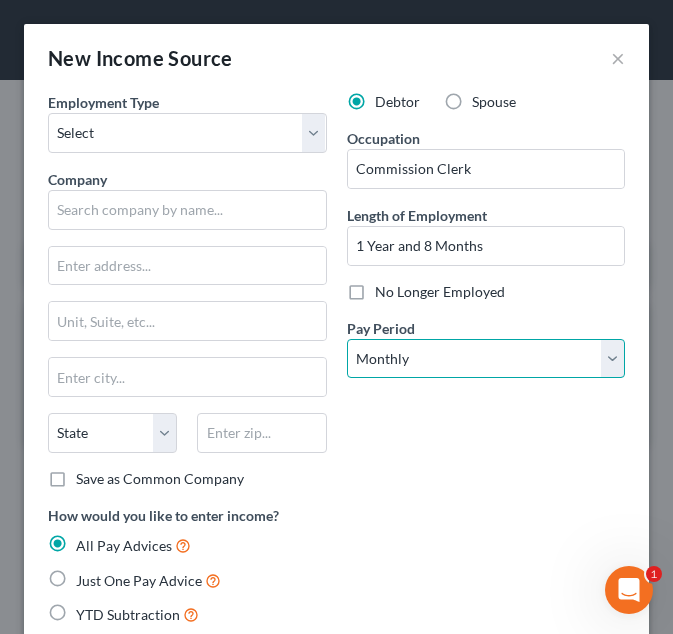 click on "Select Monthly Twice Monthly Every Other Week Weekly" at bounding box center [486, 359] 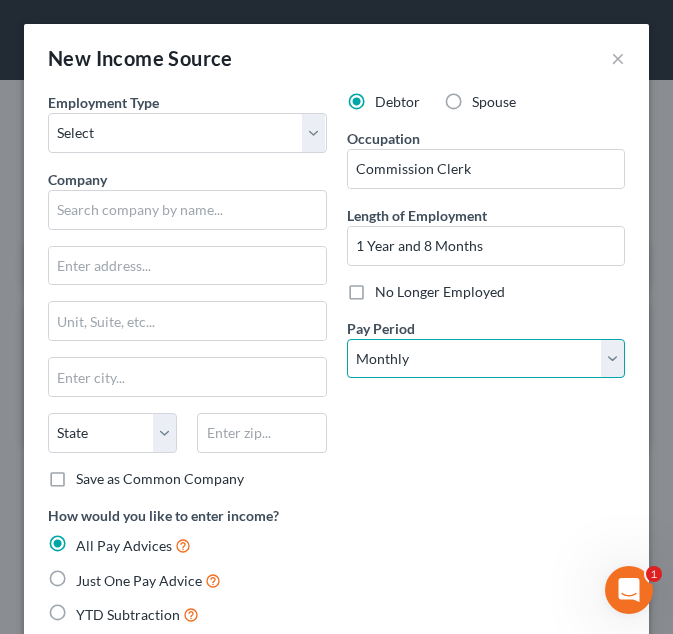 select on "2" 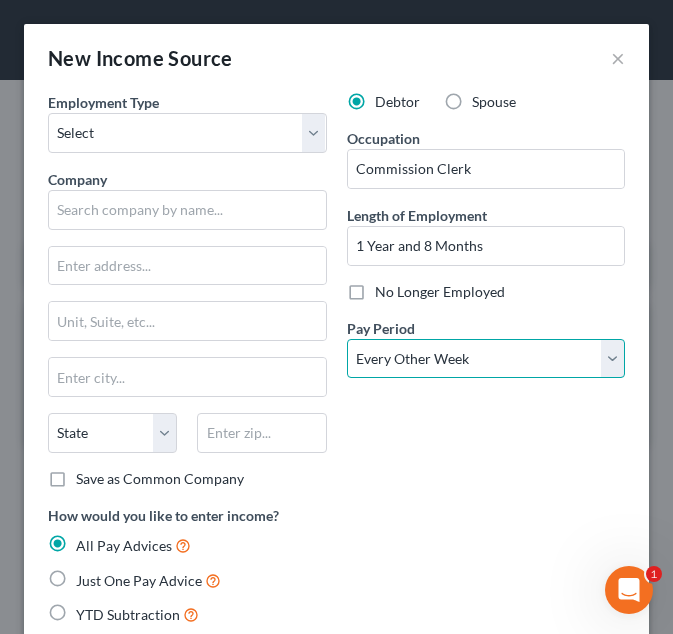 click on "Select Monthly Twice Monthly Every Other Week Weekly" at bounding box center [486, 359] 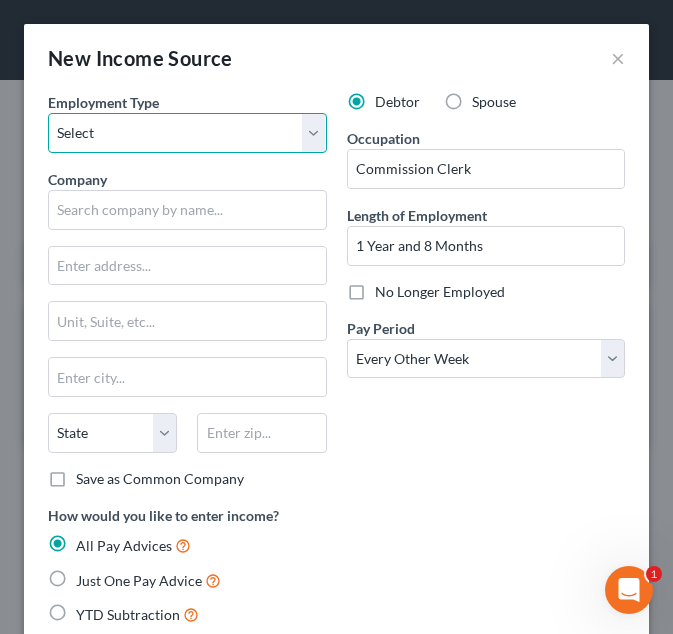 click on "Select Full or Part Time Employment Self Employment" at bounding box center [187, 133] 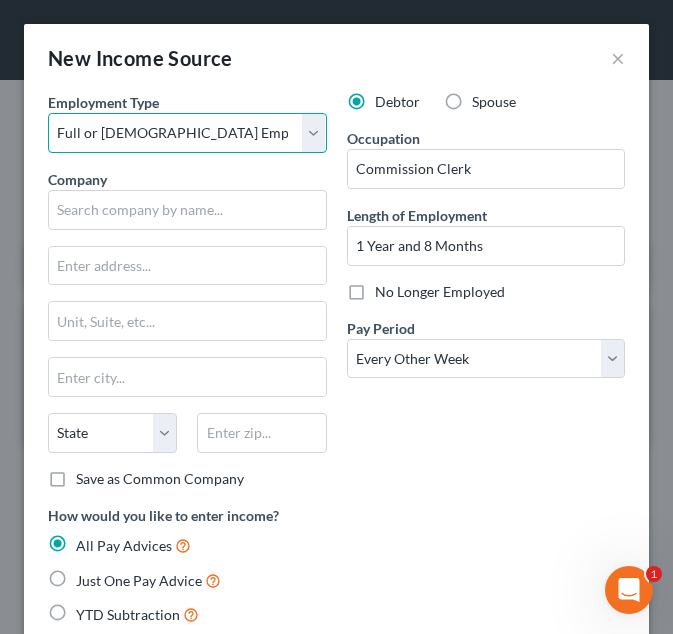 click on "Select Full or Part Time Employment Self Employment" at bounding box center (187, 133) 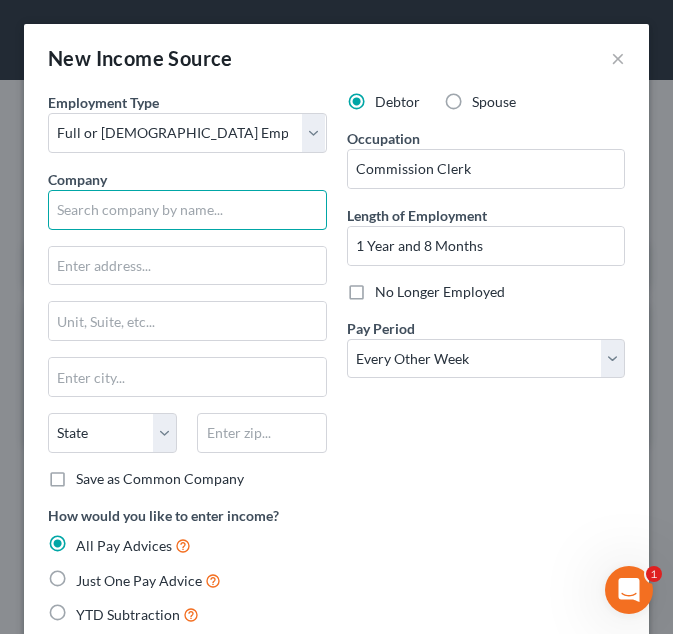 click at bounding box center [187, 210] 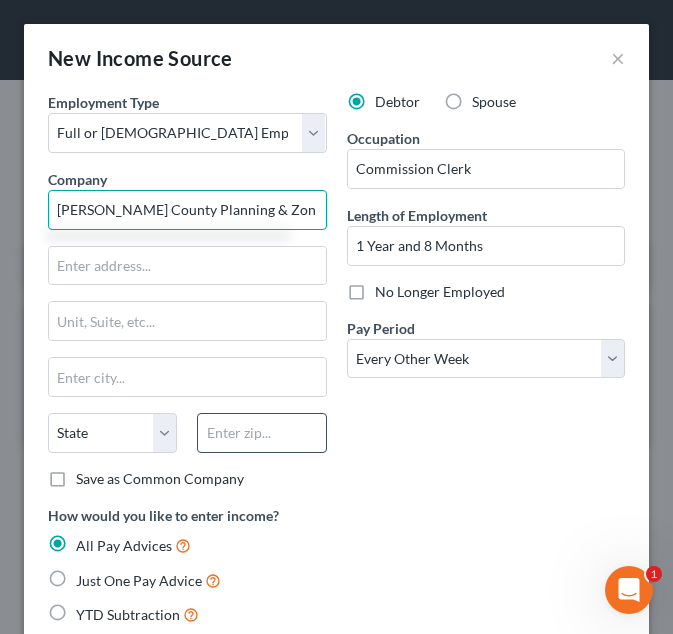 type on "Macon-Bibb County Planning & Zoning" 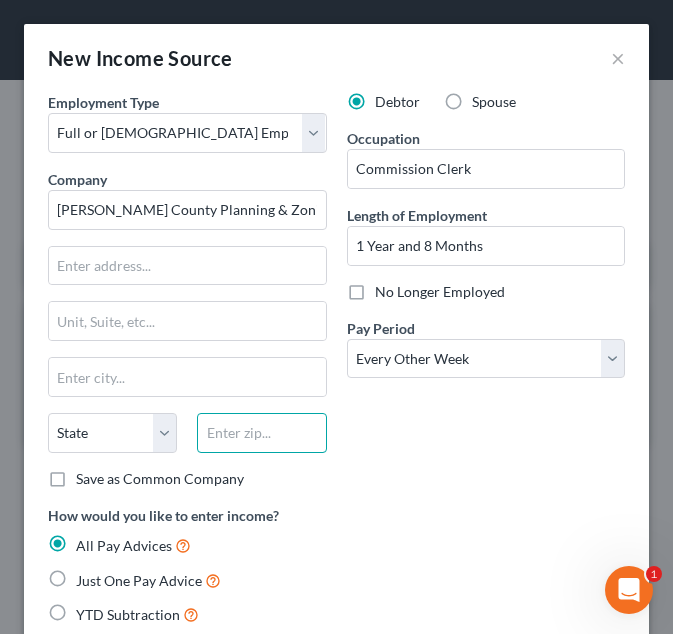 click at bounding box center [261, 433] 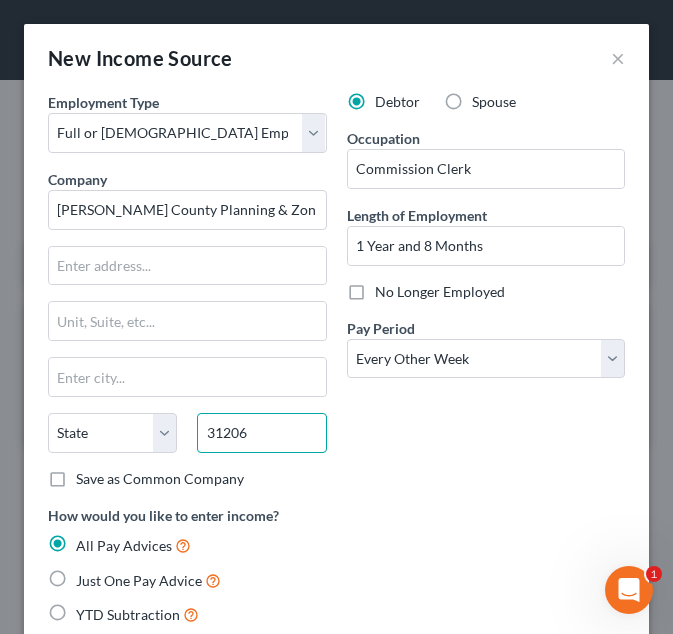 type on "31206" 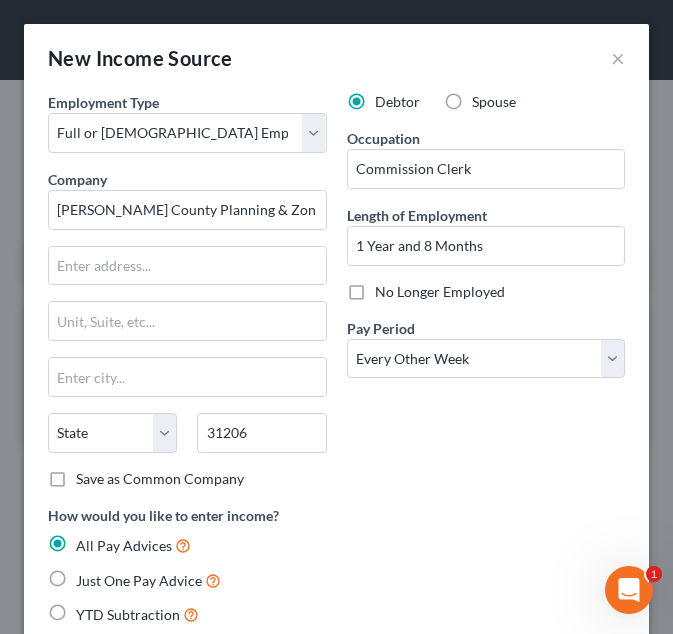 click on "Debtor Spouse Occupation Commission Clerk Length of Employment 1 Year and 8 Months No Longer Employed
Pay Period
*
Select Monthly Twice Monthly Every Other Week Weekly" at bounding box center (486, 298) 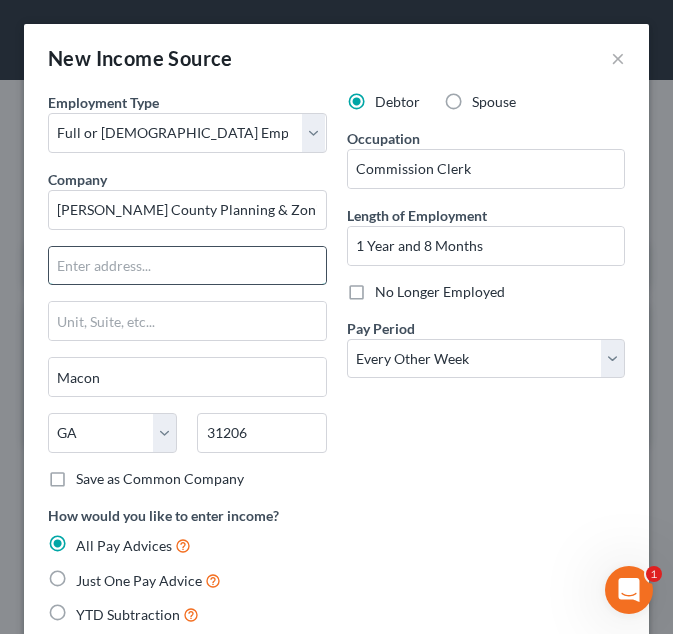 click at bounding box center (187, 266) 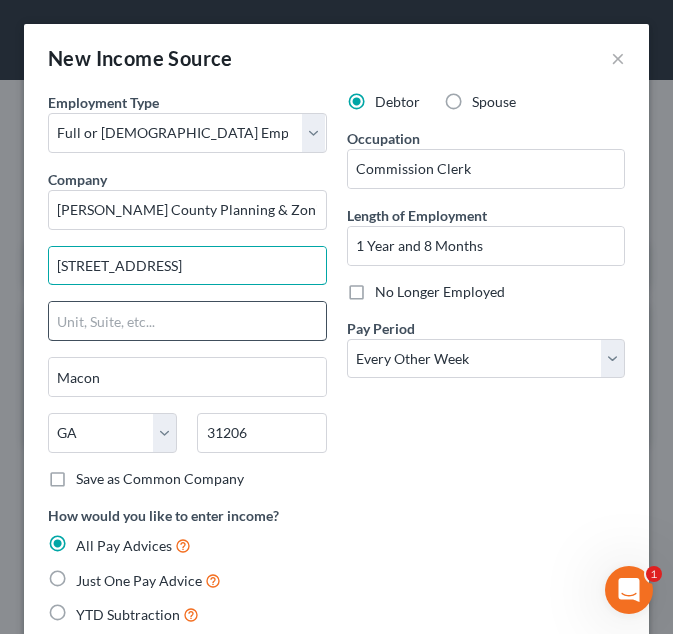type on "3661 Eisenhower Parkway" 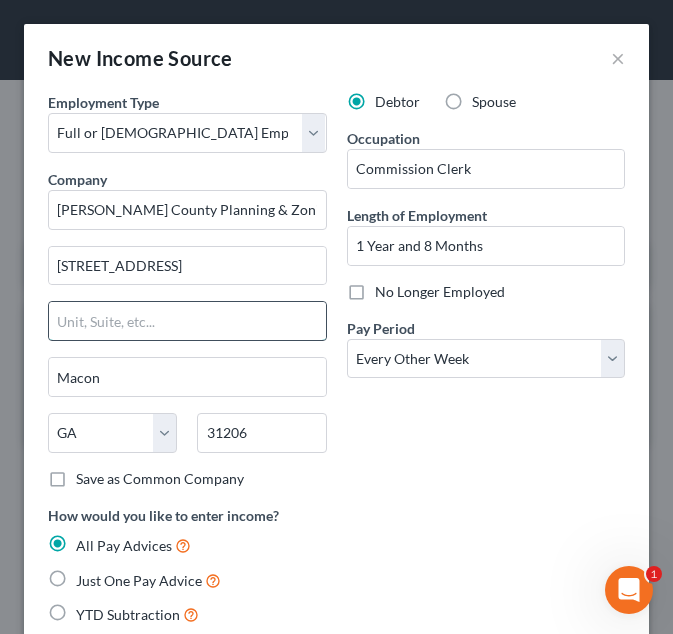 click at bounding box center [187, 321] 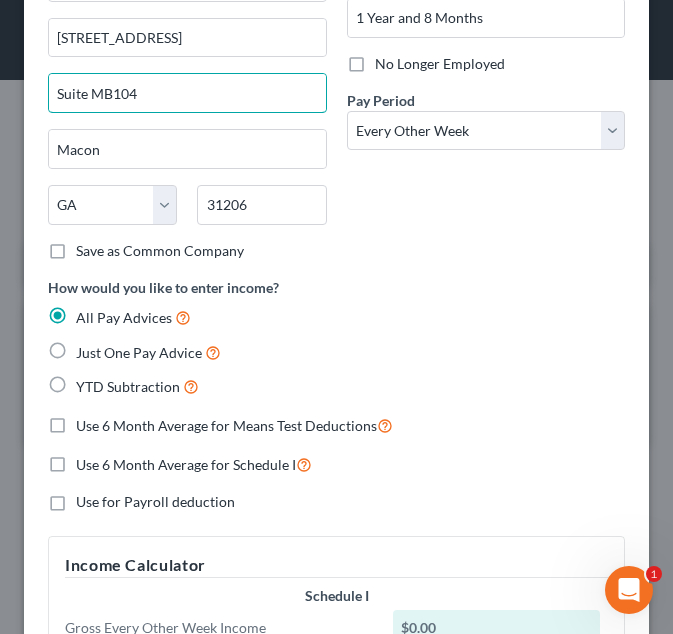 scroll, scrollTop: 382, scrollLeft: 0, axis: vertical 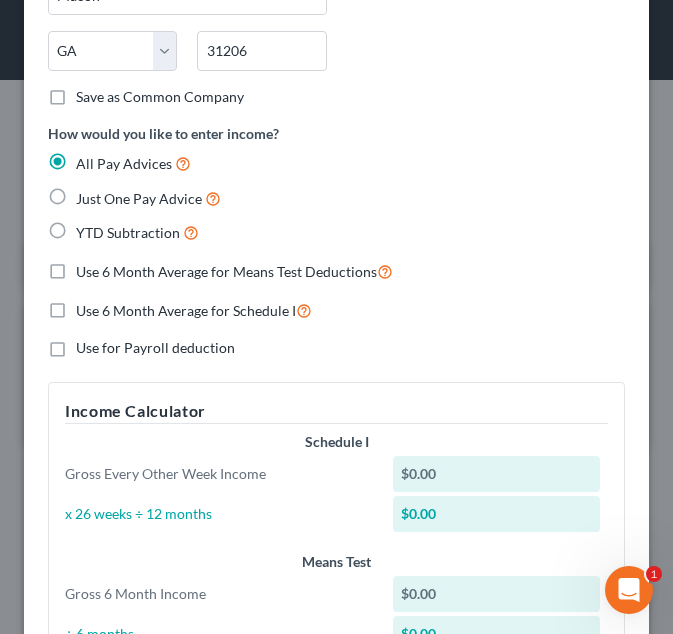 type on "Suite MB104" 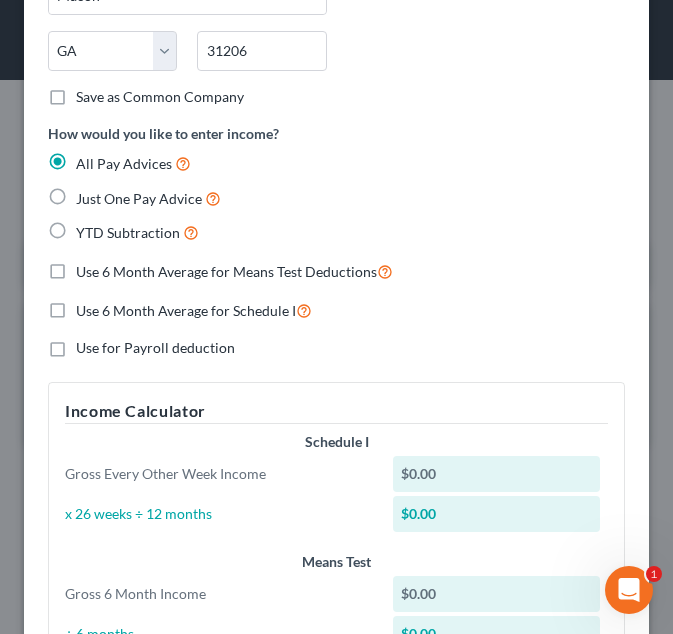 click on "YTD Subtraction" at bounding box center (128, 232) 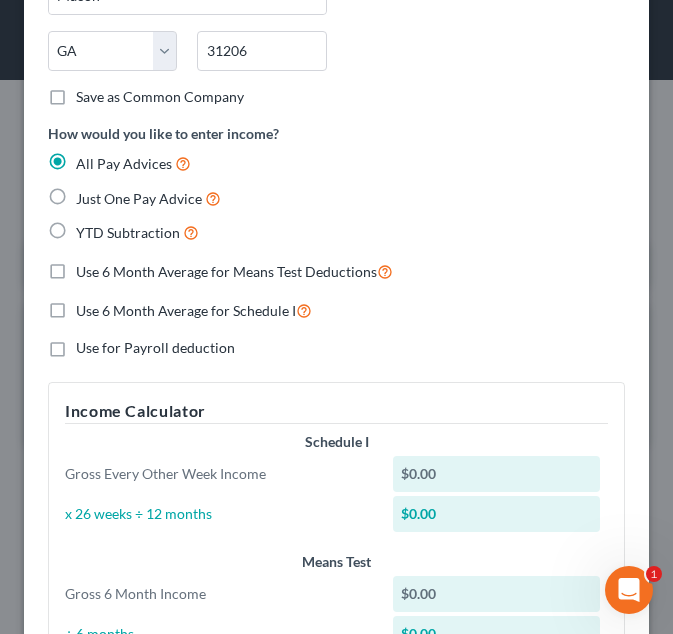 radio on "true" 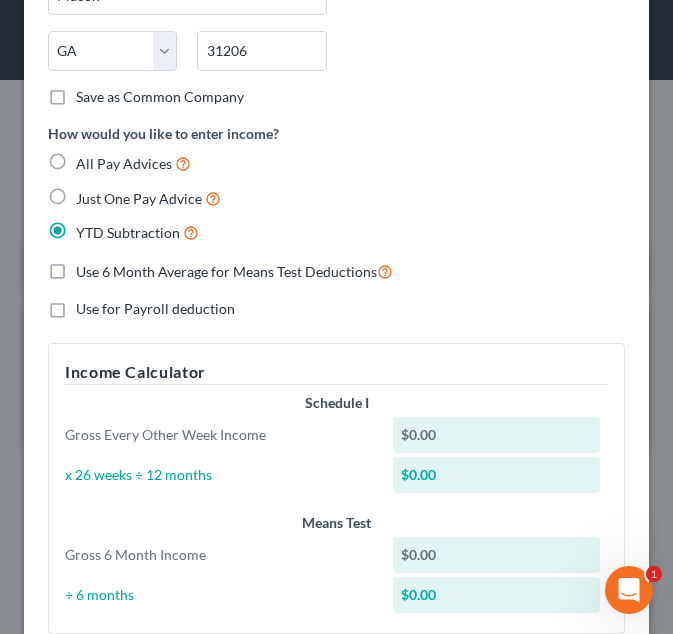 click on "Use 6 Month Average for Means Test Deductions" at bounding box center (226, 271) 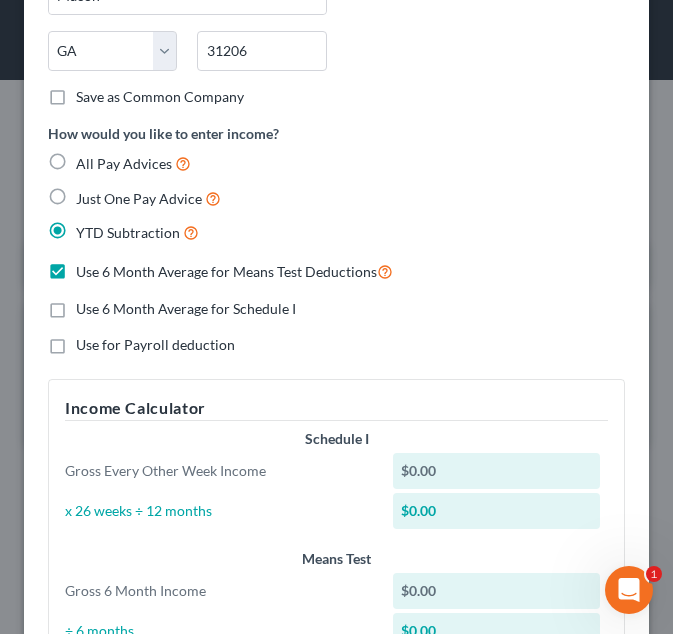 click on "Use 6 Month Average for Schedule I" at bounding box center (186, 308) 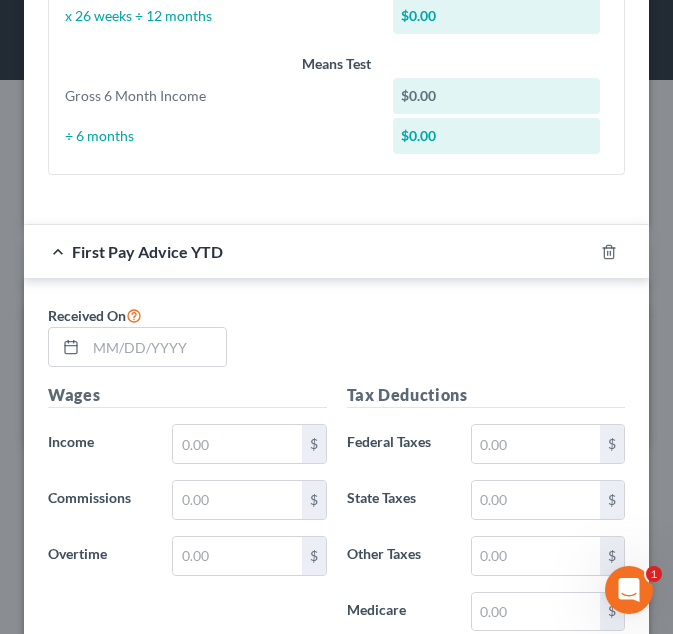 scroll, scrollTop: 899, scrollLeft: 0, axis: vertical 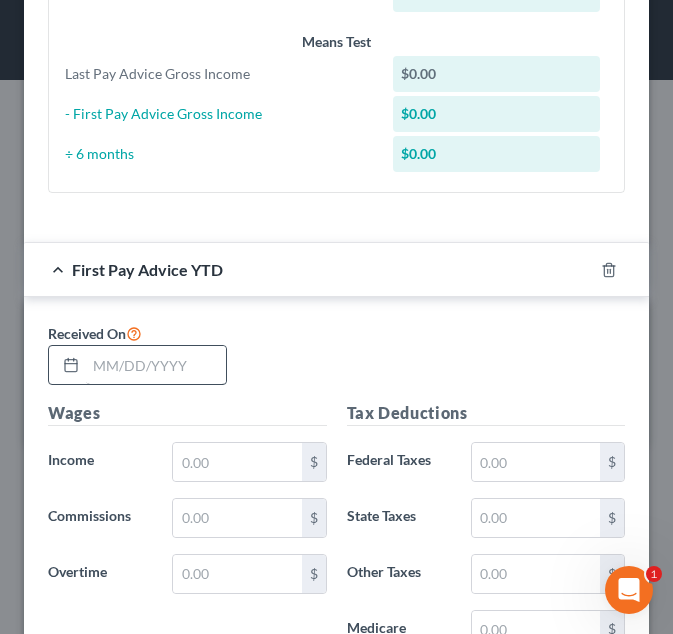click on "Received On" at bounding box center (137, 353) 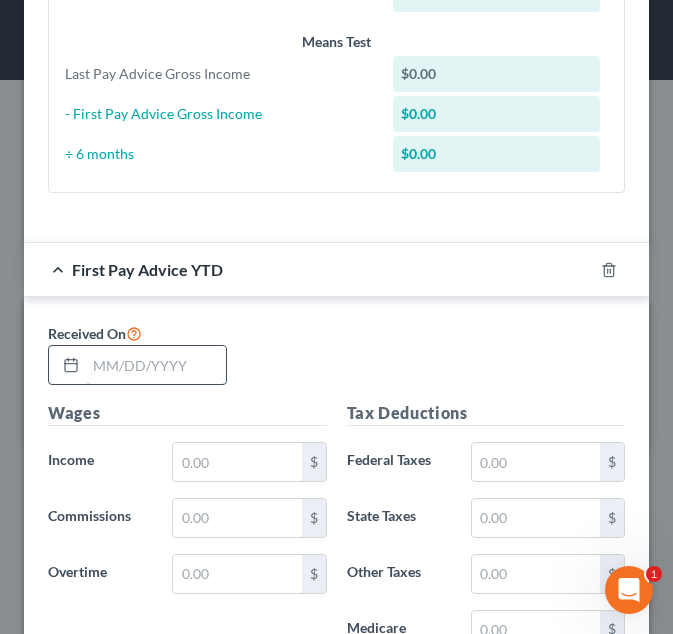 click at bounding box center [156, 365] 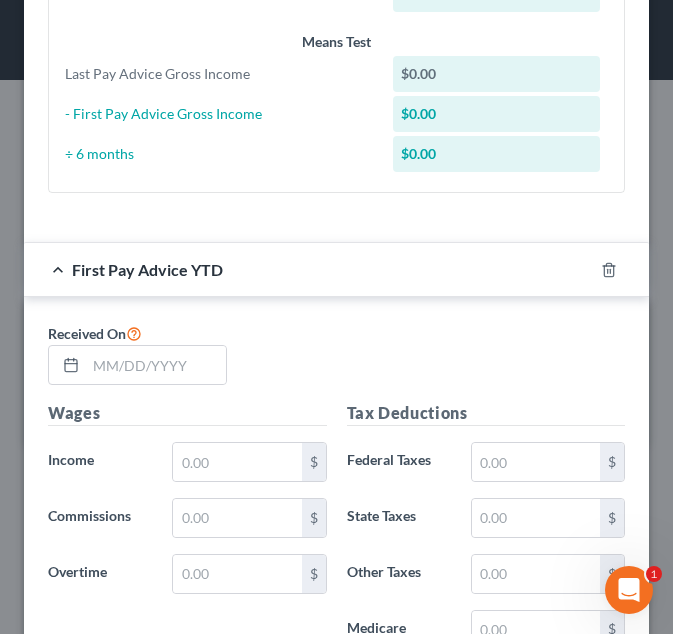 click on "Received On" at bounding box center [336, 361] 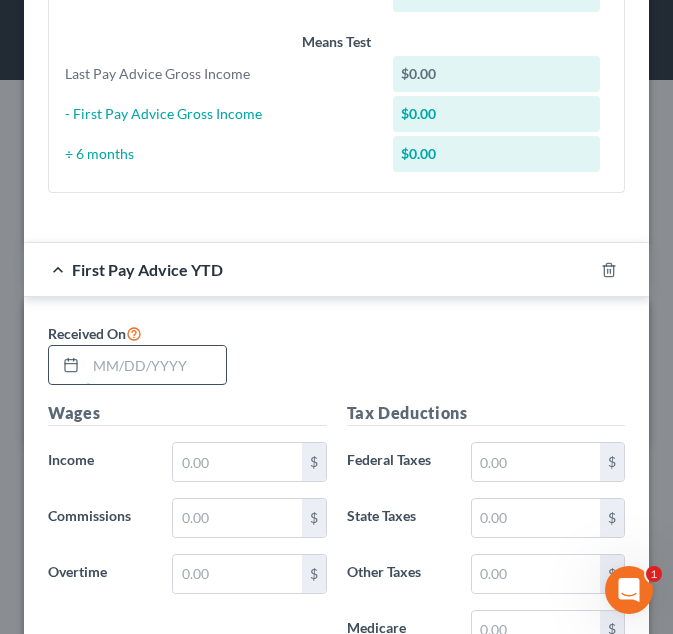 click at bounding box center [156, 365] 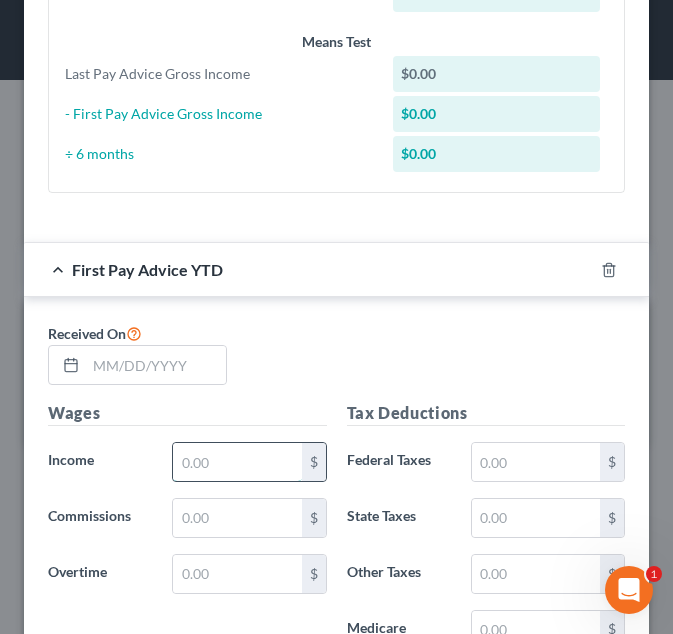 click at bounding box center [237, 462] 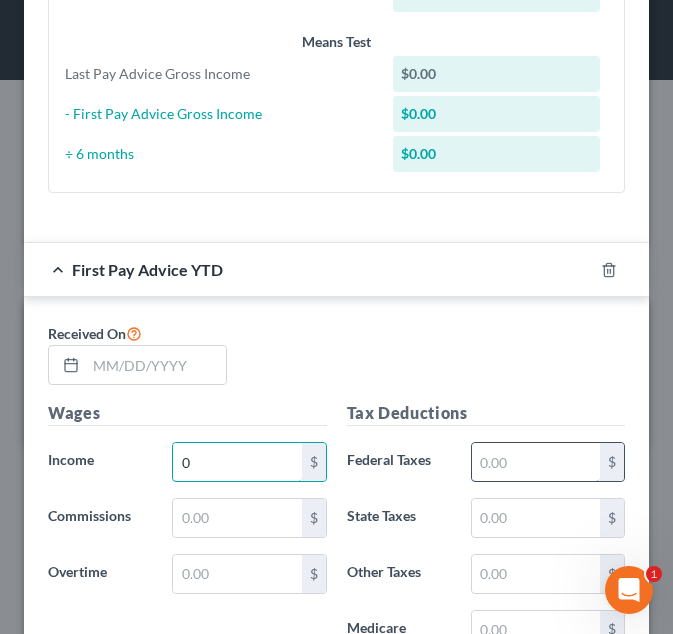 type on "0" 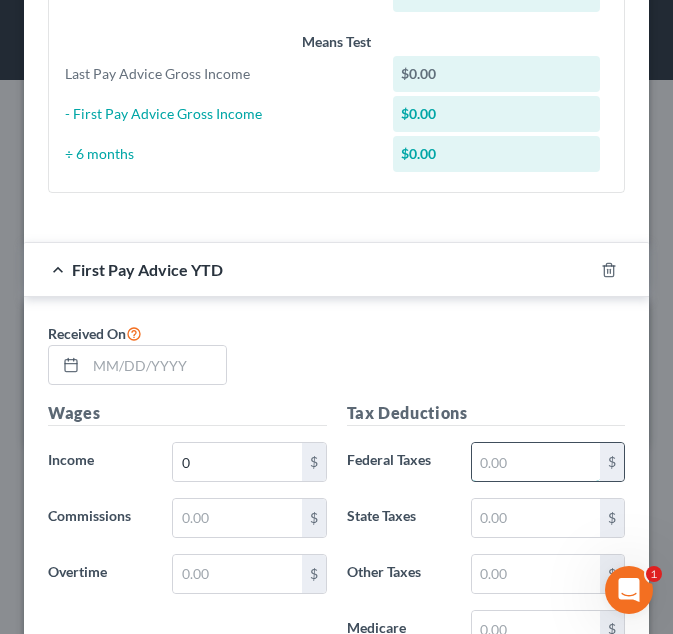click at bounding box center [536, 462] 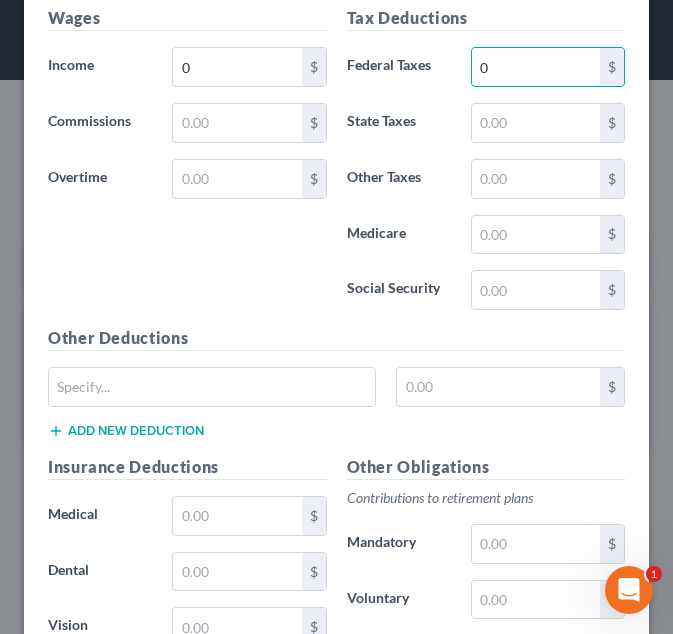 scroll, scrollTop: 1296, scrollLeft: 0, axis: vertical 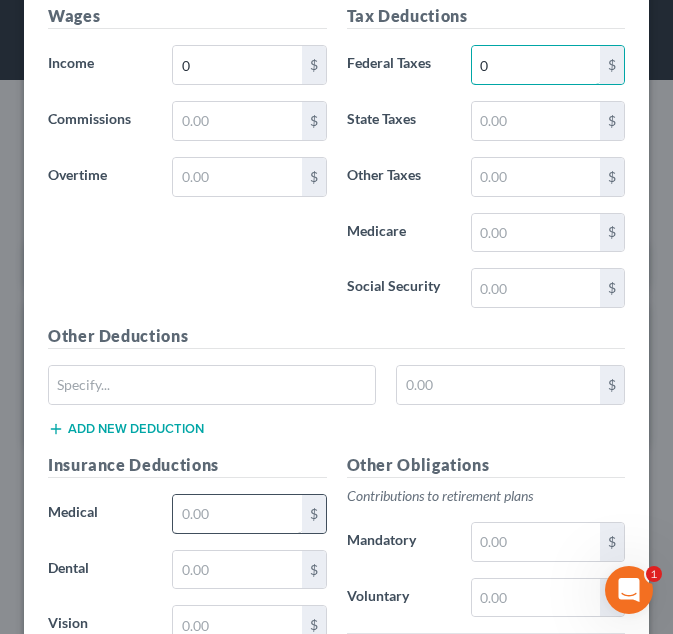 type on "0" 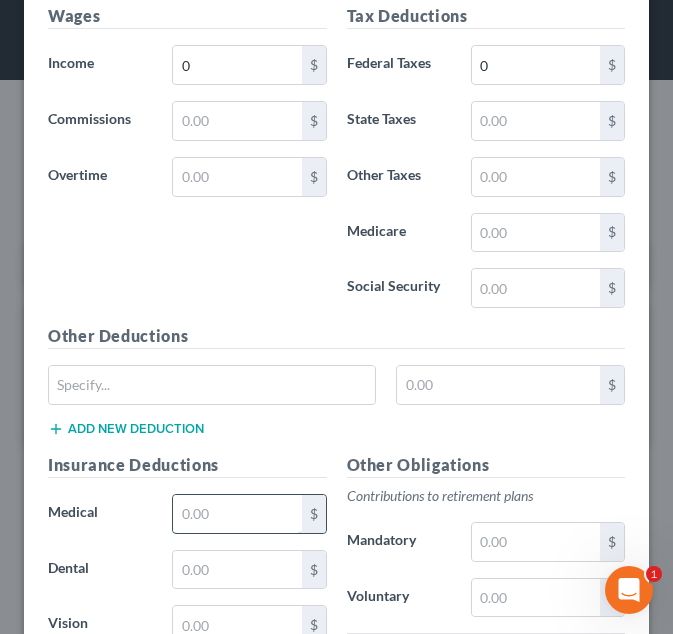 click at bounding box center [237, 514] 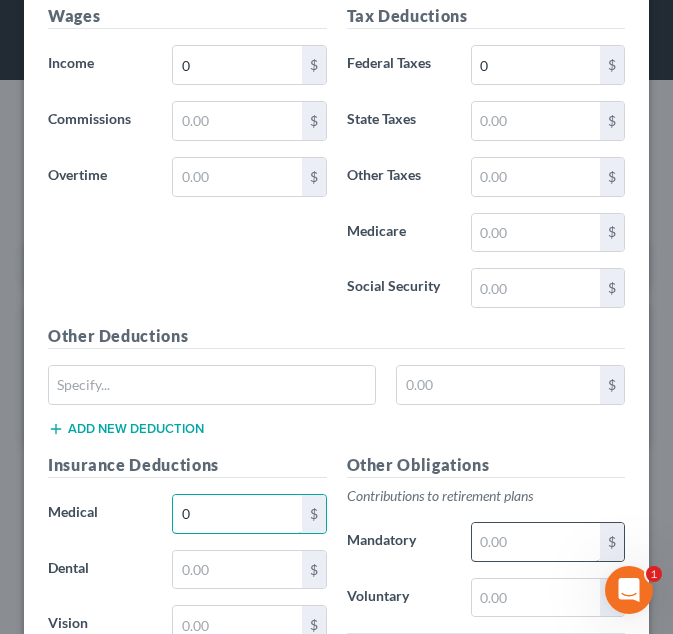type on "0" 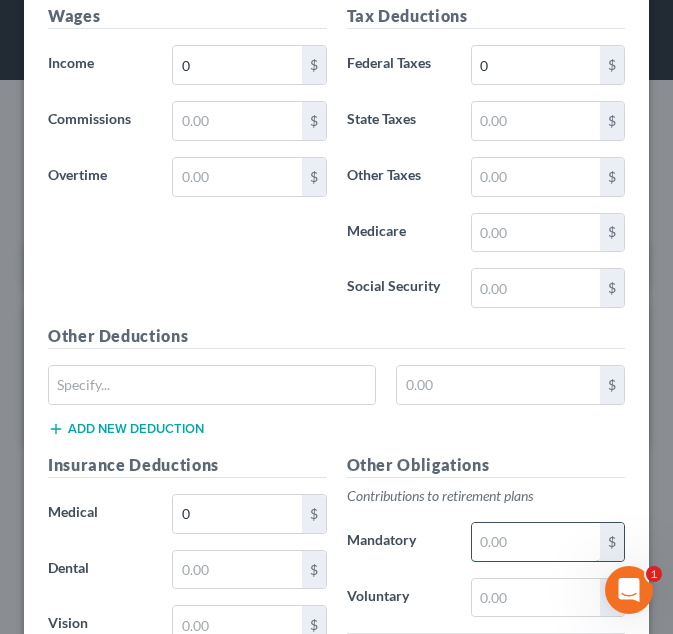 click at bounding box center (536, 542) 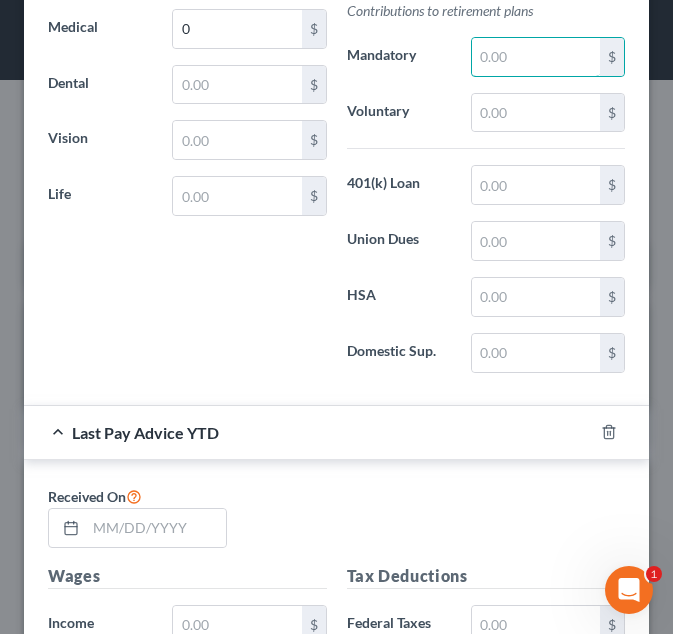 scroll, scrollTop: 1783, scrollLeft: 0, axis: vertical 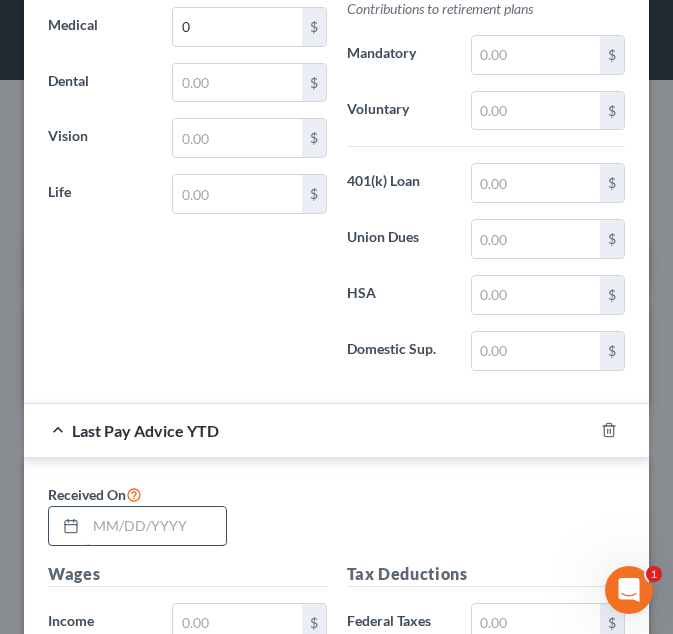 click at bounding box center [156, 526] 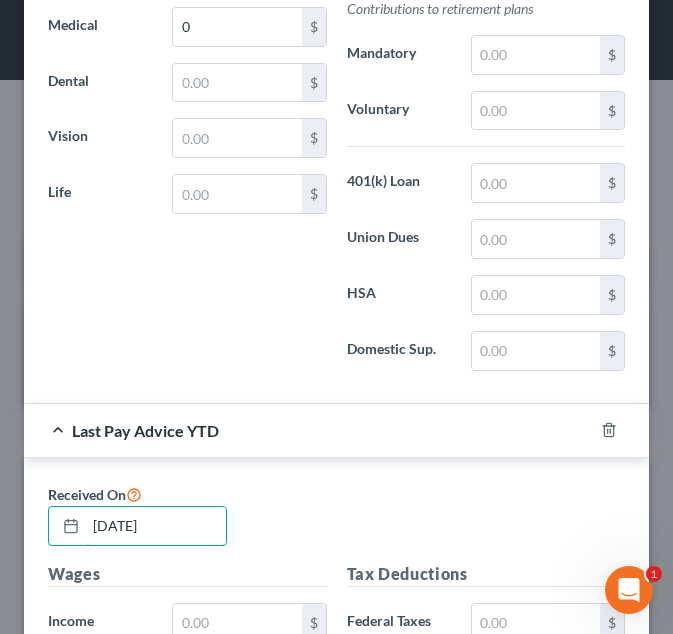 scroll, scrollTop: 2018, scrollLeft: 0, axis: vertical 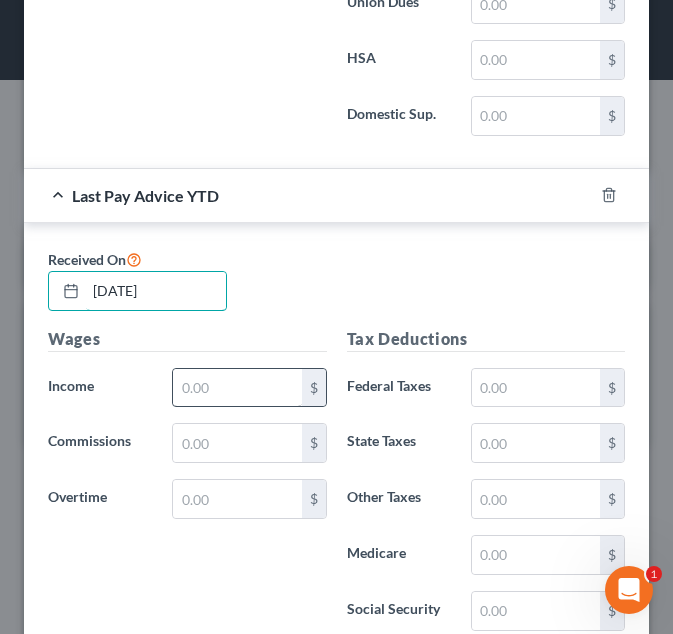 type on "06/27/2025" 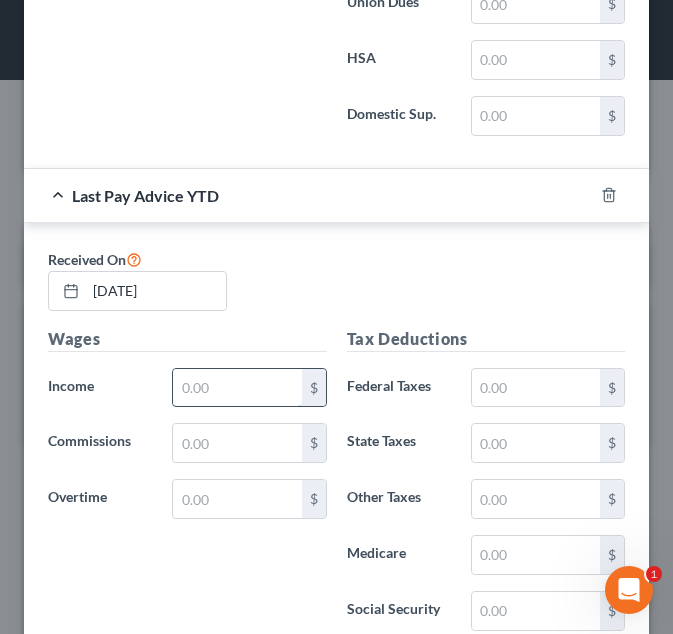 click at bounding box center (237, 388) 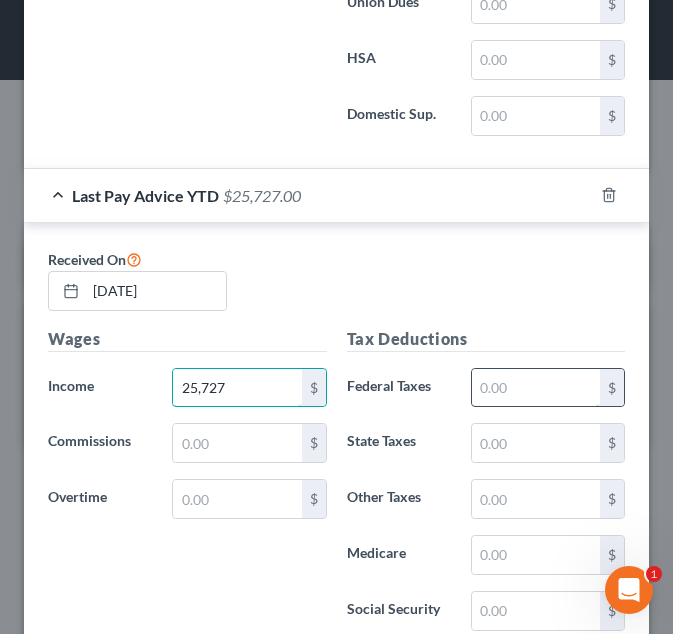 type on "25,727" 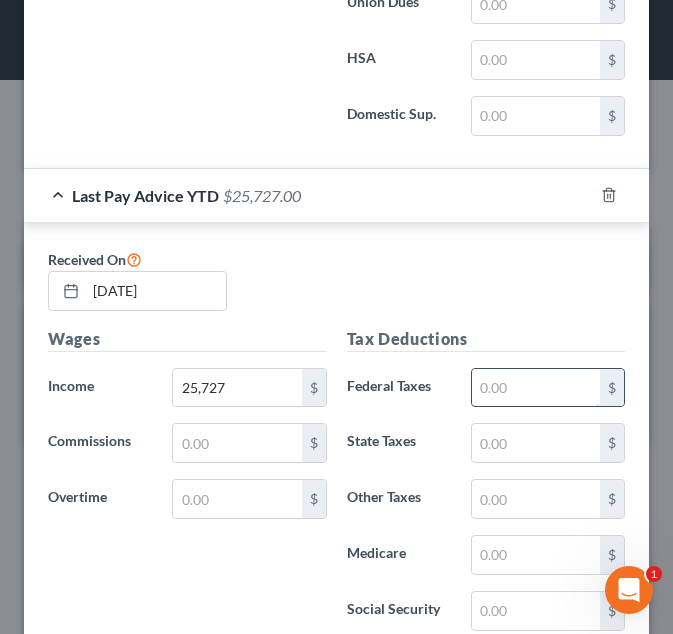 click at bounding box center [536, 388] 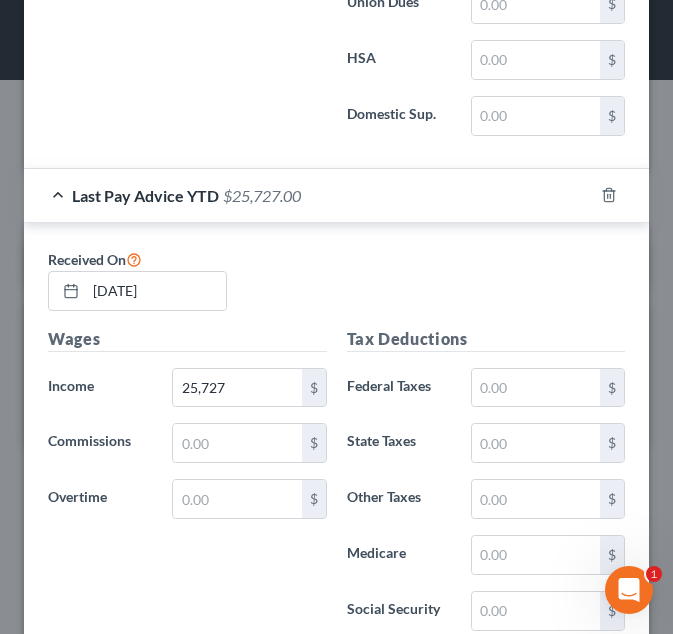 click on "Wages" at bounding box center [187, 339] 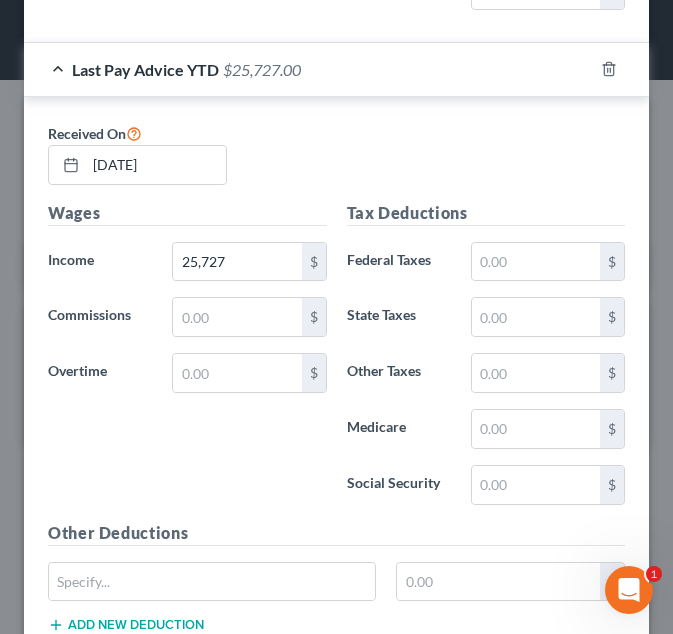 scroll, scrollTop: 2145, scrollLeft: 0, axis: vertical 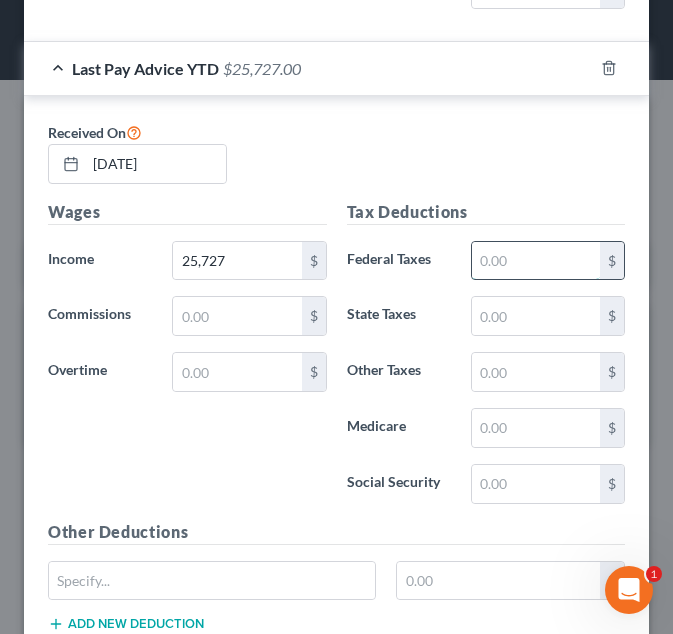 click at bounding box center [536, 261] 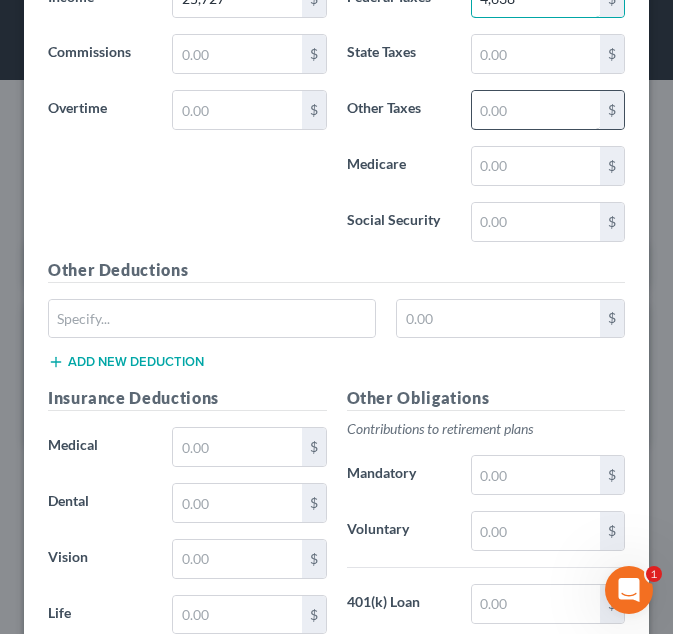 scroll, scrollTop: 2408, scrollLeft: 0, axis: vertical 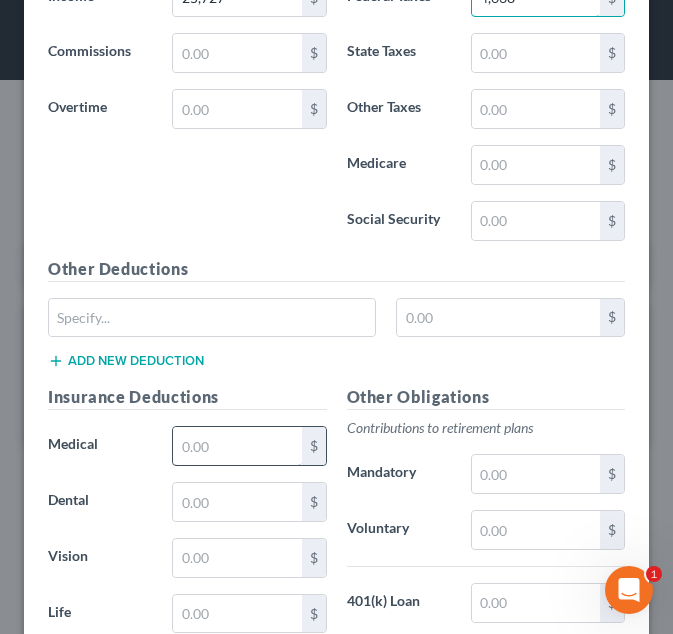 type on "4,638" 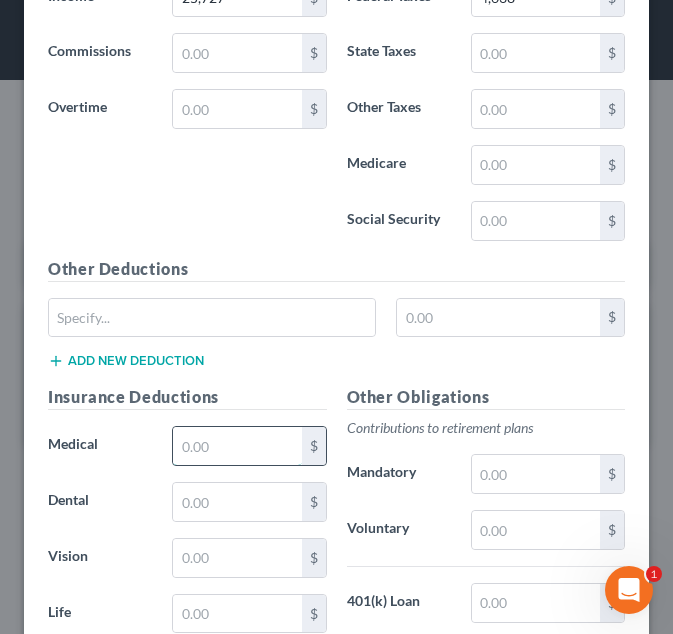 click at bounding box center (237, 446) 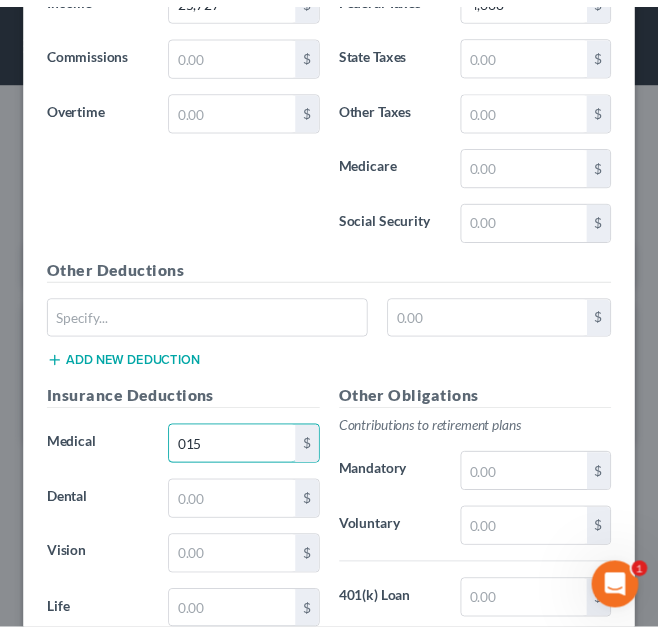scroll, scrollTop: 2706, scrollLeft: 0, axis: vertical 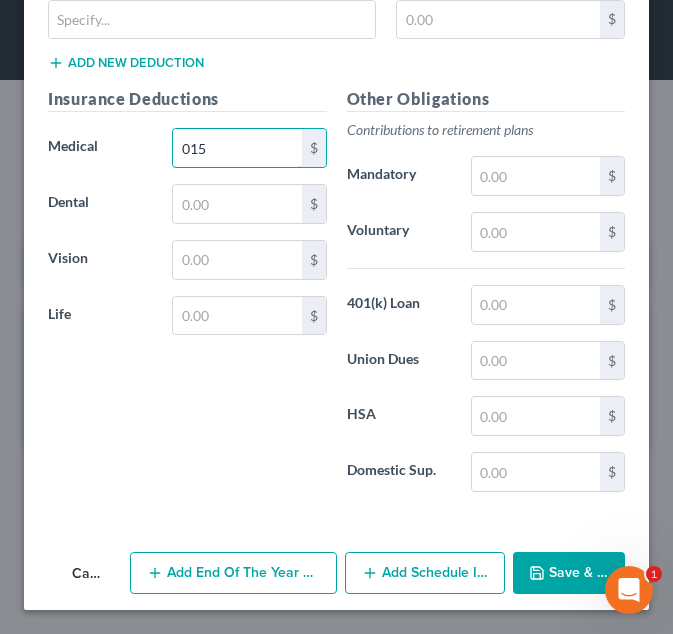 type on "015" 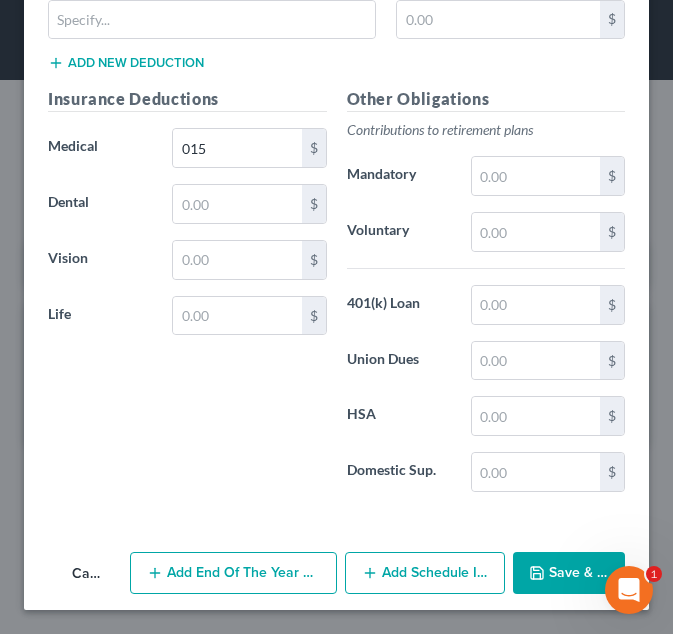 click on "Save & Close" at bounding box center (569, 573) 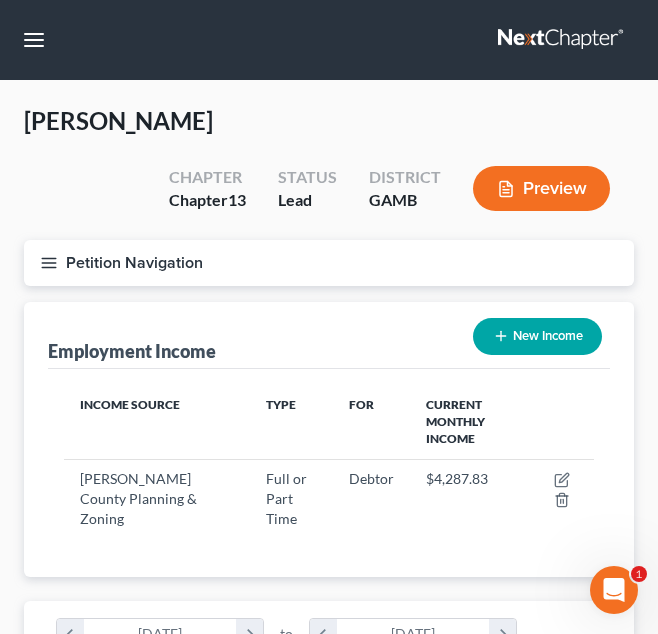 scroll, scrollTop: 999735, scrollLeft: 999430, axis: both 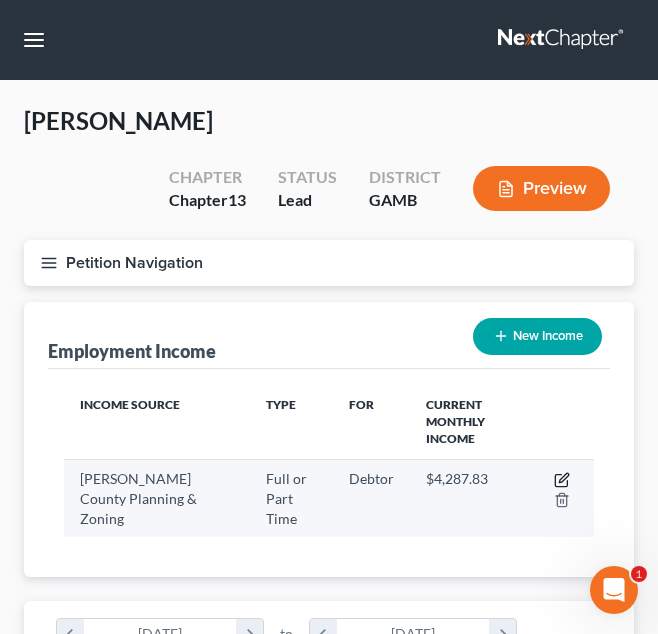 click 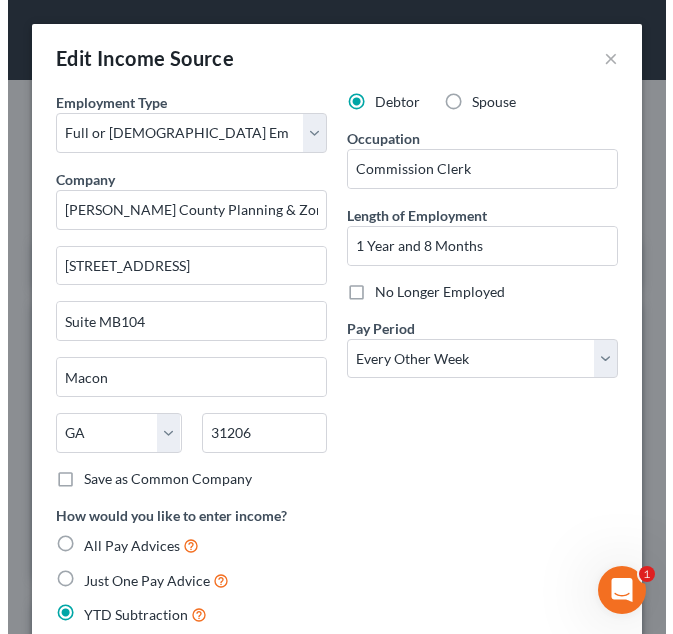 scroll, scrollTop: 999728, scrollLeft: 999415, axis: both 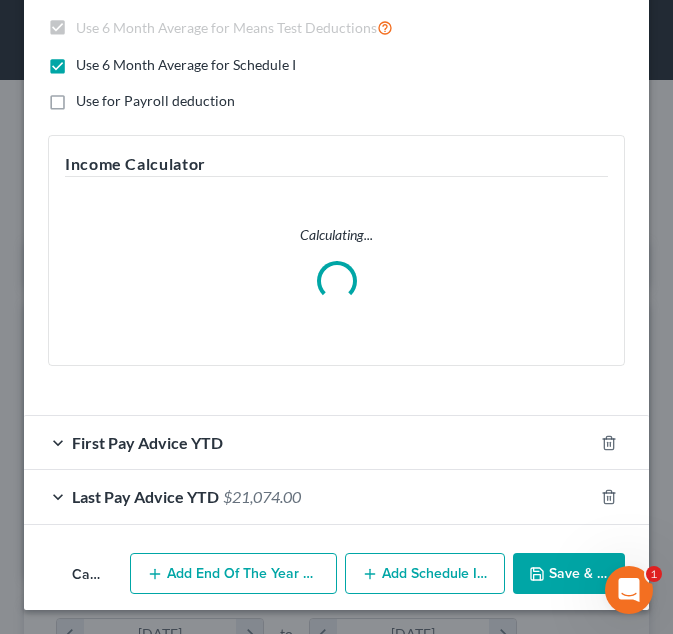 click on "$21,074.00" at bounding box center (262, 496) 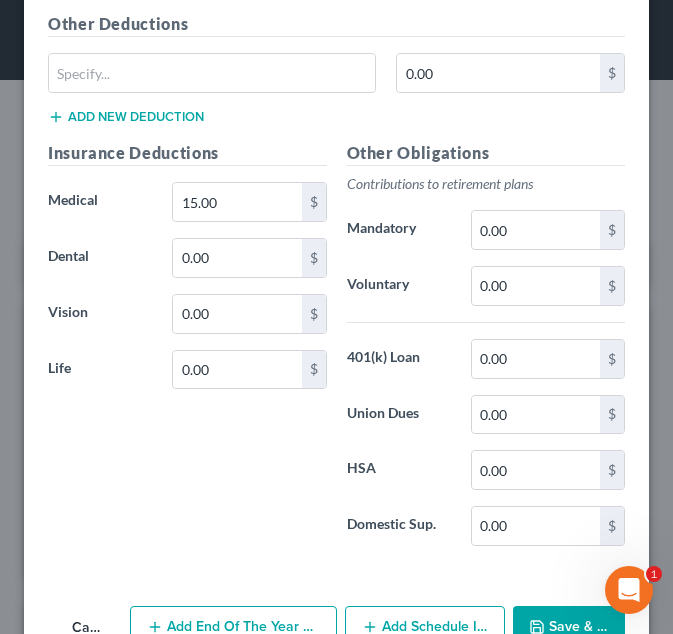 scroll, scrollTop: 1663, scrollLeft: 0, axis: vertical 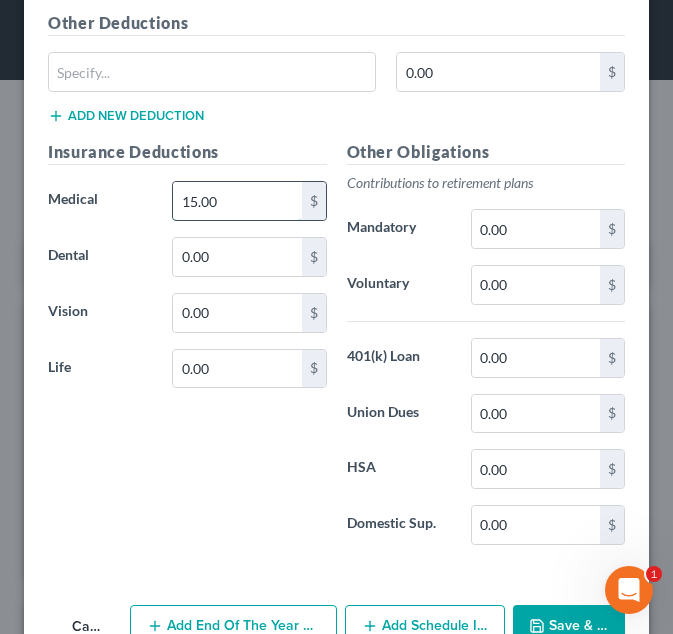 click on "15.00" at bounding box center (237, 201) 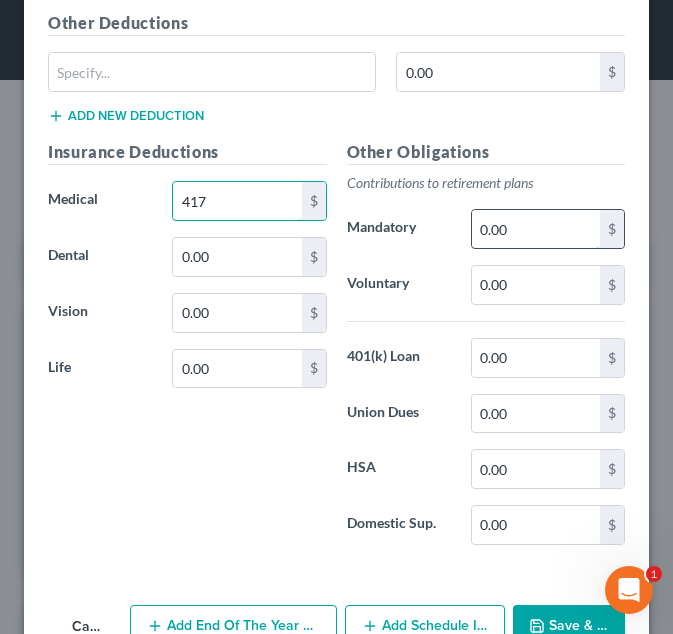 type on "417" 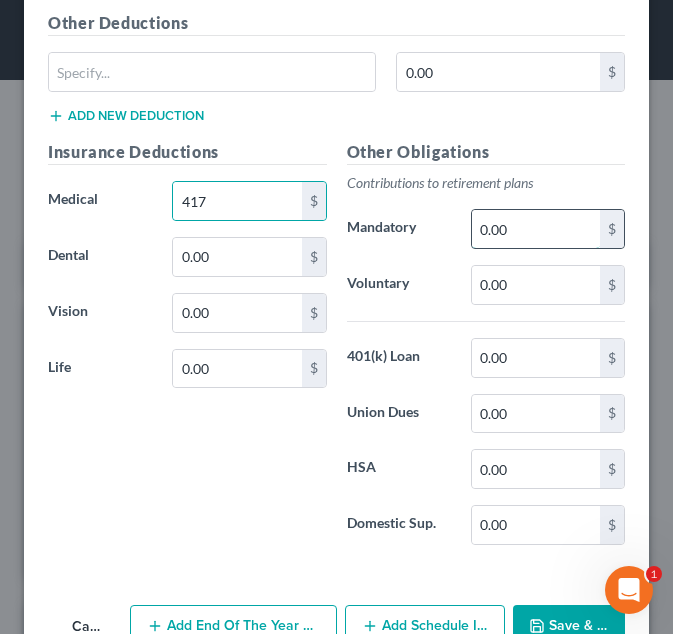 click on "0.00" at bounding box center (536, 229) 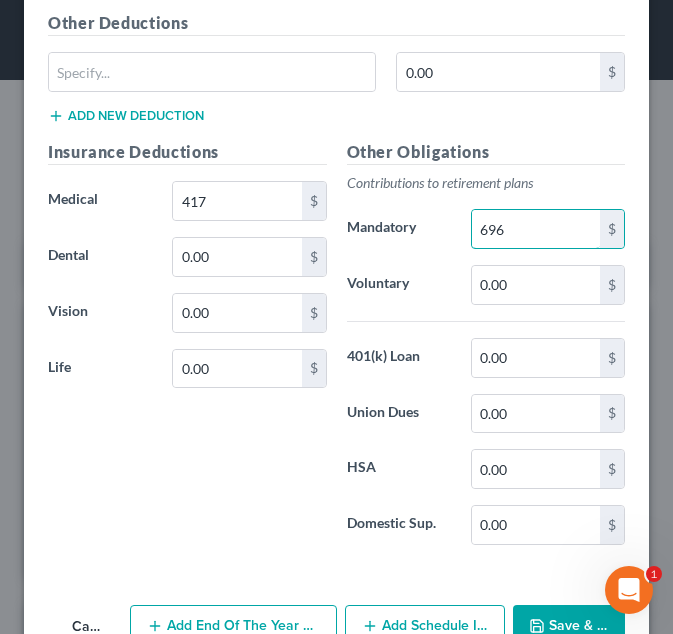 type on "696" 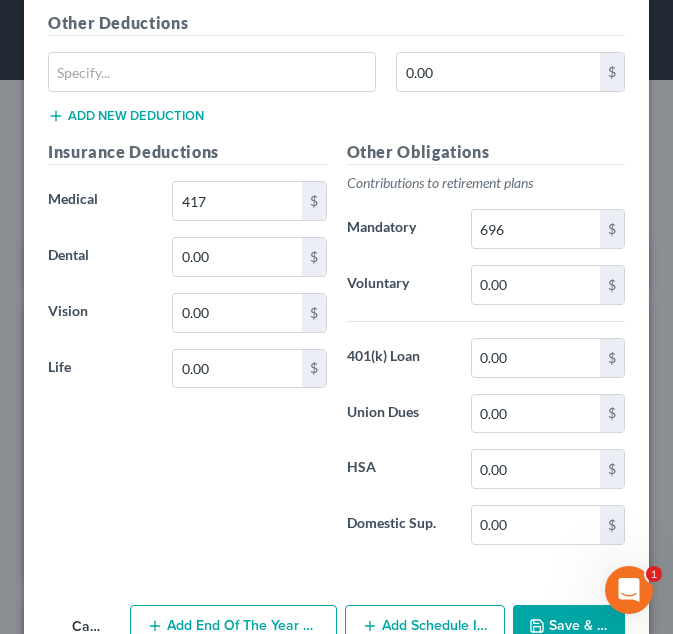 click on "Other Obligations Contributions to retirement plans Mandatory 696 $ Voluntary 0.00 $ 401(k) Loan 0.00 $ Union Dues 0.00 $ HSA 0.00 $ Domestic Sup. 0.00 $" at bounding box center [486, 350] 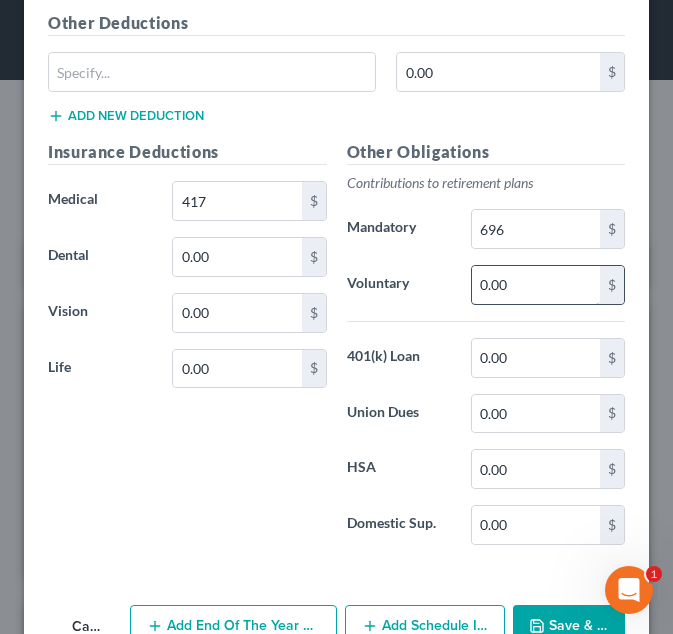 click on "0.00" at bounding box center [536, 285] 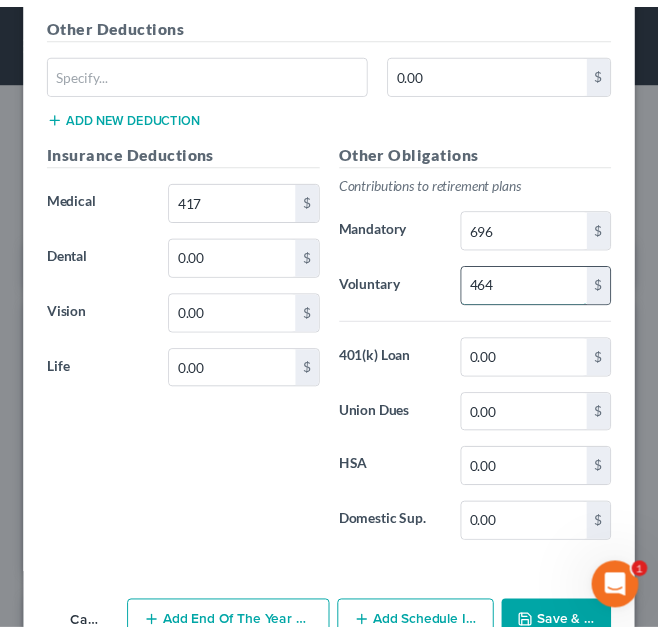 scroll, scrollTop: 1715, scrollLeft: 0, axis: vertical 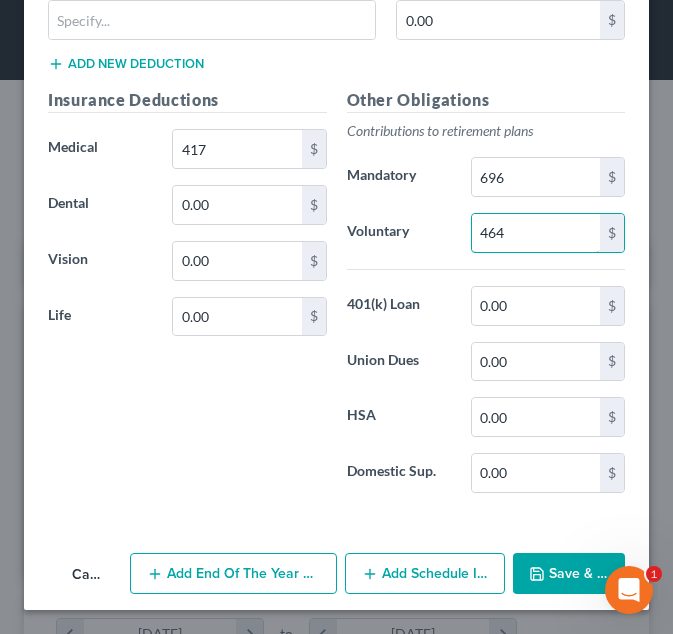 type on "464" 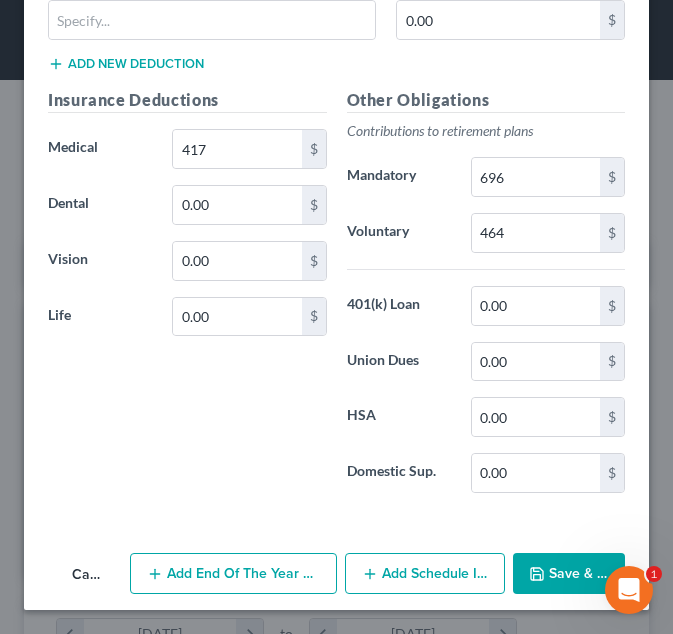 click on "Save & Close" at bounding box center [569, 574] 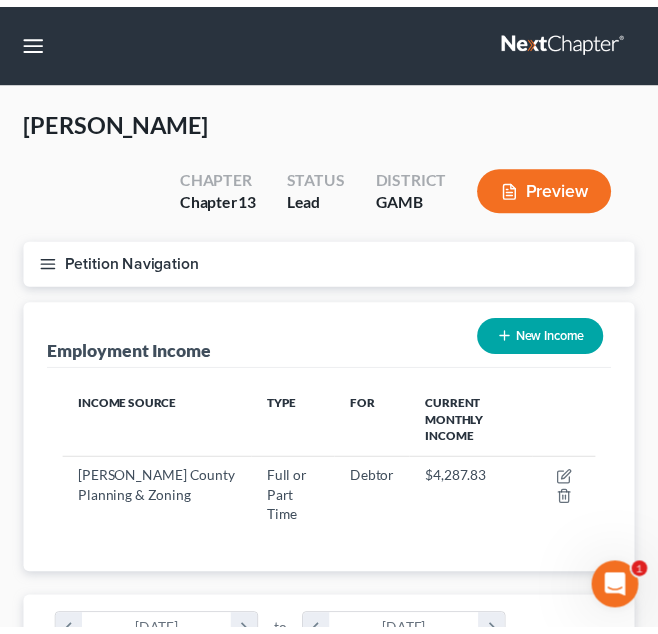 scroll, scrollTop: 265, scrollLeft: 570, axis: both 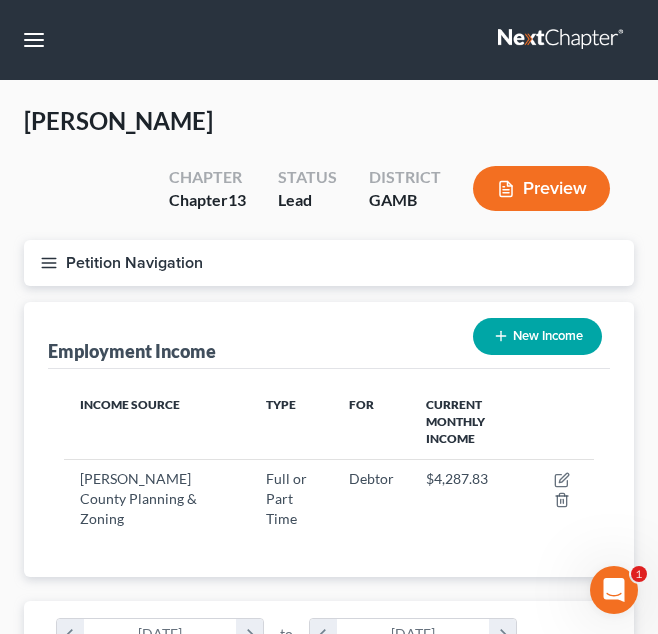click on "Petition Navigation" at bounding box center [329, 263] 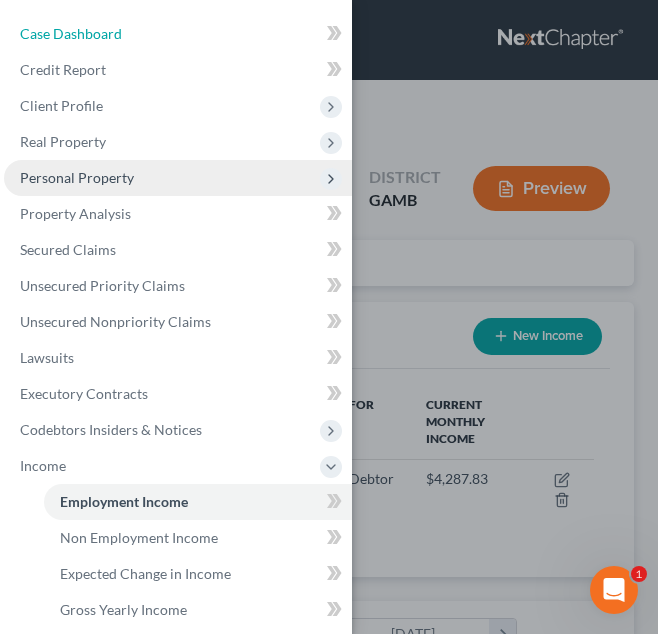drag, startPoint x: 223, startPoint y: 41, endPoint x: 264, endPoint y: 171, distance: 136.31215 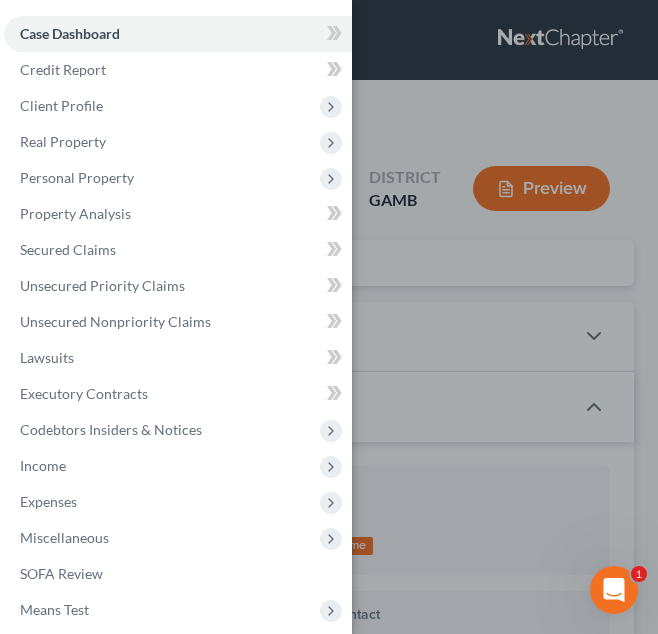 click on "Case Dashboard
Payments
Invoices
Payments
Payments
Credit Report
Client Profile" at bounding box center (329, 317) 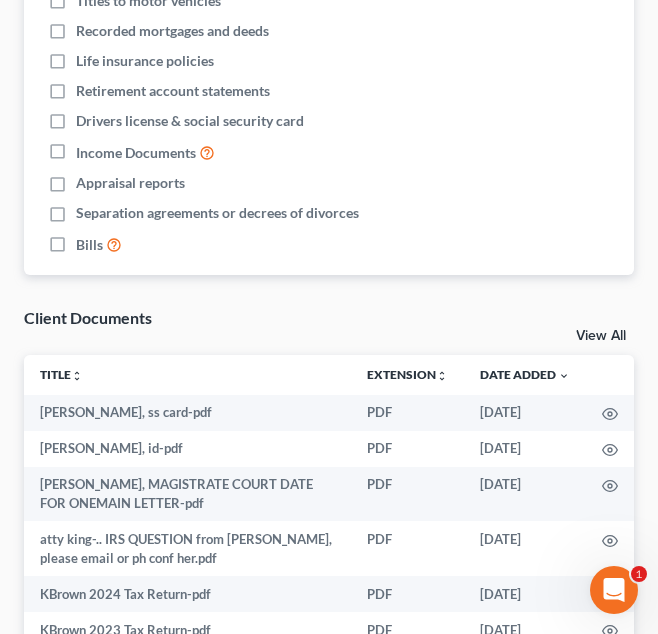 scroll, scrollTop: 1292, scrollLeft: 0, axis: vertical 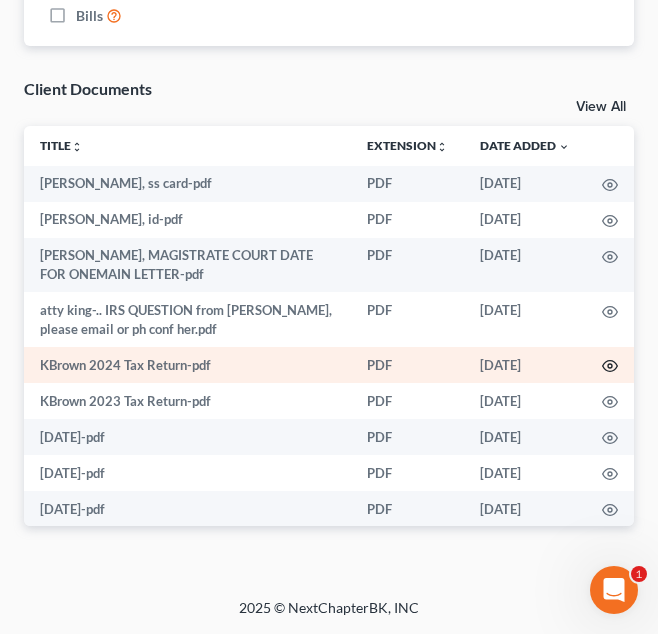 click 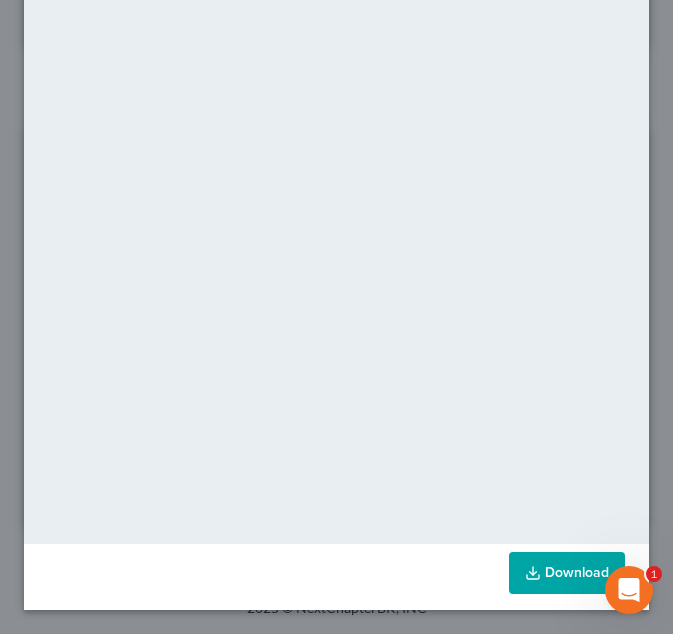 scroll, scrollTop: 0, scrollLeft: 0, axis: both 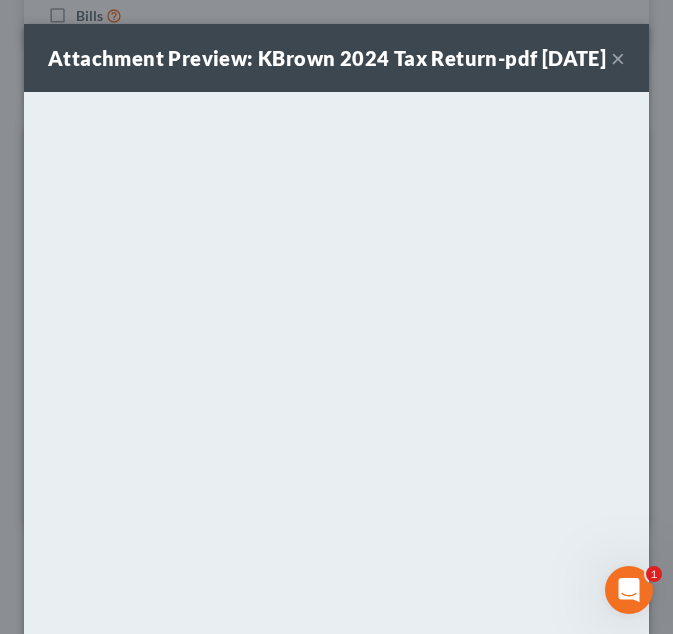 click on "×" at bounding box center (618, 58) 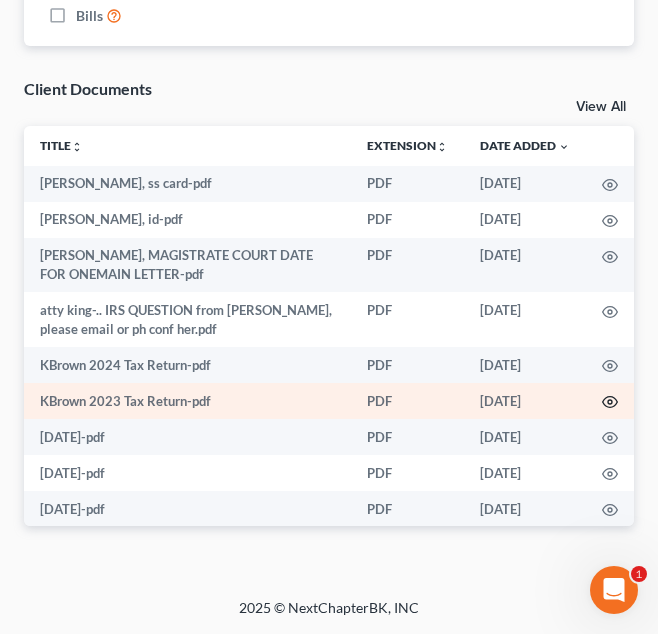 click 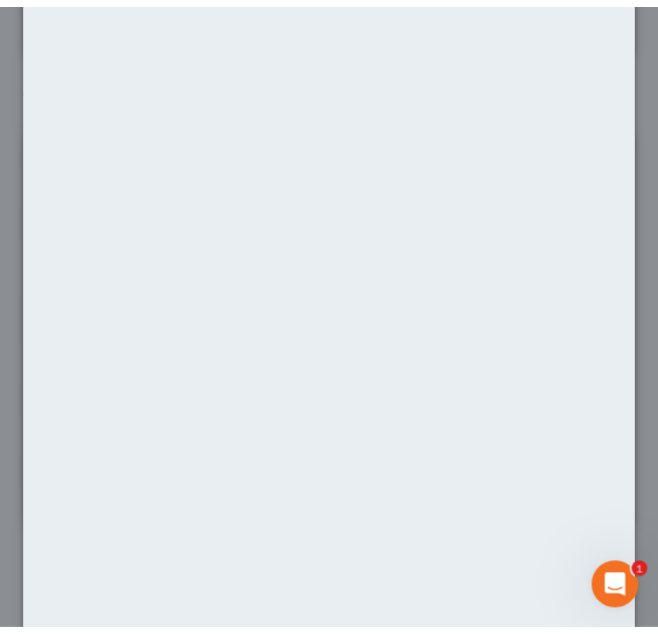 scroll, scrollTop: 113, scrollLeft: 0, axis: vertical 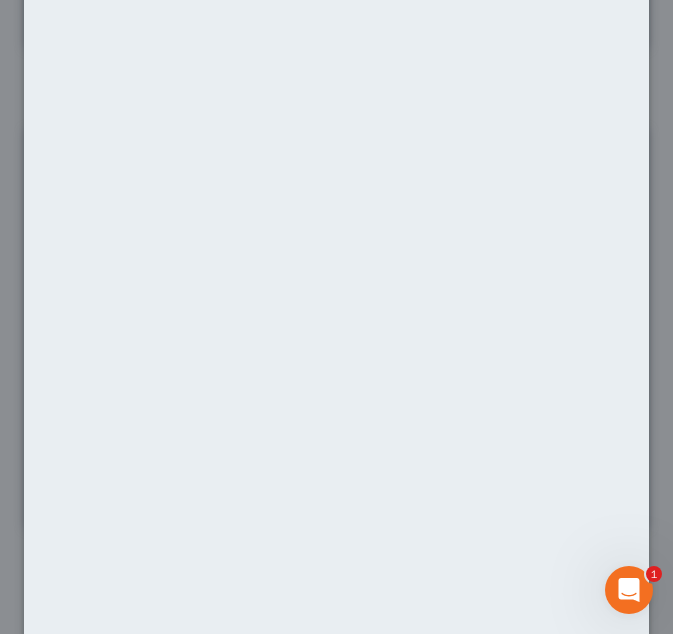 click on "Attachment Preview: KBrown 2023 Tax Return-pdf 07/11/2025 ×
<object ng-attr-data='https://nextchapter-prod.s3.amazonaws.com/uploads/attachment/file/11844899/bf3184af-b401-4052-b166-d8d3fe97d913.pdf?X-Amz-Expires=3000&X-Amz-Date=20250713T185446Z&X-Amz-Algorithm=AWS4-HMAC-SHA256&X-Amz-Credential=AKIAJMWBS4AI7W4T6GHQ%2F20250713%2Fus-east-1%2Fs3%2Faws4_request&X-Amz-SignedHeaders=host&X-Amz-Signature=08b9d9c8b5b233bcdf056042c8bbecf9b33fa0cf3ba294bd27230c22d0ac0170' type='application/pdf' width='100%' height='650px'></object>
<p><a href='https://nextchapter-prod.s3.amazonaws.com/uploads/attachment/file/11844899/bf3184af-b401-4052-b166-d8d3fe97d913.pdf?X-Amz-Expires=3000&X-Amz-Date=20250713T185446Z&X-Amz-Algorithm=AWS4-HMAC-SHA256&X-Amz-Credential=AKIAJMWBS4AI7W4T6GHQ%2F20250713%2Fus-east-1%2Fs3%2Faws4_request&X-Amz-SignedHeaders=host&X-Amz-Signature=08b9d9c8b5b233bcdf056042c8bbecf9b33fa0cf3ba294bd27230c22d0ac0170' target='_blank'>Click here</a> to open in a new window.</p>
Download" at bounding box center (336, 317) 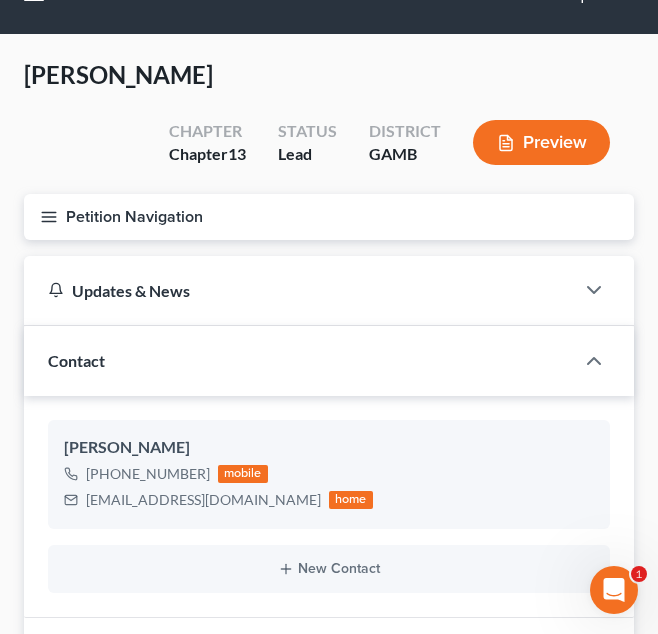 scroll, scrollTop: 0, scrollLeft: 0, axis: both 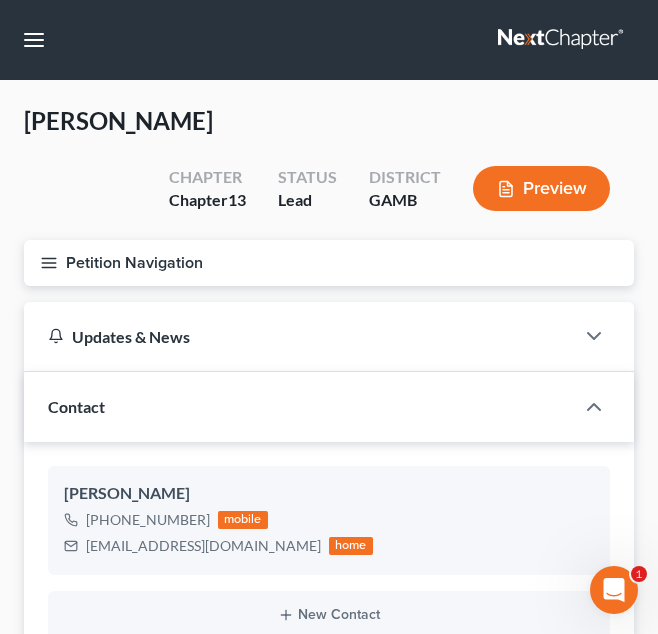 click on "Petition Navigation" at bounding box center [329, 263] 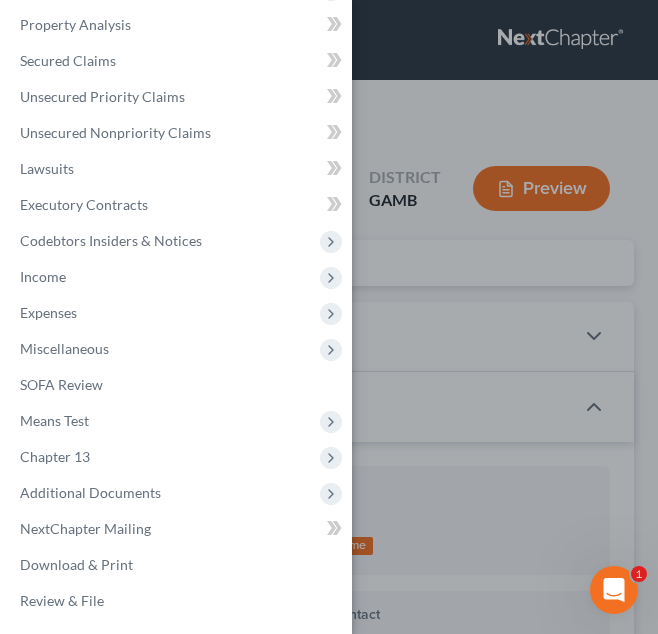 scroll, scrollTop: 190, scrollLeft: 0, axis: vertical 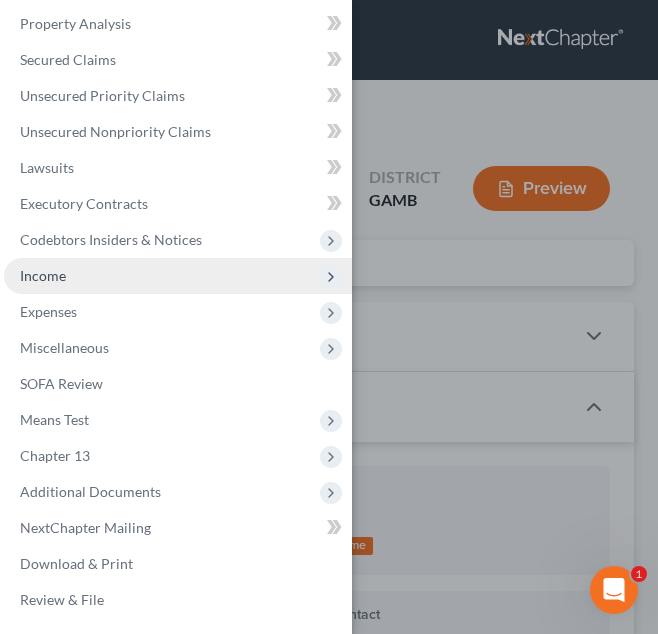 click on "Income" at bounding box center (178, 276) 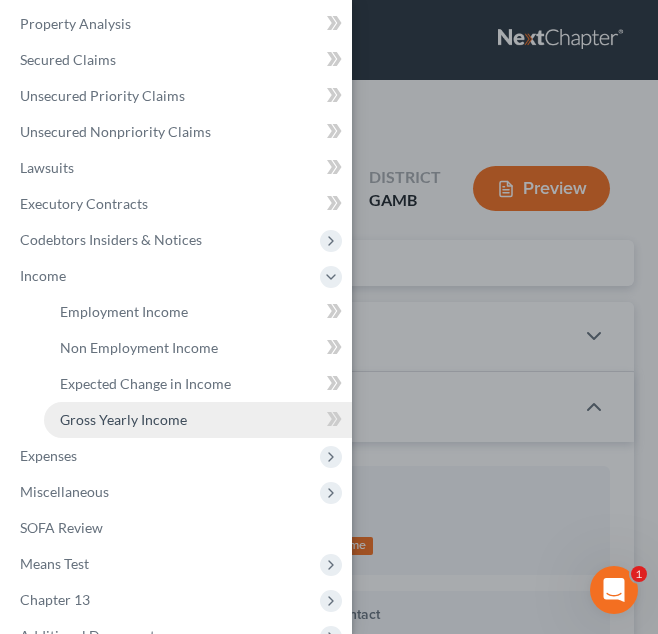 click on "Gross Yearly Income" at bounding box center [123, 419] 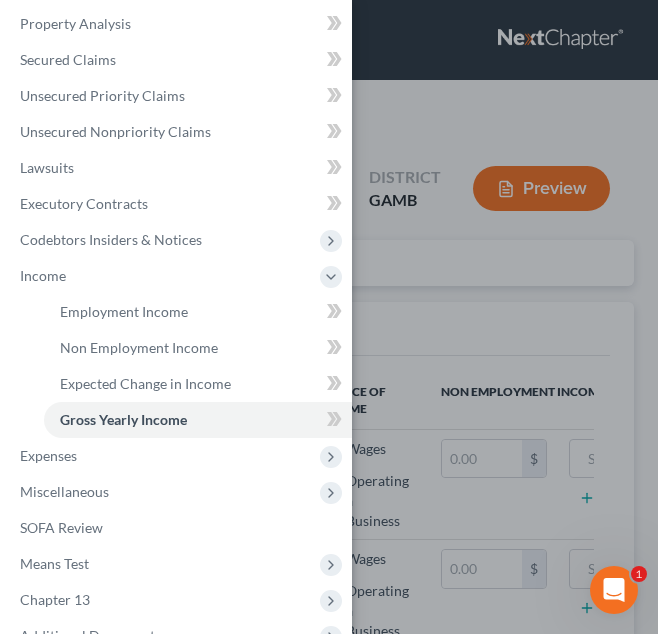 click on "Case Dashboard
Payments
Invoices
Payments
Payments
Credit Report
Client Profile" at bounding box center (329, 317) 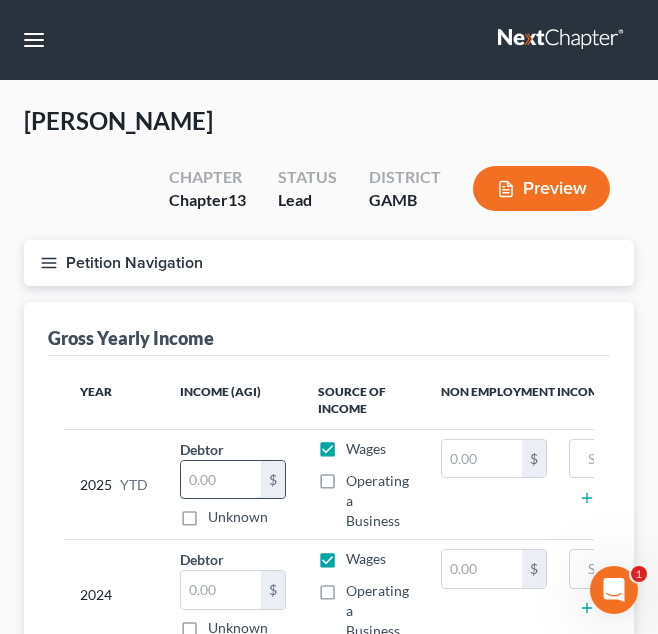 click at bounding box center [221, 480] 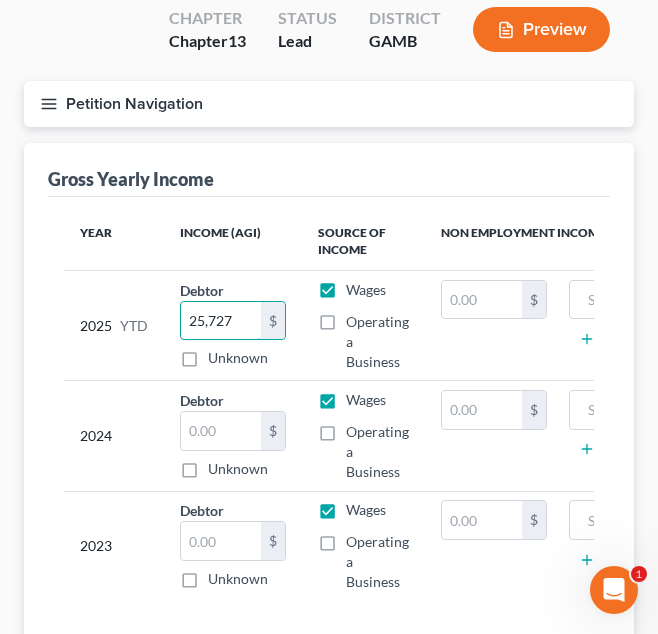 scroll, scrollTop: 160, scrollLeft: 0, axis: vertical 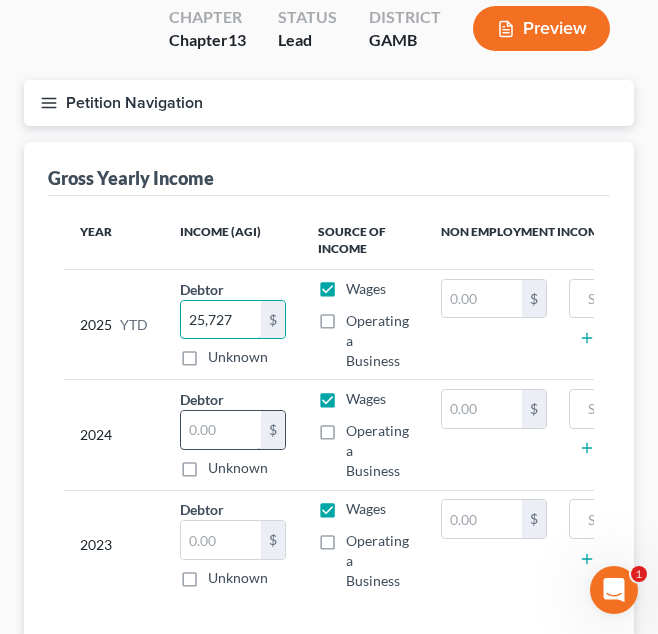 type on "25,727" 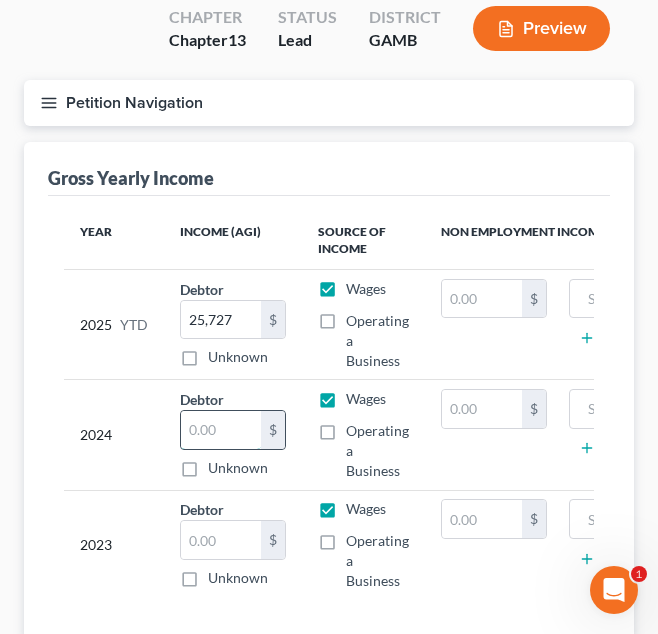click at bounding box center (221, 430) 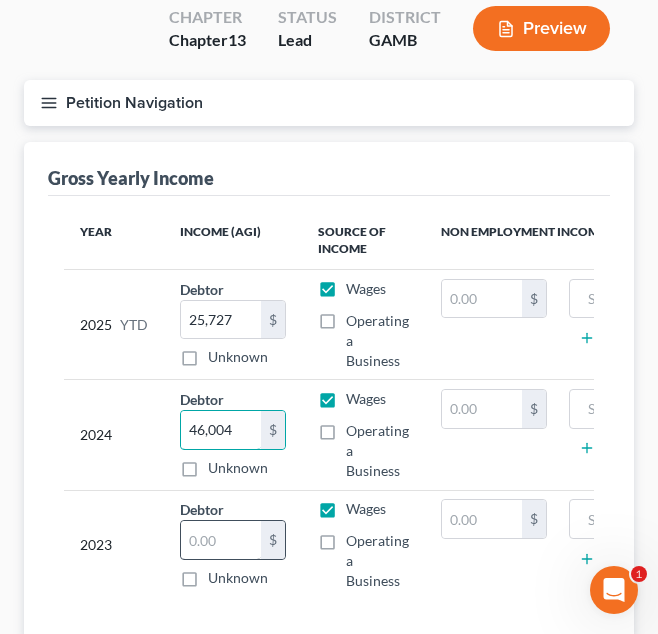 type on "46,004" 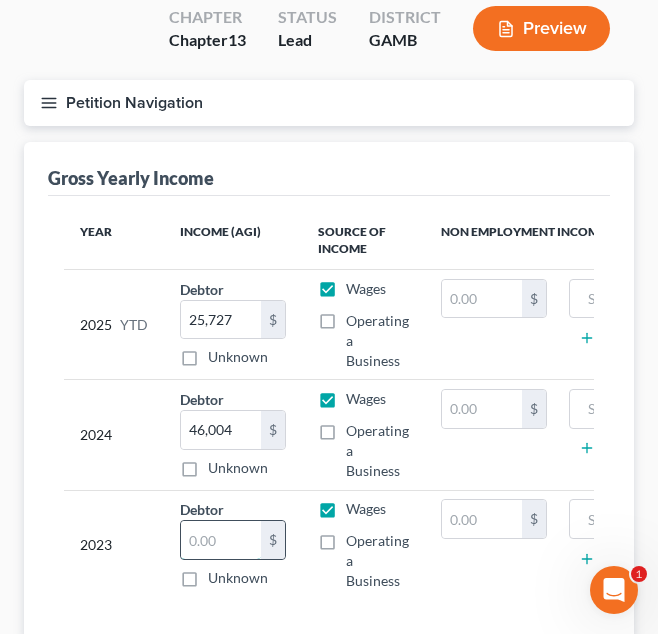 click at bounding box center (221, 540) 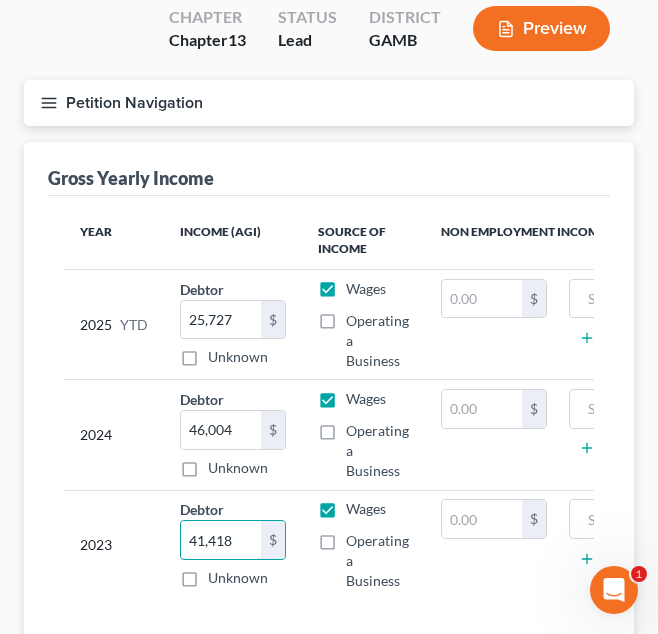 type on "41,418" 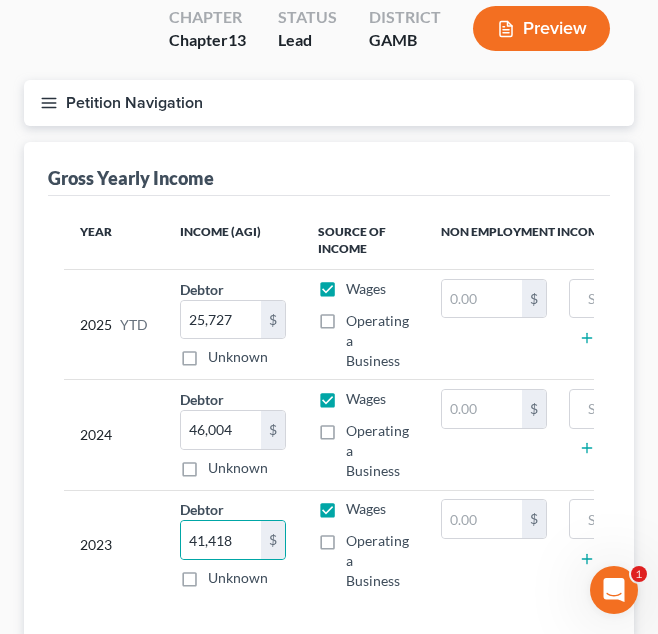 click on "Petition Navigation" at bounding box center (329, 103) 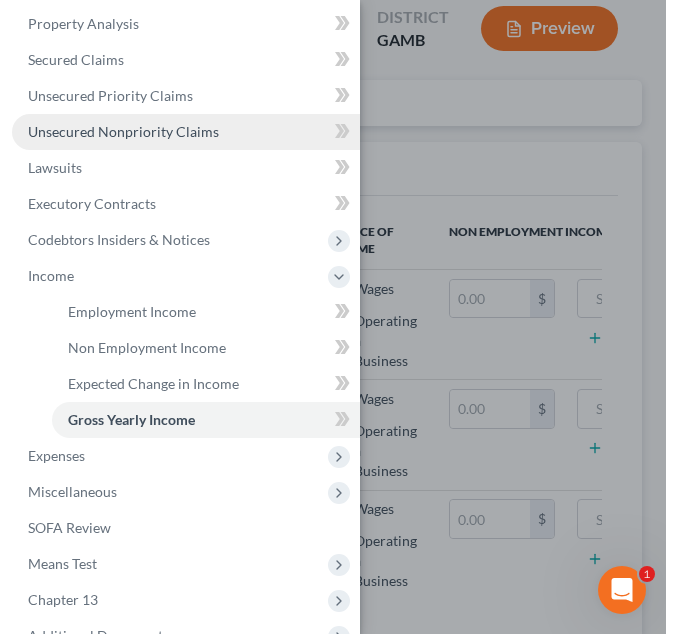 scroll, scrollTop: 0, scrollLeft: 0, axis: both 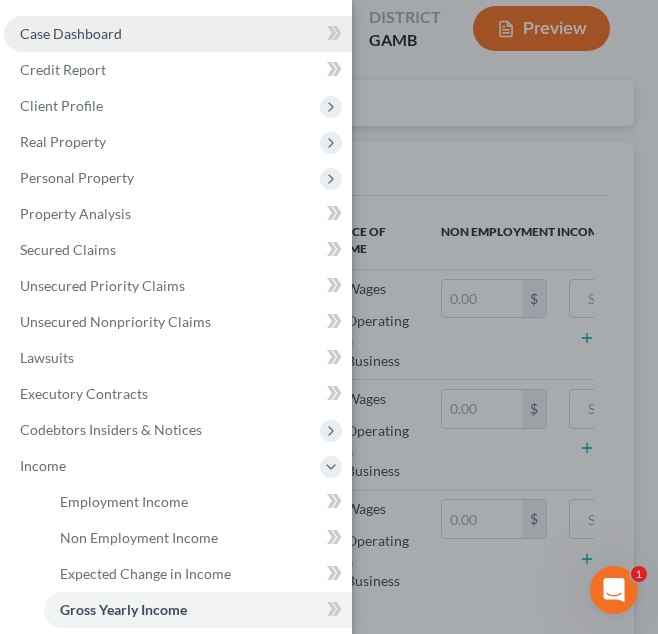 click on "Case Dashboard" at bounding box center [178, 34] 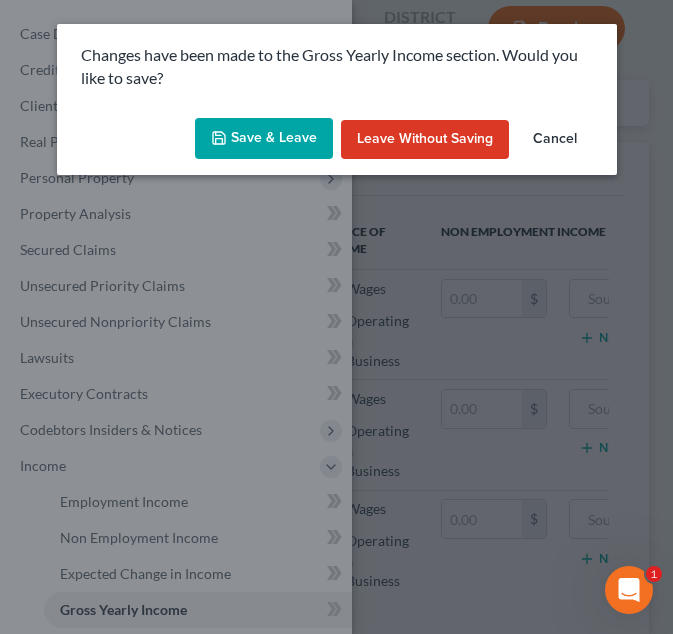 click on "Save & Leave" at bounding box center (264, 139) 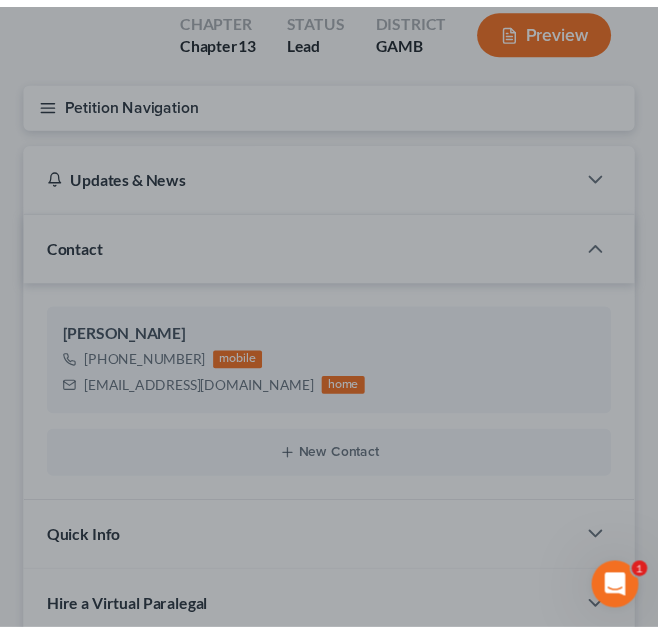 scroll, scrollTop: 0, scrollLeft: 0, axis: both 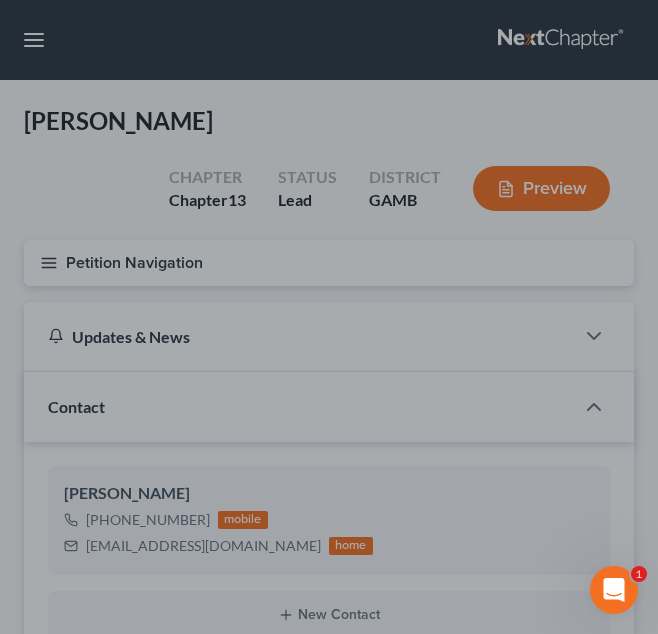 click at bounding box center [329, 317] 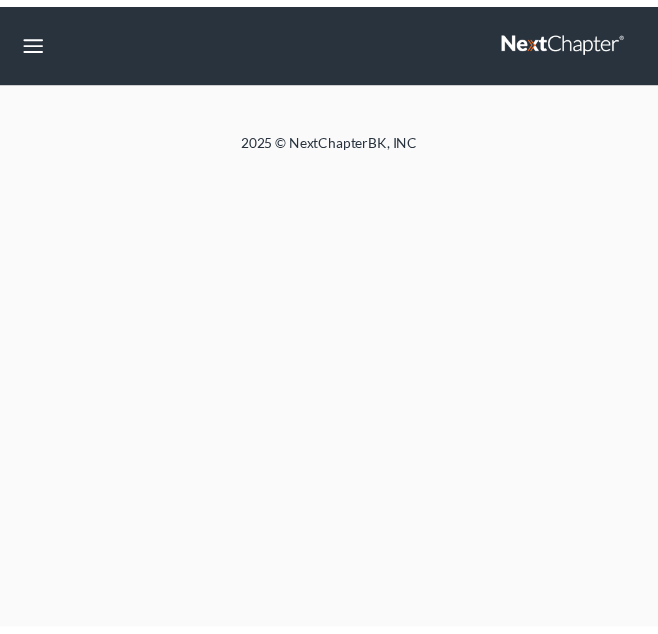 scroll, scrollTop: 0, scrollLeft: 0, axis: both 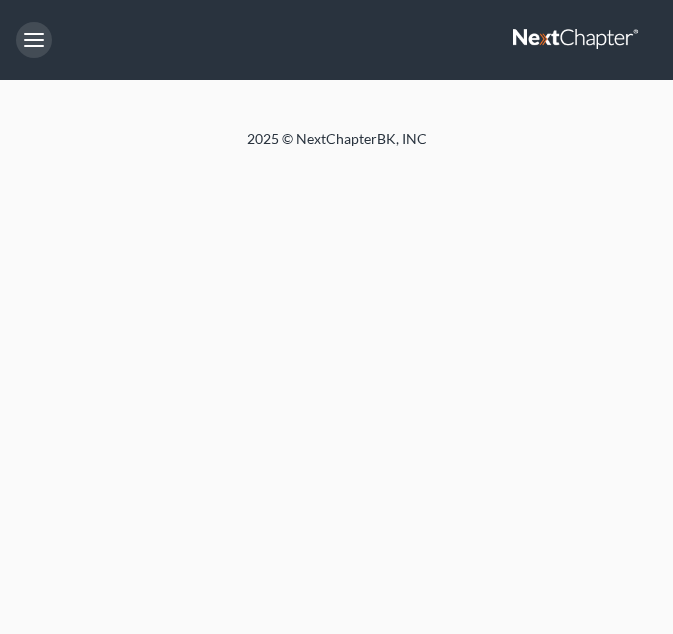 click at bounding box center (34, 40) 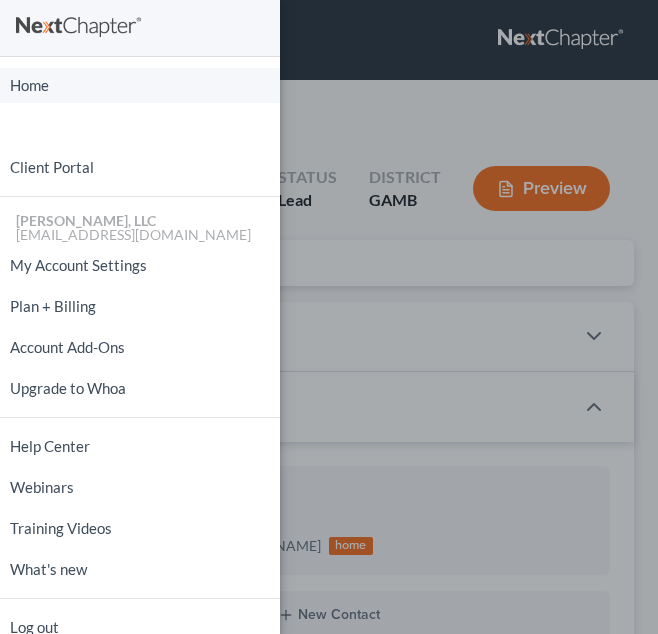 click on "Home" at bounding box center [140, 85] 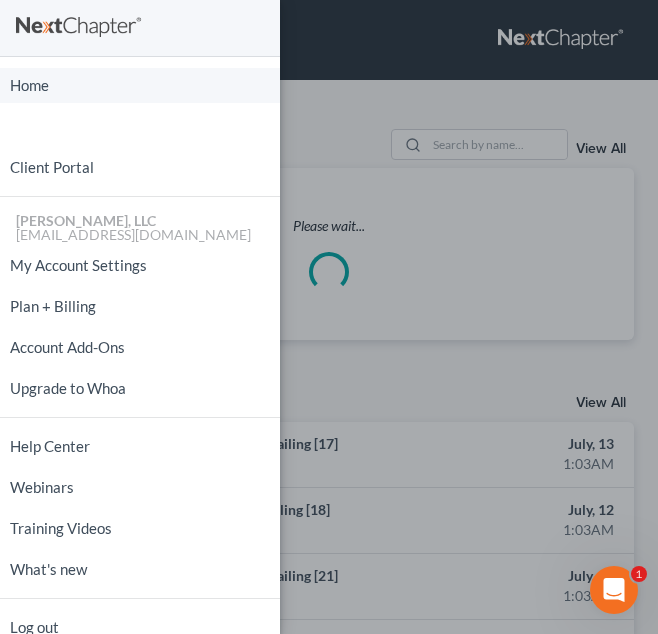 scroll, scrollTop: 0, scrollLeft: 0, axis: both 